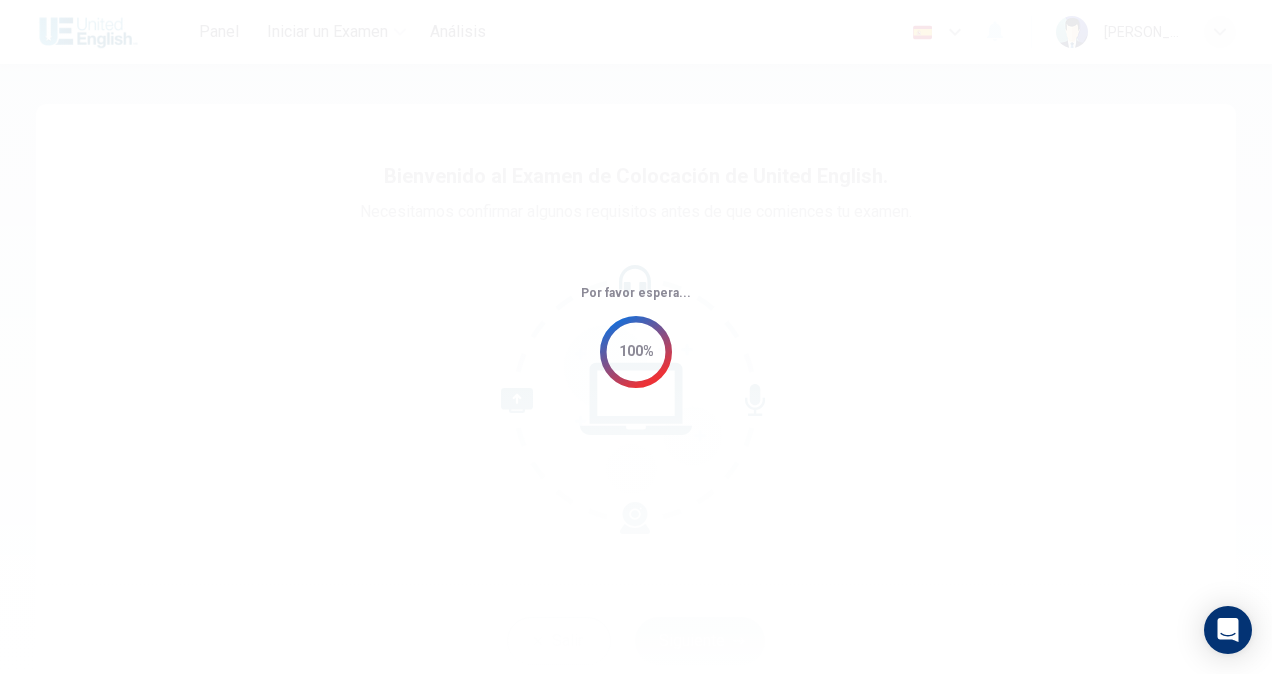 scroll, scrollTop: 0, scrollLeft: 0, axis: both 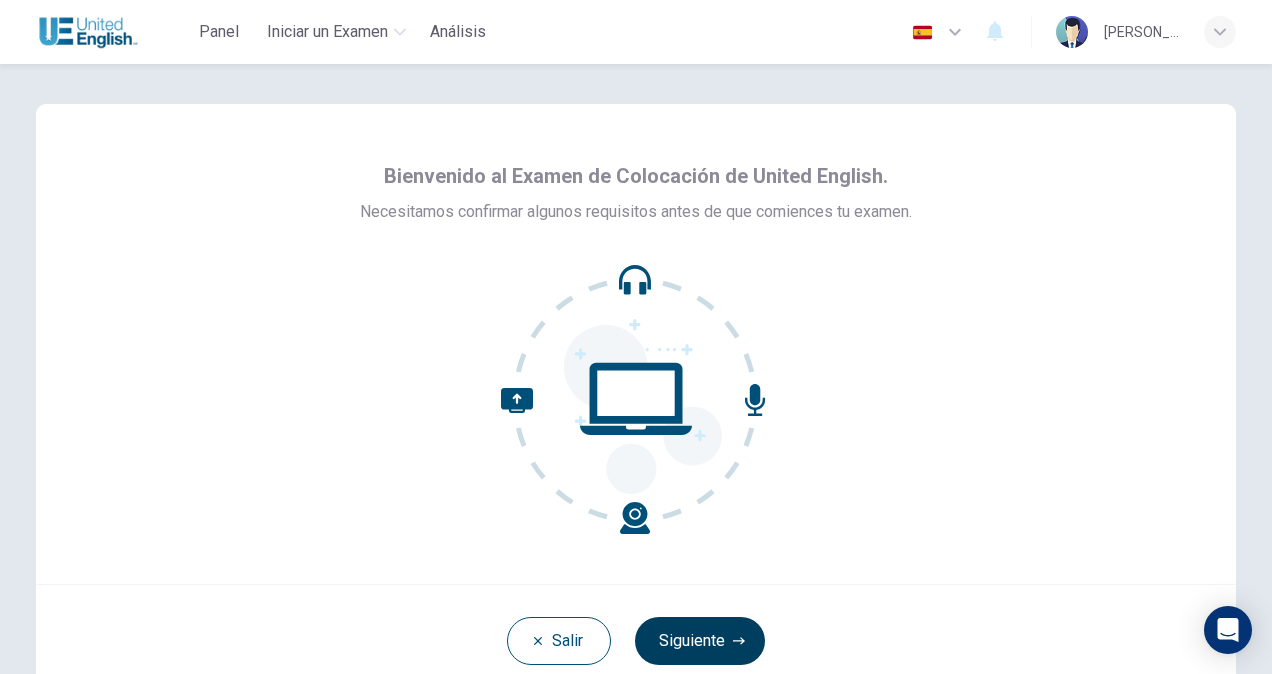 click on "Siguiente" at bounding box center (700, 641) 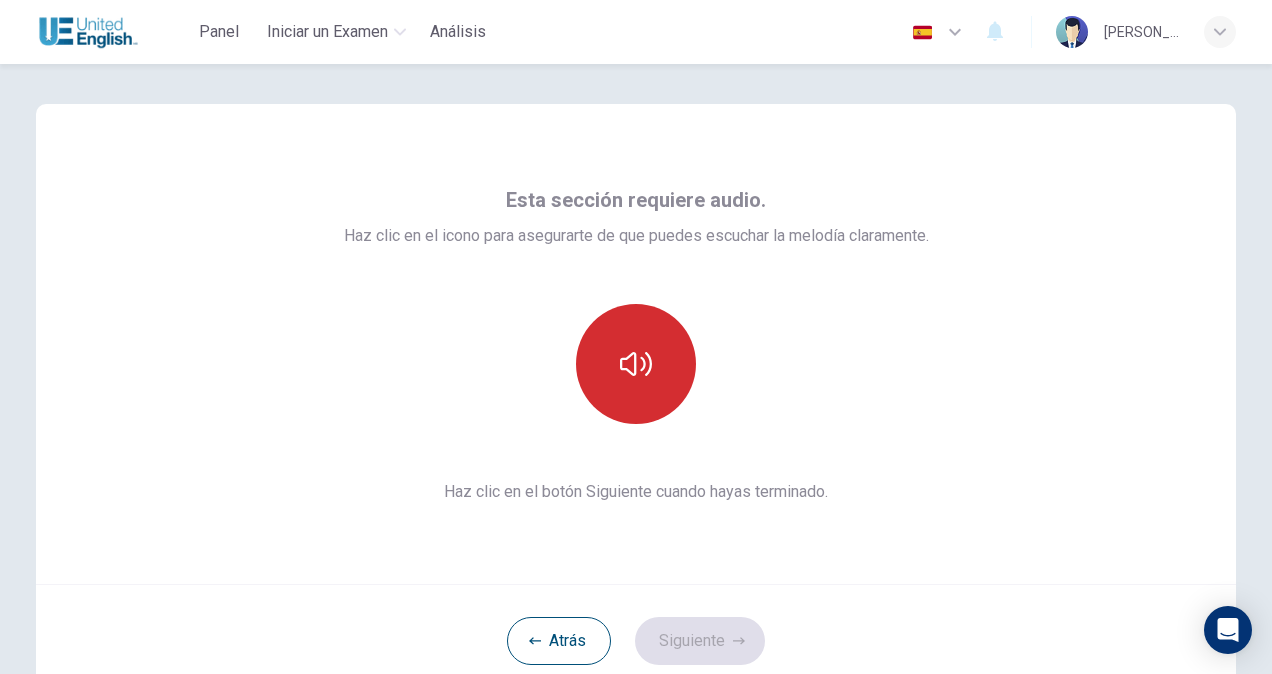click 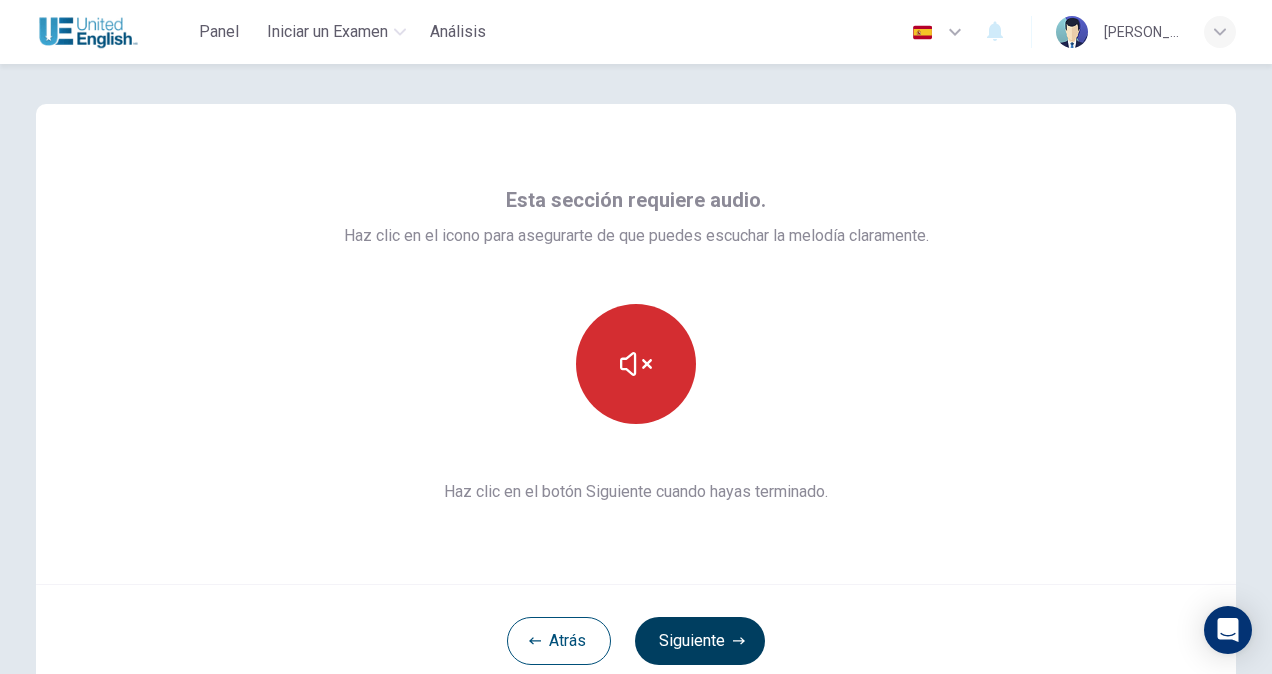 click on "Siguiente" at bounding box center (700, 641) 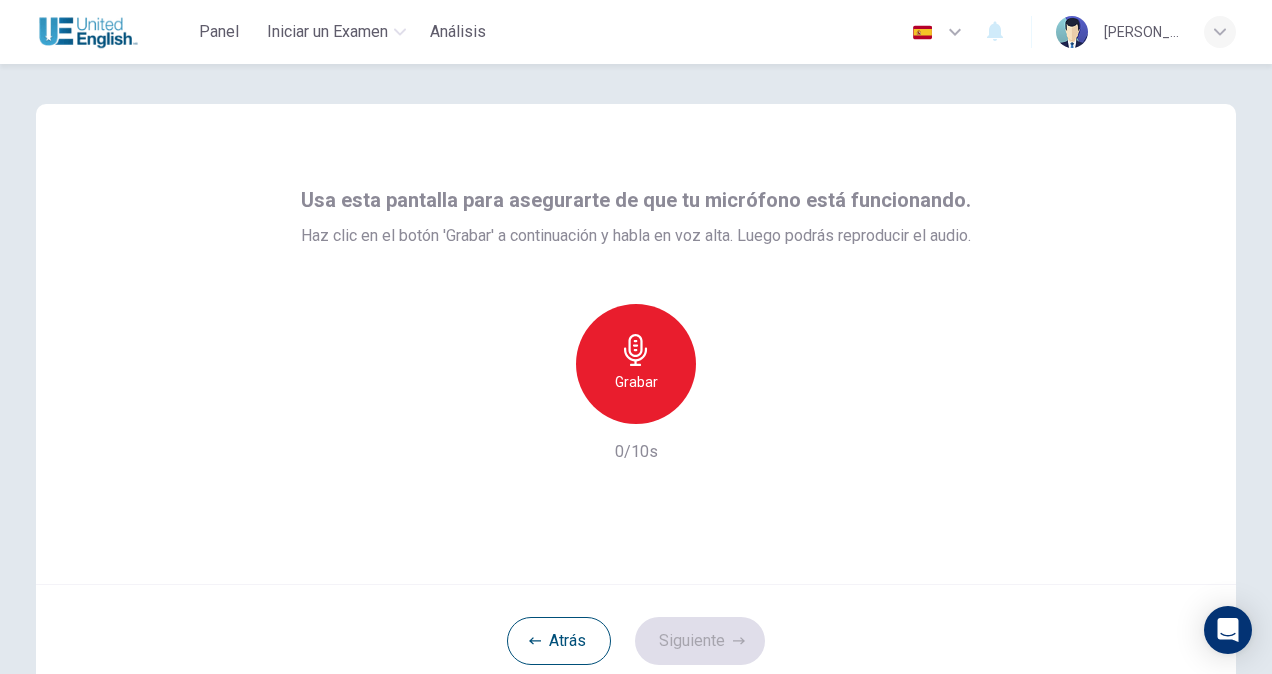 click 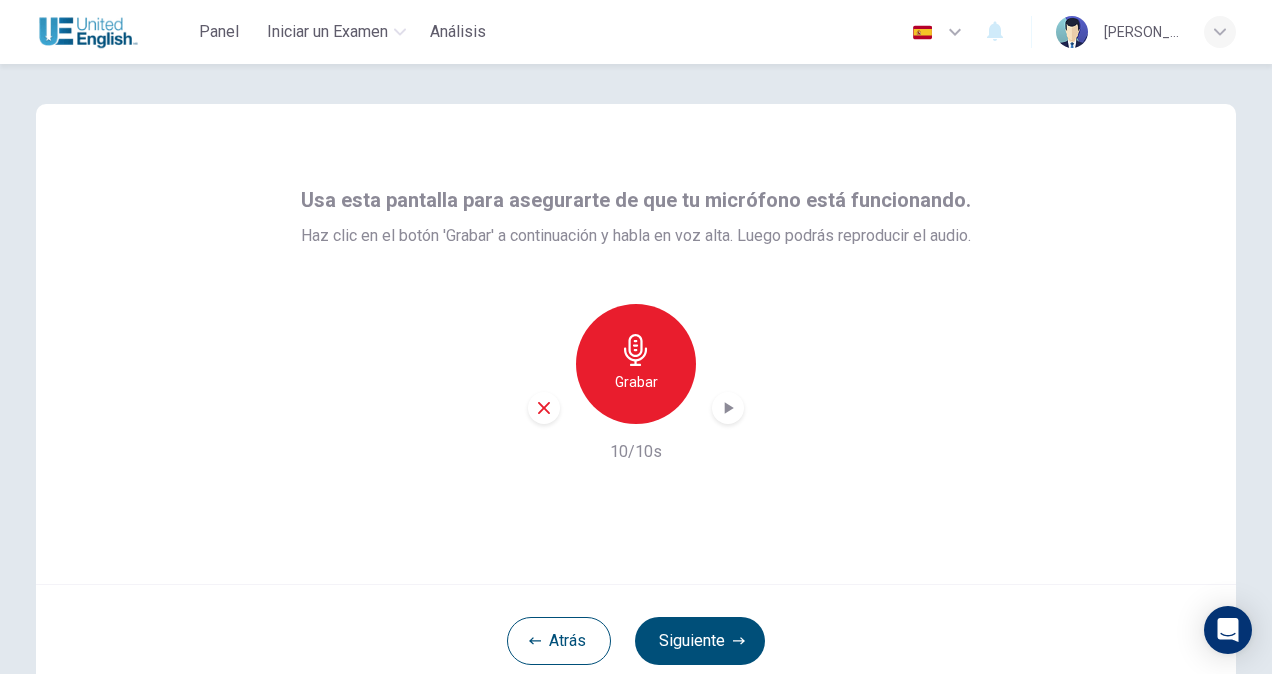 click 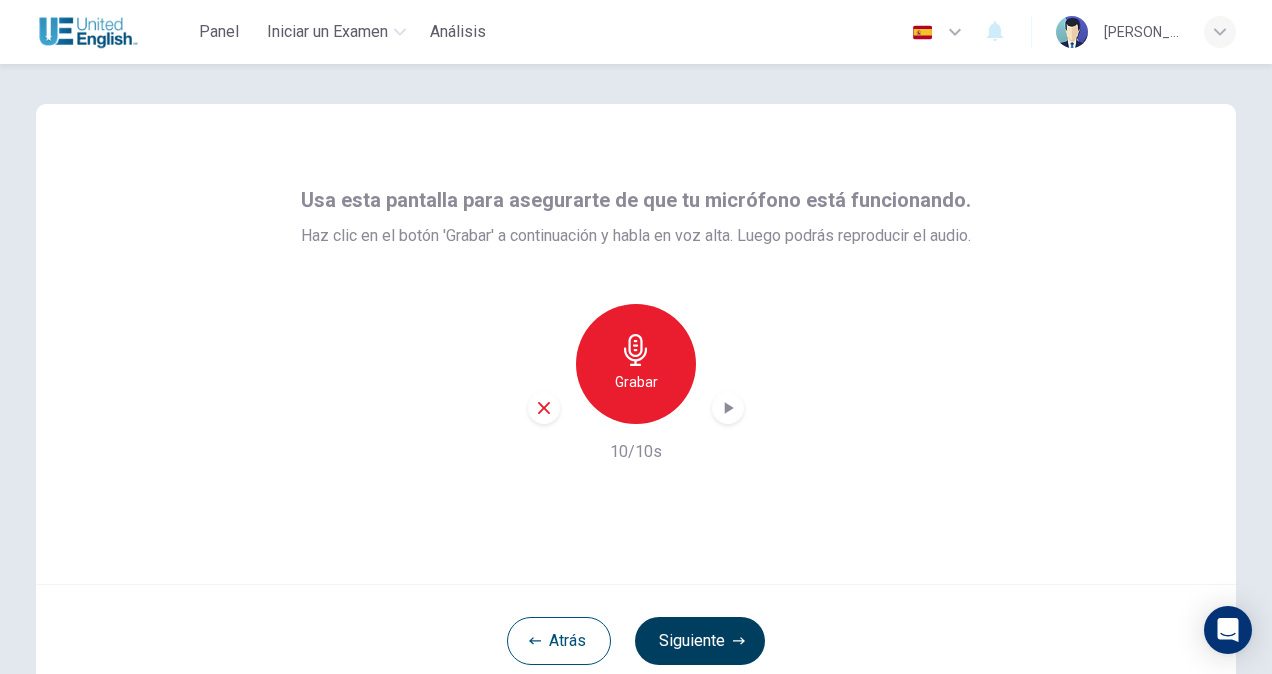 click on "Siguiente" at bounding box center [700, 641] 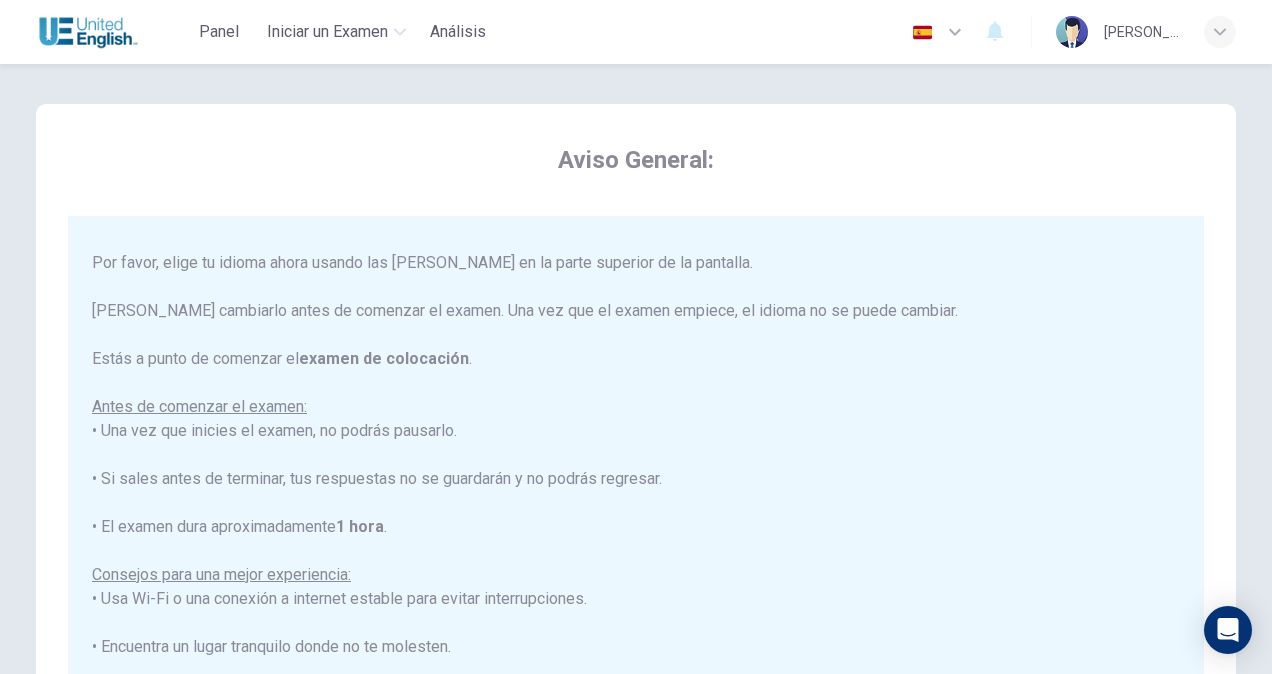 scroll, scrollTop: 6, scrollLeft: 0, axis: vertical 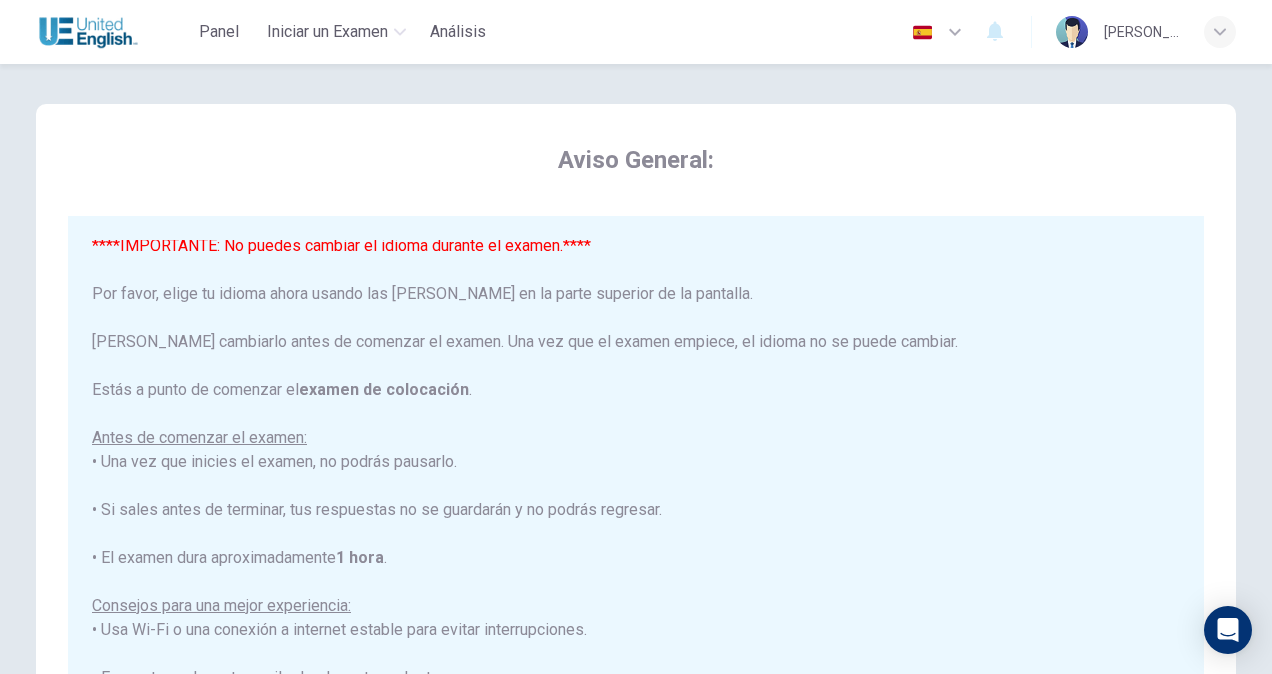 click 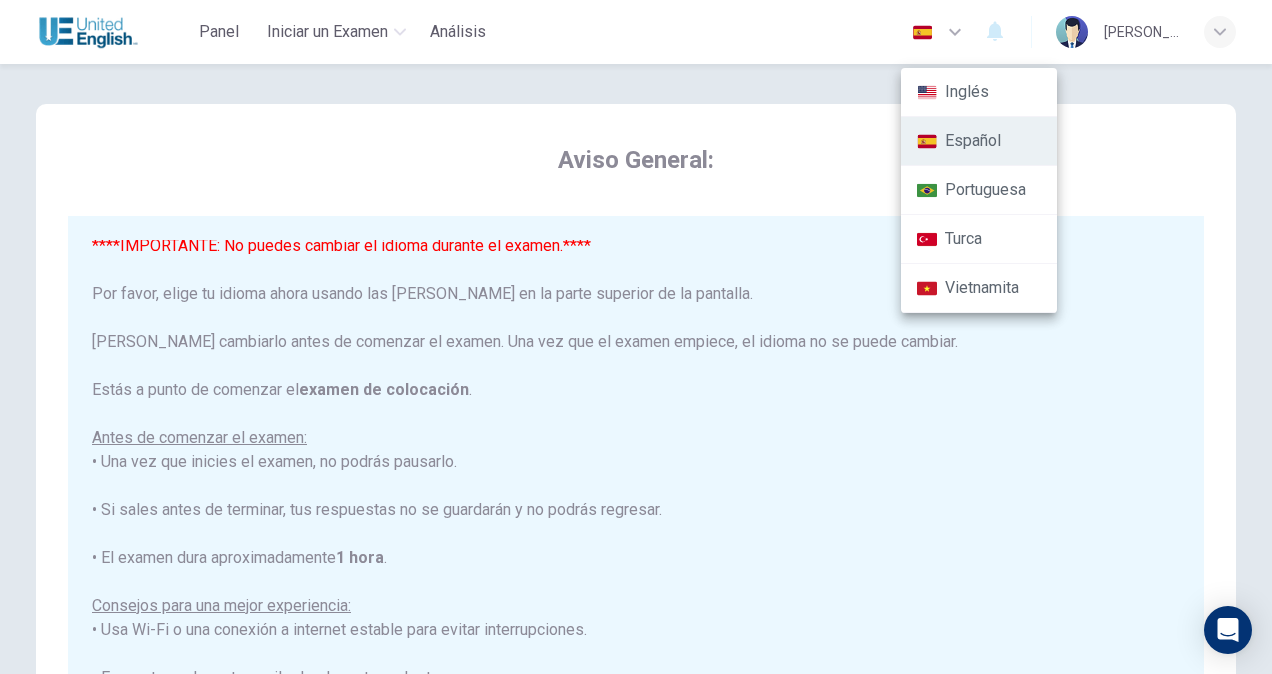 click at bounding box center [636, 337] 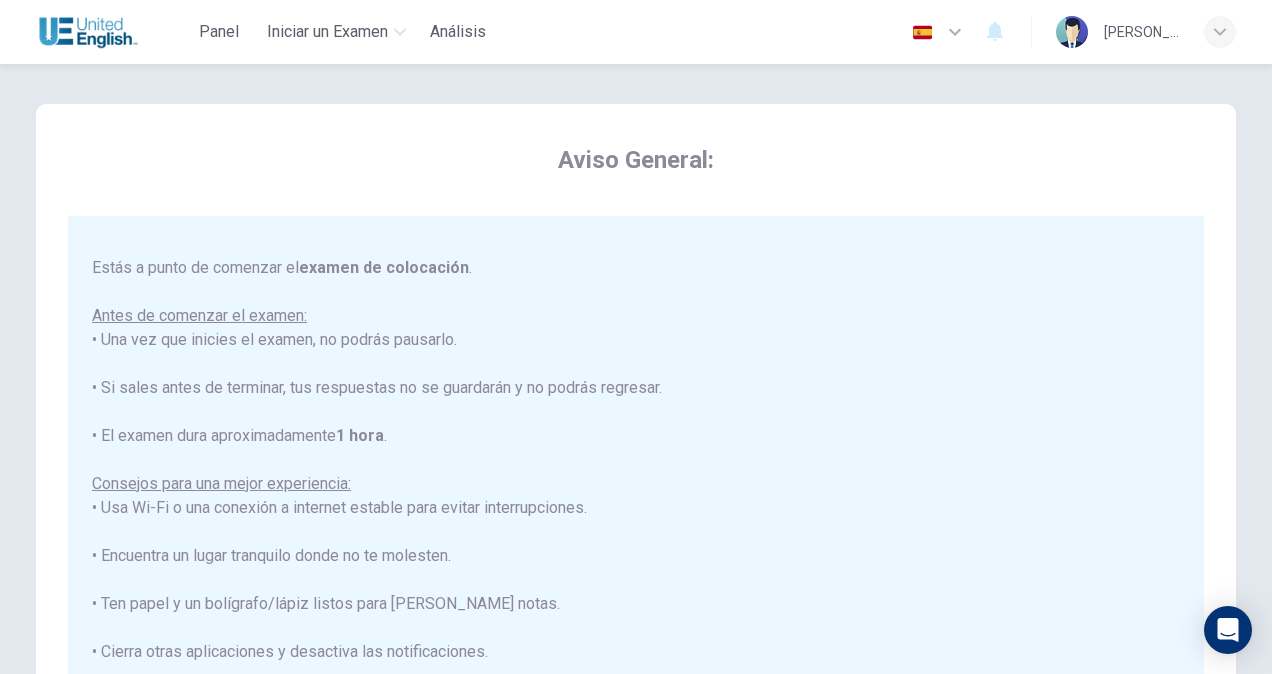 scroll, scrollTop: 190, scrollLeft: 0, axis: vertical 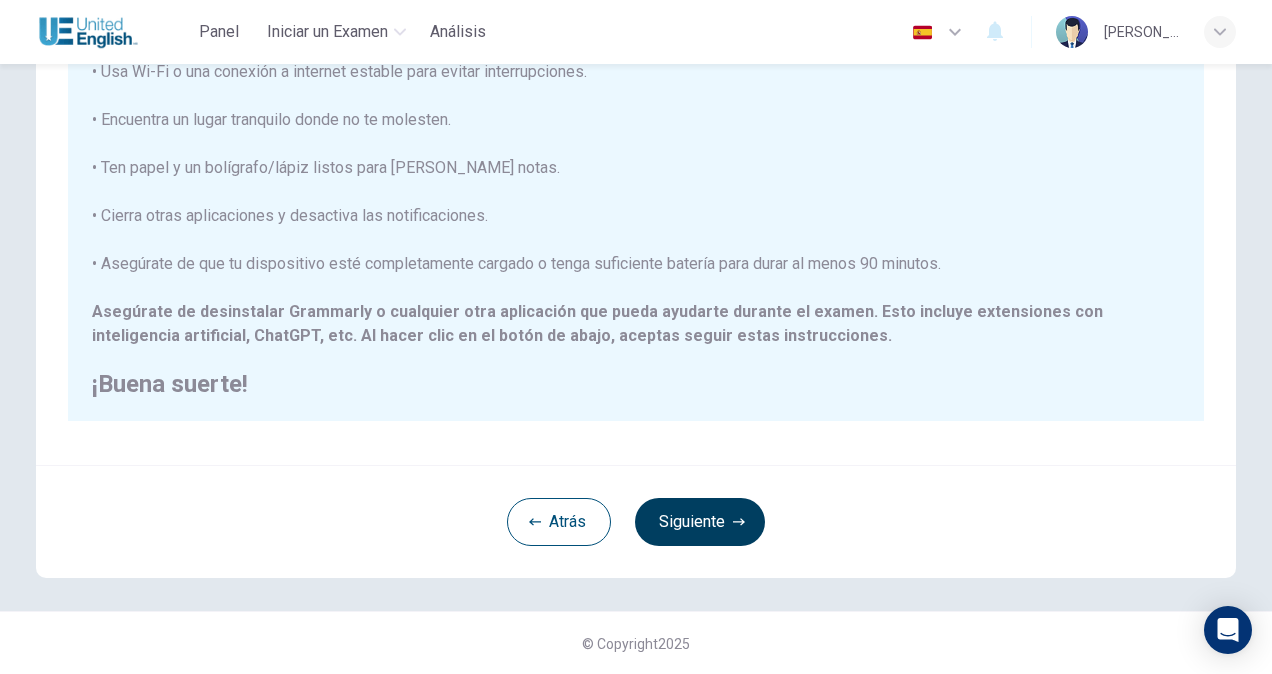 click on "Siguiente" at bounding box center (700, 522) 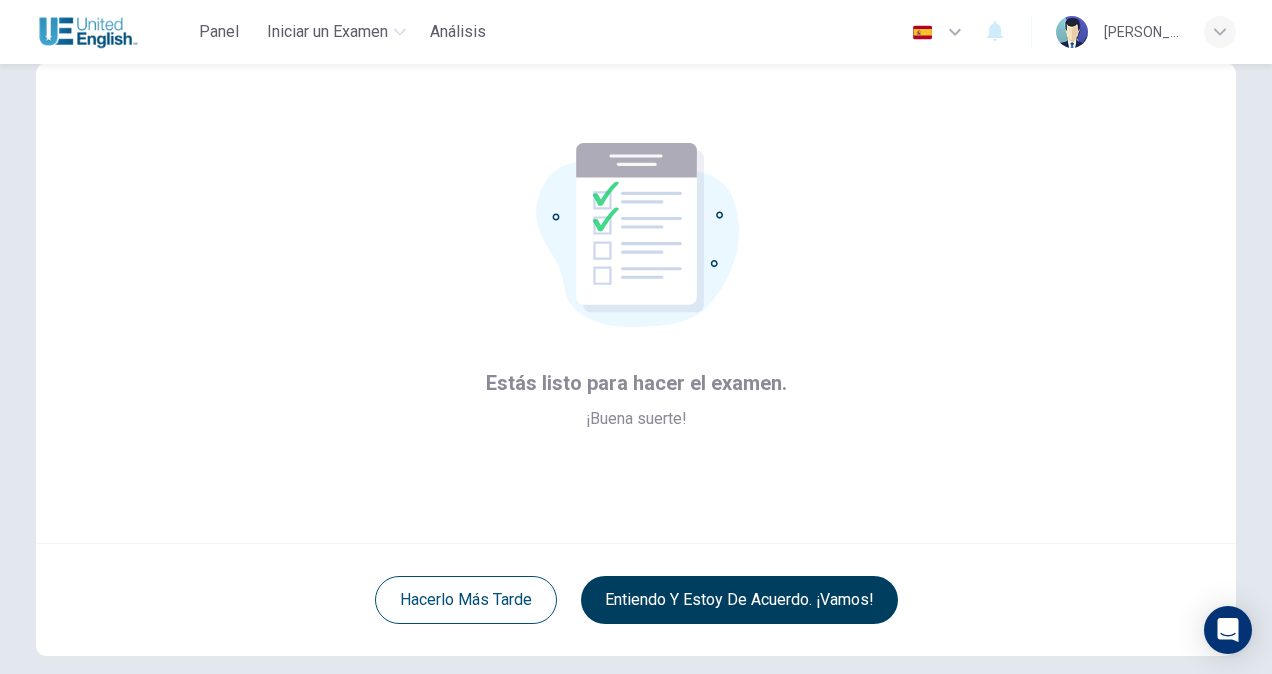 scroll, scrollTop: 28, scrollLeft: 0, axis: vertical 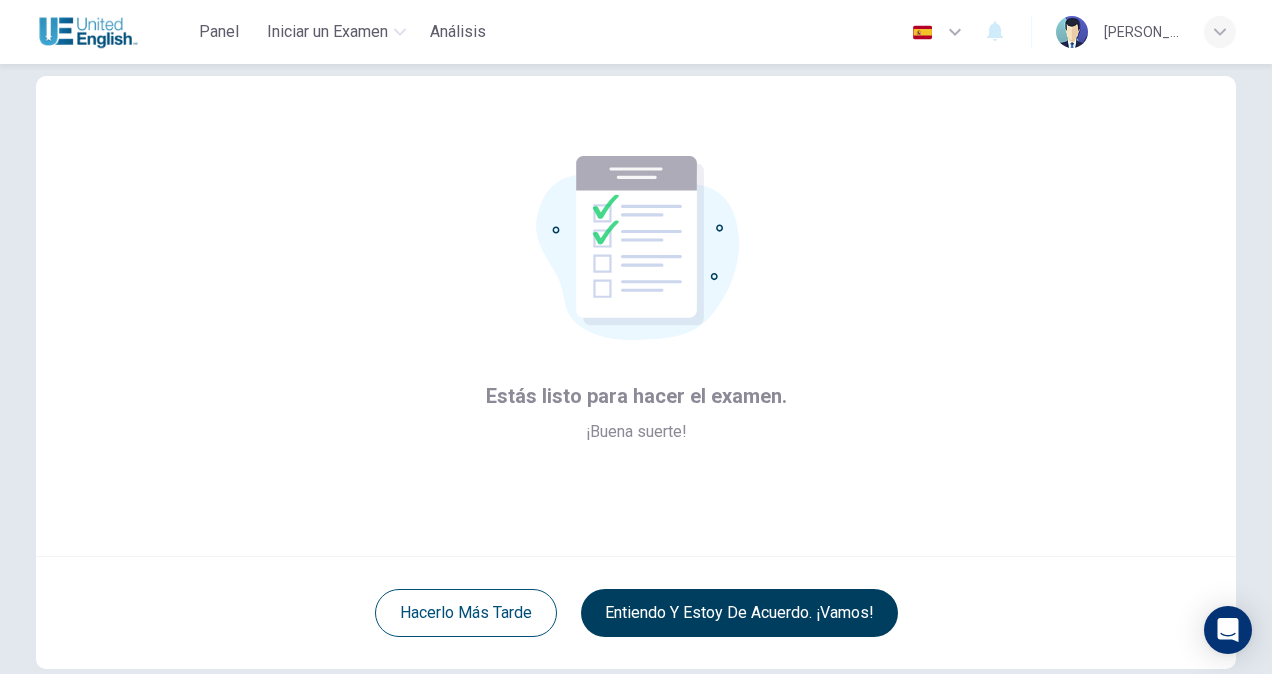 click on "Entiendo y estoy de acuerdo. ¡Vamos!" at bounding box center [739, 613] 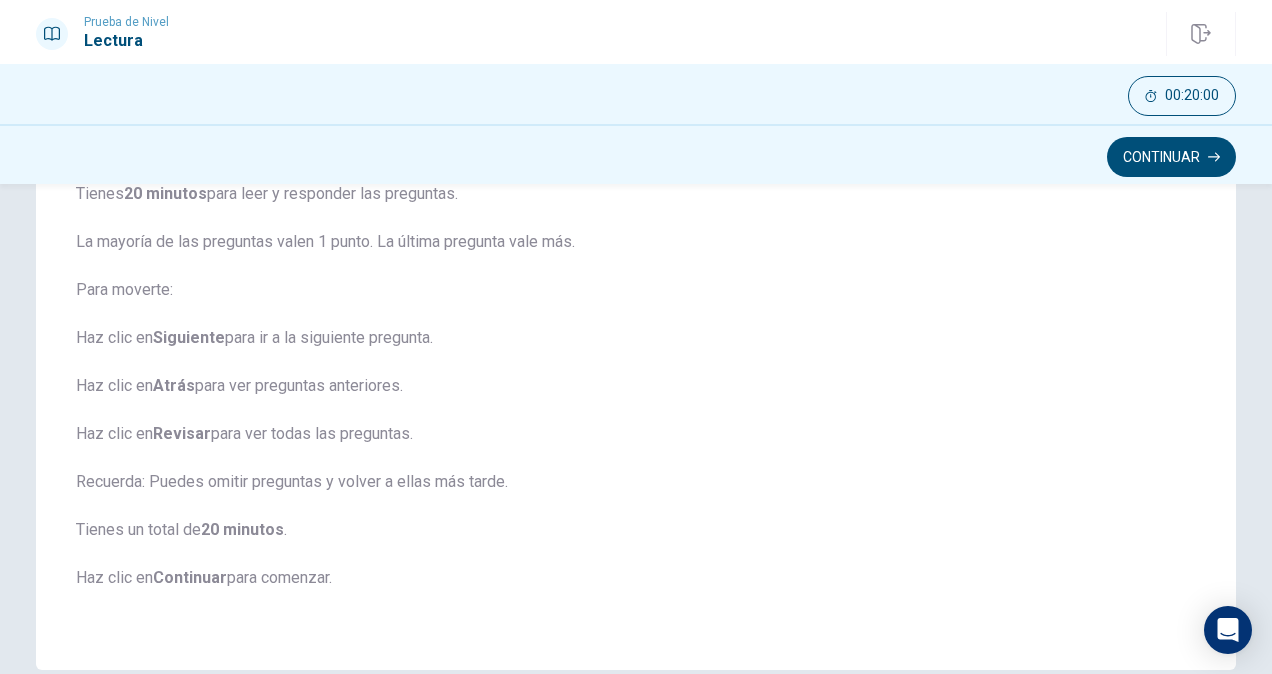 scroll, scrollTop: 243, scrollLeft: 0, axis: vertical 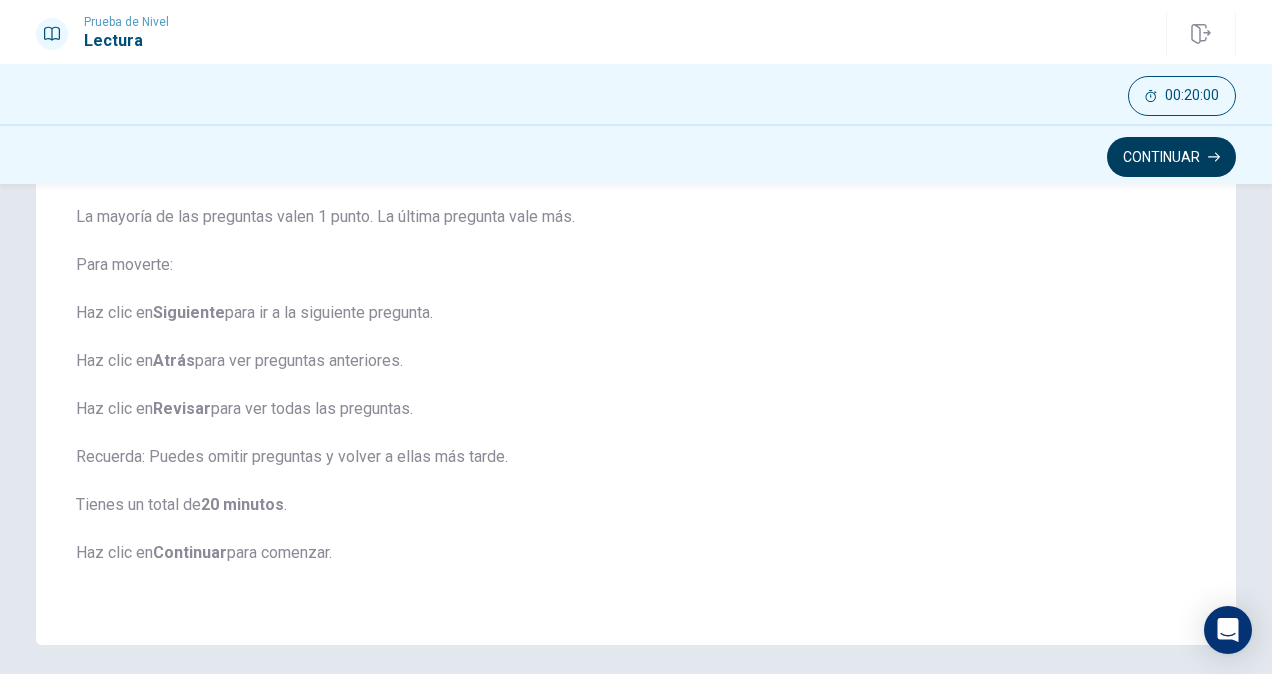 click 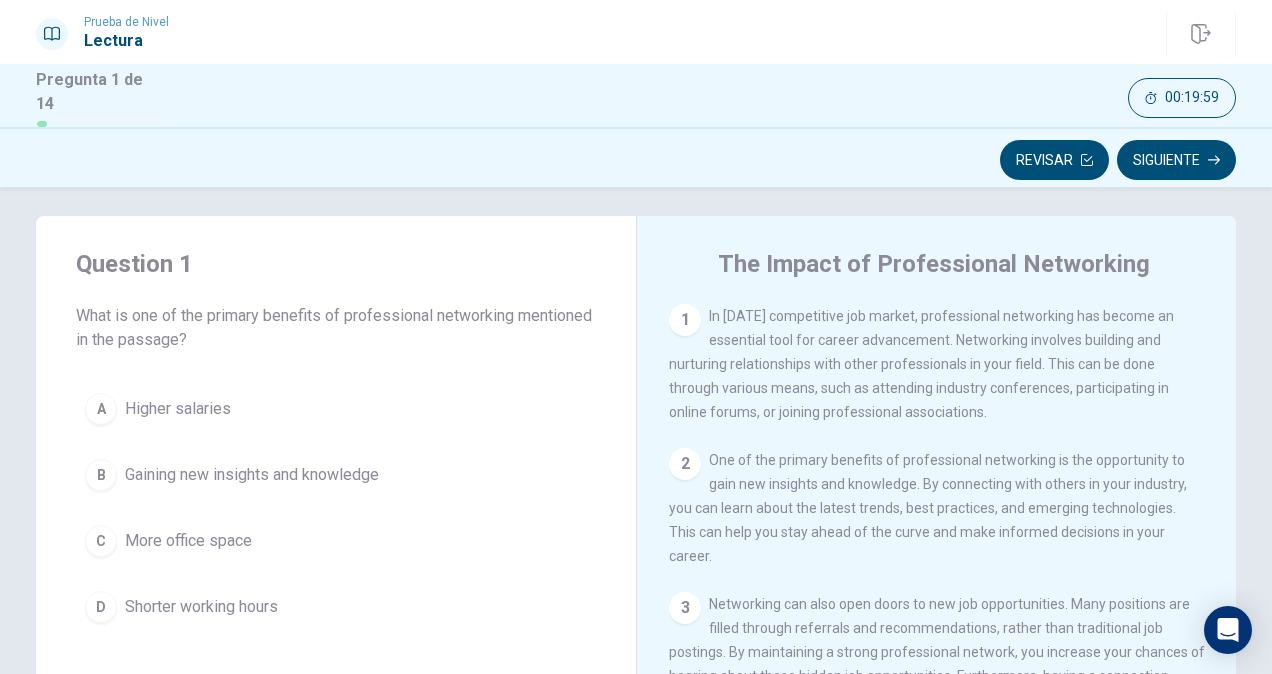 scroll, scrollTop: 0, scrollLeft: 0, axis: both 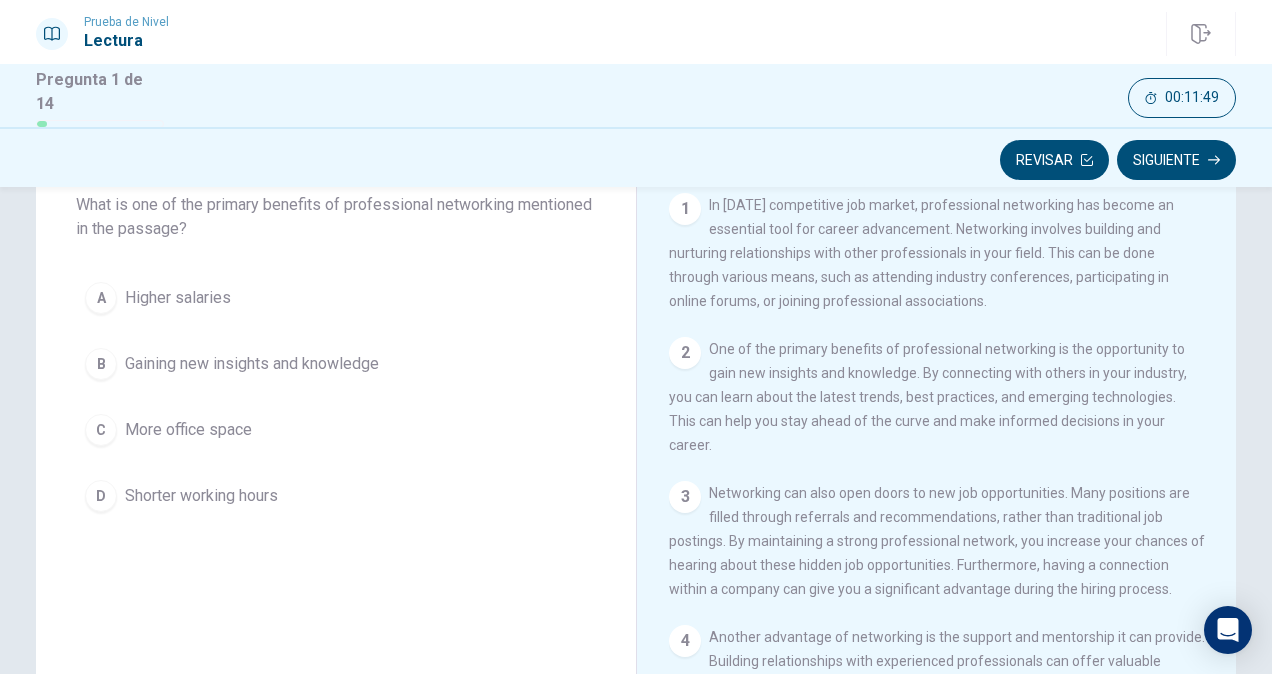 click on "Gaining new insights and knowledge" at bounding box center (252, 364) 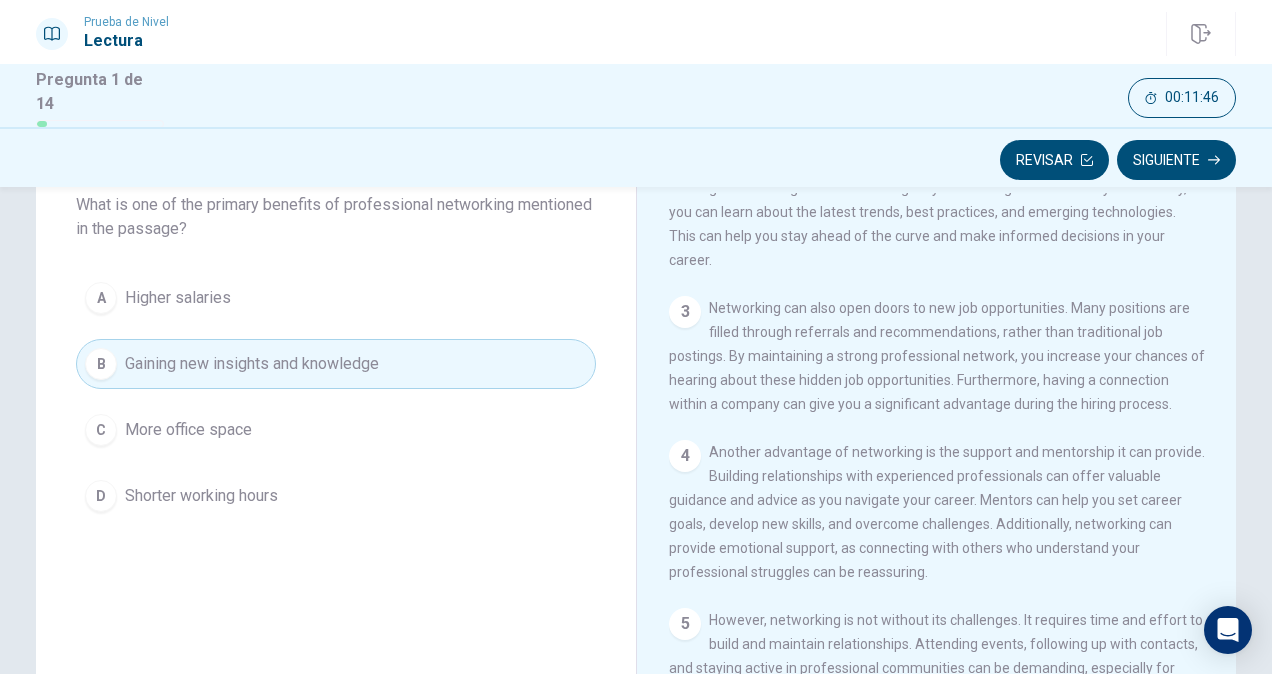 scroll, scrollTop: 333, scrollLeft: 0, axis: vertical 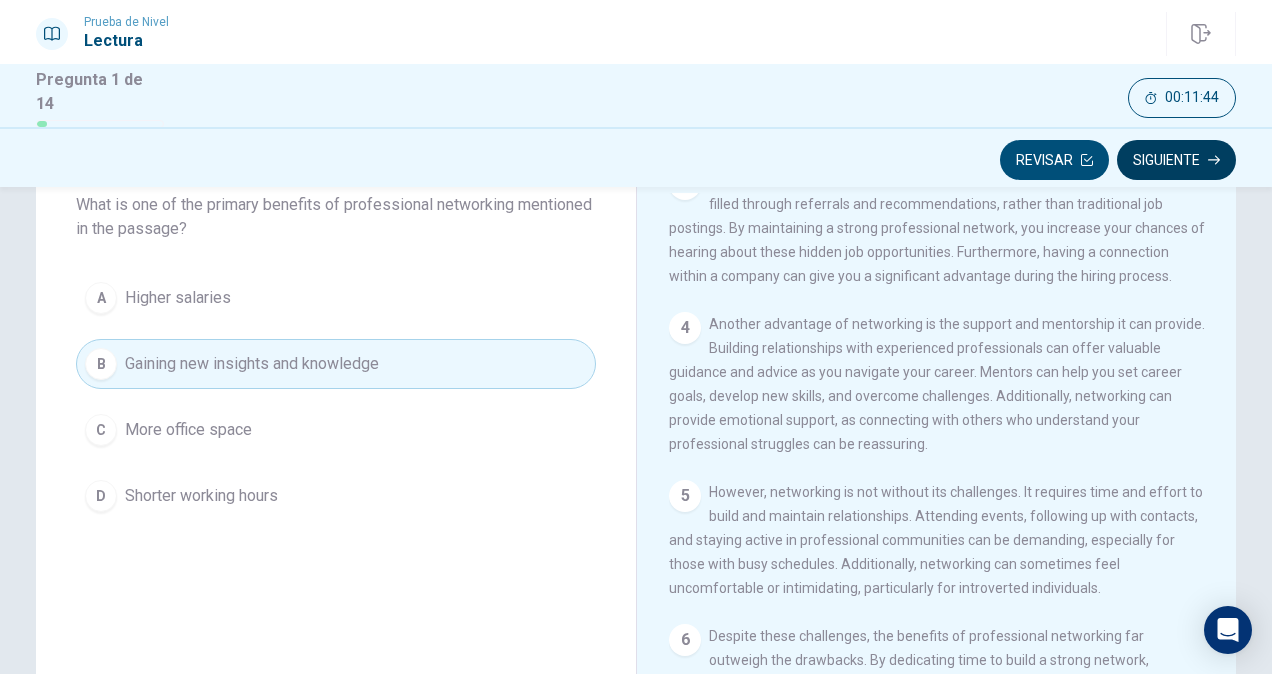 click on "Siguiente" at bounding box center [1176, 160] 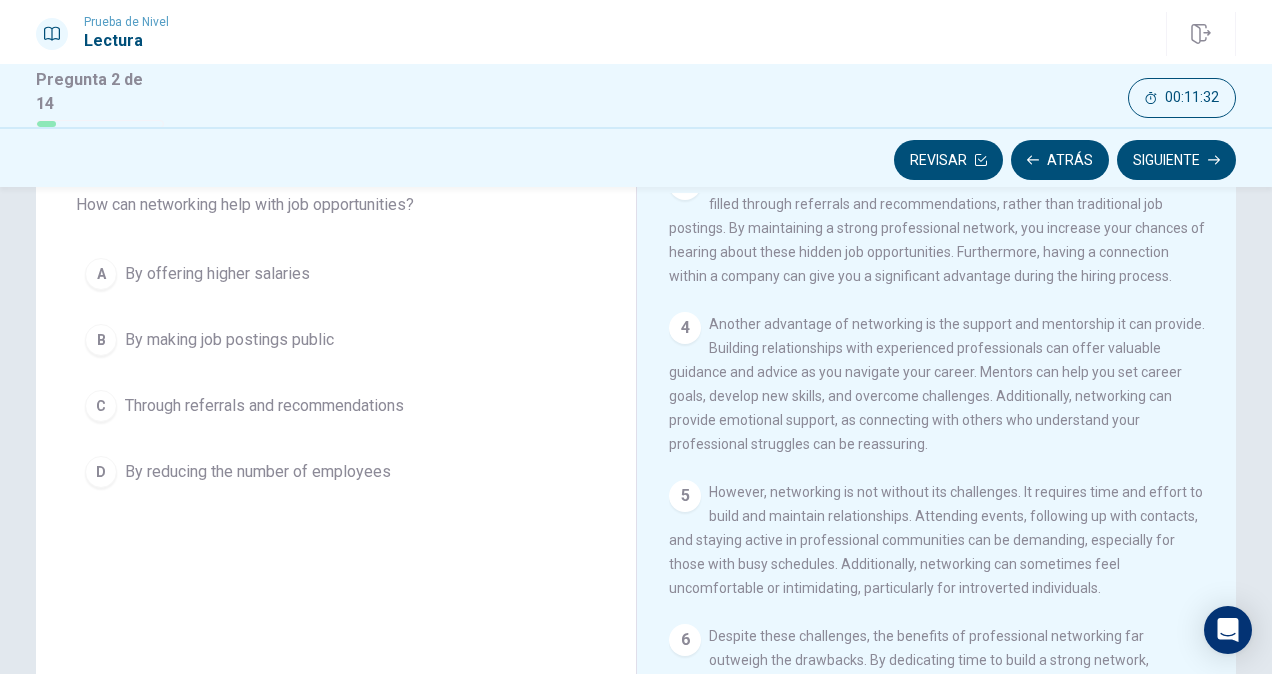 click on "Through referrals and recommendations" at bounding box center [264, 406] 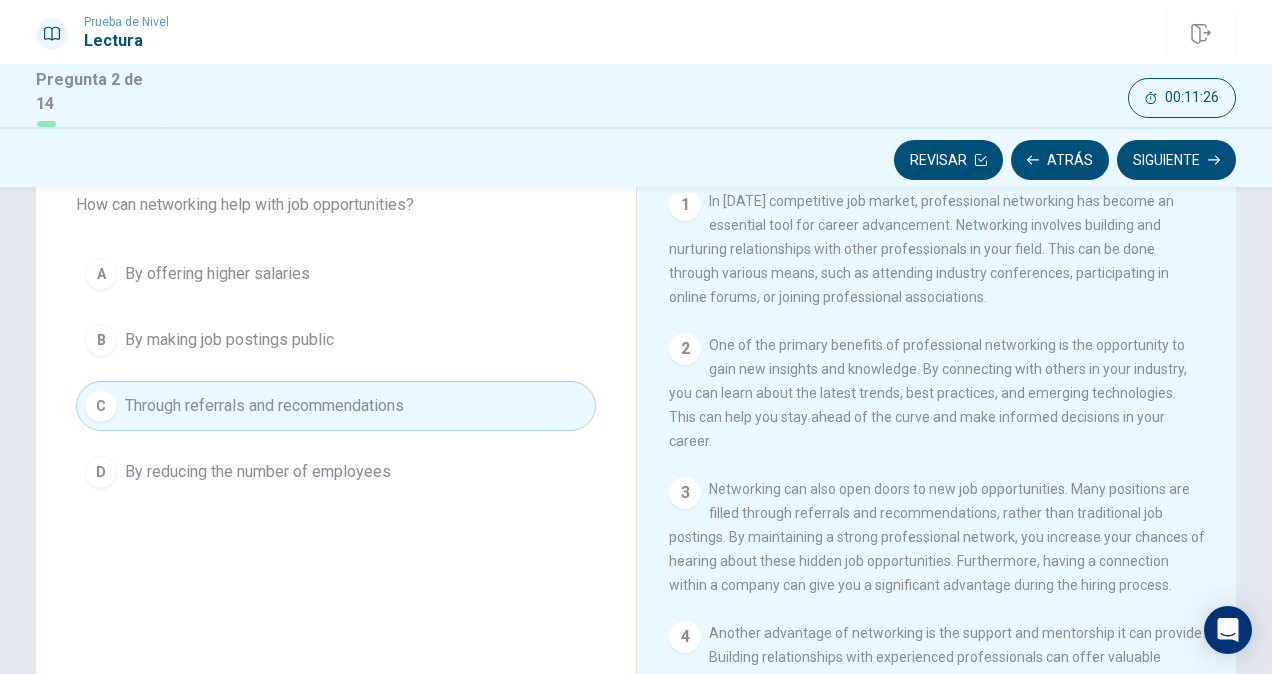 scroll, scrollTop: 0, scrollLeft: 0, axis: both 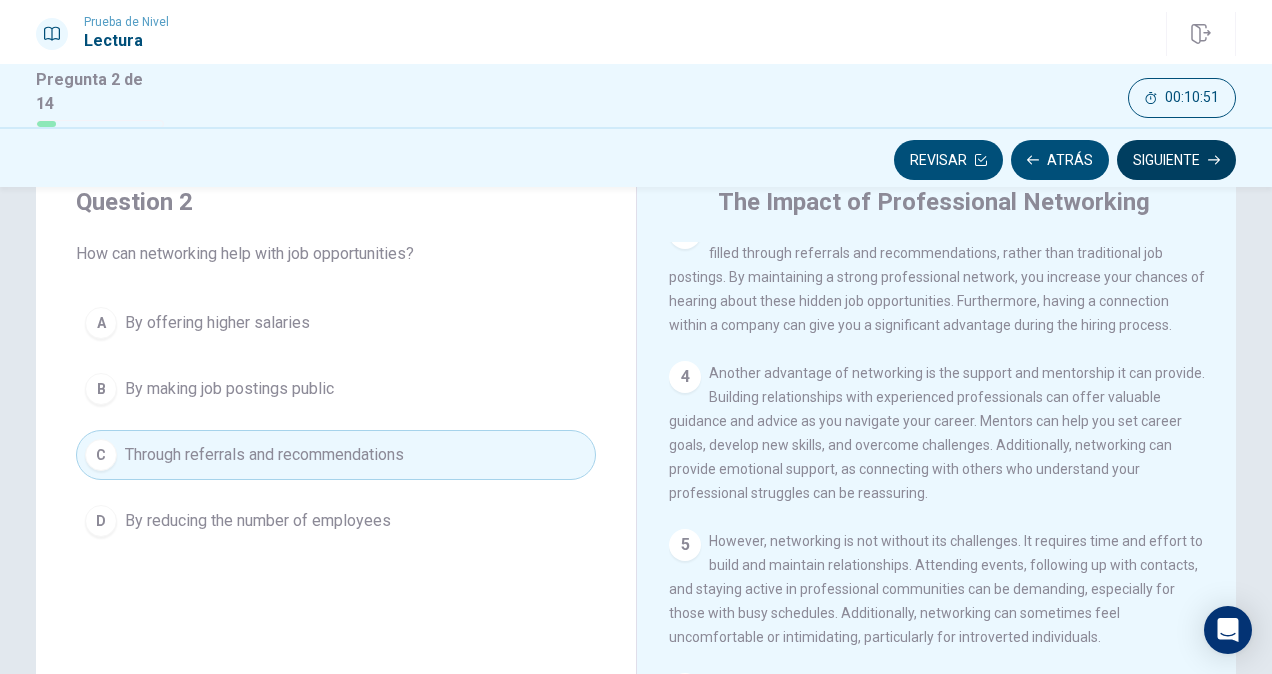 click 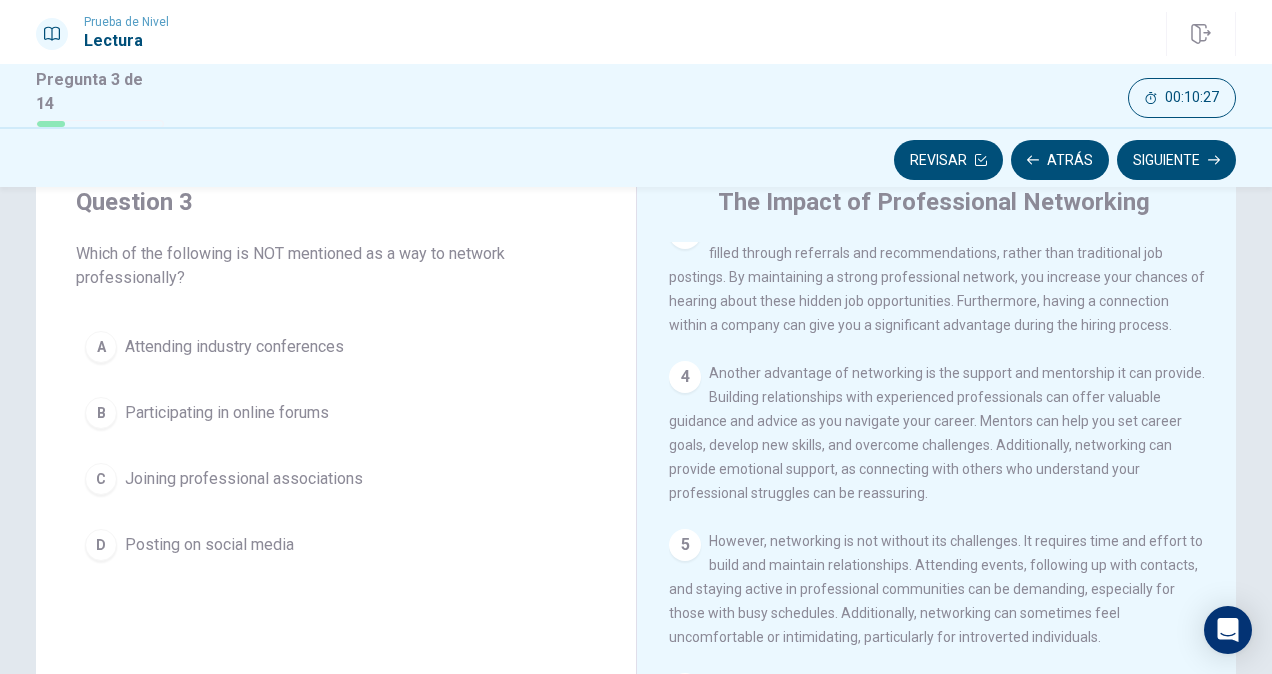 click on "D" at bounding box center (101, 545) 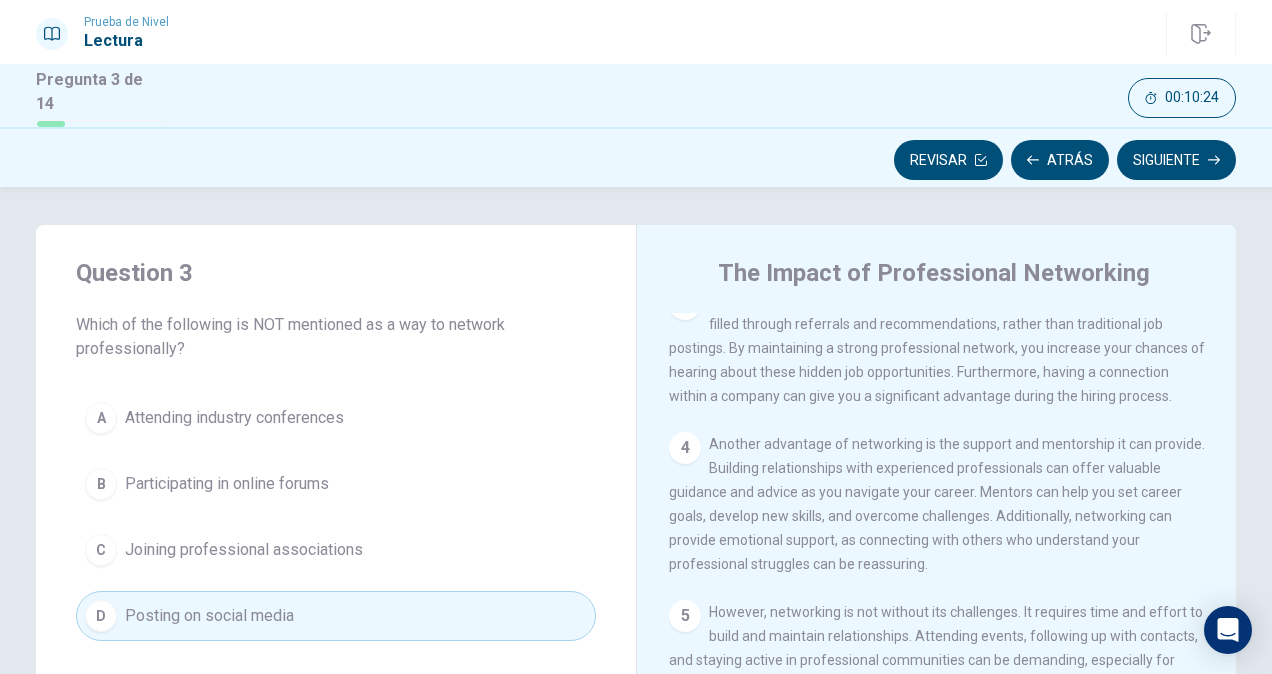 scroll, scrollTop: 0, scrollLeft: 0, axis: both 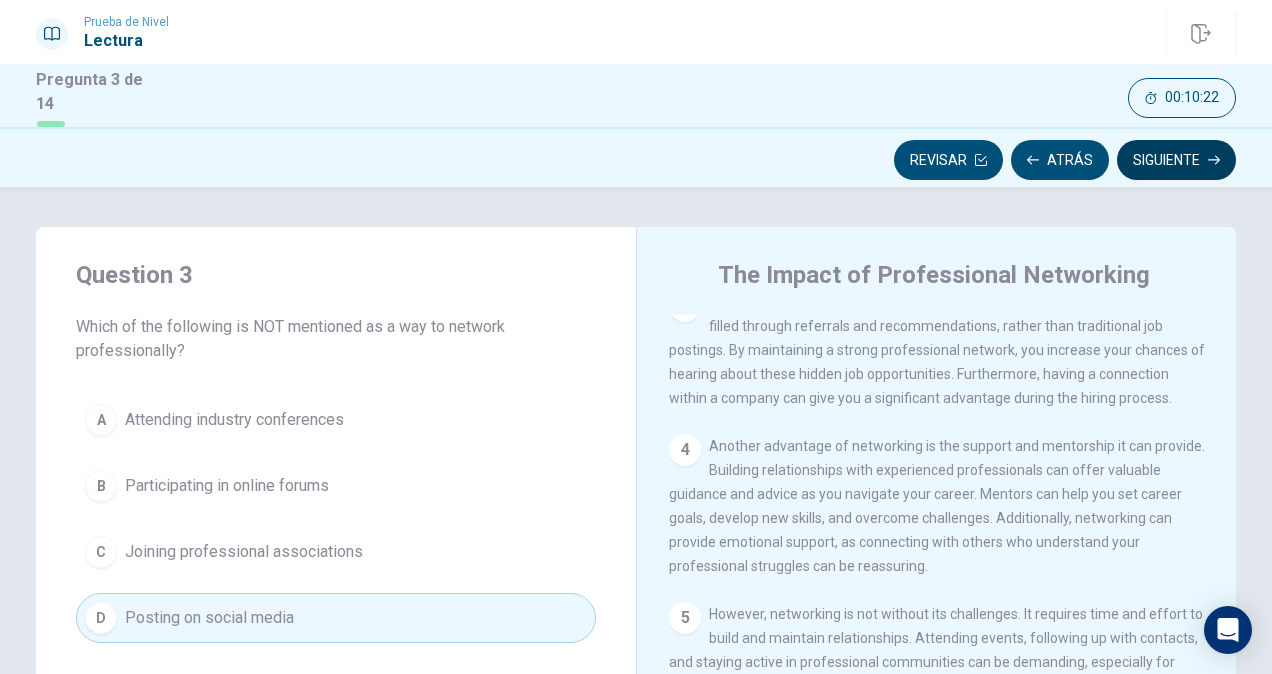 click on "Siguiente" at bounding box center (1176, 160) 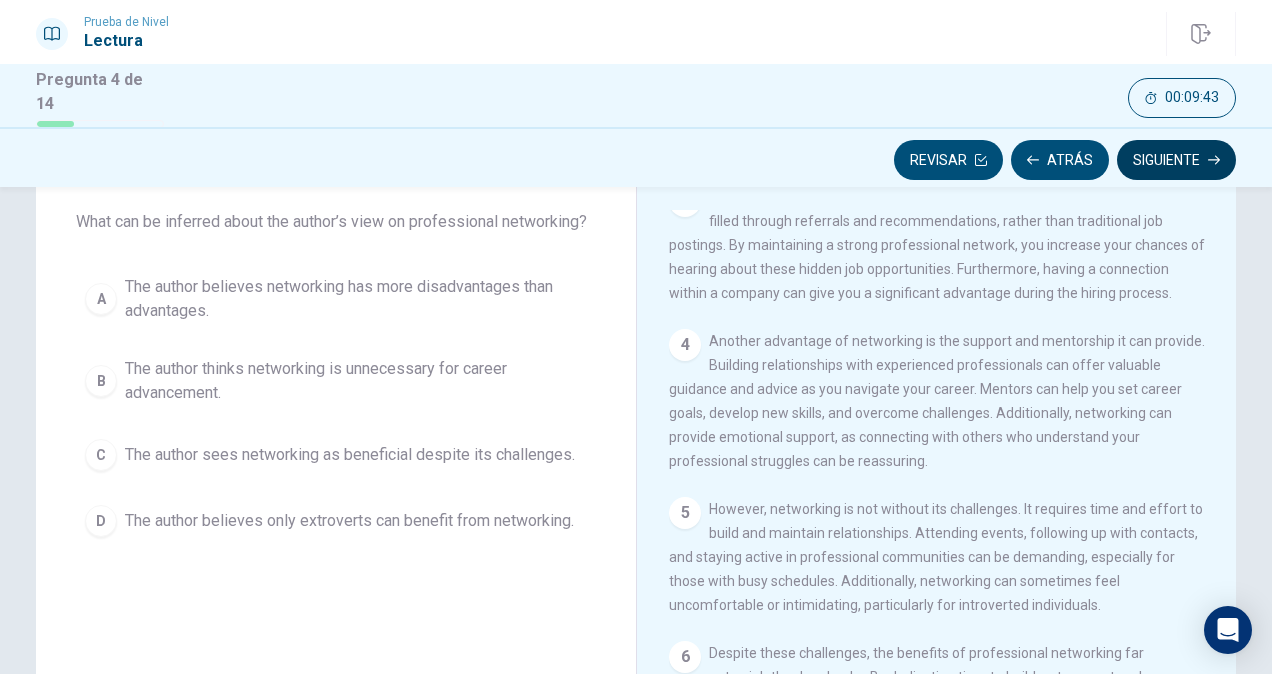 scroll, scrollTop: 106, scrollLeft: 0, axis: vertical 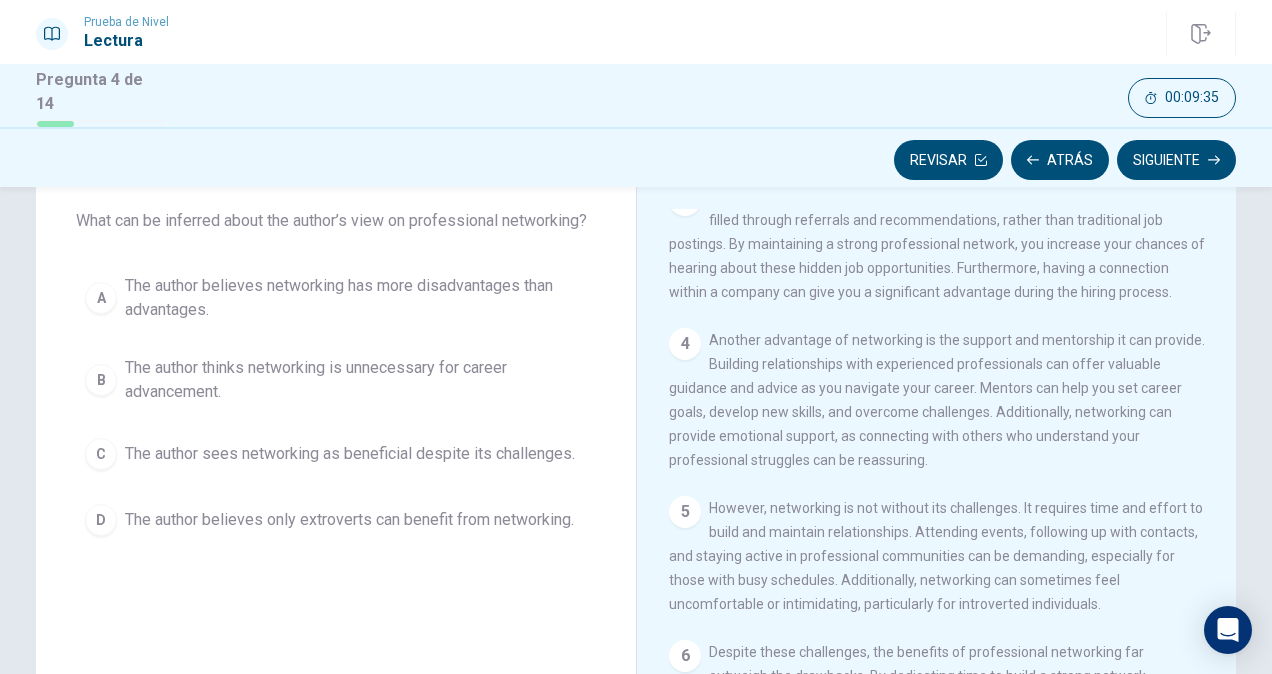 click on "C" at bounding box center [101, 454] 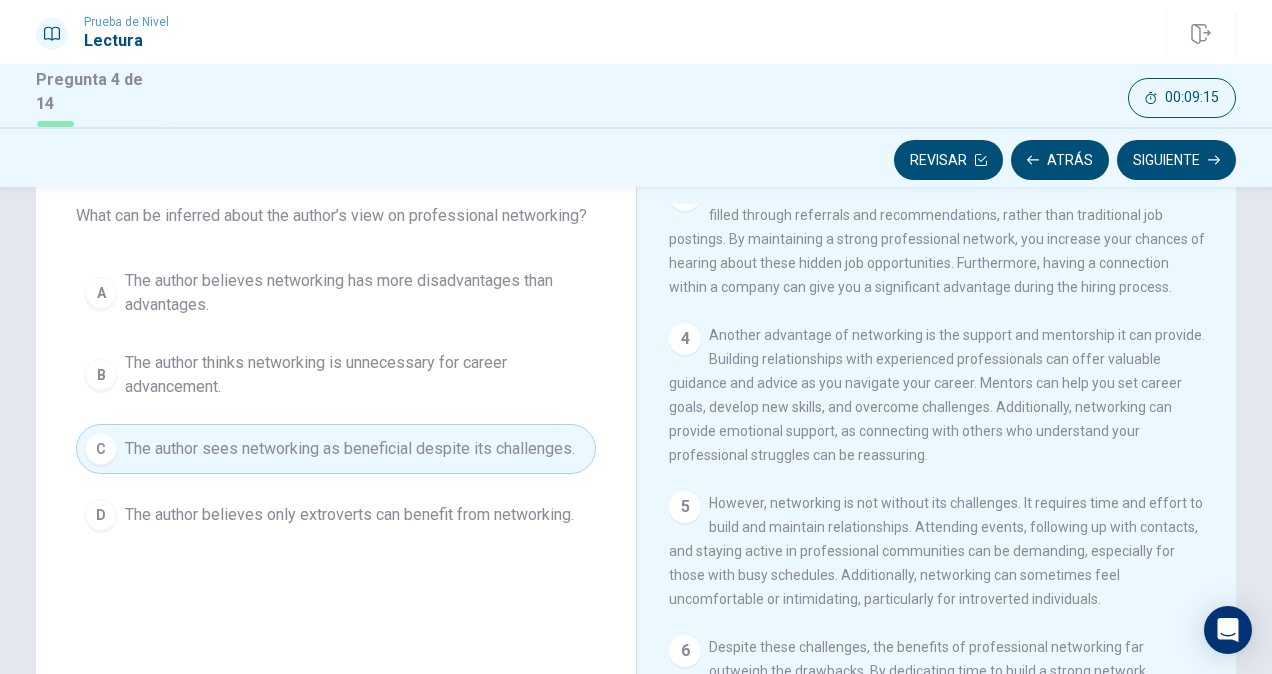 scroll, scrollTop: 0, scrollLeft: 0, axis: both 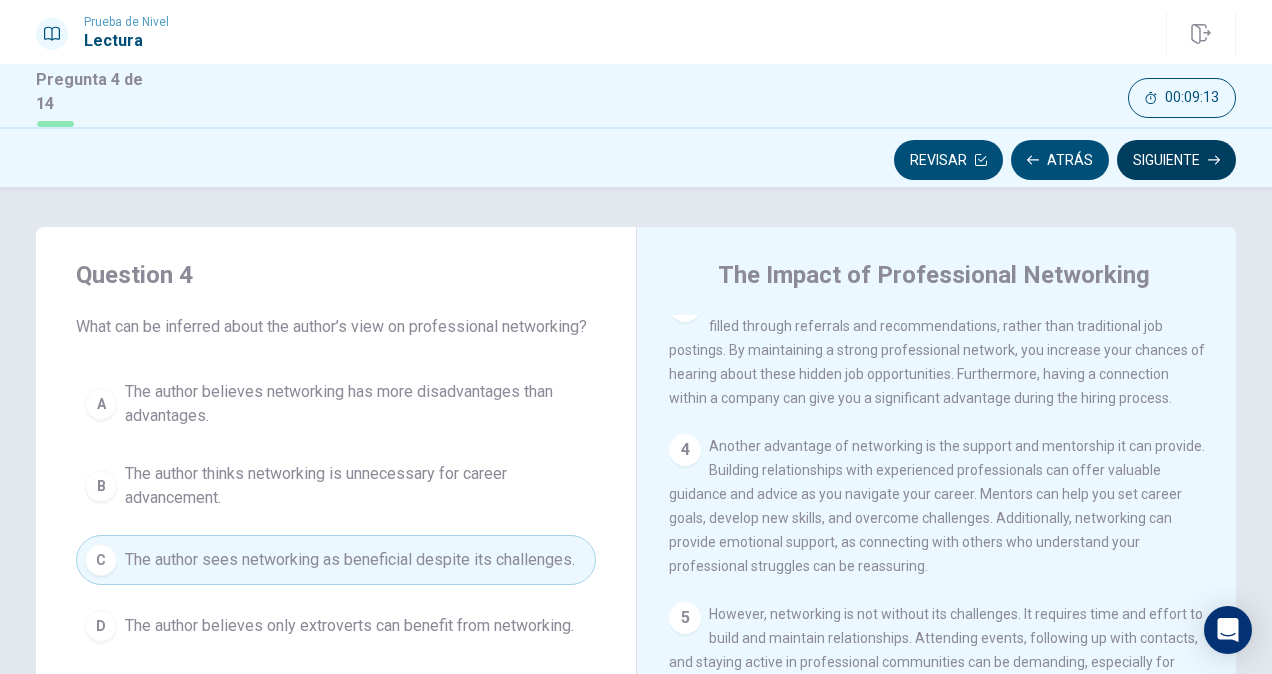 click on "Siguiente" at bounding box center [1176, 160] 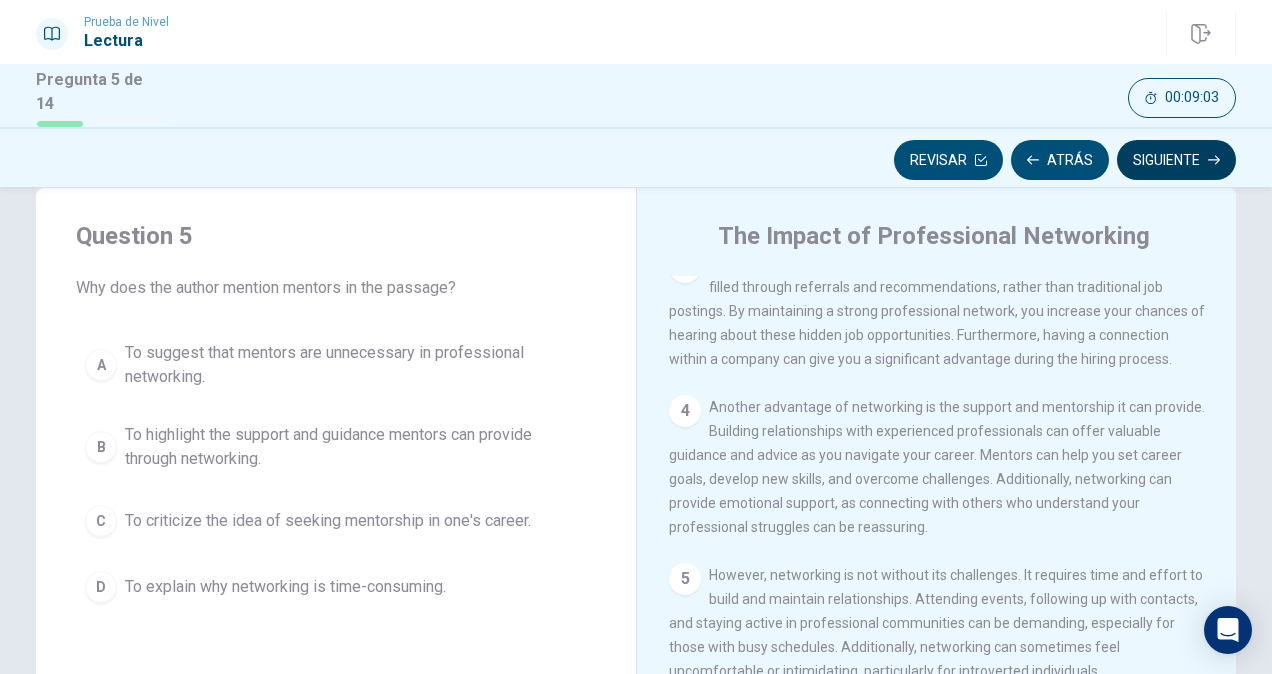 scroll, scrollTop: 46, scrollLeft: 0, axis: vertical 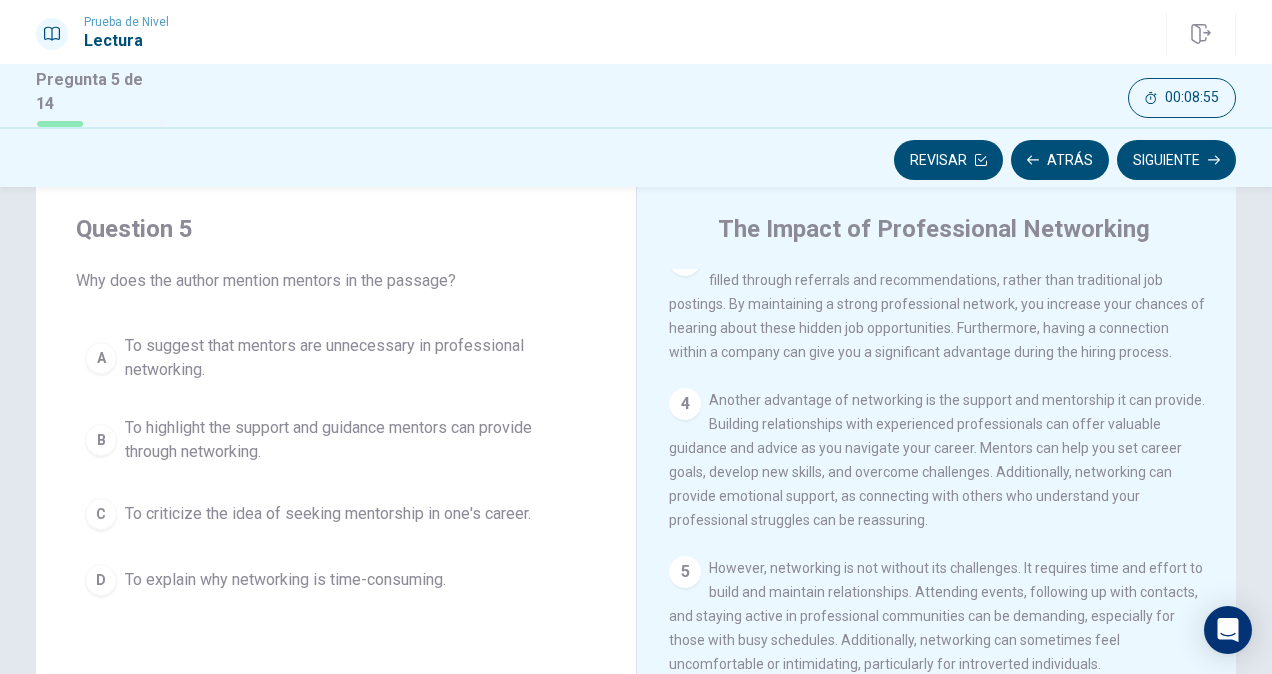 click on "B" at bounding box center [101, 440] 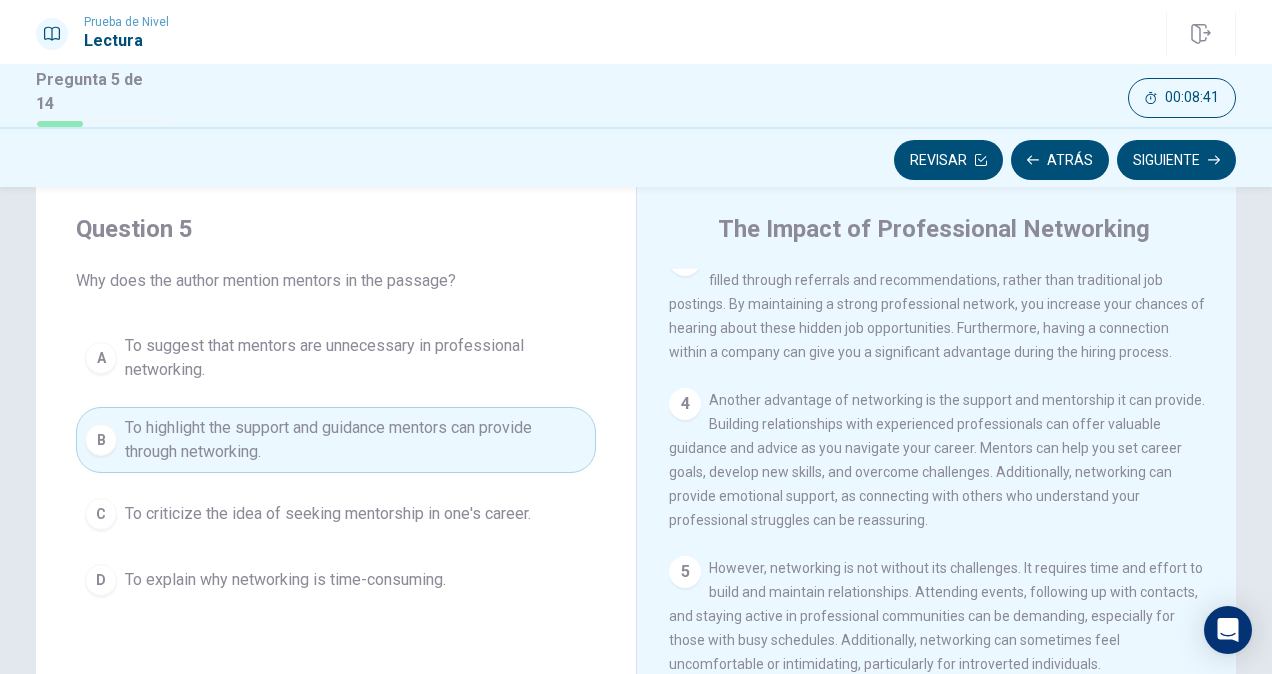 click on "B To highlight the support and guidance mentors can provide through networking." at bounding box center [336, 440] 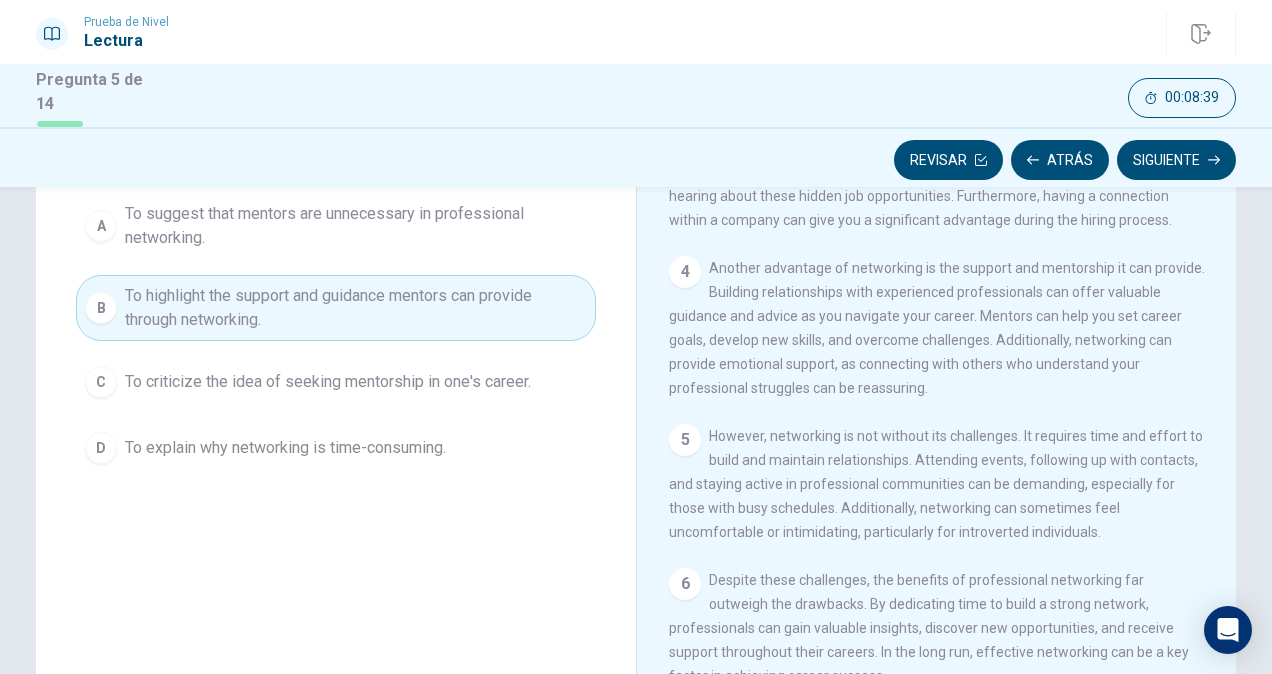 scroll, scrollTop: 200, scrollLeft: 0, axis: vertical 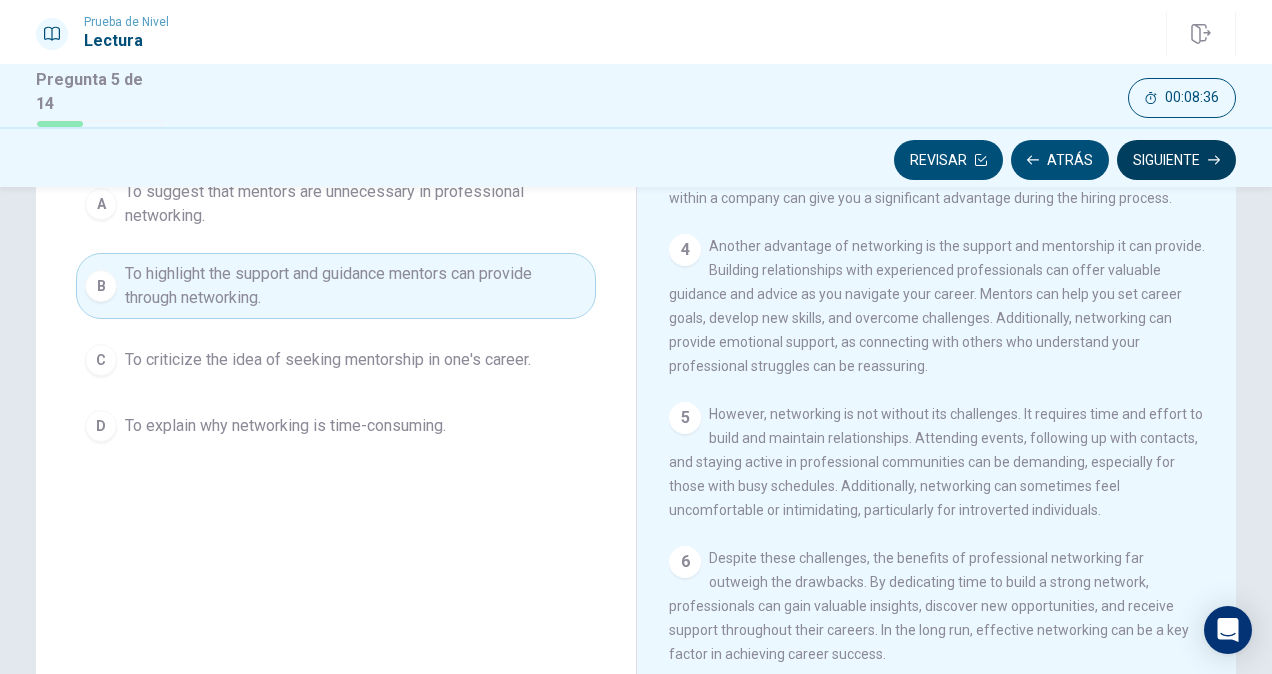 click on "Siguiente" at bounding box center [1176, 160] 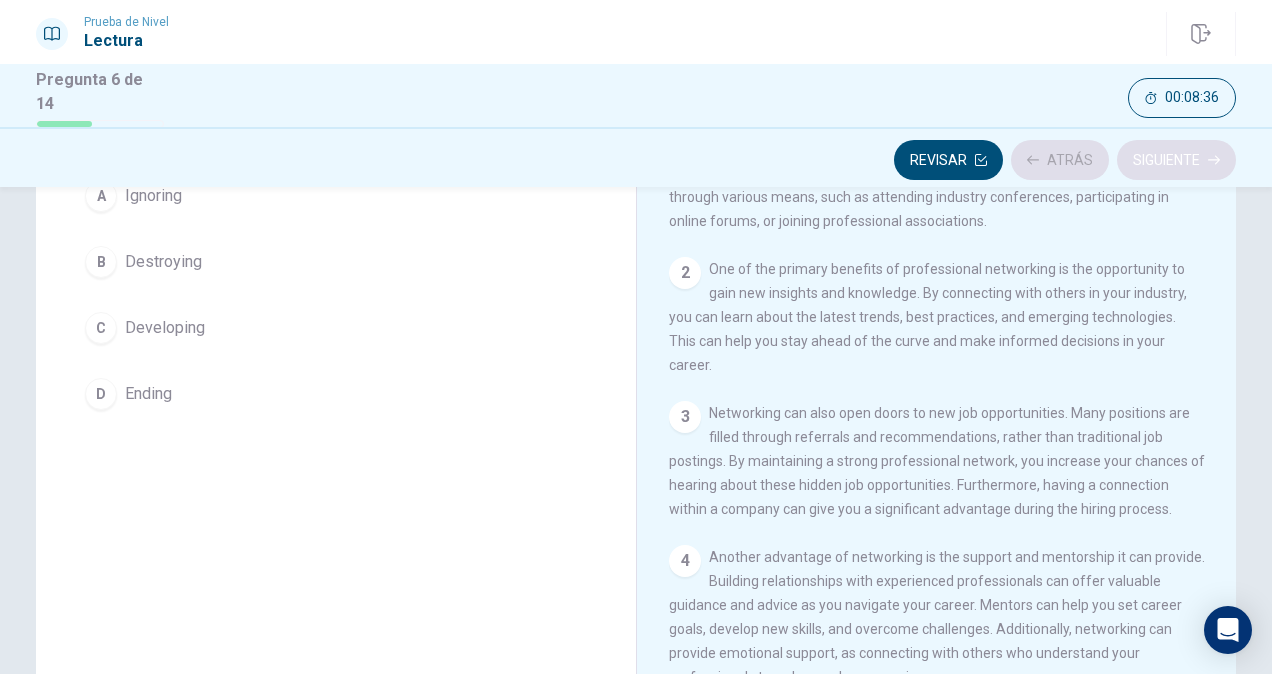 scroll, scrollTop: 0, scrollLeft: 0, axis: both 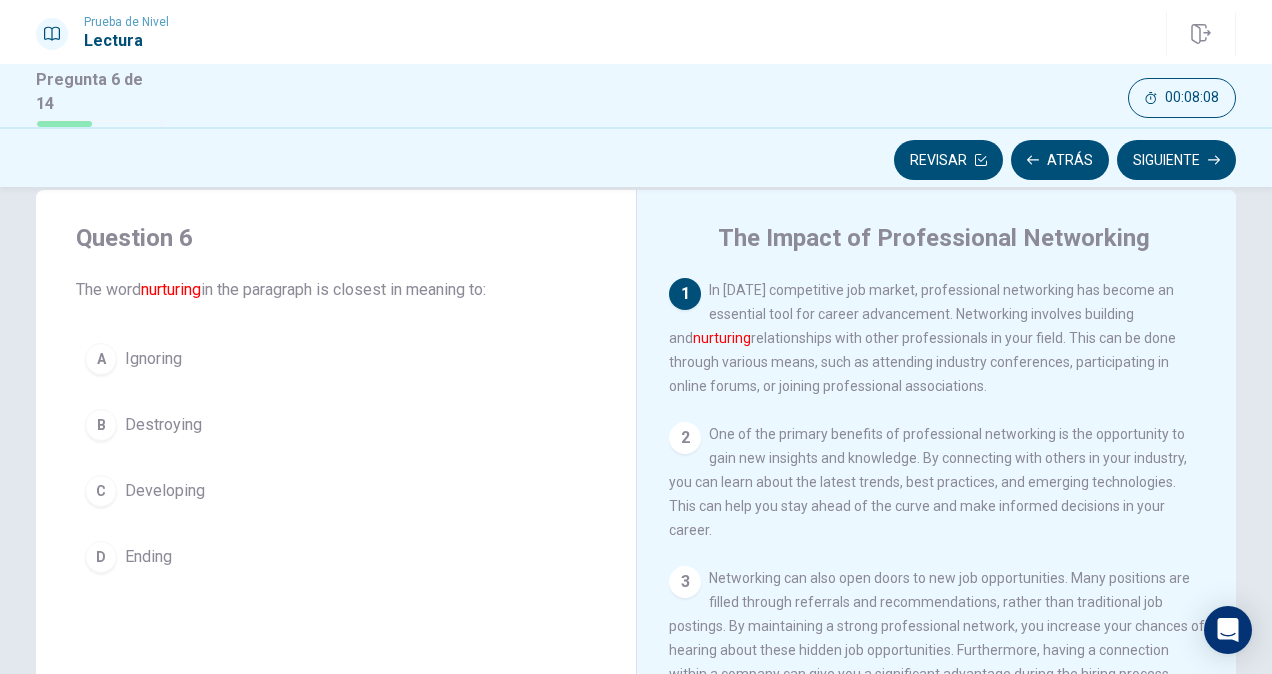 click on "C" at bounding box center (101, 491) 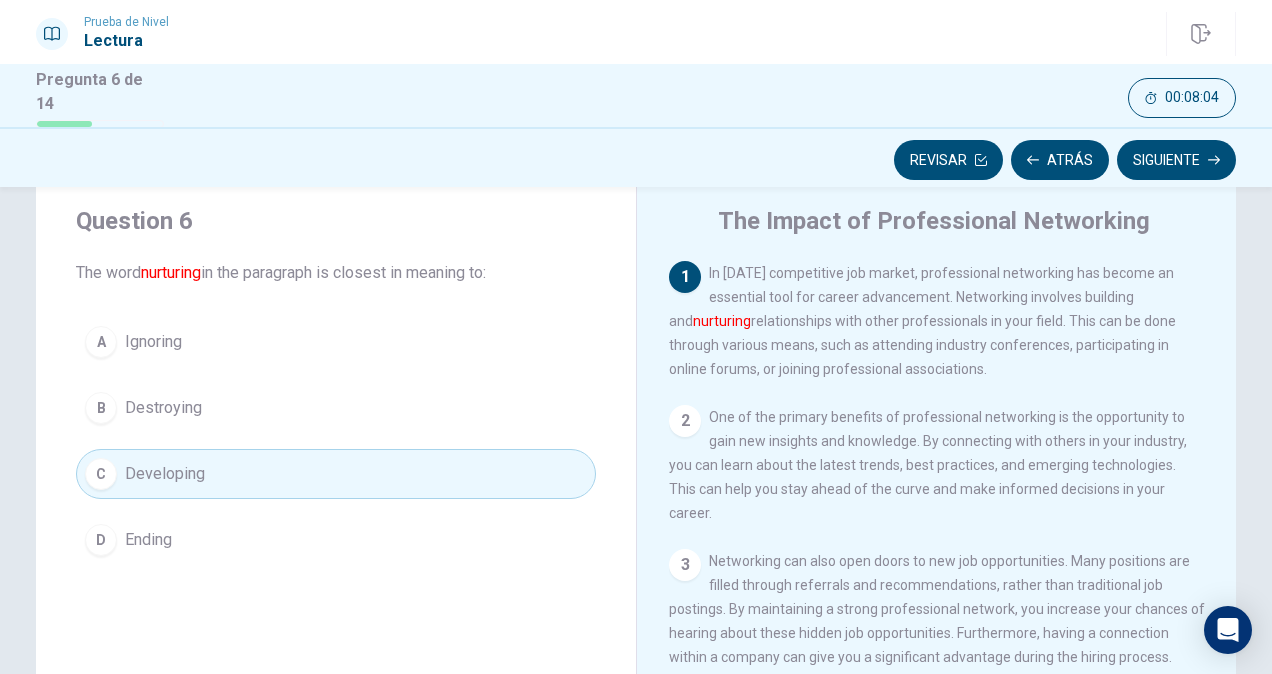 scroll, scrollTop: 26, scrollLeft: 0, axis: vertical 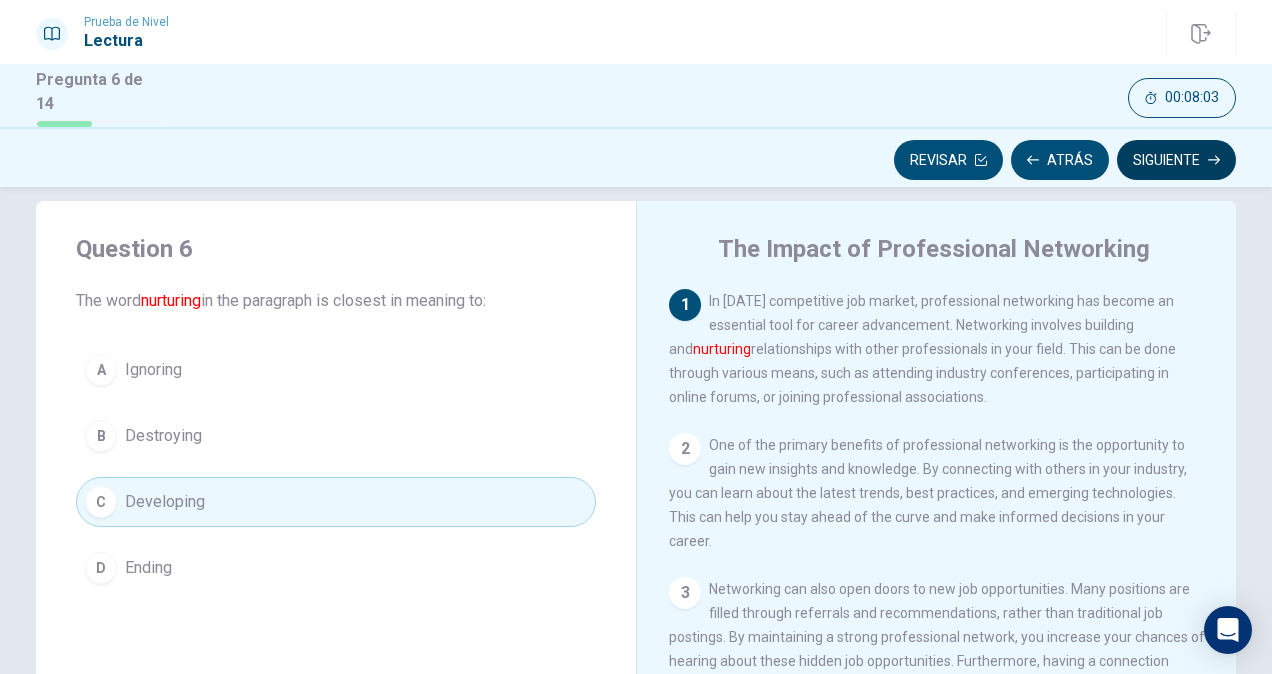 click 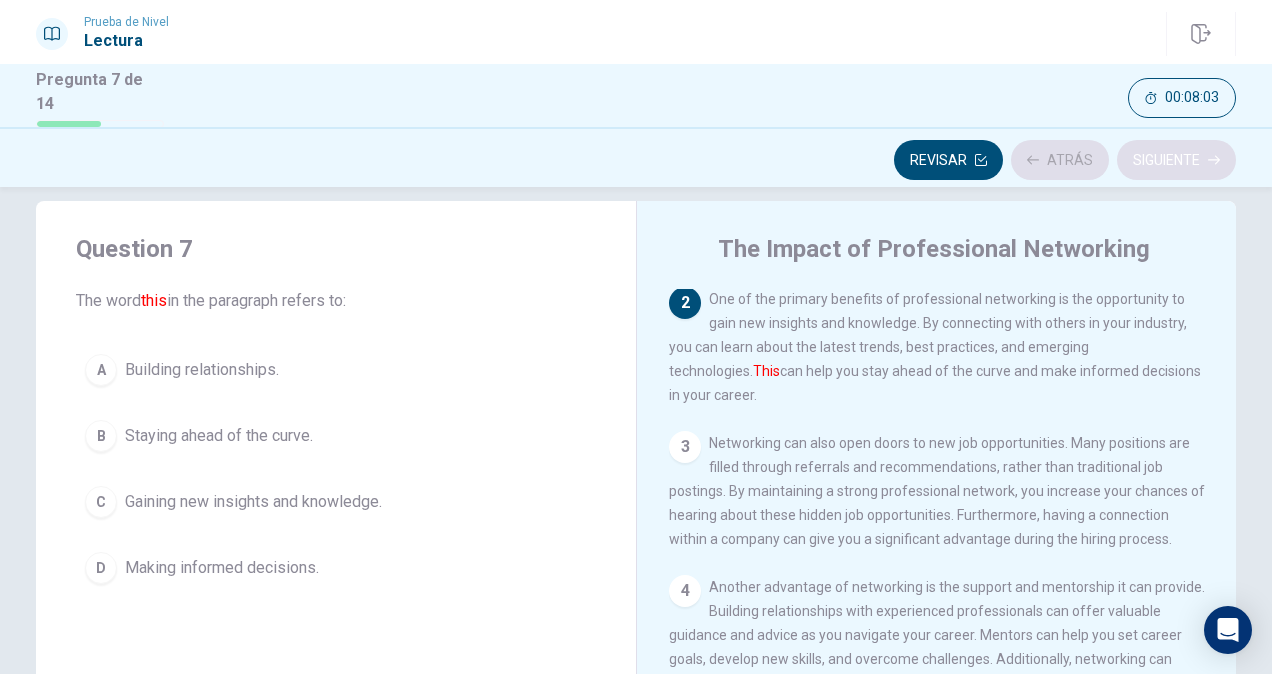 scroll, scrollTop: 147, scrollLeft: 0, axis: vertical 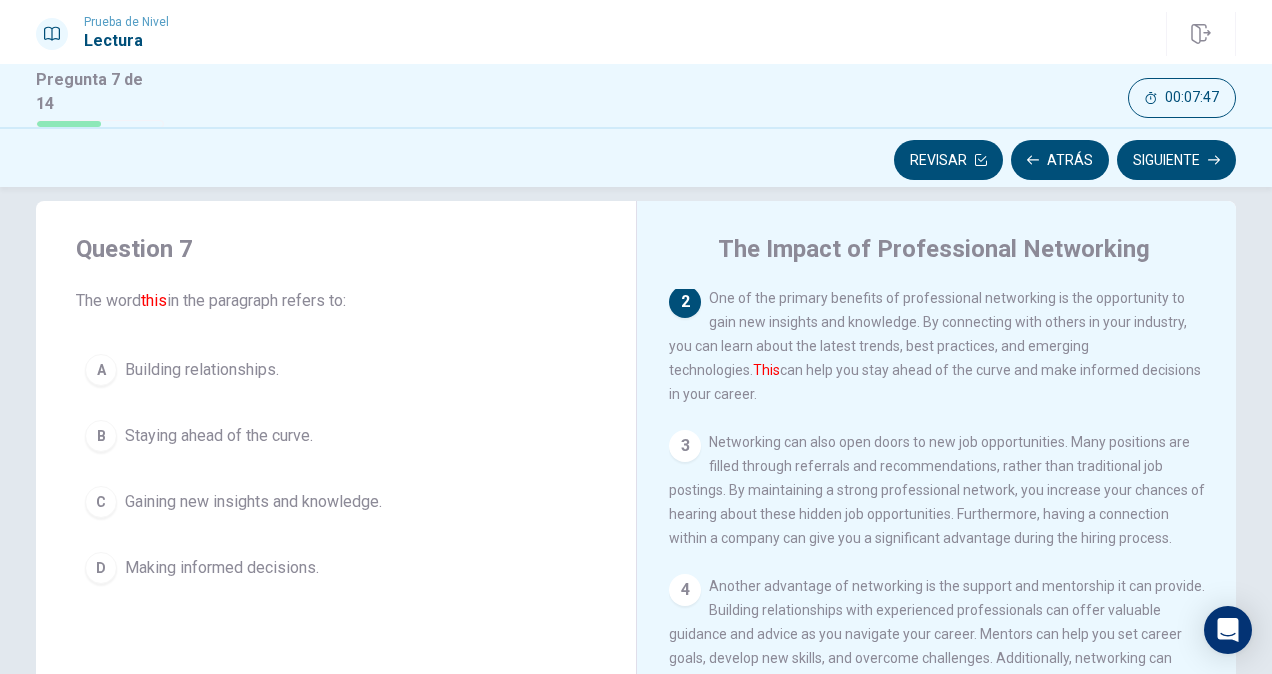 click on "D" at bounding box center (101, 568) 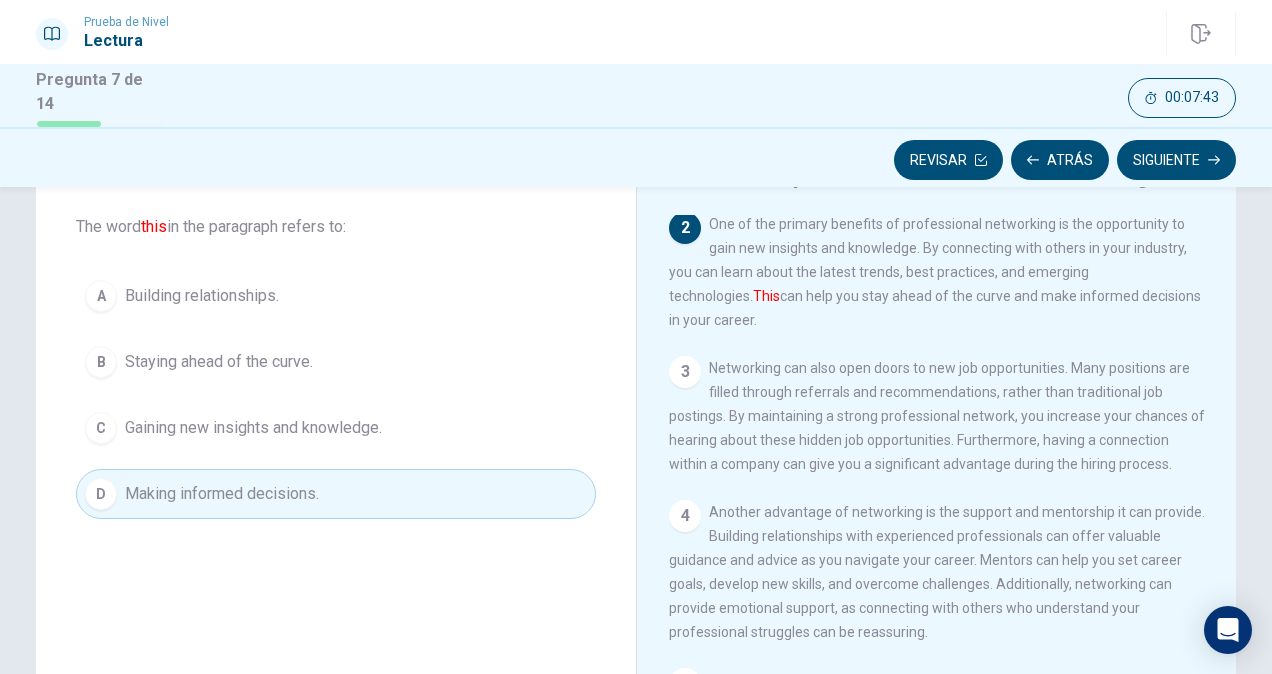 scroll, scrollTop: 103, scrollLeft: 0, axis: vertical 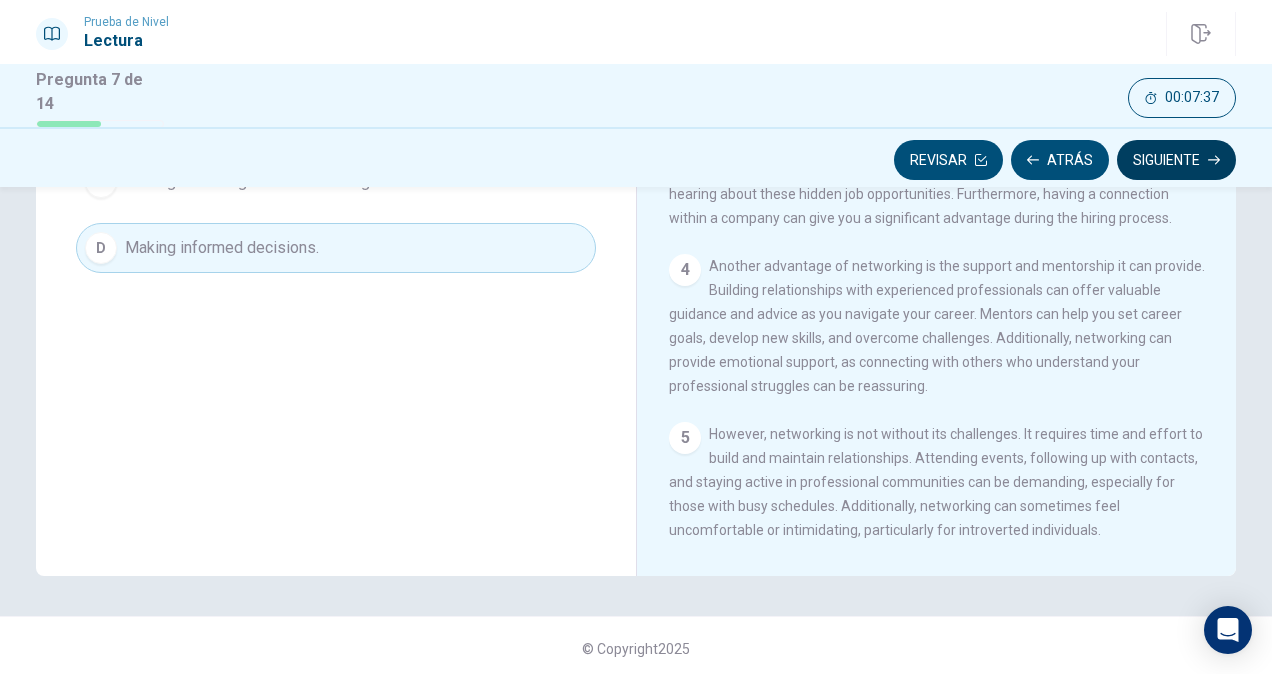click on "Siguiente" at bounding box center (1176, 160) 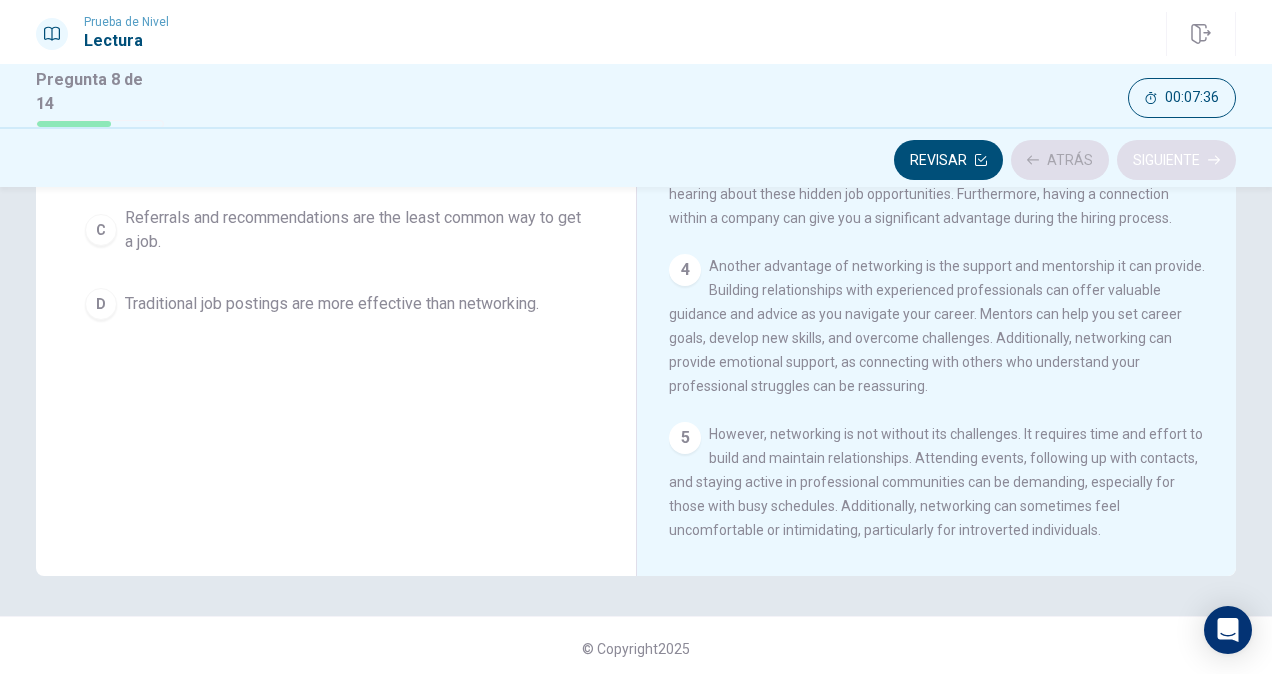 scroll, scrollTop: 349, scrollLeft: 0, axis: vertical 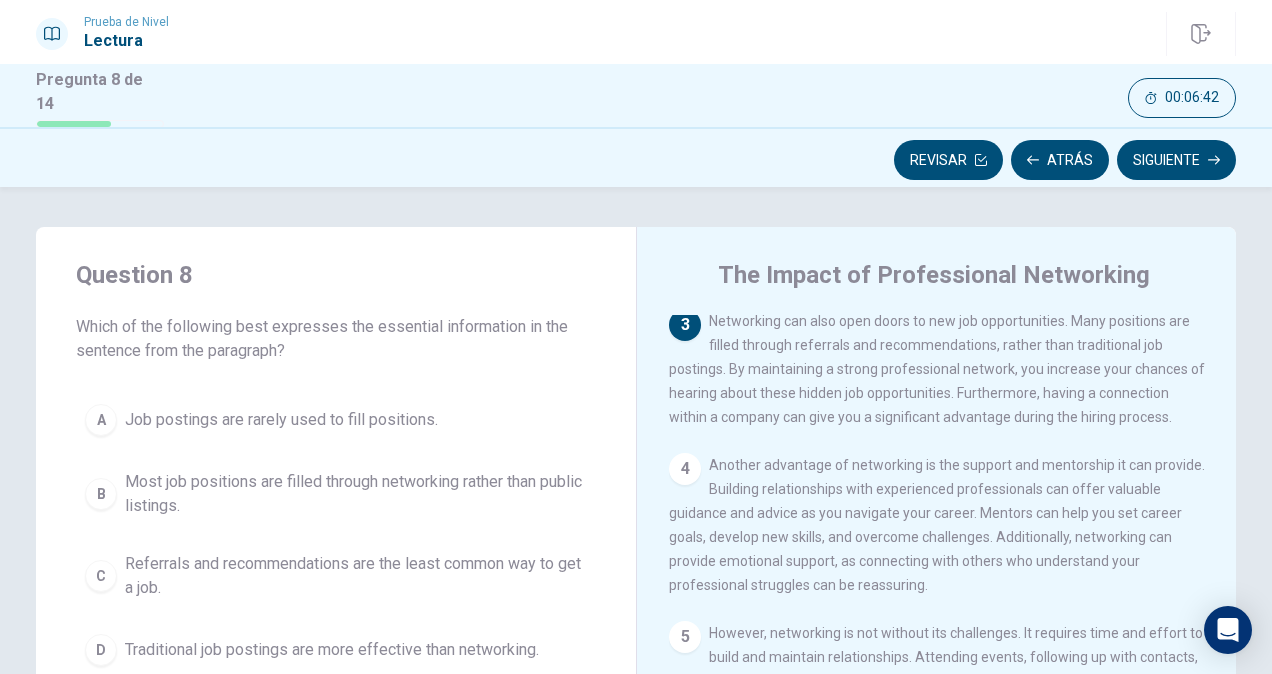 click on "B" at bounding box center [101, 494] 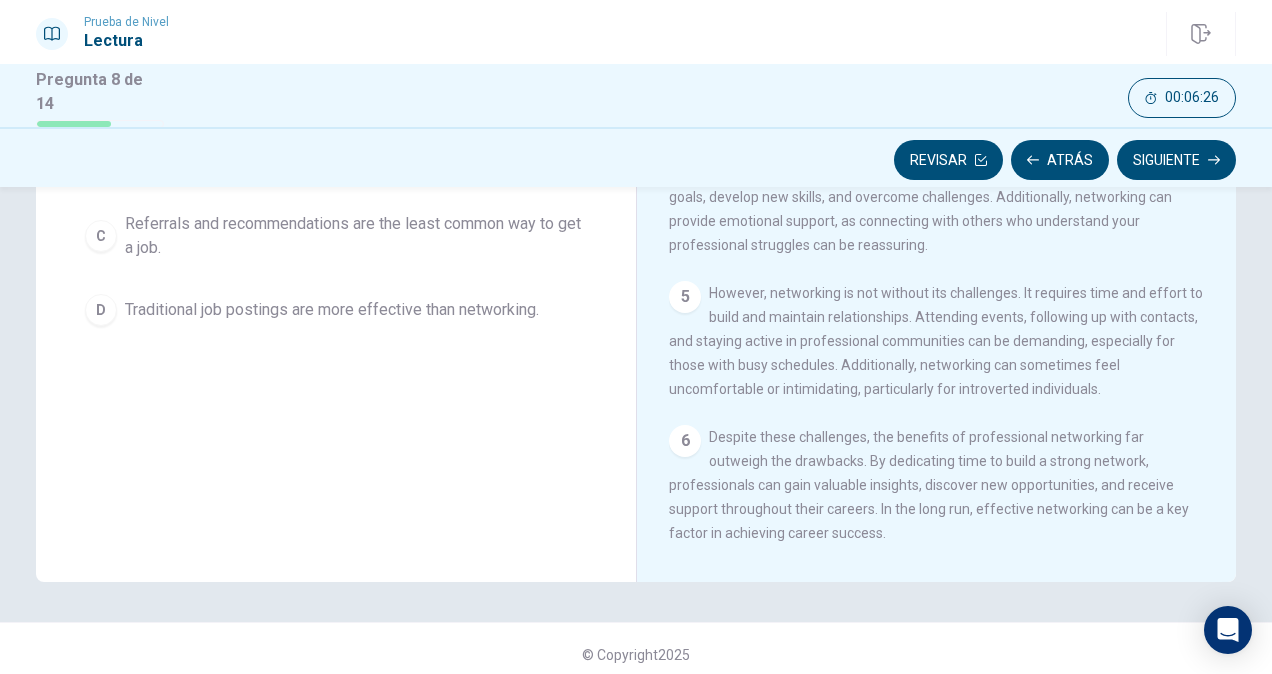 scroll, scrollTop: 349, scrollLeft: 0, axis: vertical 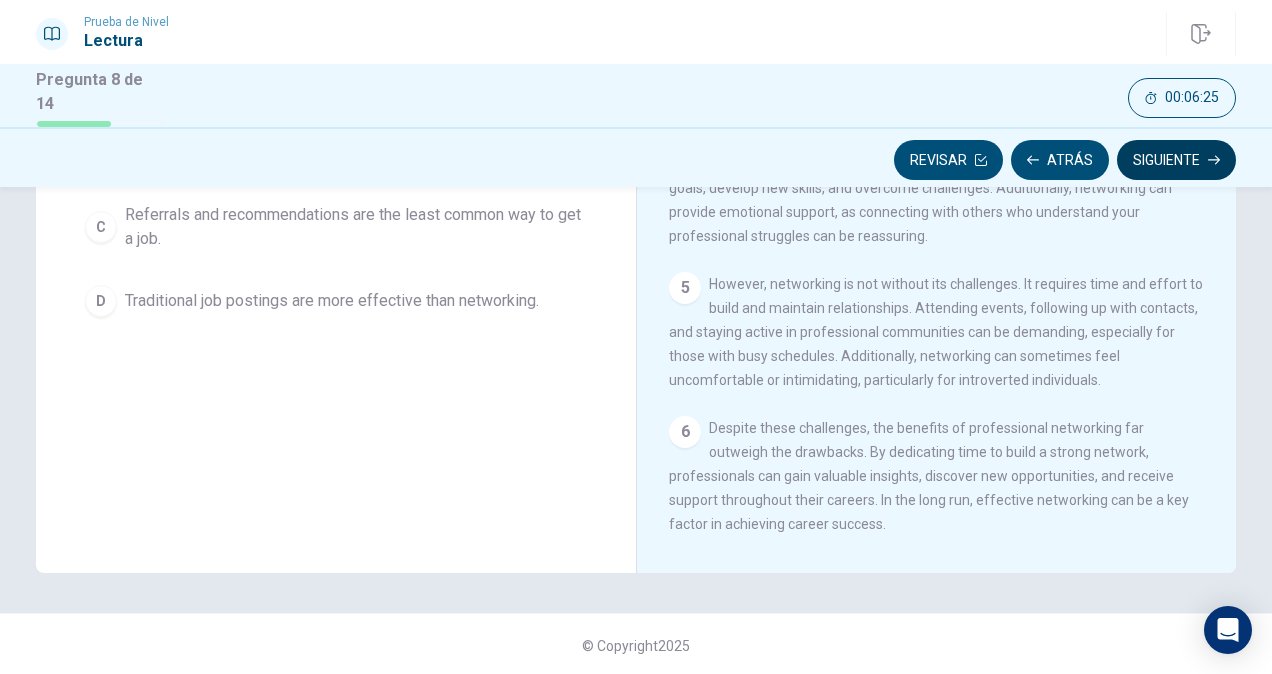 click on "Siguiente" at bounding box center (1176, 160) 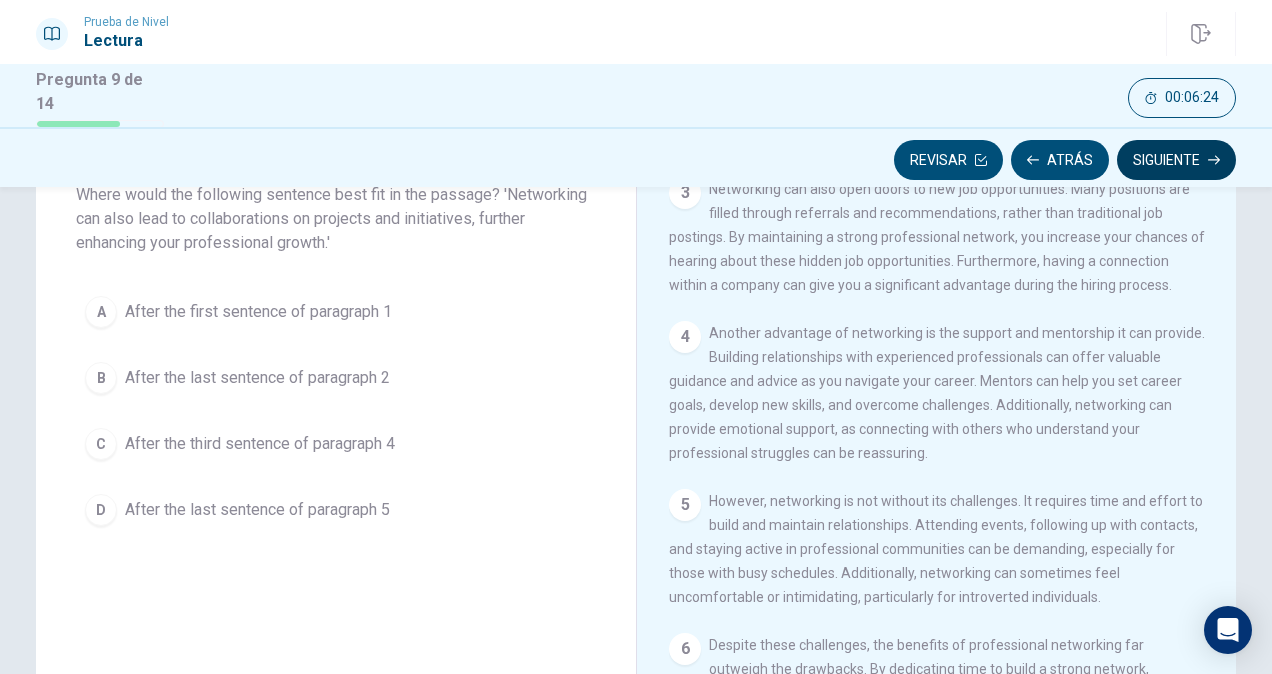scroll, scrollTop: 0, scrollLeft: 0, axis: both 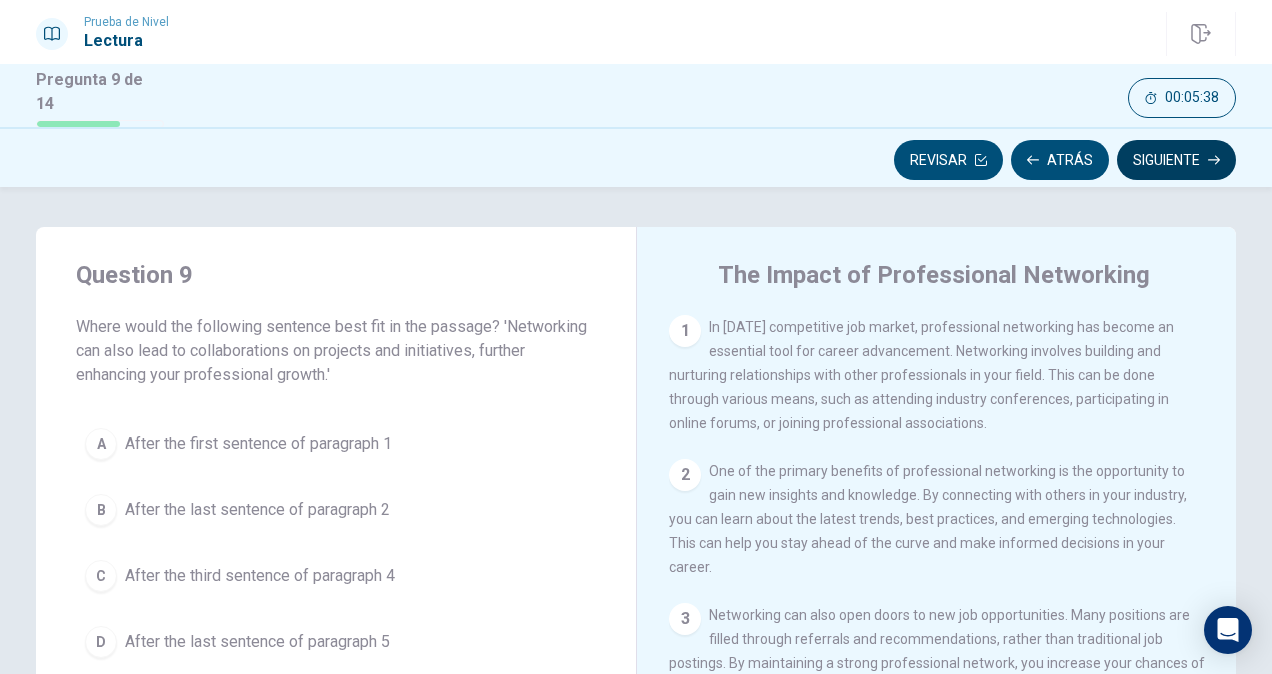 click on "Siguiente" at bounding box center (1176, 160) 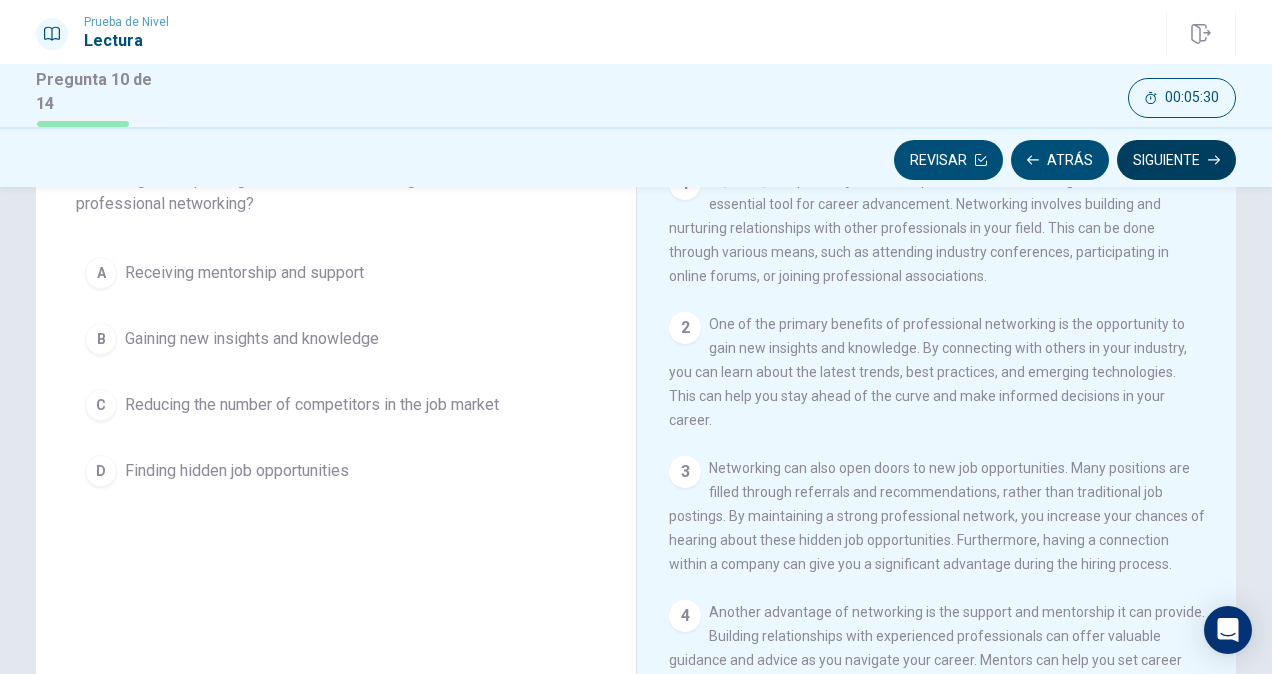scroll, scrollTop: 153, scrollLeft: 0, axis: vertical 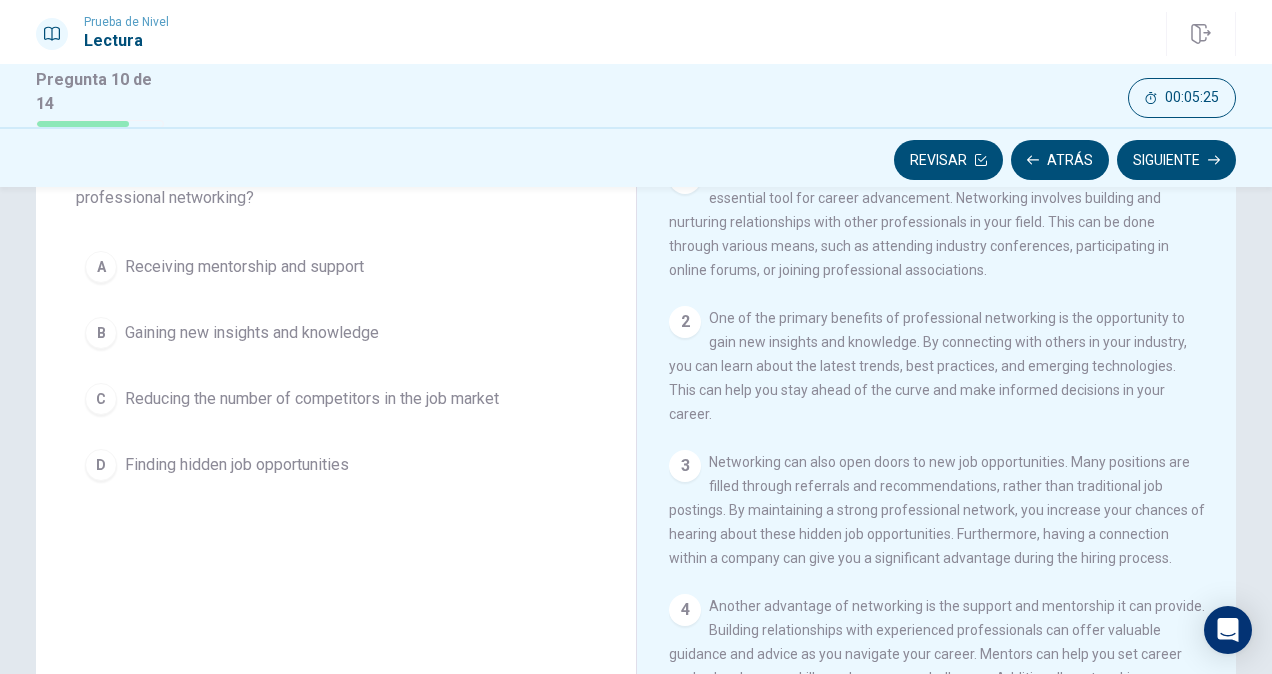 click on "Reducing the number of competitors in the job market" at bounding box center (312, 399) 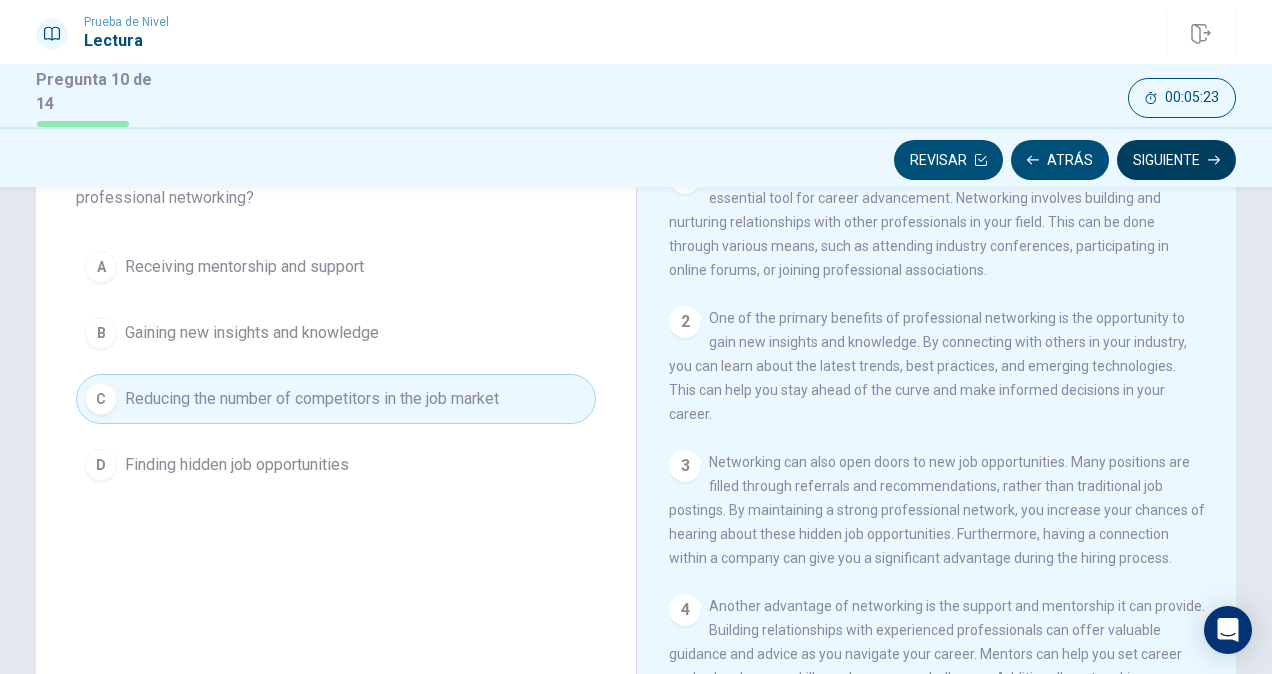 click on "Siguiente" at bounding box center (1176, 160) 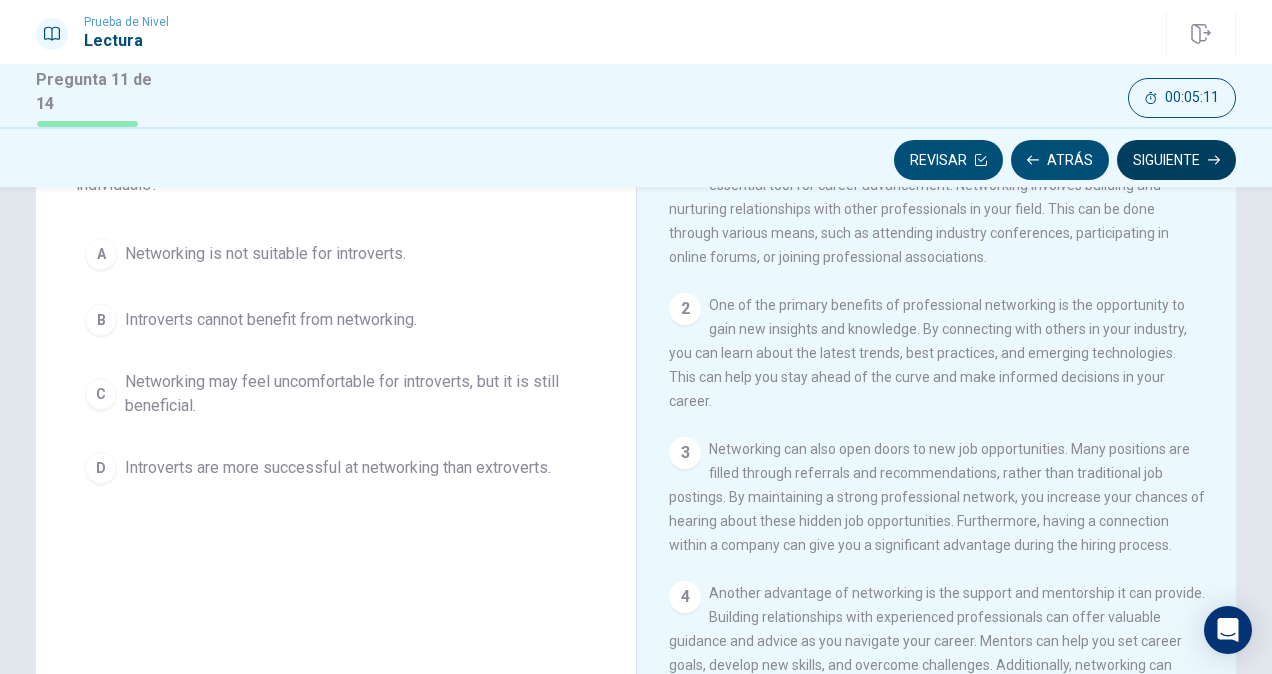 scroll, scrollTop: 161, scrollLeft: 0, axis: vertical 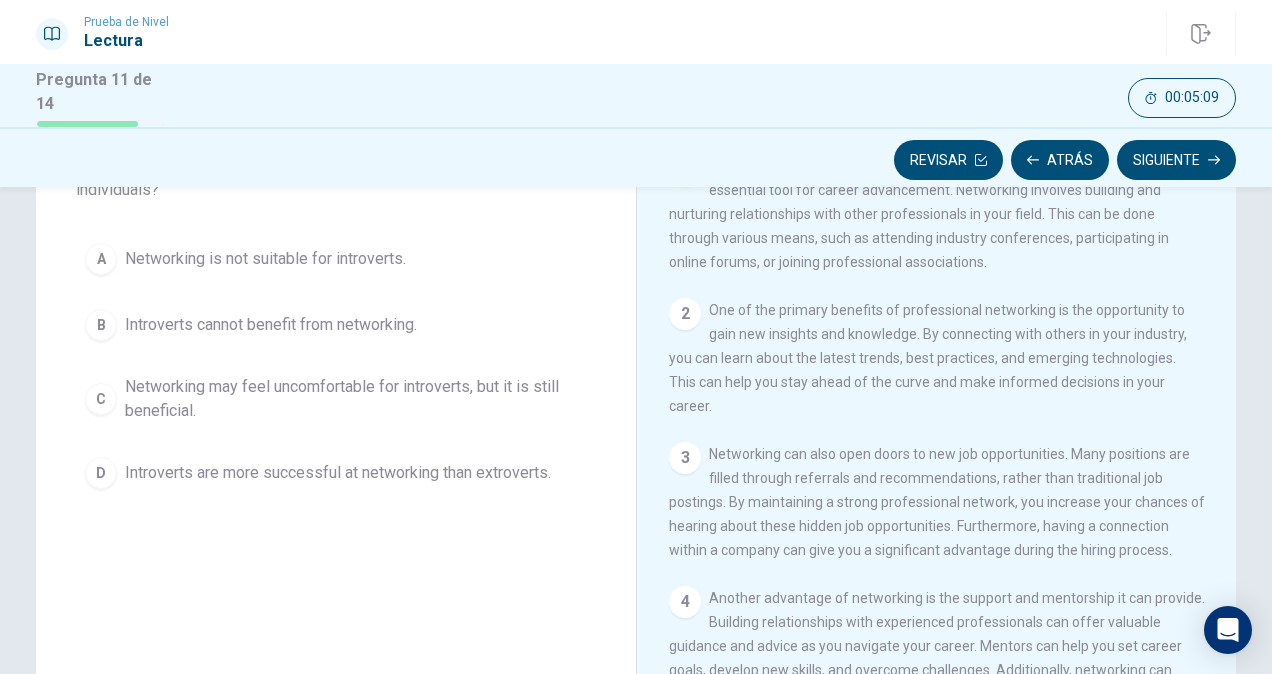 click on "Networking may feel uncomfortable for introverts, but it is still beneficial." at bounding box center [356, 399] 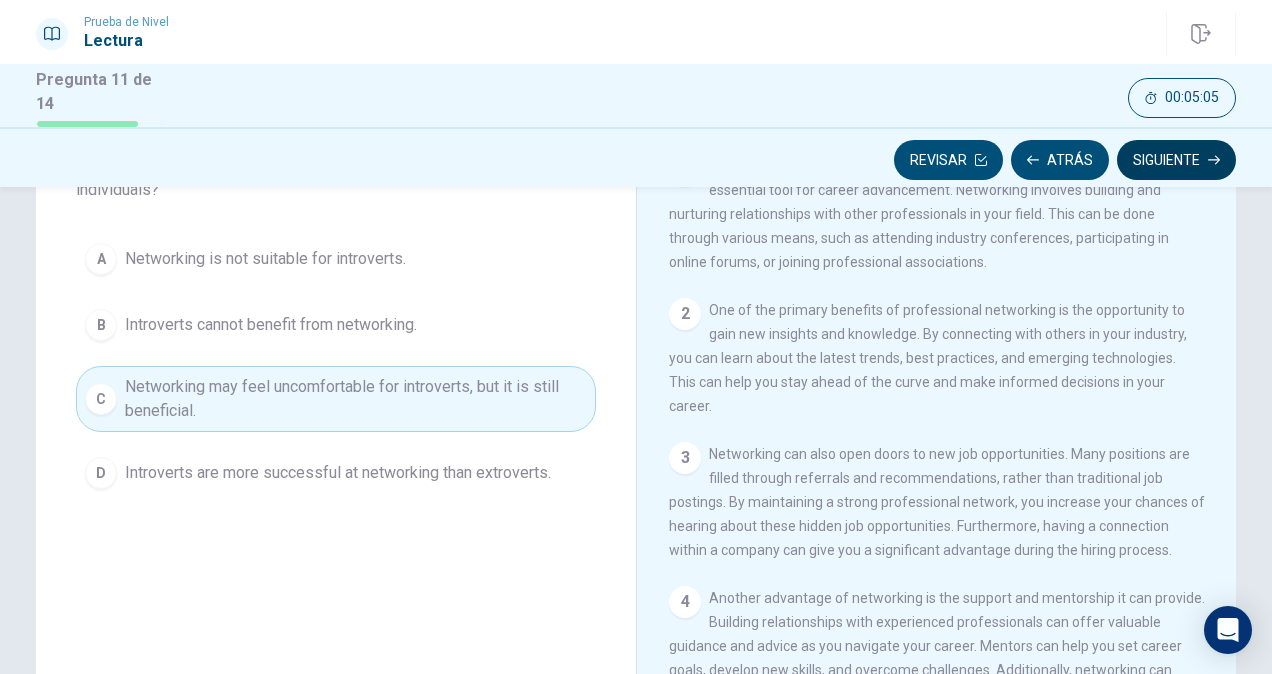 click on "Siguiente" at bounding box center (1176, 160) 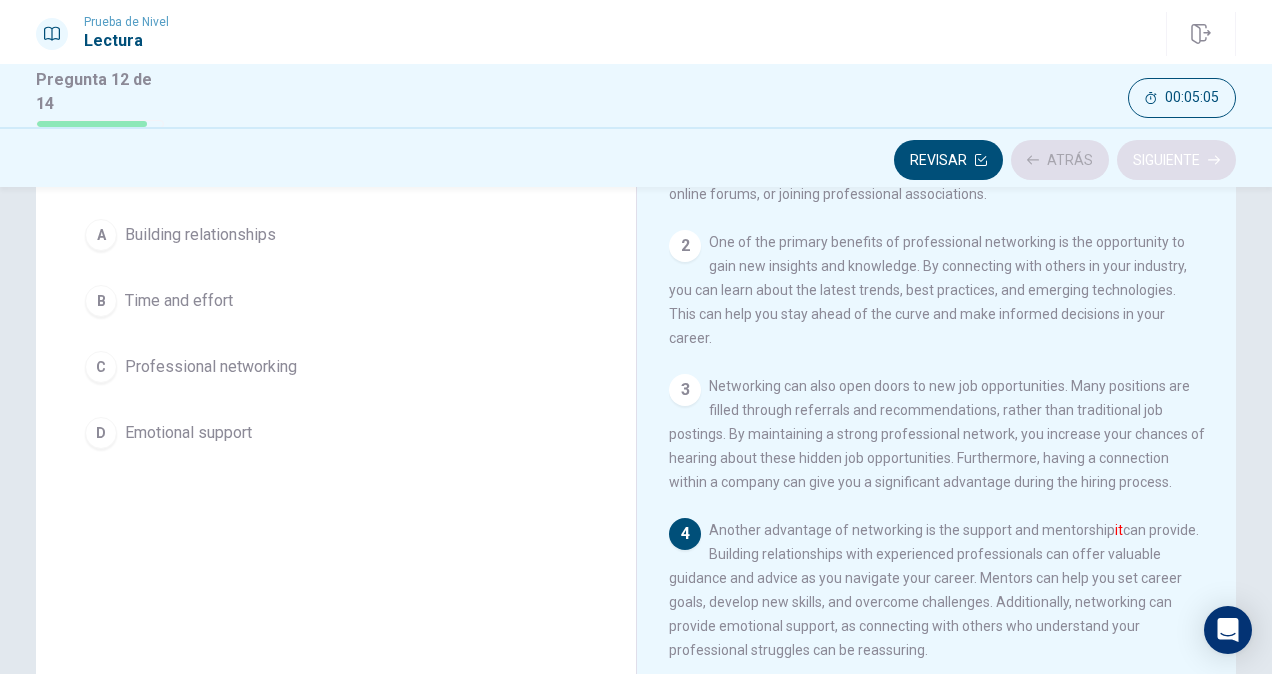 scroll, scrollTop: 215, scrollLeft: 0, axis: vertical 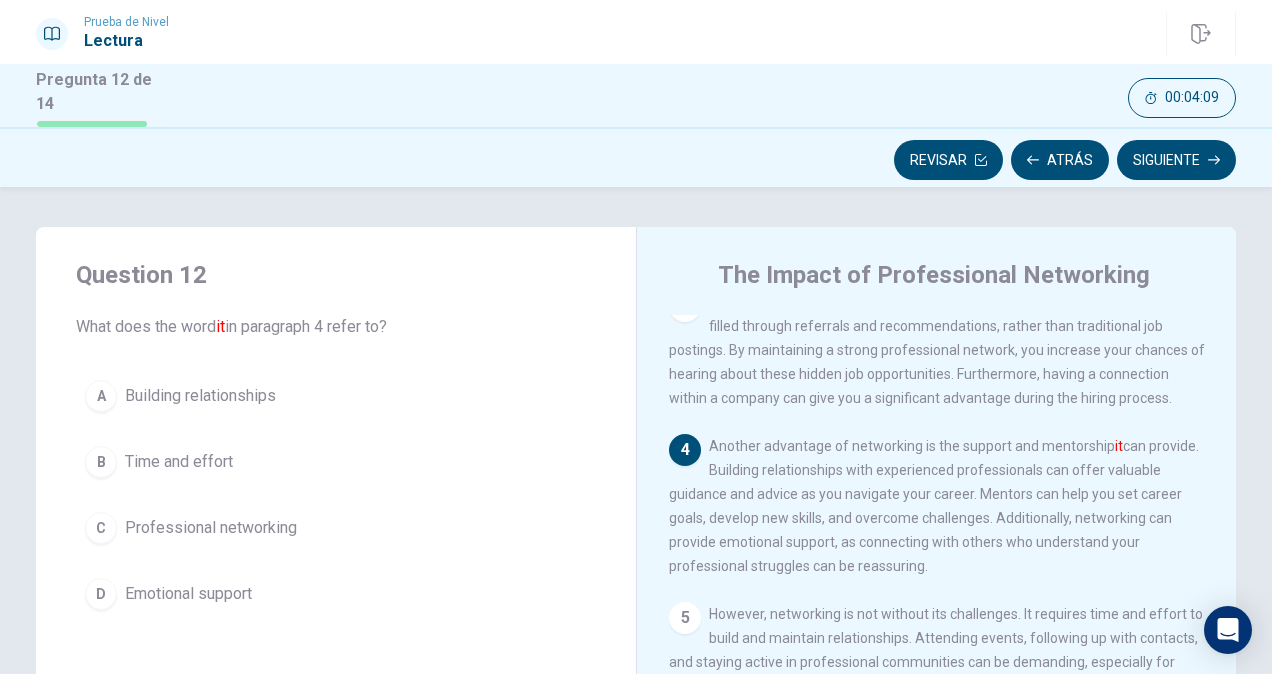 click on "C Professional networking" at bounding box center (336, 528) 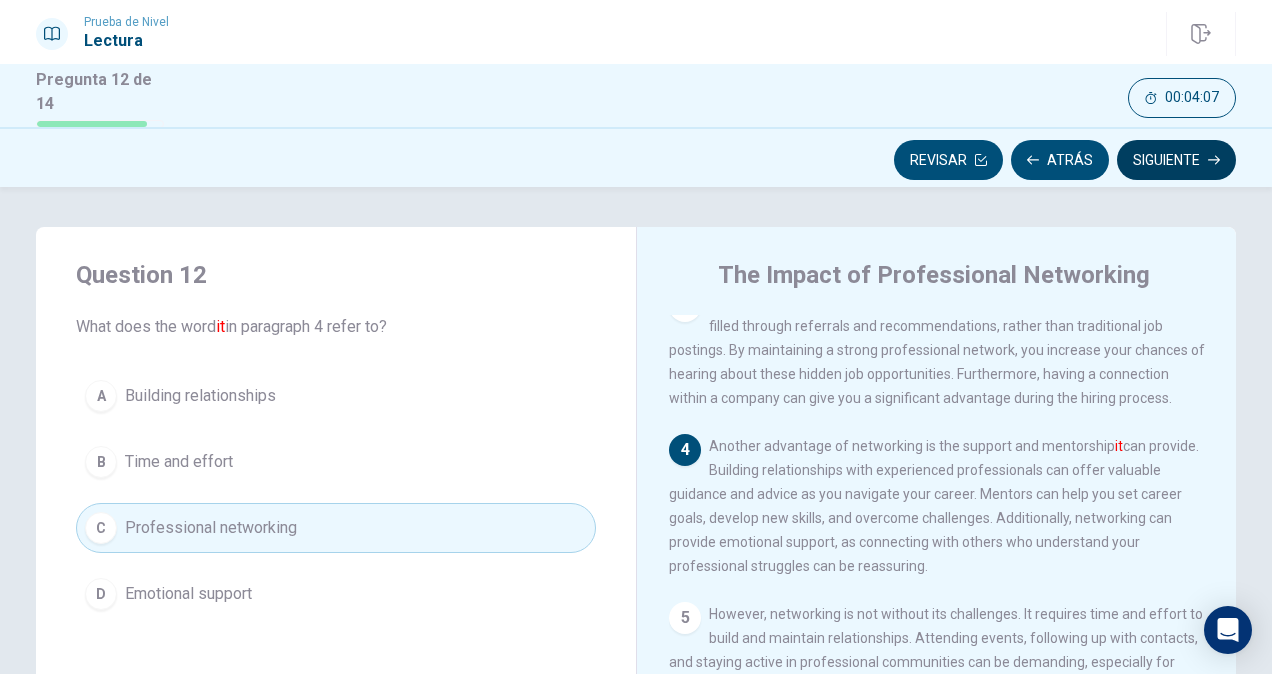 click on "Siguiente" at bounding box center [1176, 160] 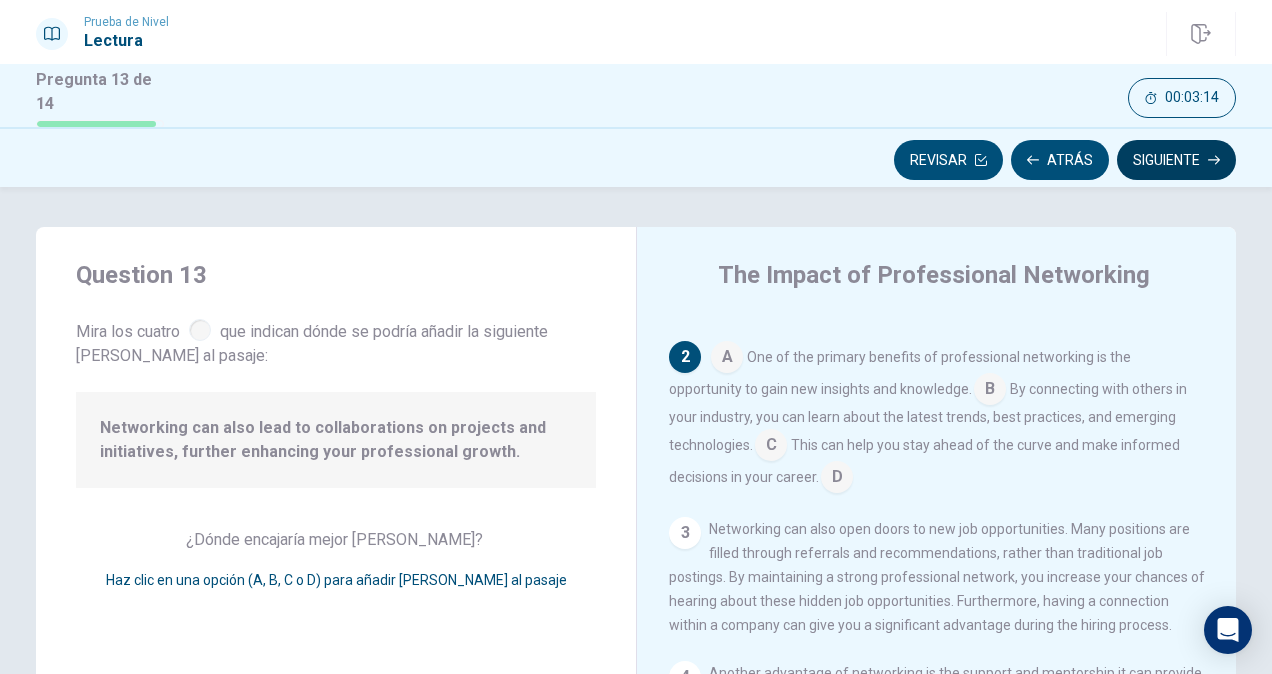 scroll, scrollTop: 116, scrollLeft: 0, axis: vertical 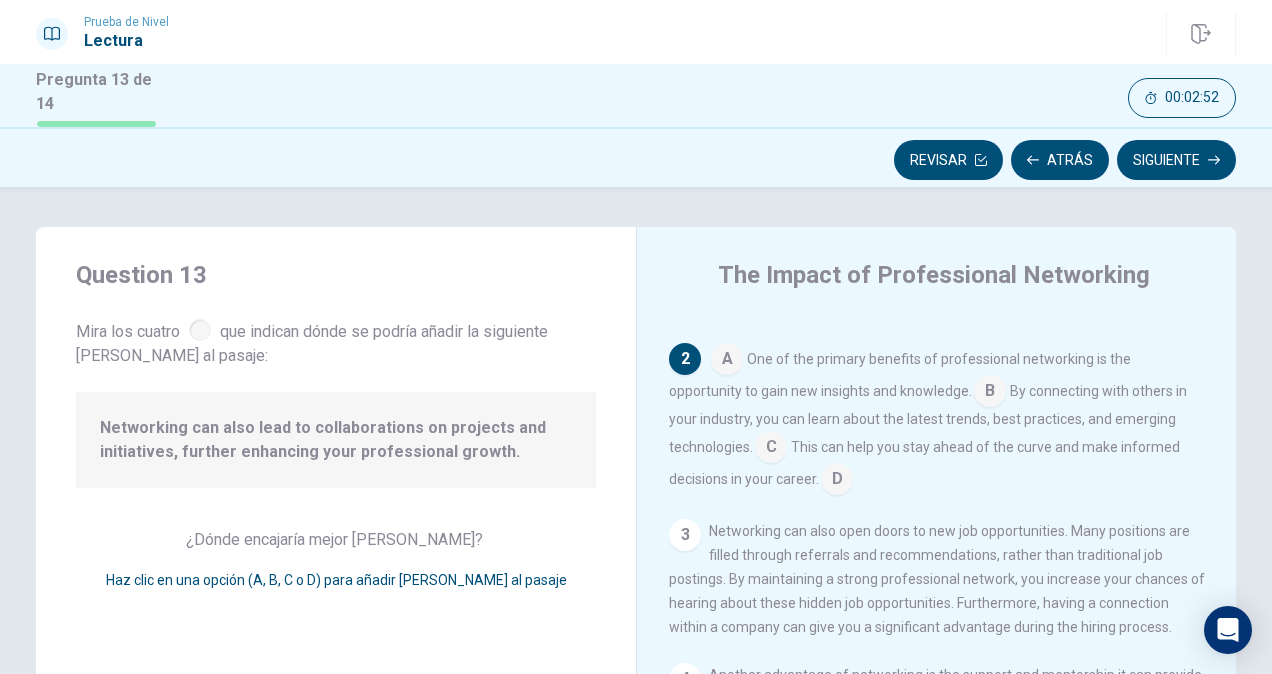 click on "Networking can also lead to collaborations on projects and initiatives, further enhancing your professional growth." at bounding box center (336, 440) 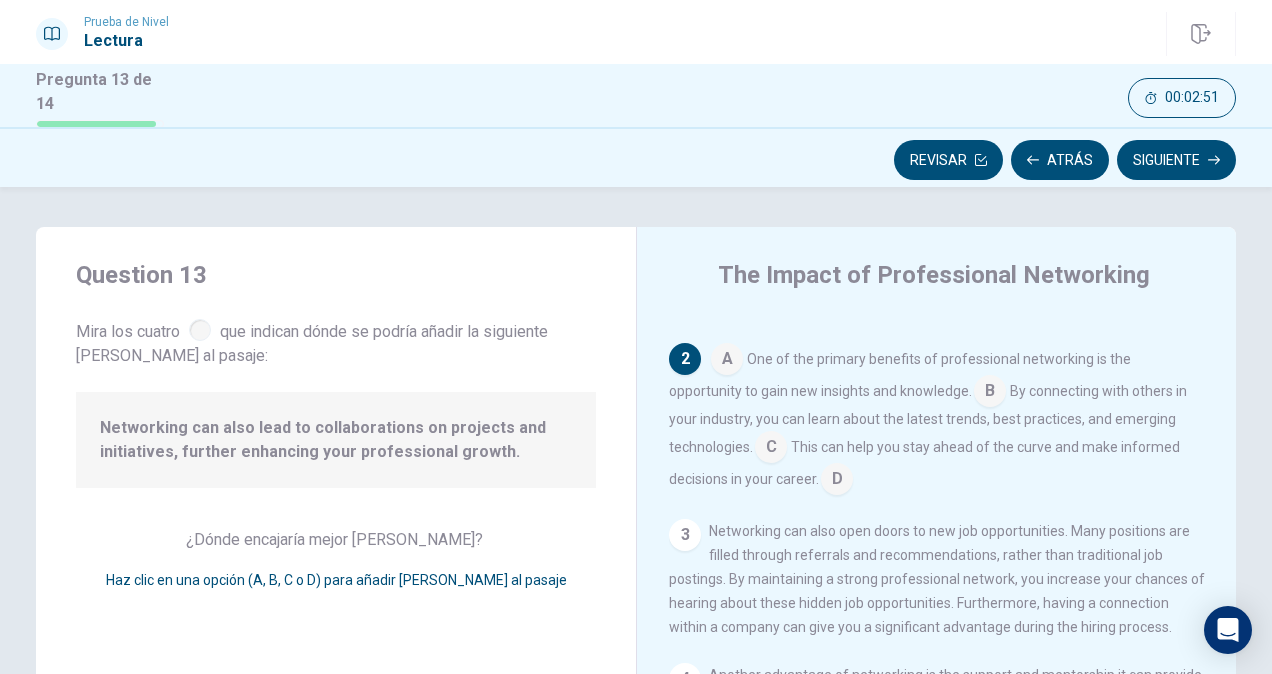 click at bounding box center (837, 481) 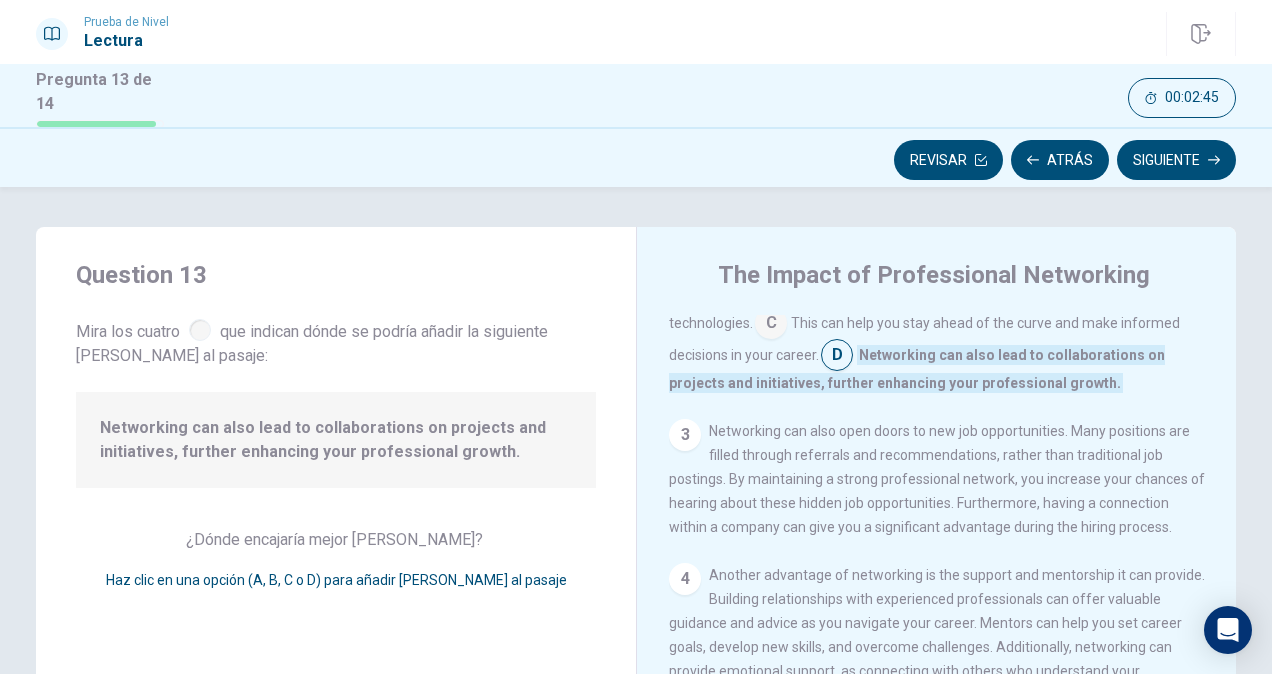 scroll, scrollTop: 386, scrollLeft: 0, axis: vertical 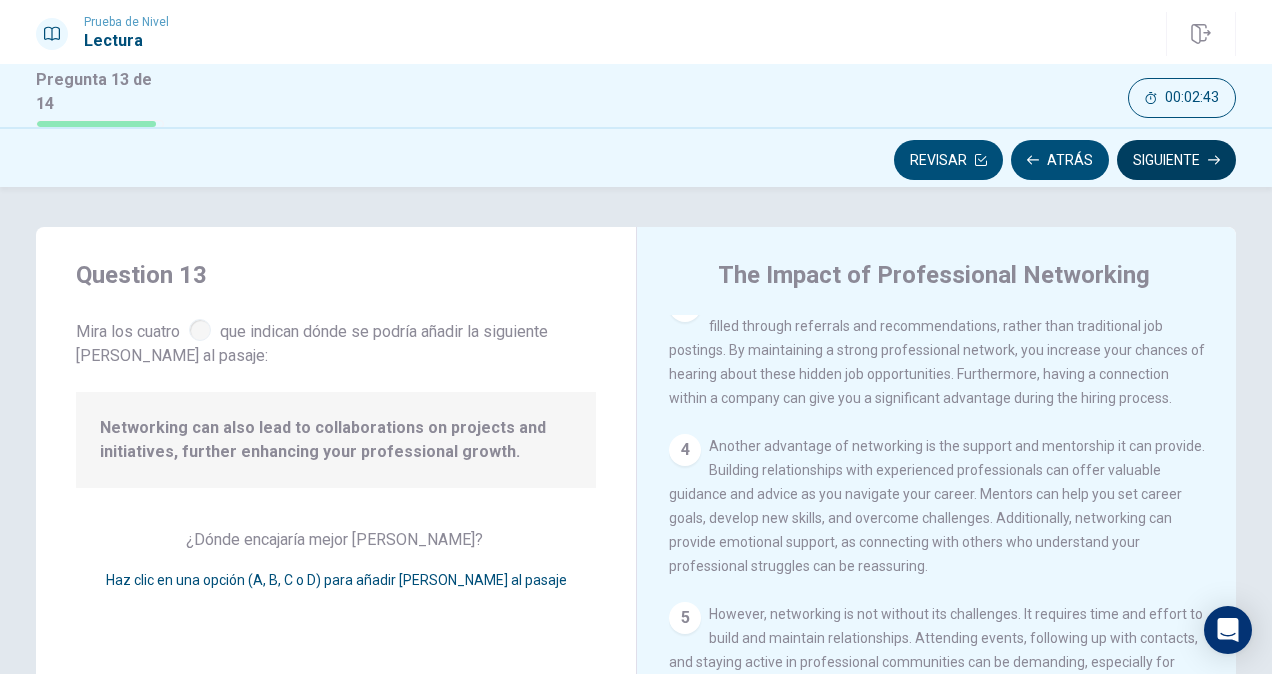 click on "Siguiente" at bounding box center (1176, 160) 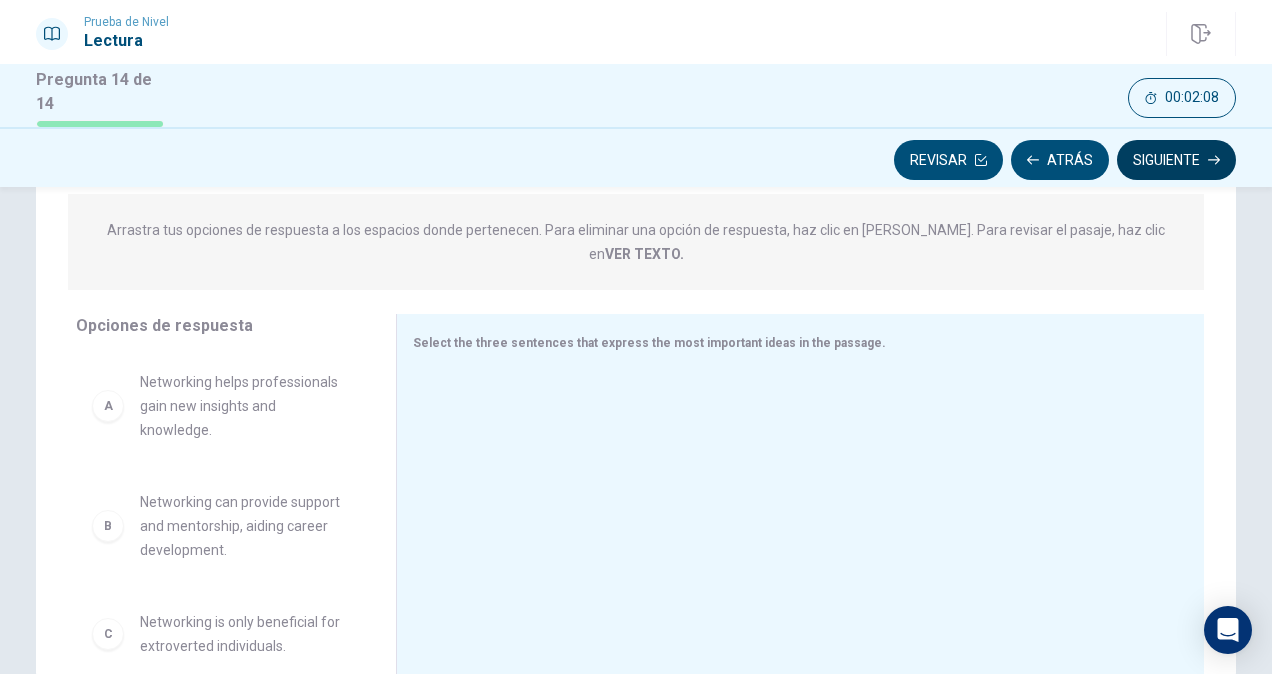 scroll, scrollTop: 254, scrollLeft: 0, axis: vertical 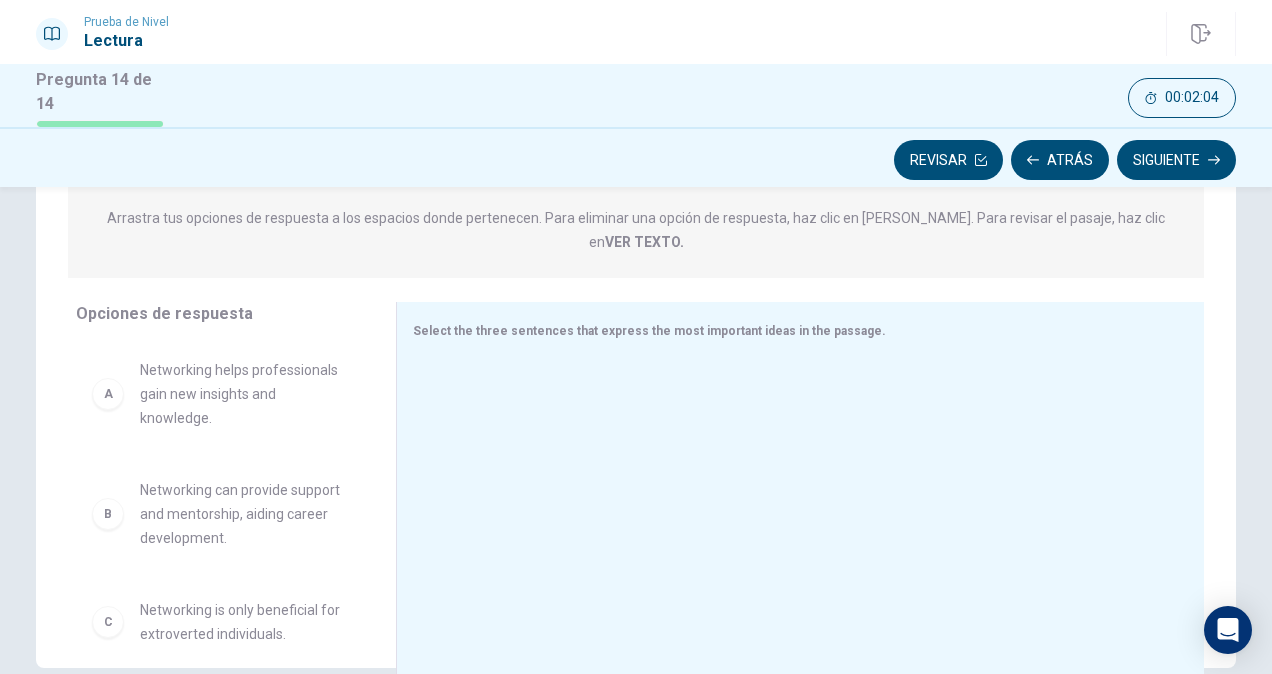 click on "A" at bounding box center [108, 394] 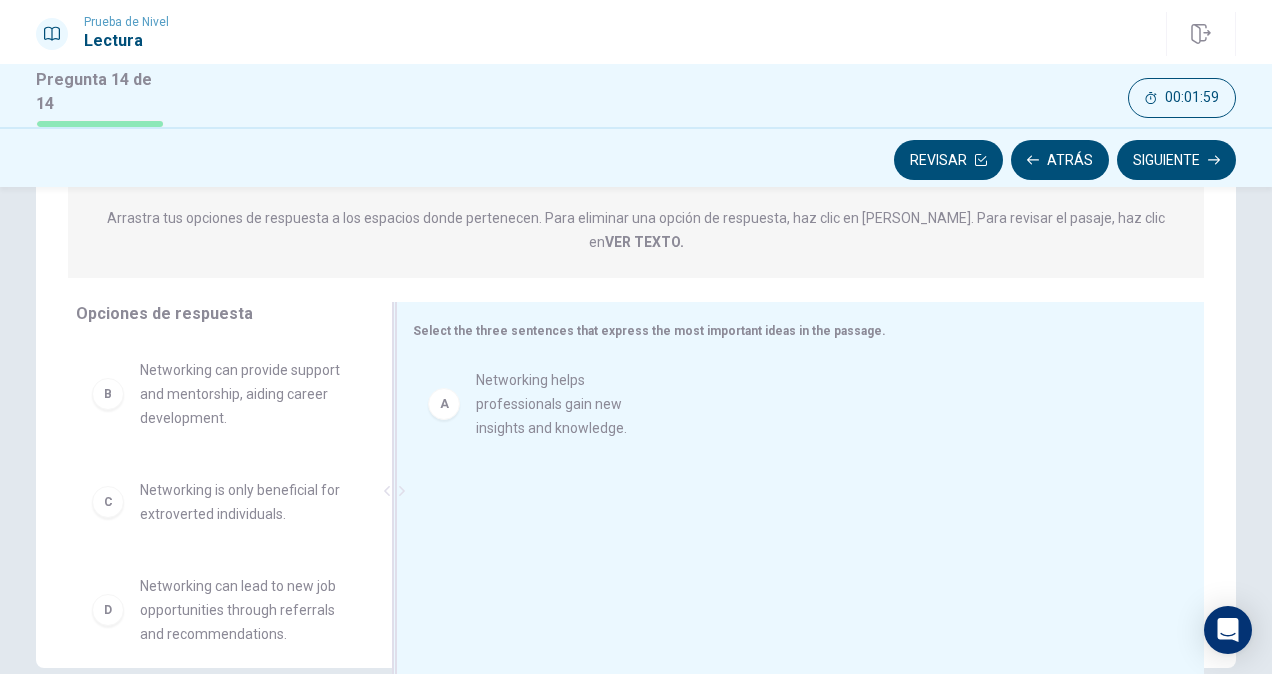 drag, startPoint x: 214, startPoint y: 401, endPoint x: 568, endPoint y: 434, distance: 355.53482 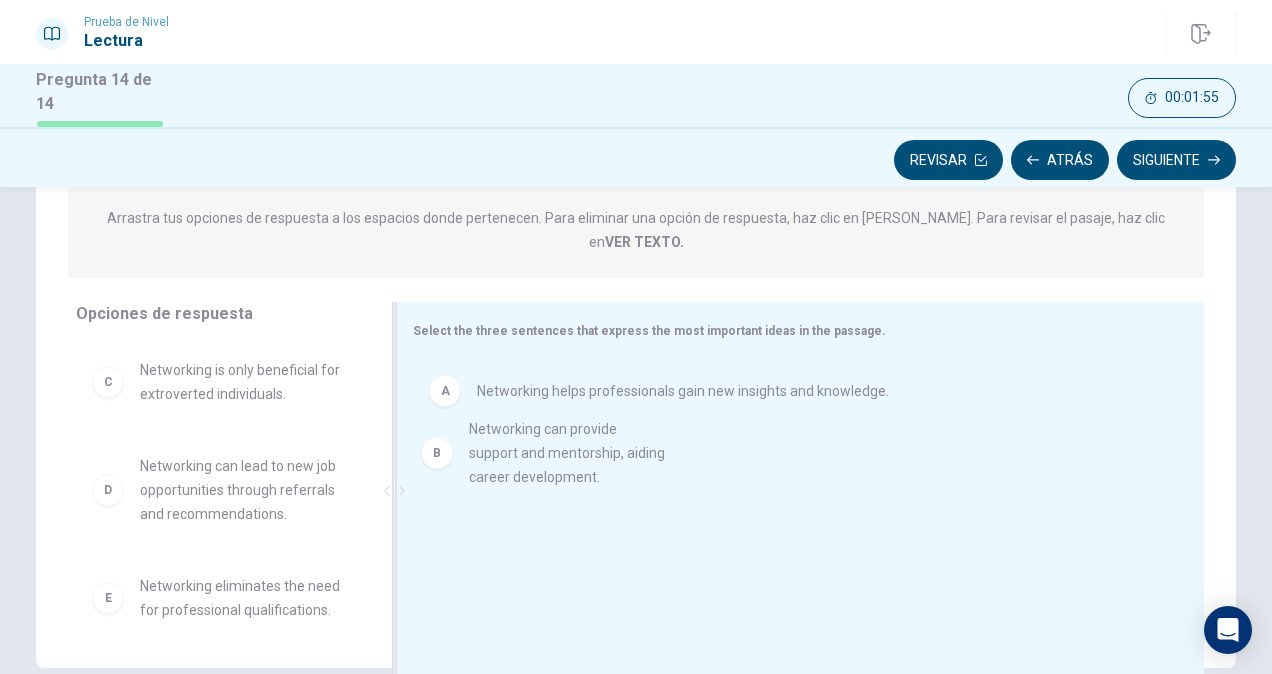 drag, startPoint x: 239, startPoint y: 373, endPoint x: 593, endPoint y: 463, distance: 365.26154 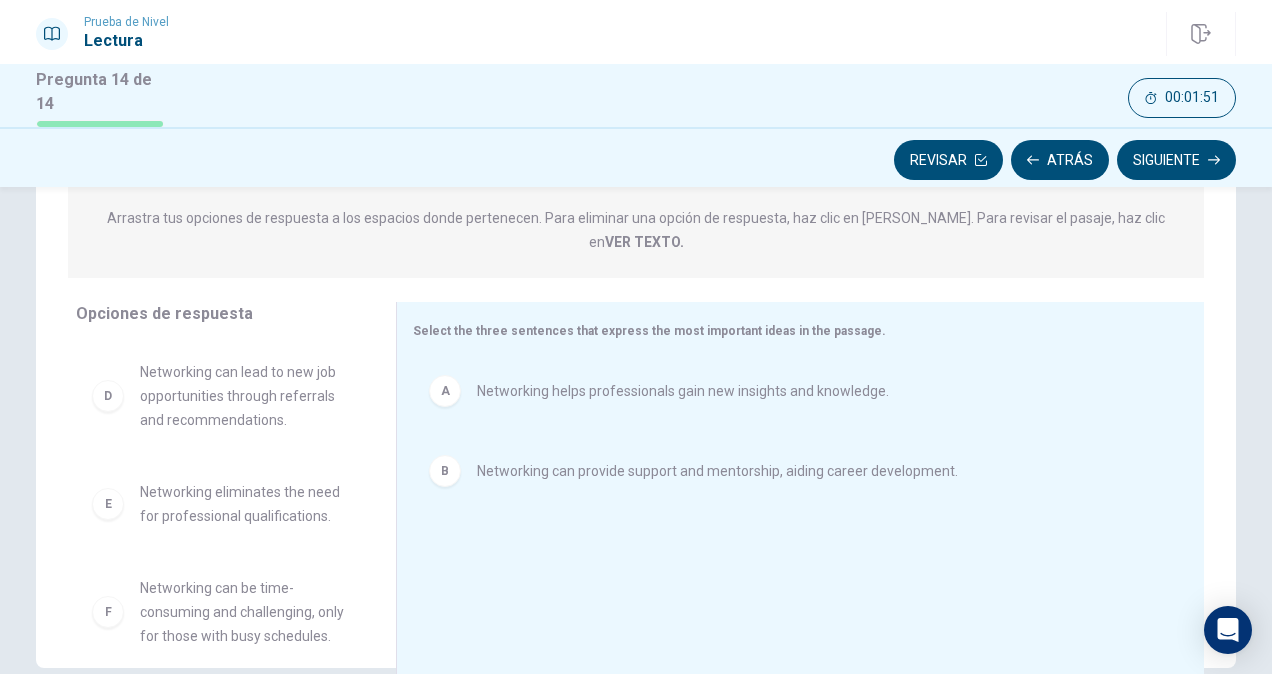 scroll, scrollTop: 92, scrollLeft: 0, axis: vertical 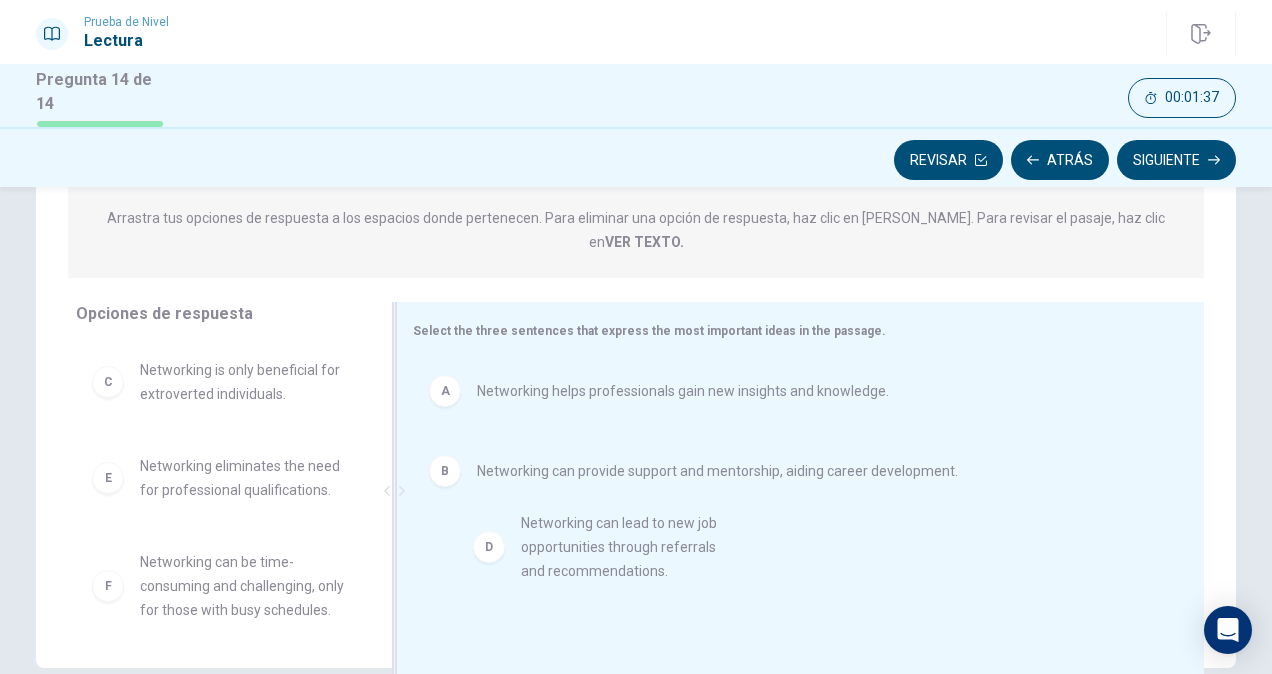 drag, startPoint x: 228, startPoint y: 453, endPoint x: 620, endPoint y: 536, distance: 400.69064 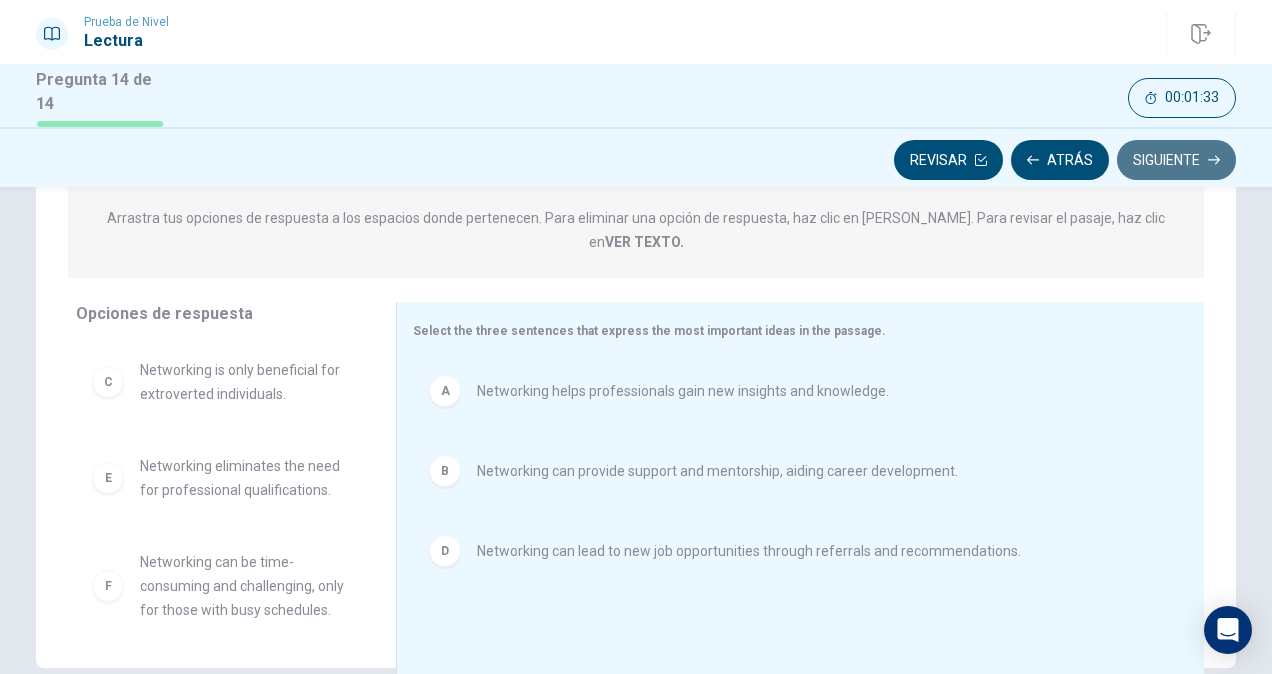 click on "Siguiente" at bounding box center [1176, 160] 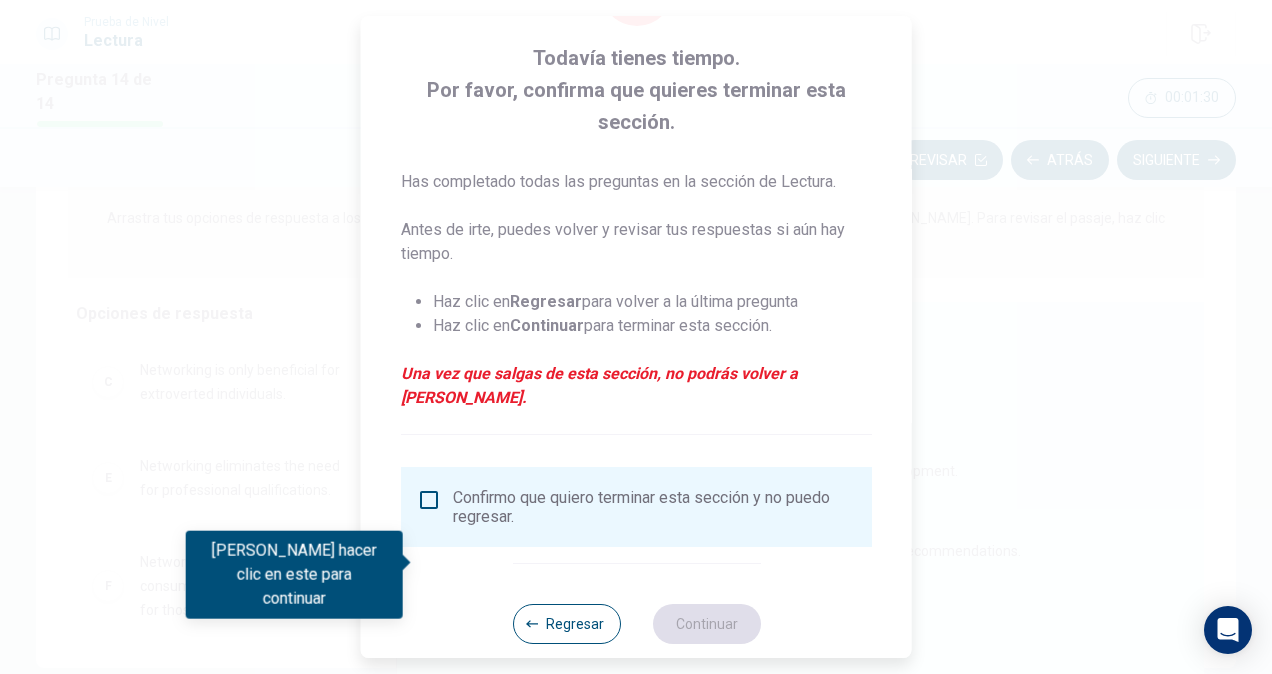 scroll, scrollTop: 104, scrollLeft: 0, axis: vertical 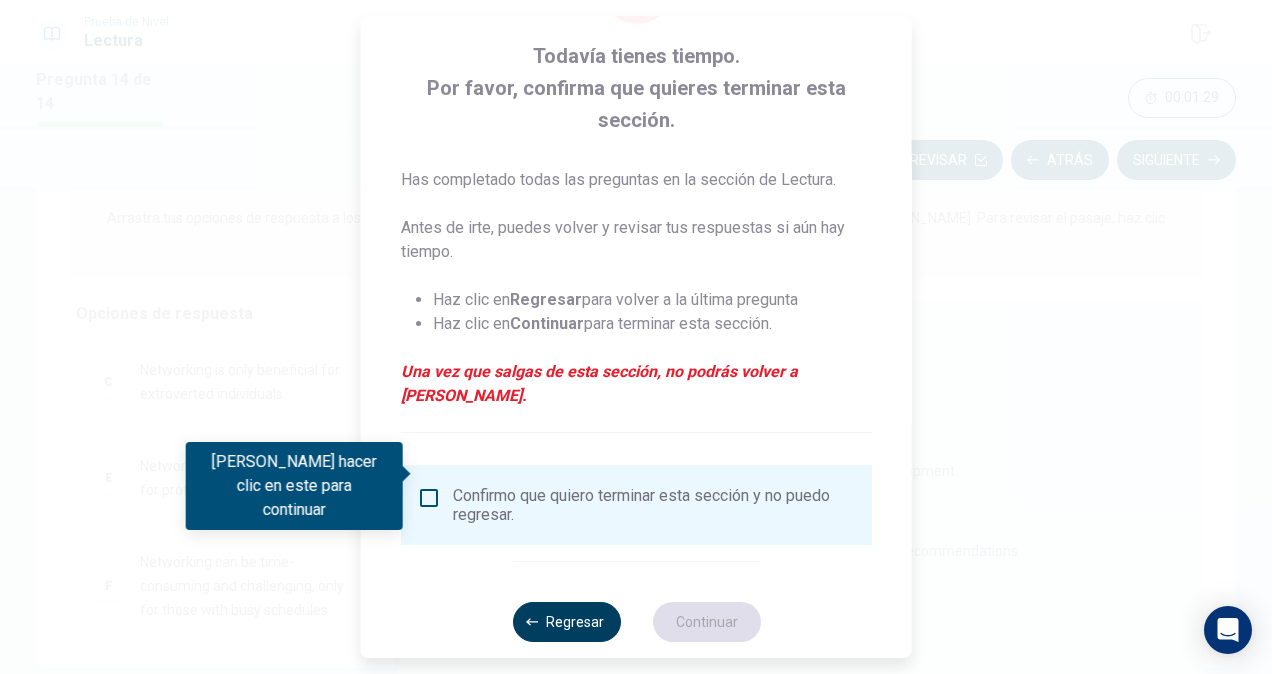click on "Regresar" at bounding box center [566, 622] 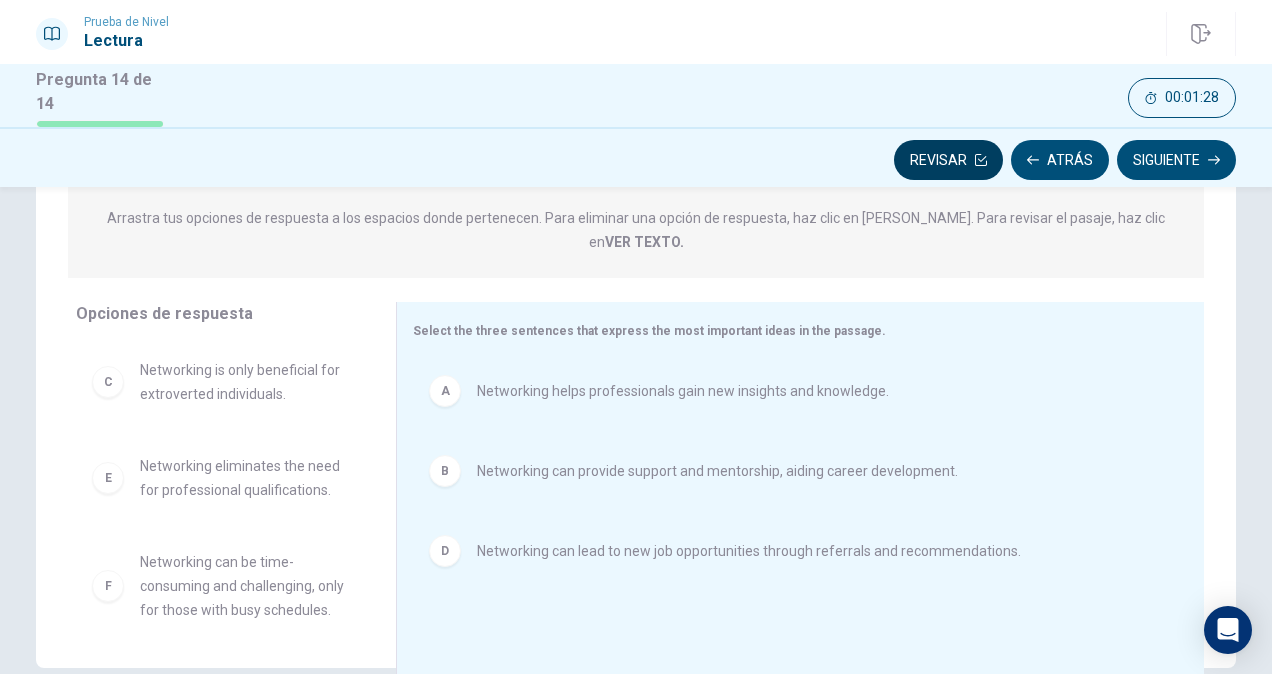 click on "Revisar" at bounding box center [948, 160] 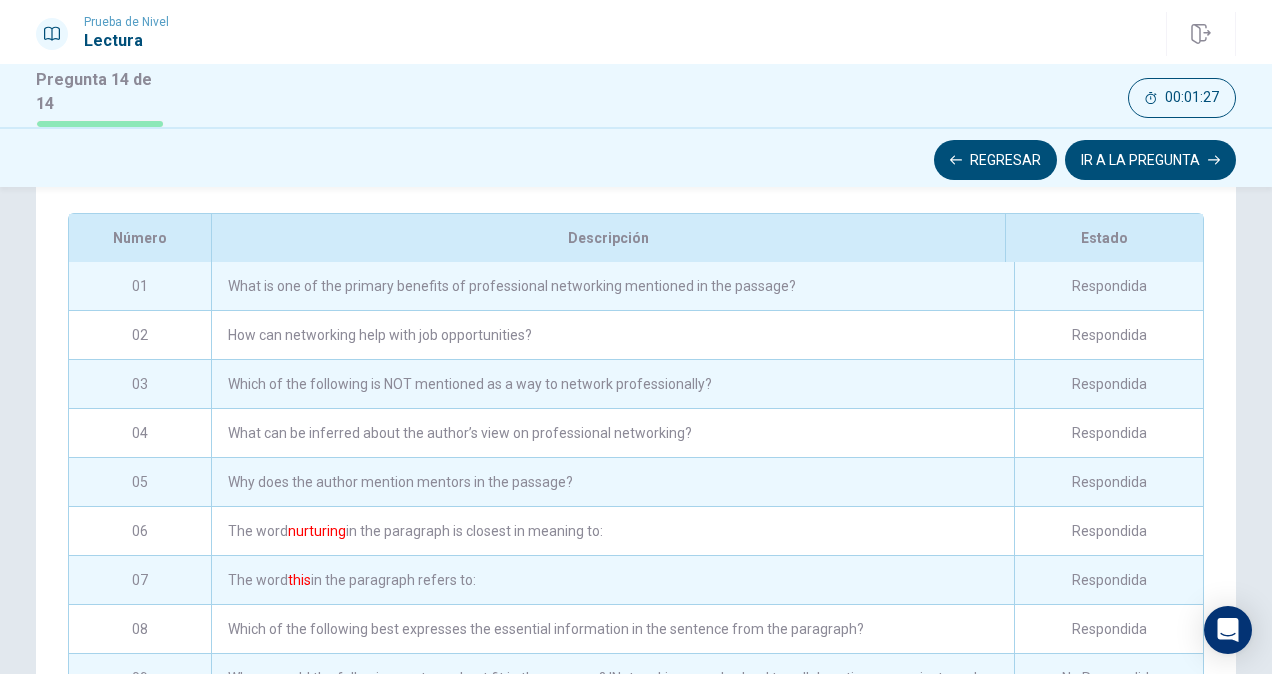 scroll, scrollTop: 450, scrollLeft: 0, axis: vertical 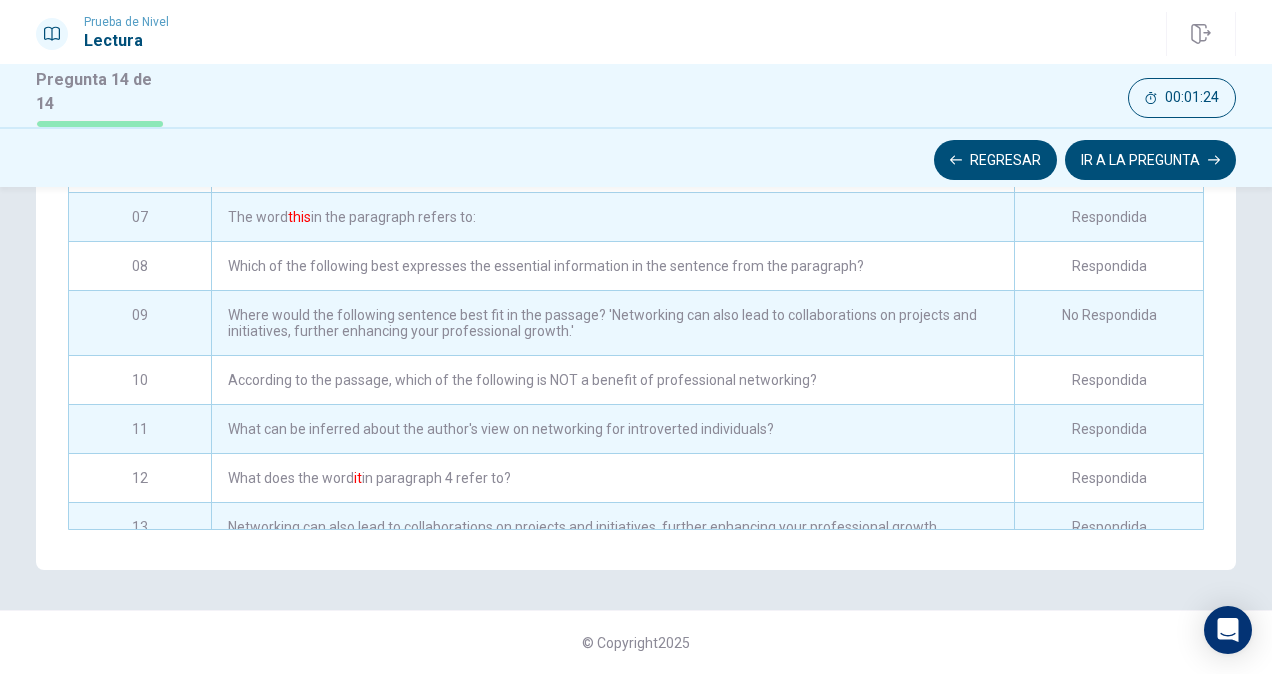 click on "No Respondida" at bounding box center (1108, 323) 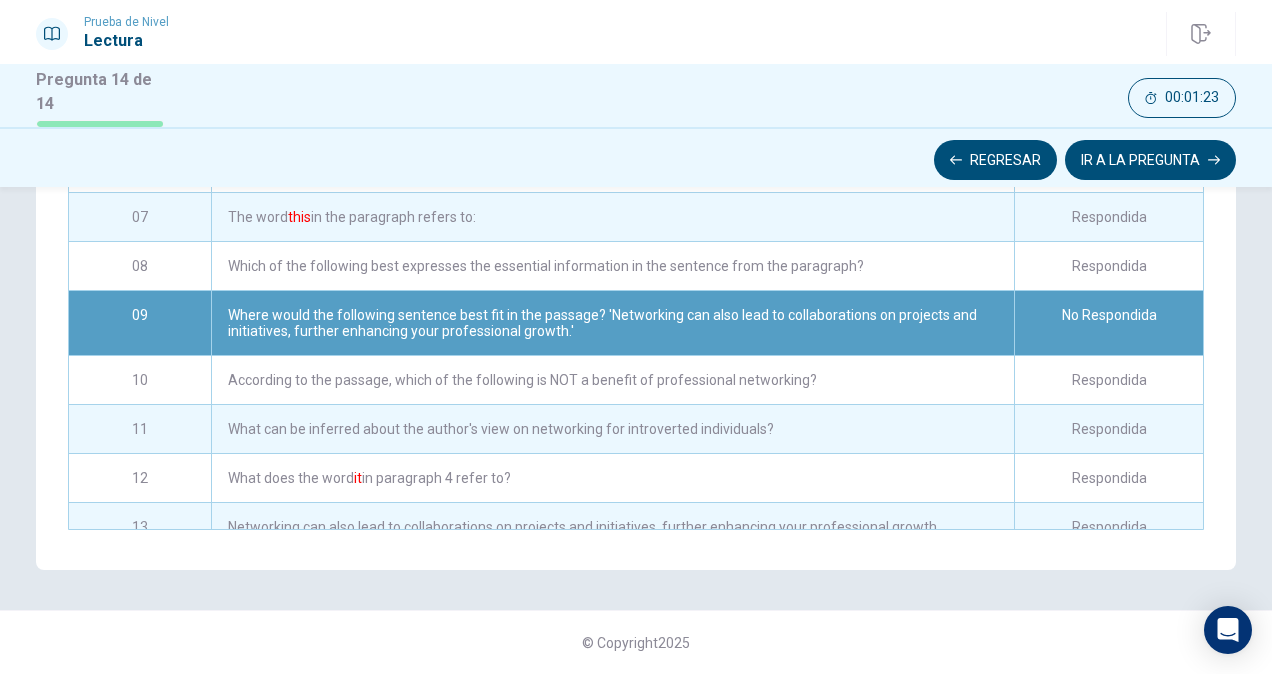 click on "Where would the following sentence best fit in the passage? 'Networking can also lead to collaborations on projects and initiatives, further enhancing your professional growth.'" at bounding box center (612, 323) 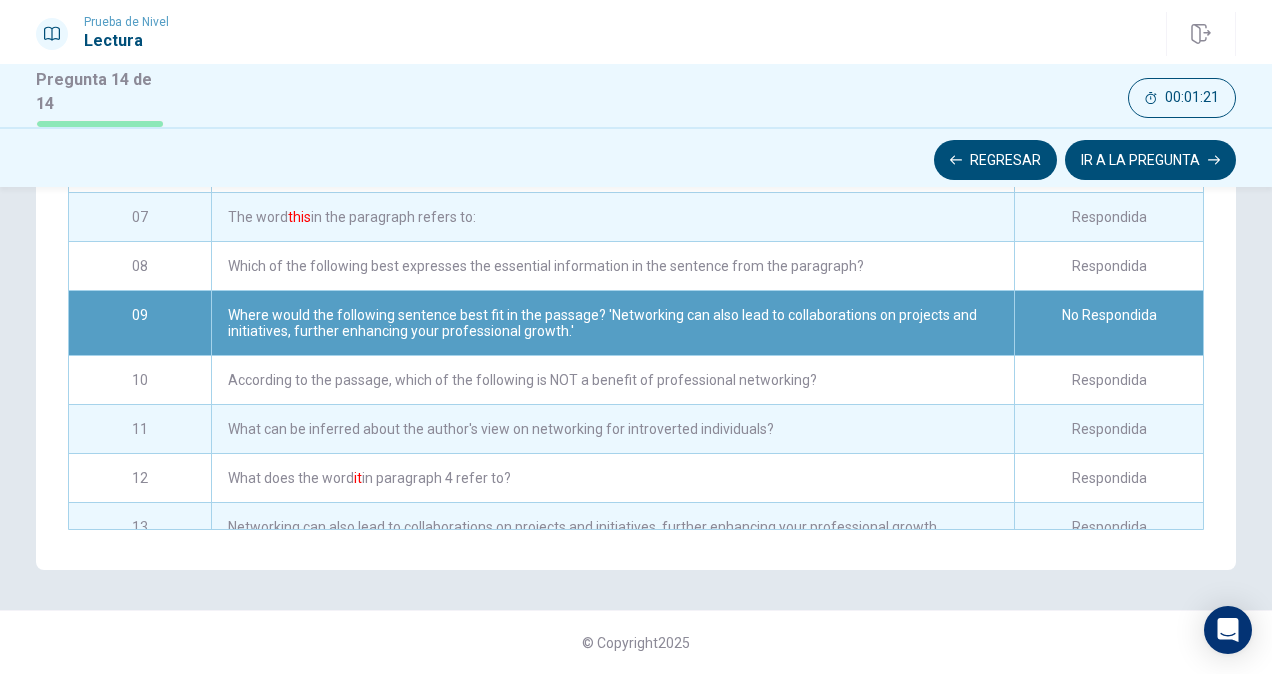 click on "Where would the following sentence best fit in the passage? 'Networking can also lead to collaborations on projects and initiatives, further enhancing your professional growth.'" at bounding box center (612, 323) 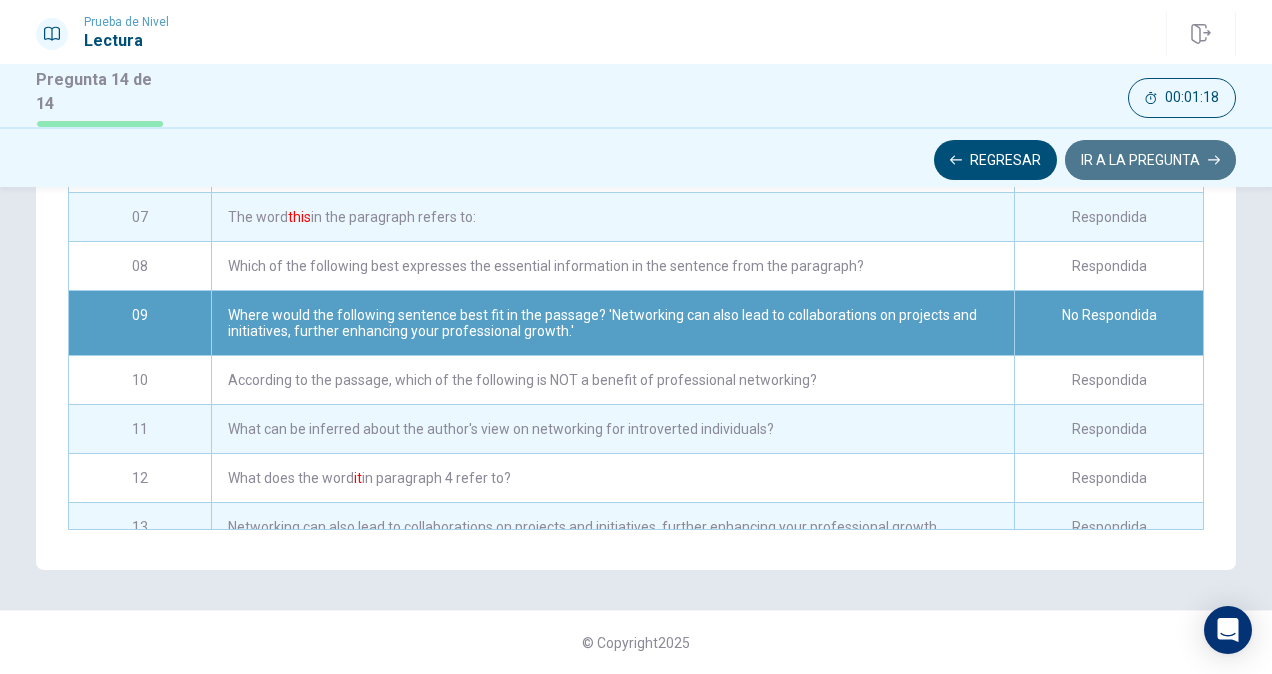 click on "IR A LA PREGUNTA" at bounding box center (1150, 160) 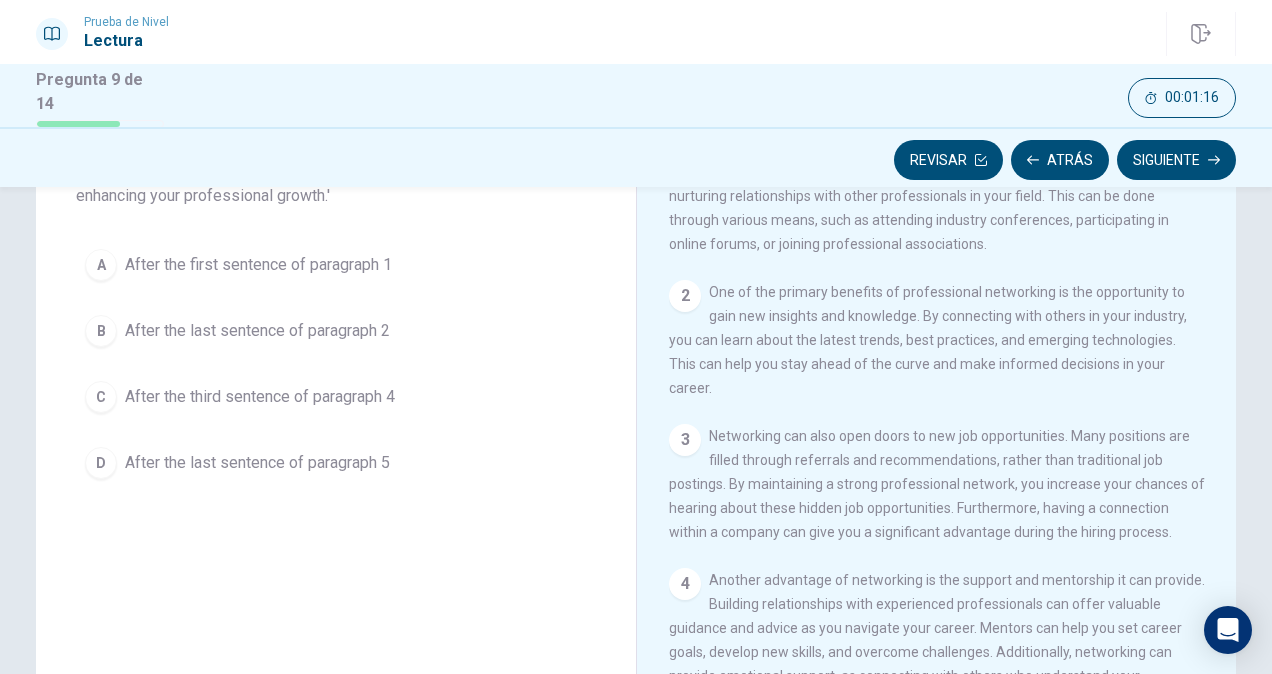 scroll, scrollTop: 107, scrollLeft: 0, axis: vertical 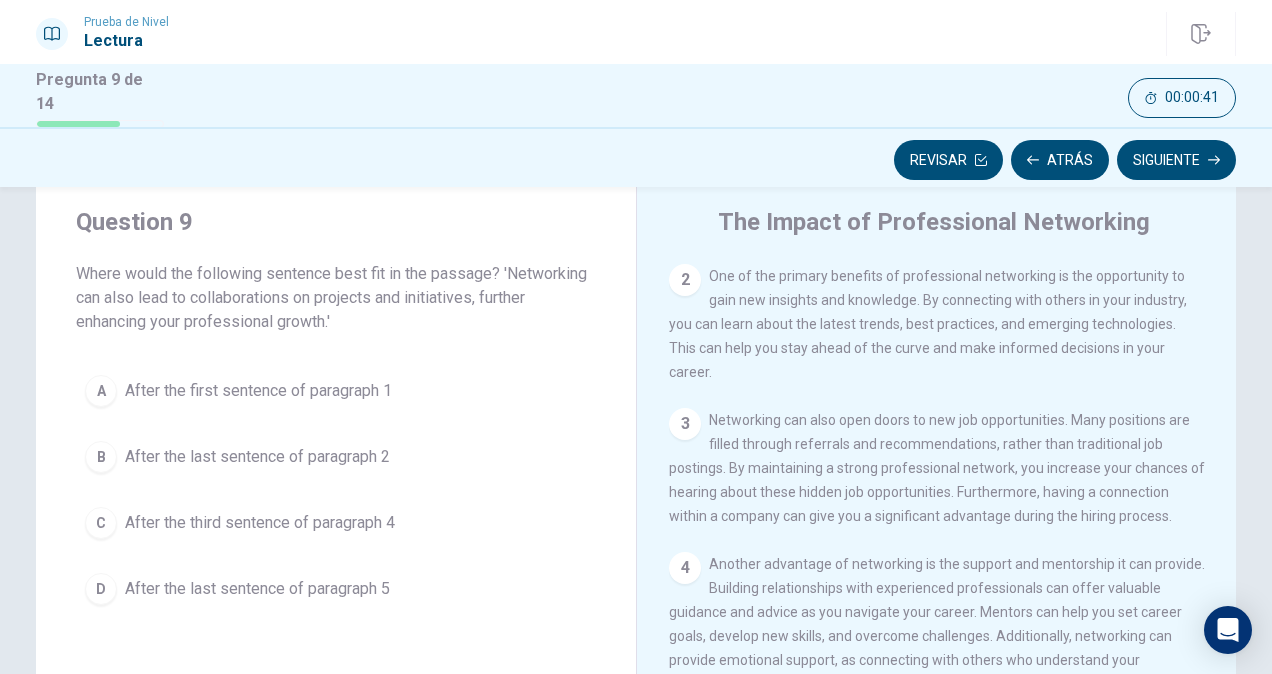 click on "After the last sentence of paragraph 2" at bounding box center [257, 457] 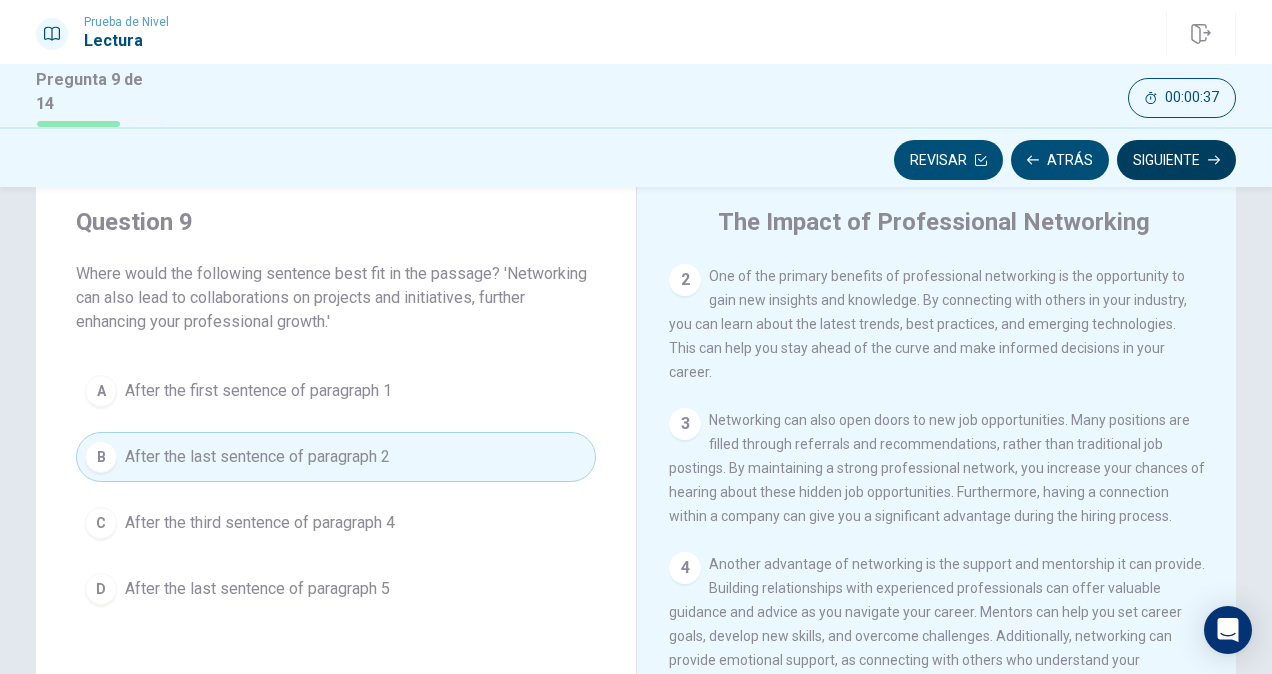 click on "Siguiente" at bounding box center [1176, 160] 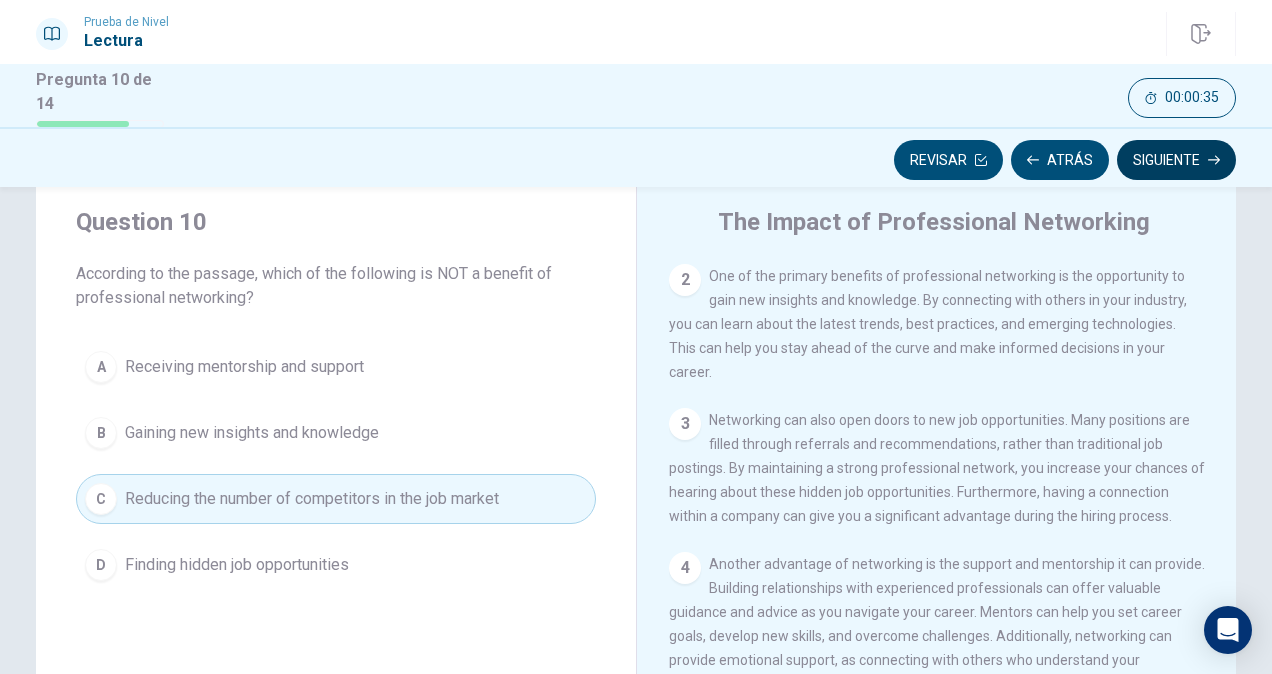 click on "Siguiente" at bounding box center (1176, 160) 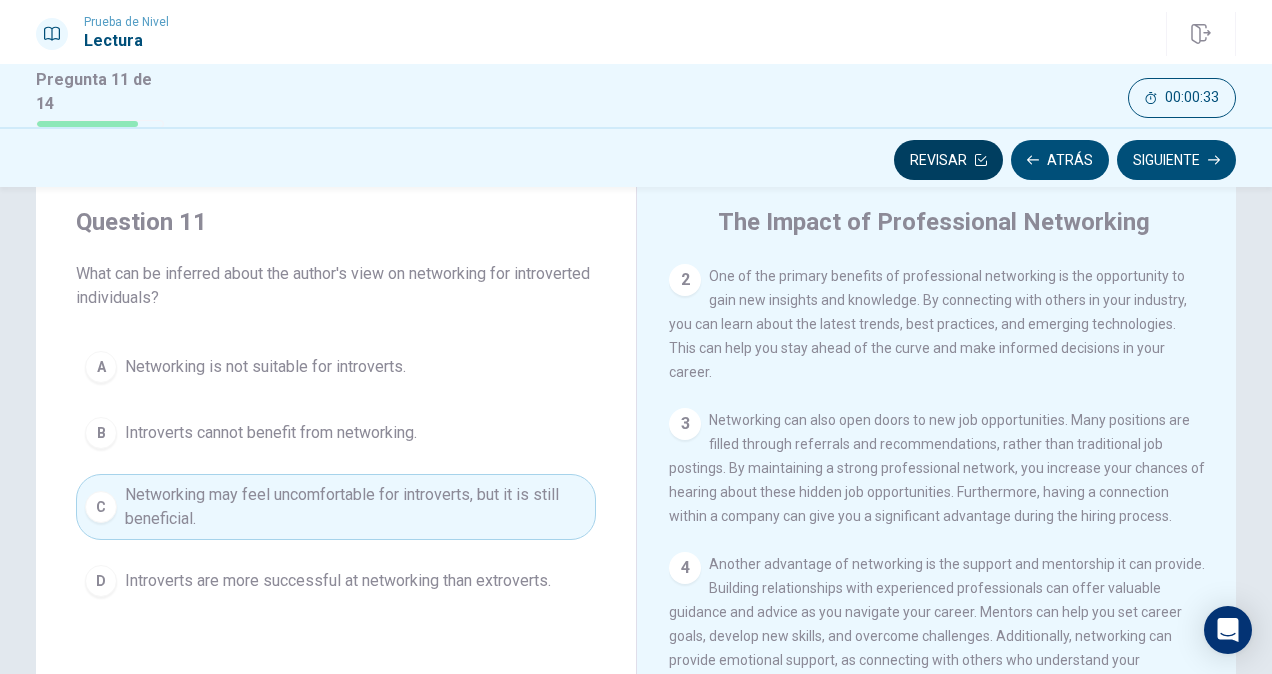 click on "Revisar" at bounding box center (948, 160) 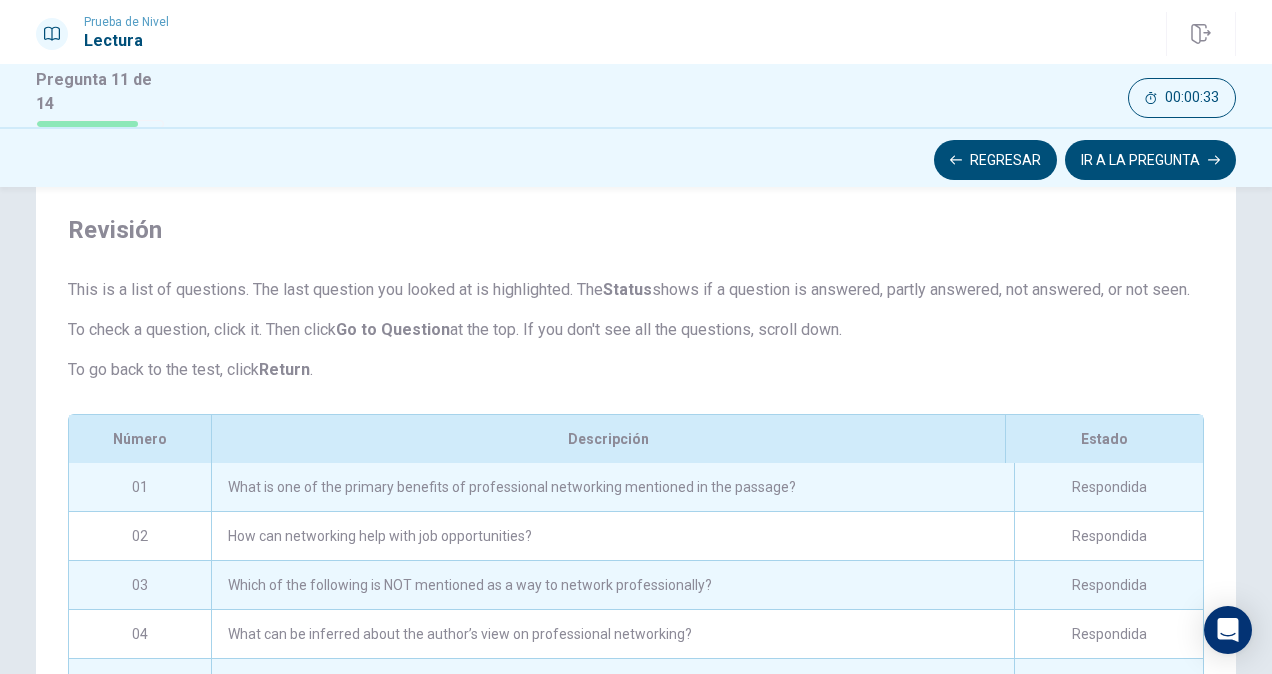 scroll, scrollTop: 330, scrollLeft: 0, axis: vertical 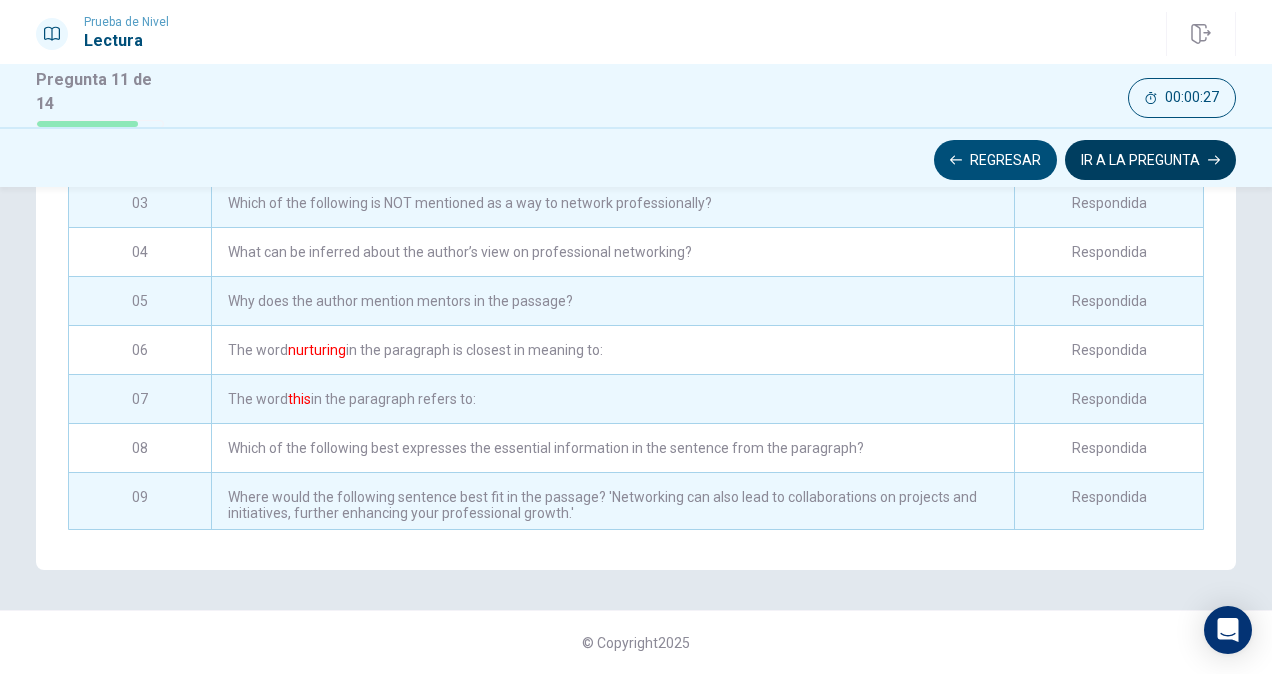 click on "IR A LA PREGUNTA" at bounding box center (1150, 160) 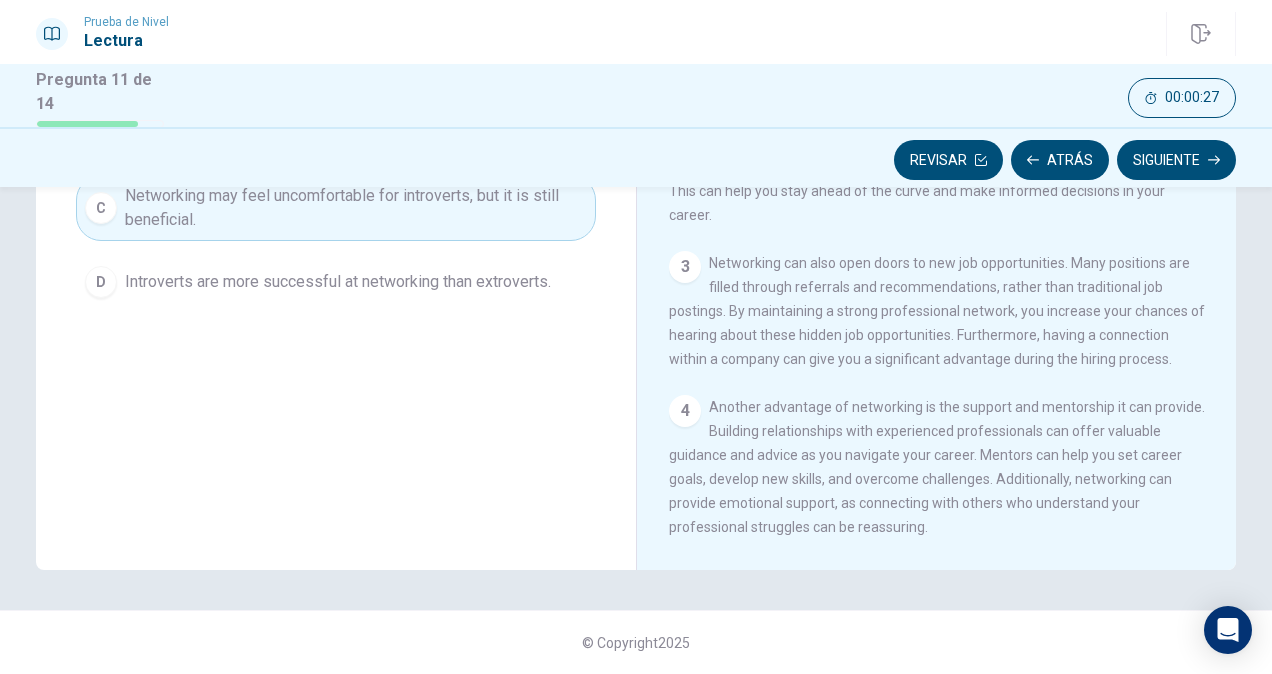 scroll, scrollTop: 352, scrollLeft: 0, axis: vertical 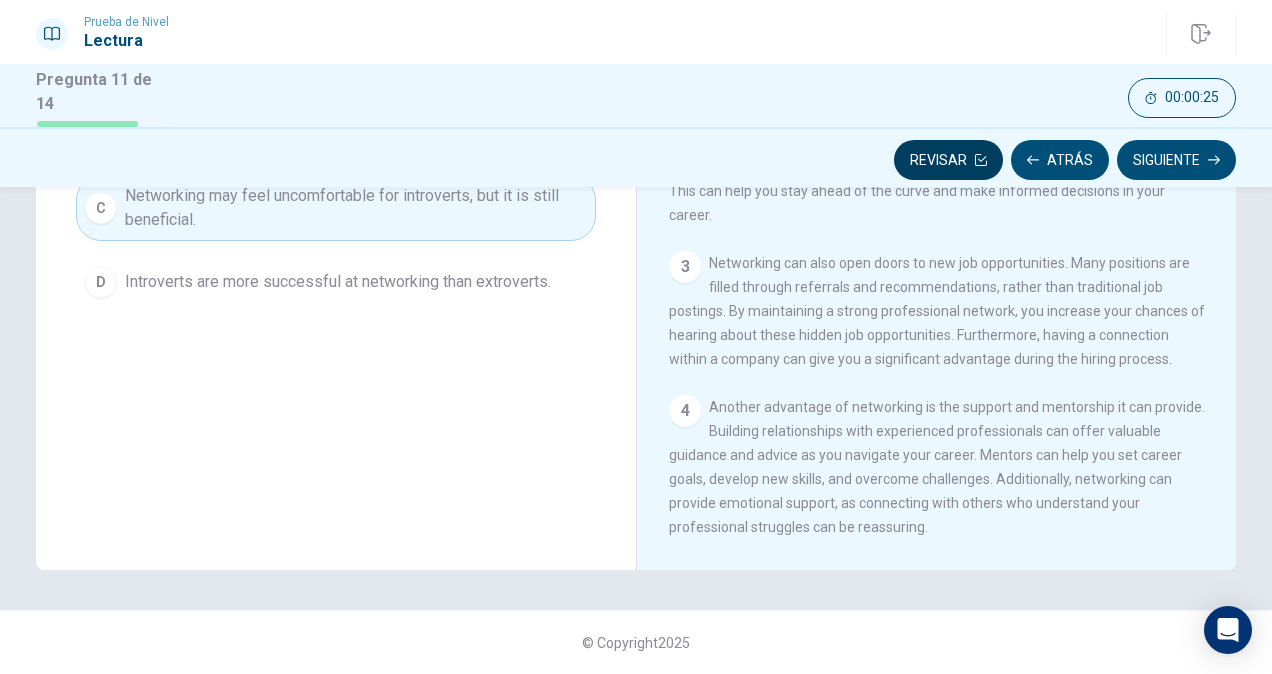 click 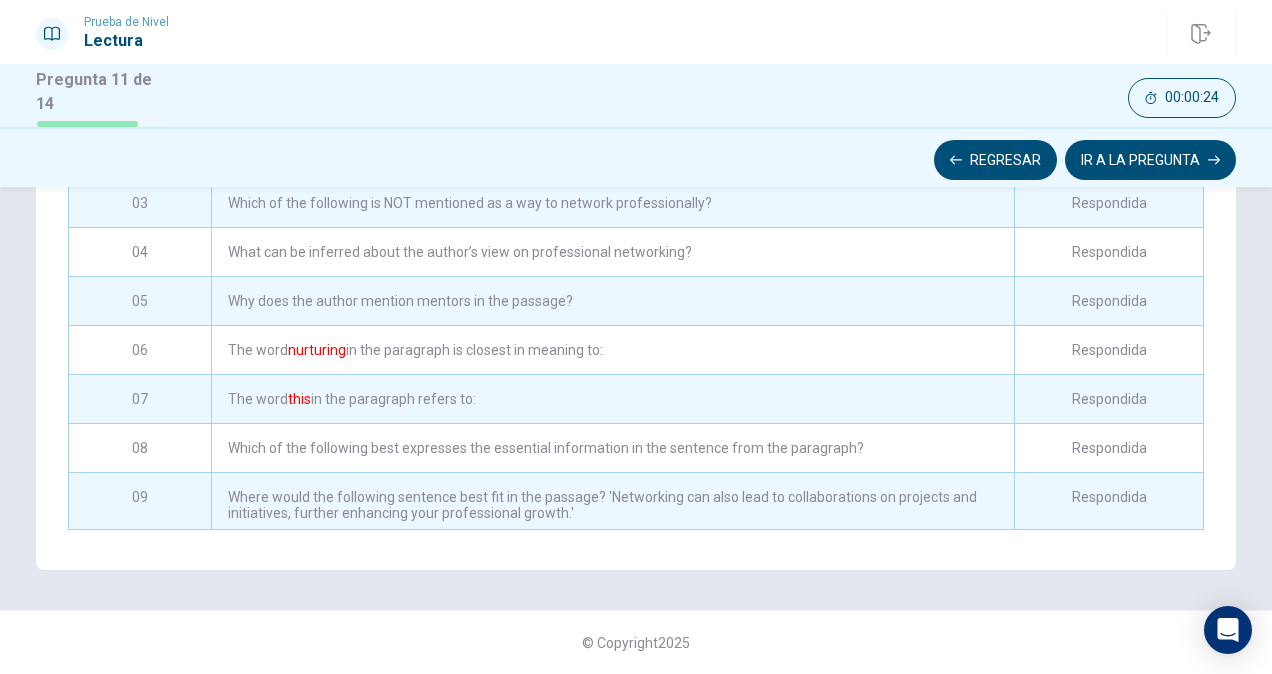 scroll, scrollTop: 258, scrollLeft: 0, axis: vertical 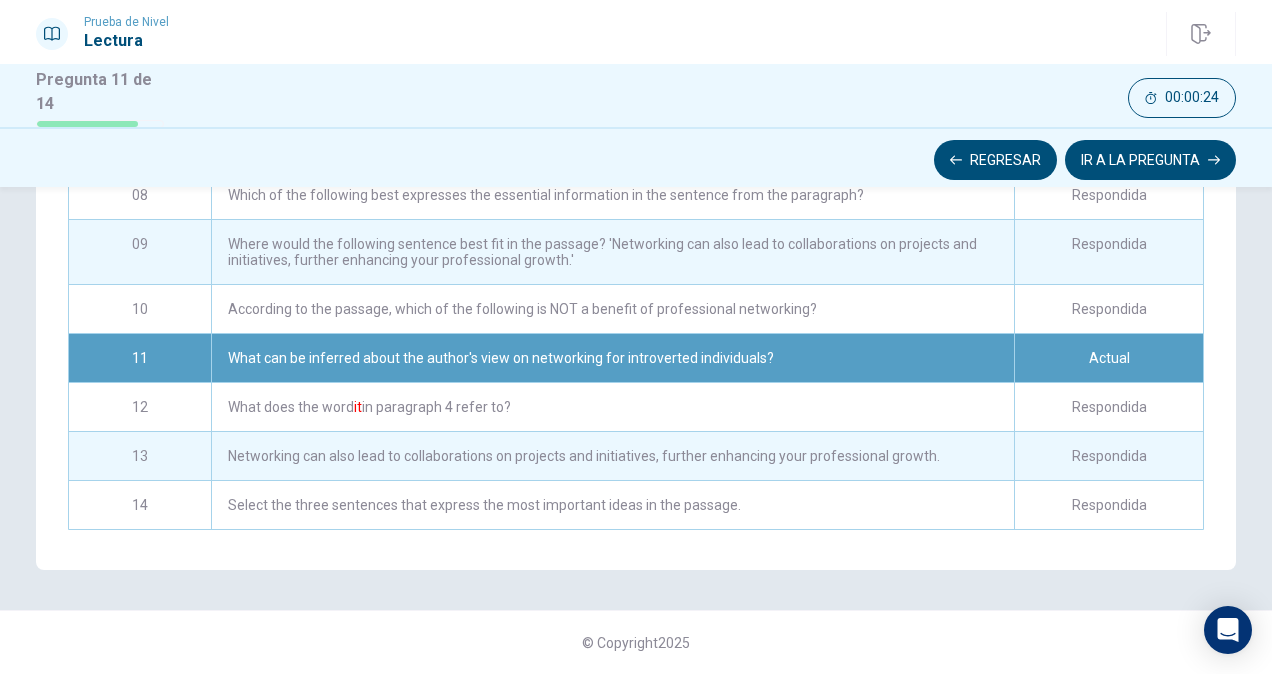 click on "Select the three sentences that express the most important ideas in the passage." at bounding box center (612, 505) 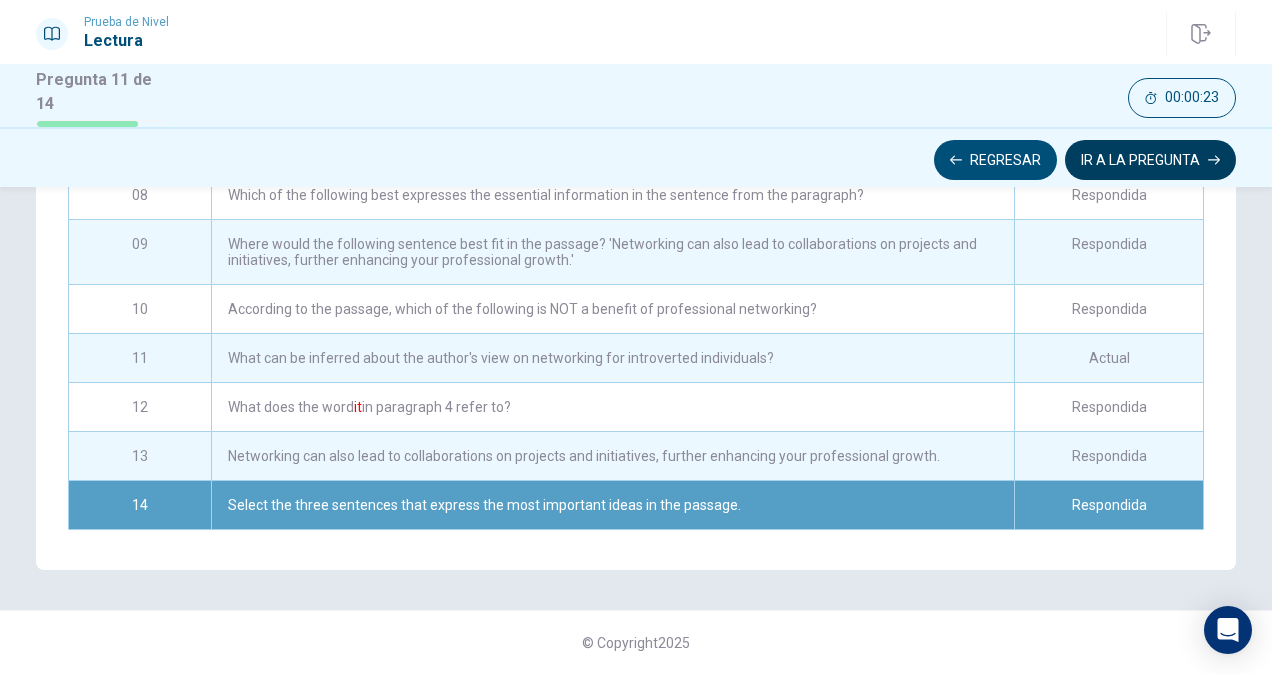 click on "IR A LA PREGUNTA" at bounding box center [1150, 160] 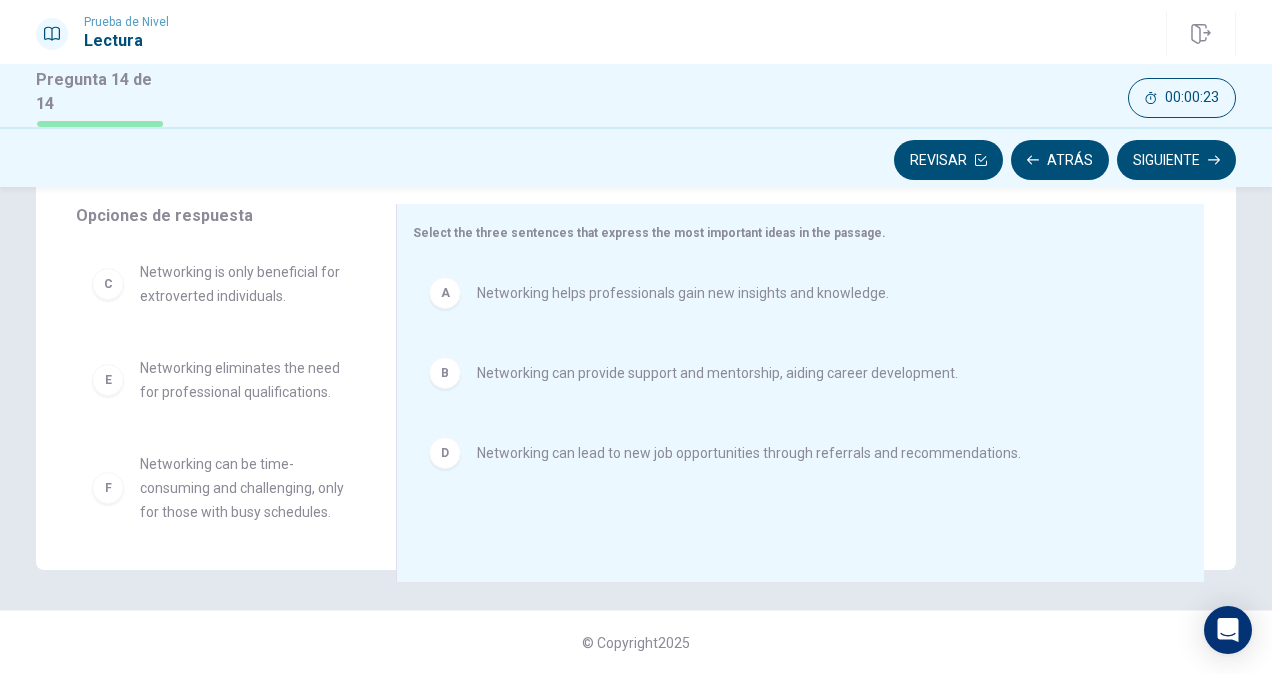 scroll, scrollTop: 352, scrollLeft: 0, axis: vertical 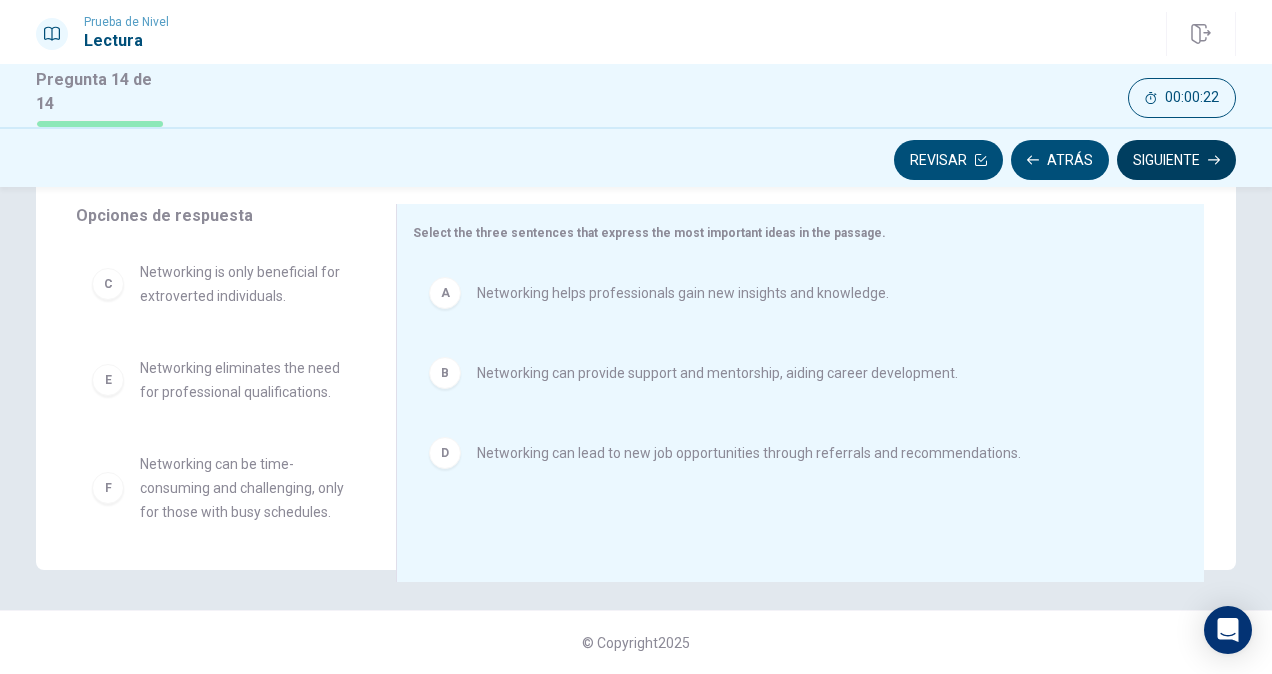 click on "Siguiente" at bounding box center (1176, 160) 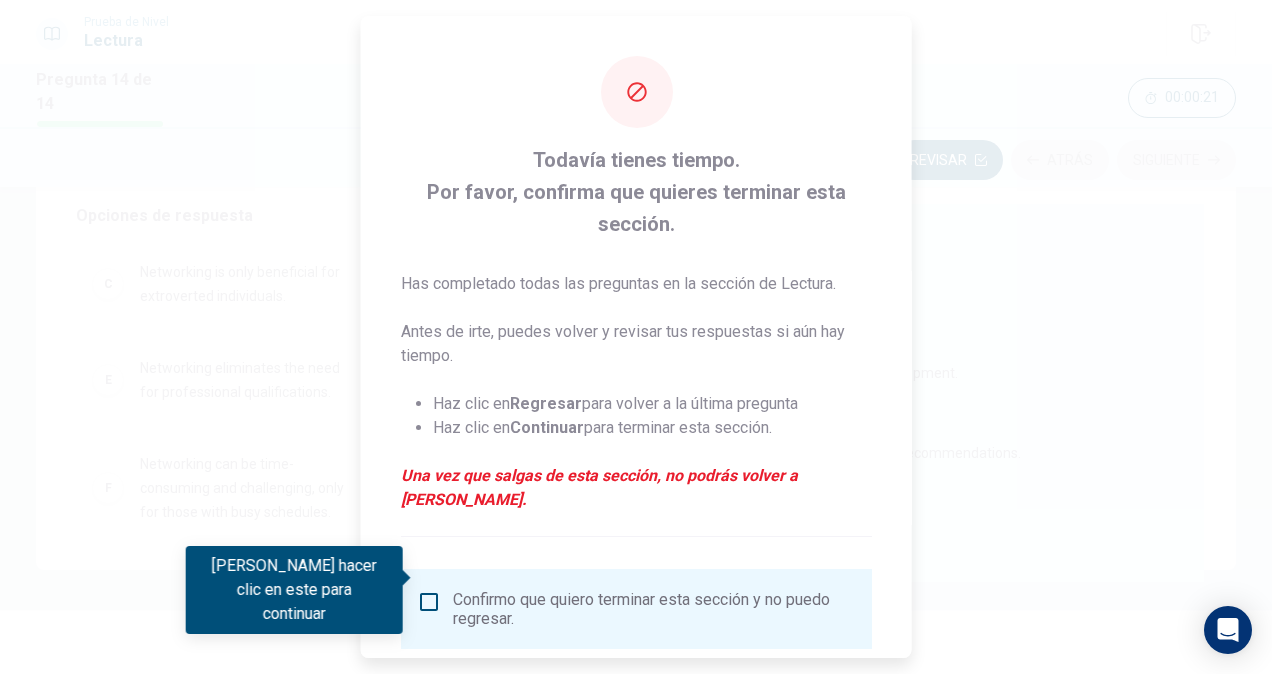 click on "Confirmo que quiero terminar esta sección y no puedo regresar." at bounding box center (654, 609) 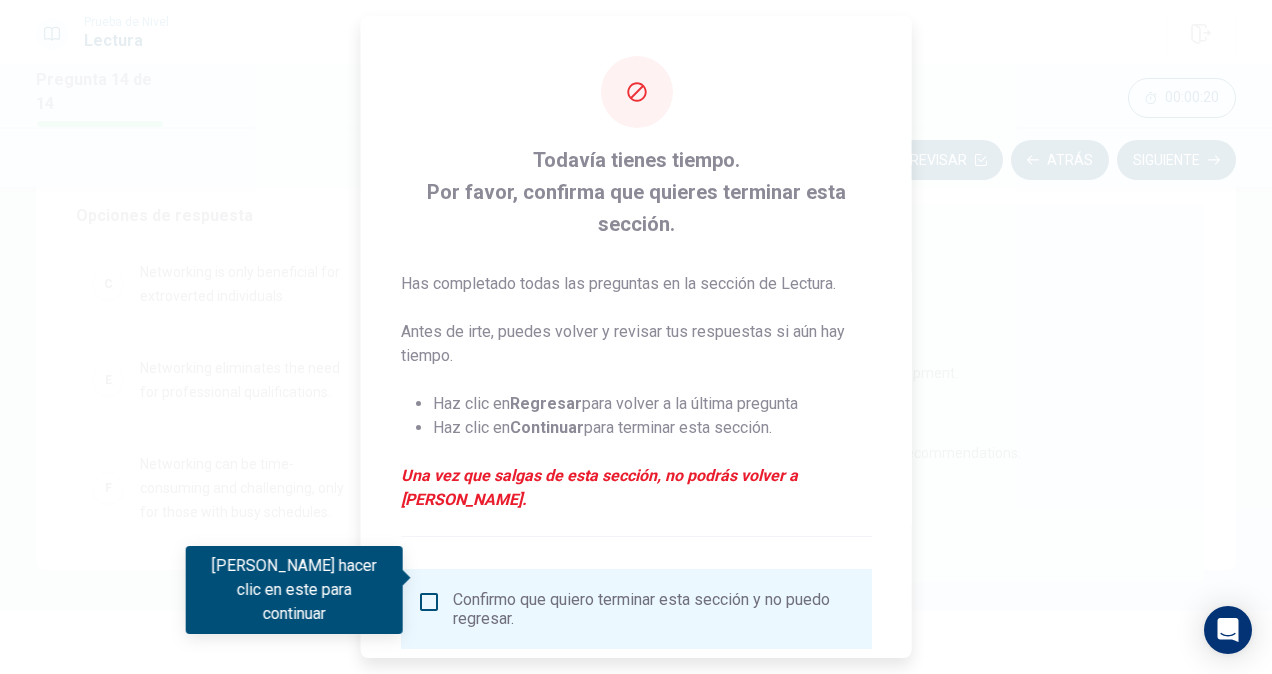 click at bounding box center (429, 602) 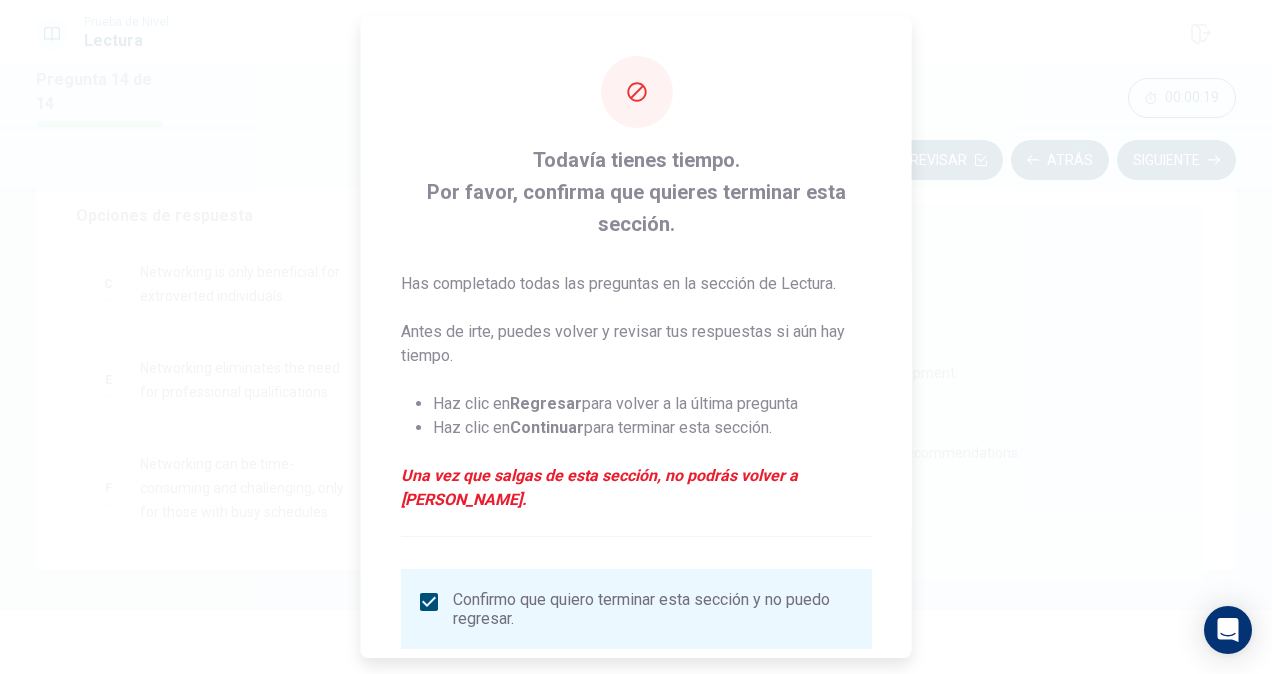 scroll, scrollTop: 104, scrollLeft: 0, axis: vertical 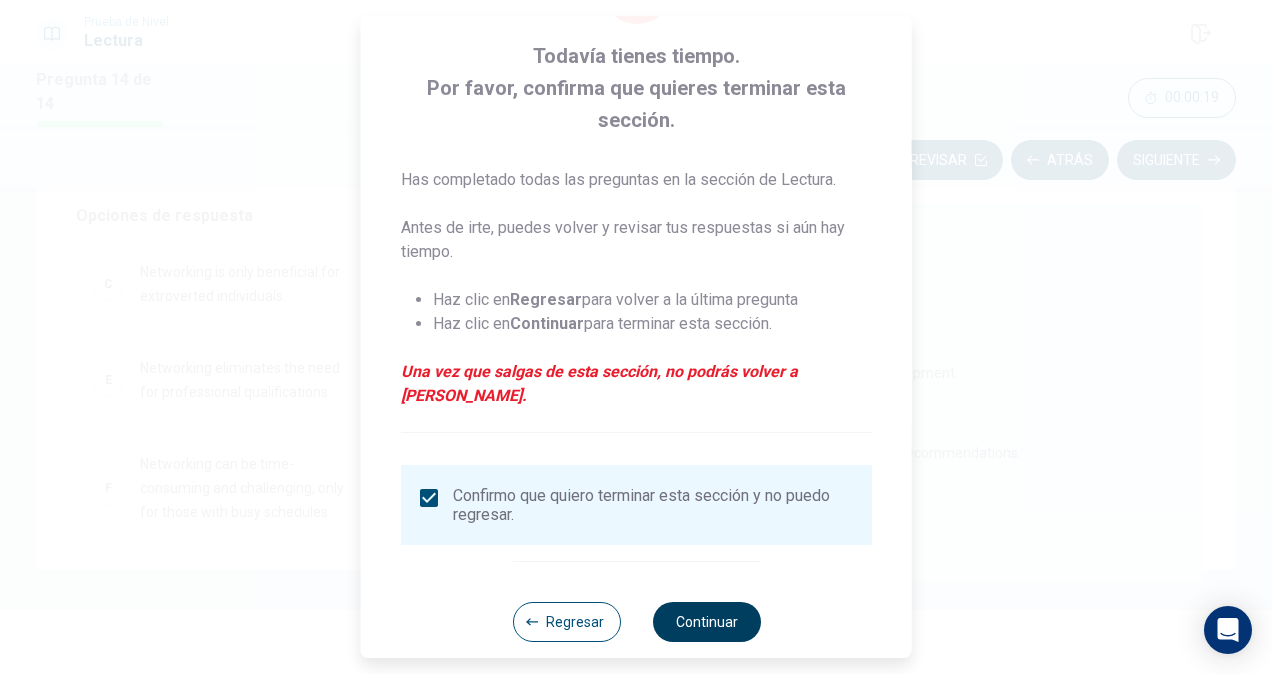 click on "Continuar" at bounding box center (706, 622) 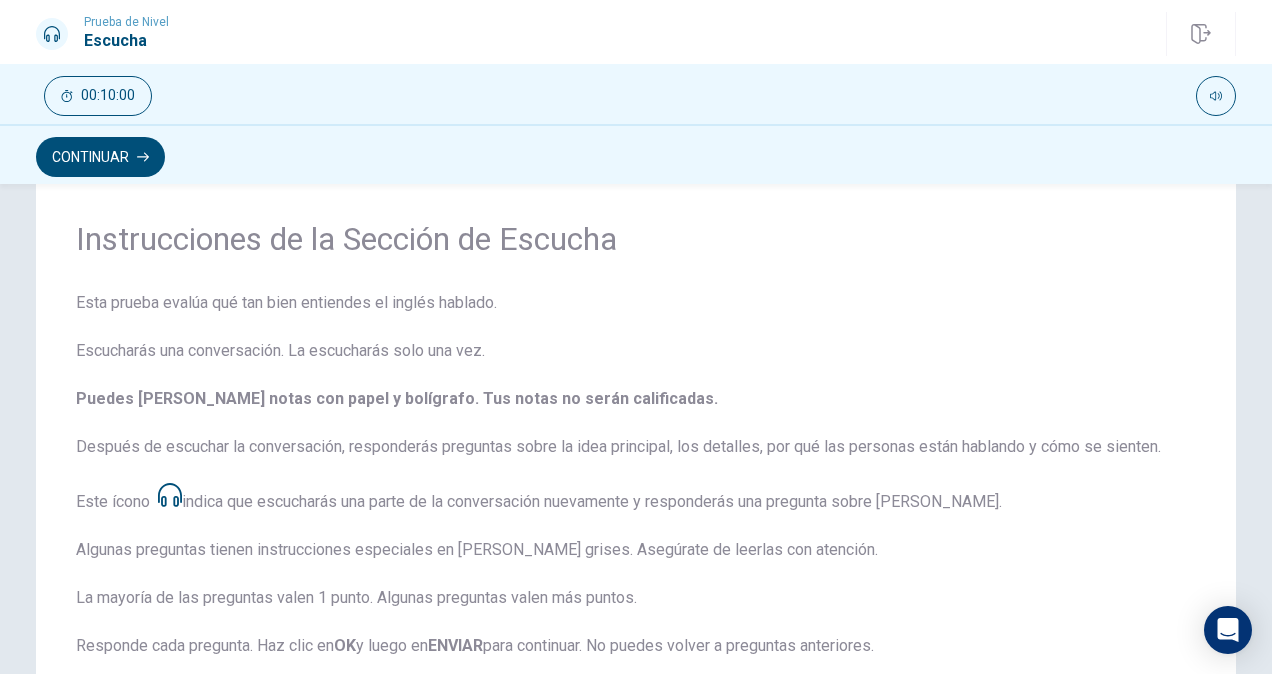 scroll, scrollTop: 59, scrollLeft: 0, axis: vertical 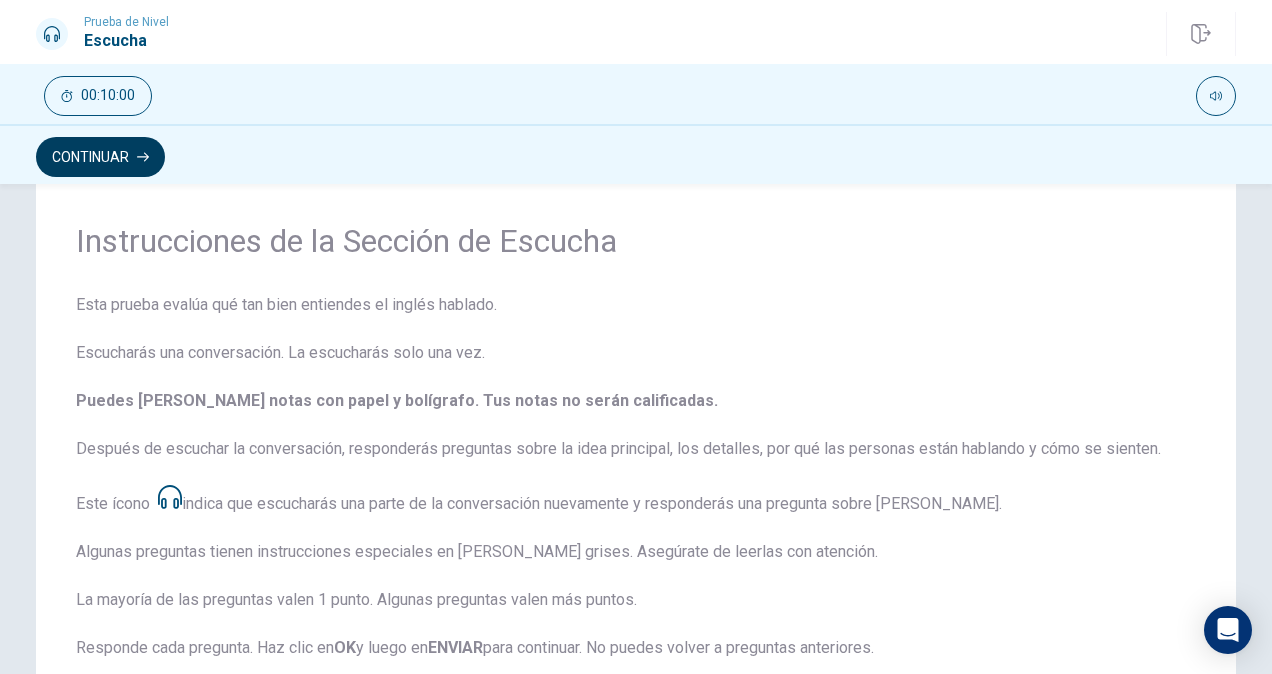 click on "Continuar" at bounding box center (100, 157) 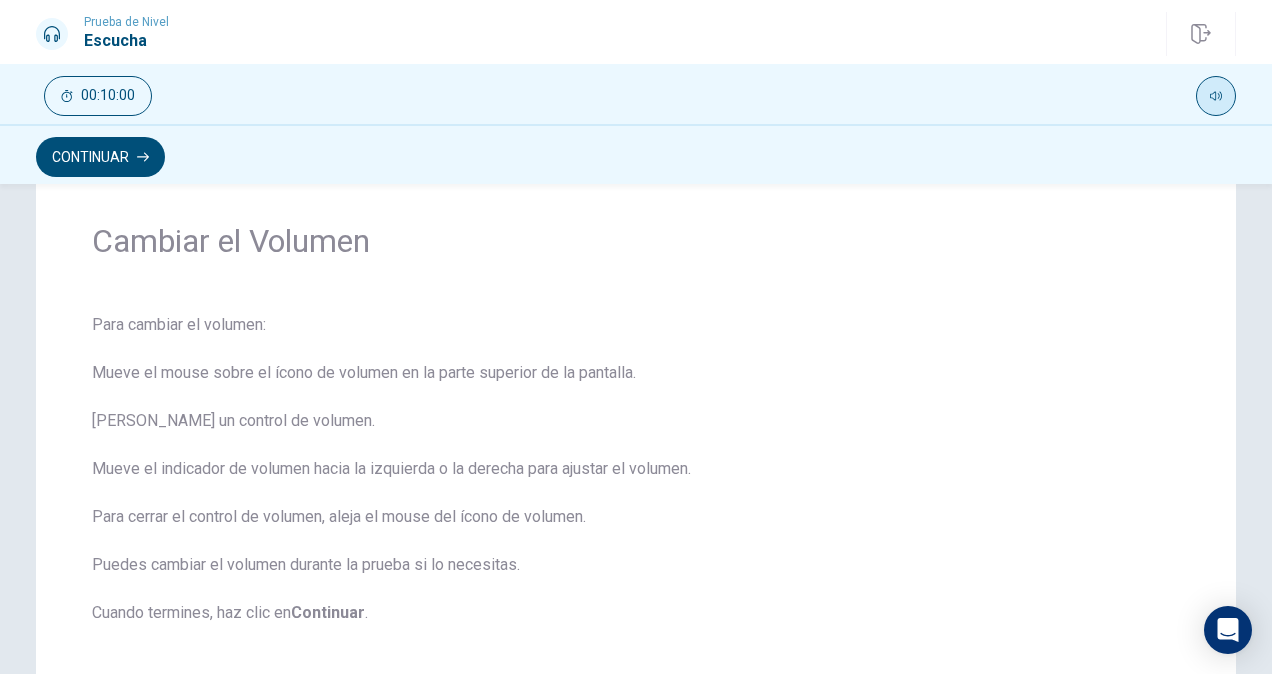 click at bounding box center (1216, 96) 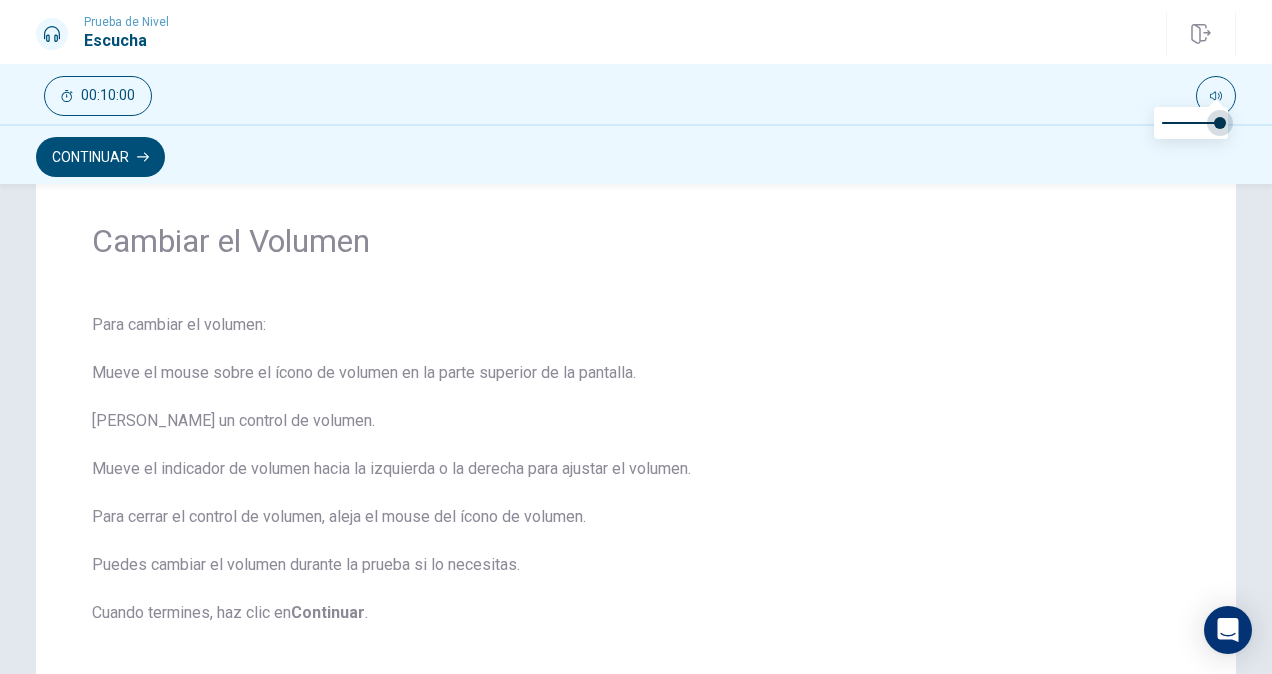 drag, startPoint x: 1223, startPoint y: 117, endPoint x: 1254, endPoint y: 125, distance: 32.01562 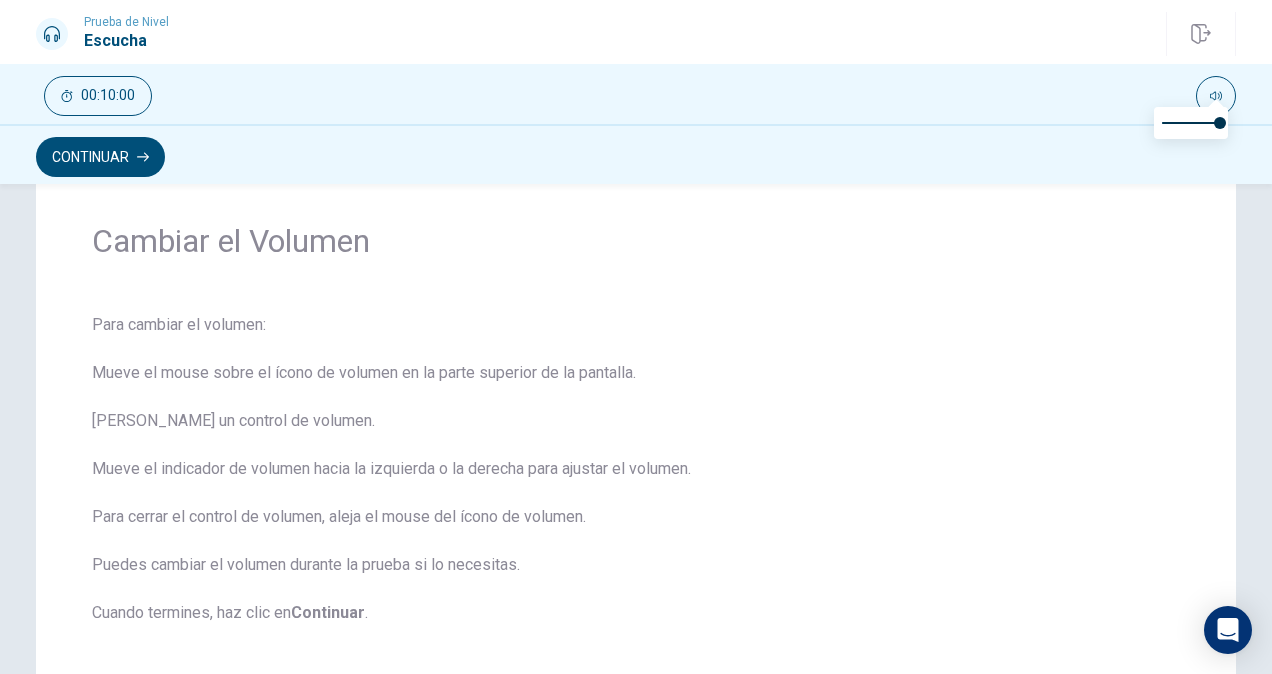 click on "Para cambiar el volumen:
Mueve el mouse sobre el ícono de volumen en la parte superior de la pantalla.
[PERSON_NAME] un control de volumen.
Mueve el indicador de volumen hacia la izquierda o la derecha para ajustar el volumen.
Para cerrar el control de volumen, aleja el mouse del ícono de volumen.
Puedes cambiar el volumen durante la prueba si lo necesitas.
Cuando termines, haz clic en  Continuar ." at bounding box center [636, 481] 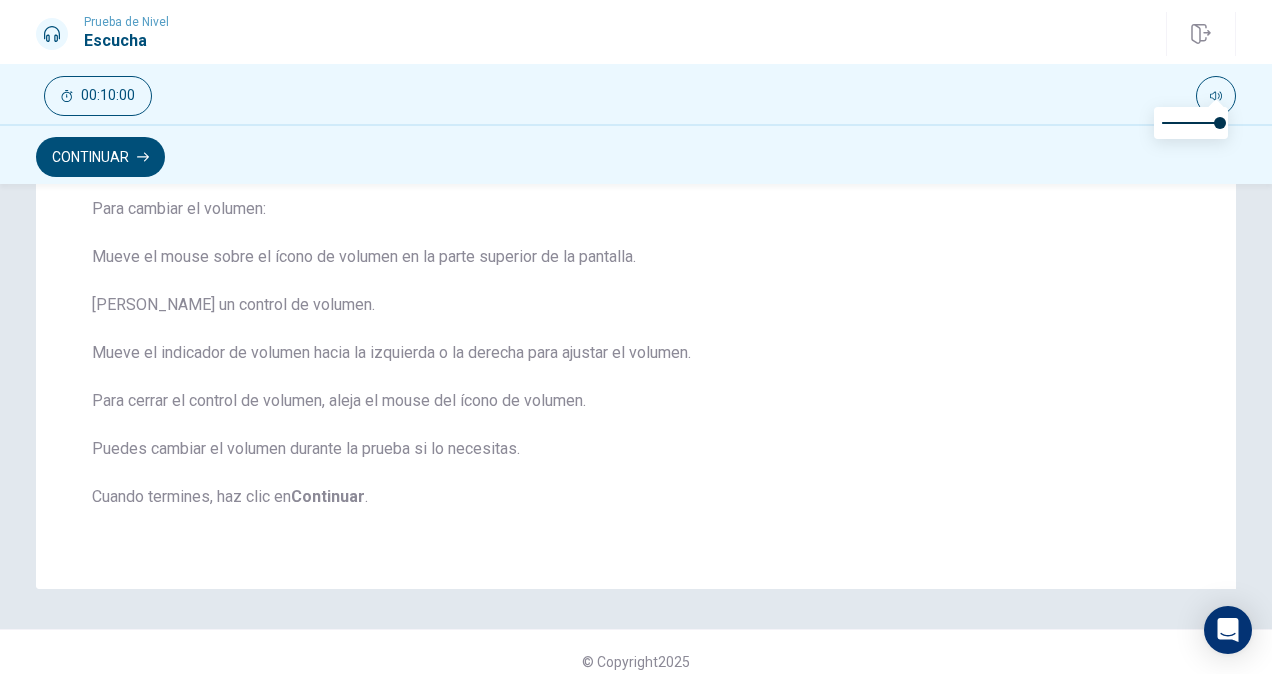 scroll, scrollTop: 186, scrollLeft: 0, axis: vertical 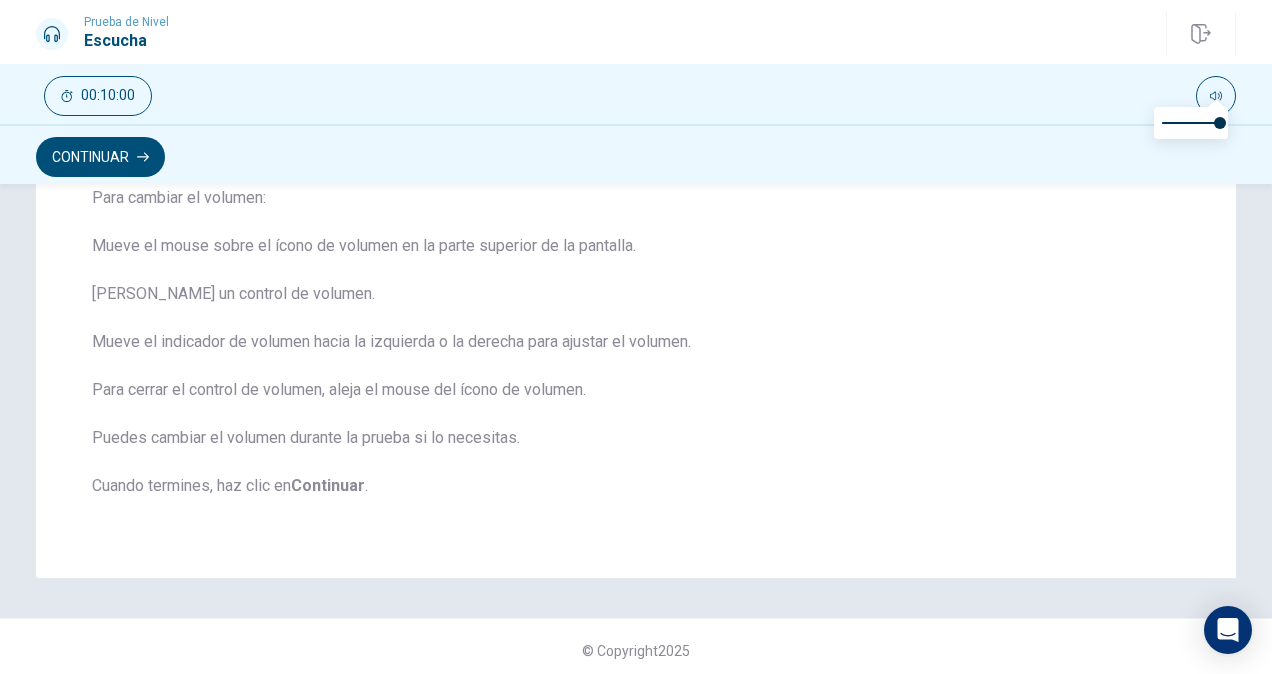 click on "Para cambiar el volumen:
Mueve el mouse sobre el ícono de volumen en la parte superior de la pantalla.
[PERSON_NAME] un control de volumen.
Mueve el indicador de volumen hacia la izquierda o la derecha para ajustar el volumen.
Para cerrar el control de volumen, aleja el mouse del ícono de volumen.
Puedes cambiar el volumen durante la prueba si lo necesitas.
Cuando termines, haz clic en  Continuar ." at bounding box center (636, 354) 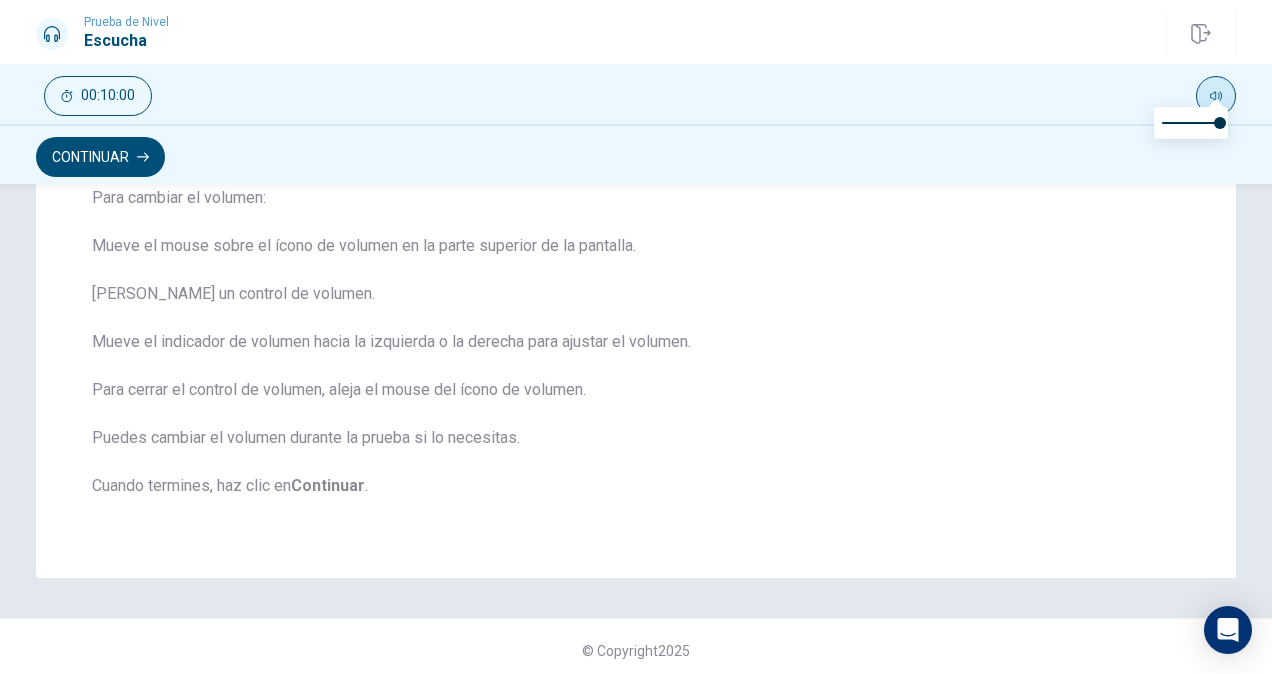 click at bounding box center (1216, 96) 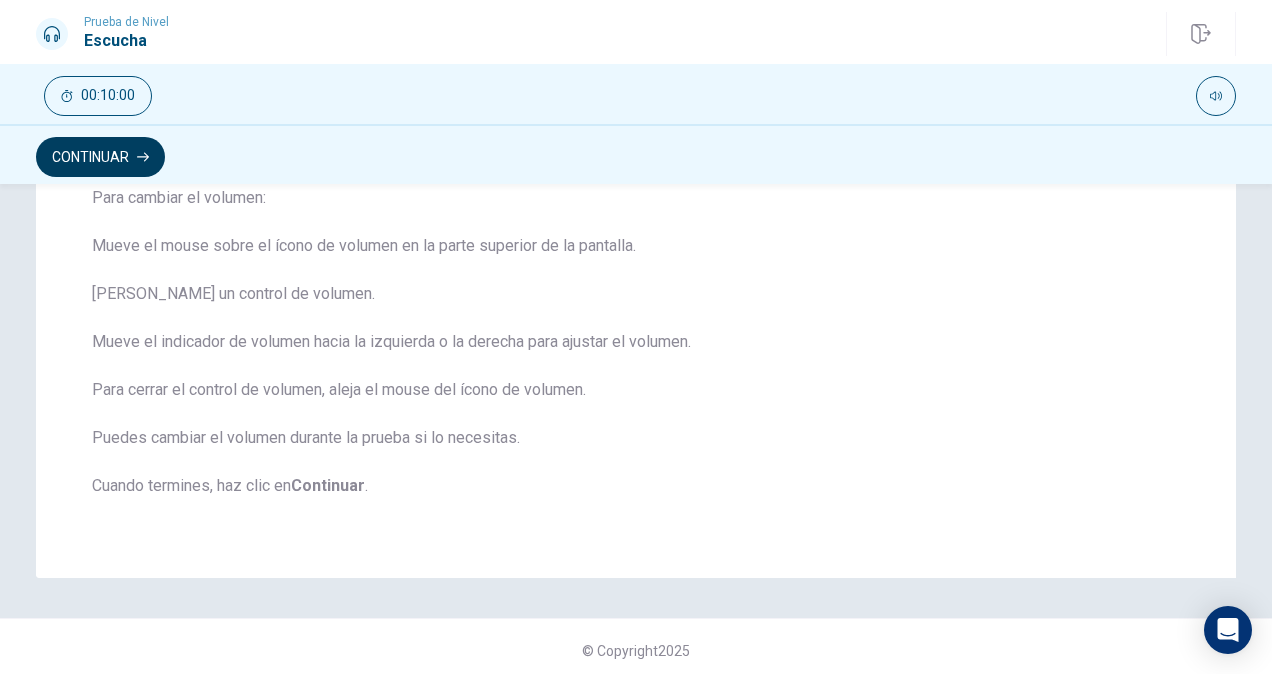 click 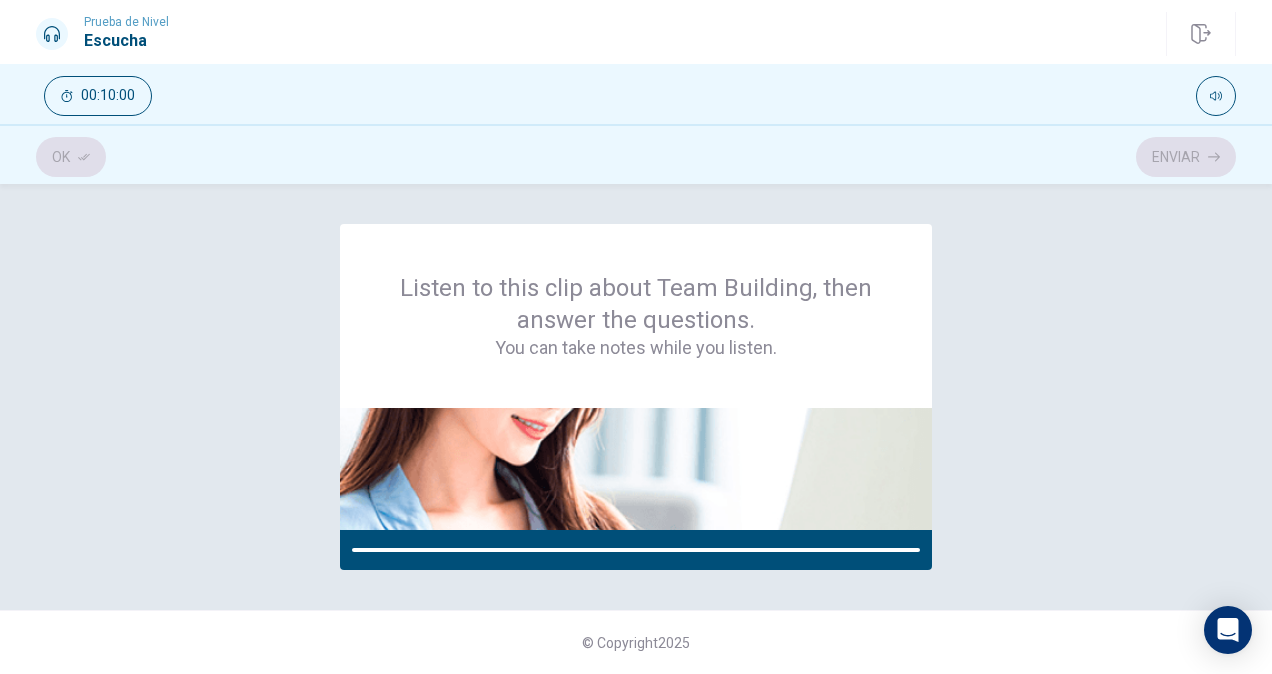 scroll, scrollTop: 0, scrollLeft: 0, axis: both 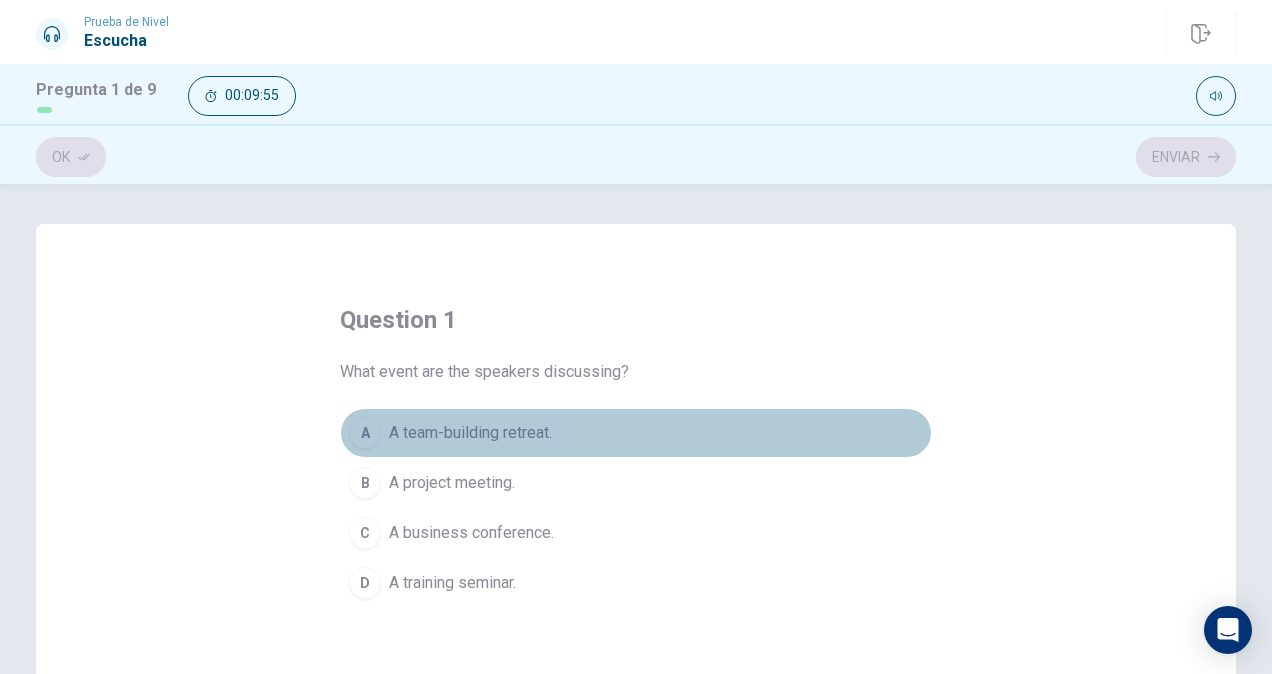 click on "A team-building retreat." at bounding box center (470, 433) 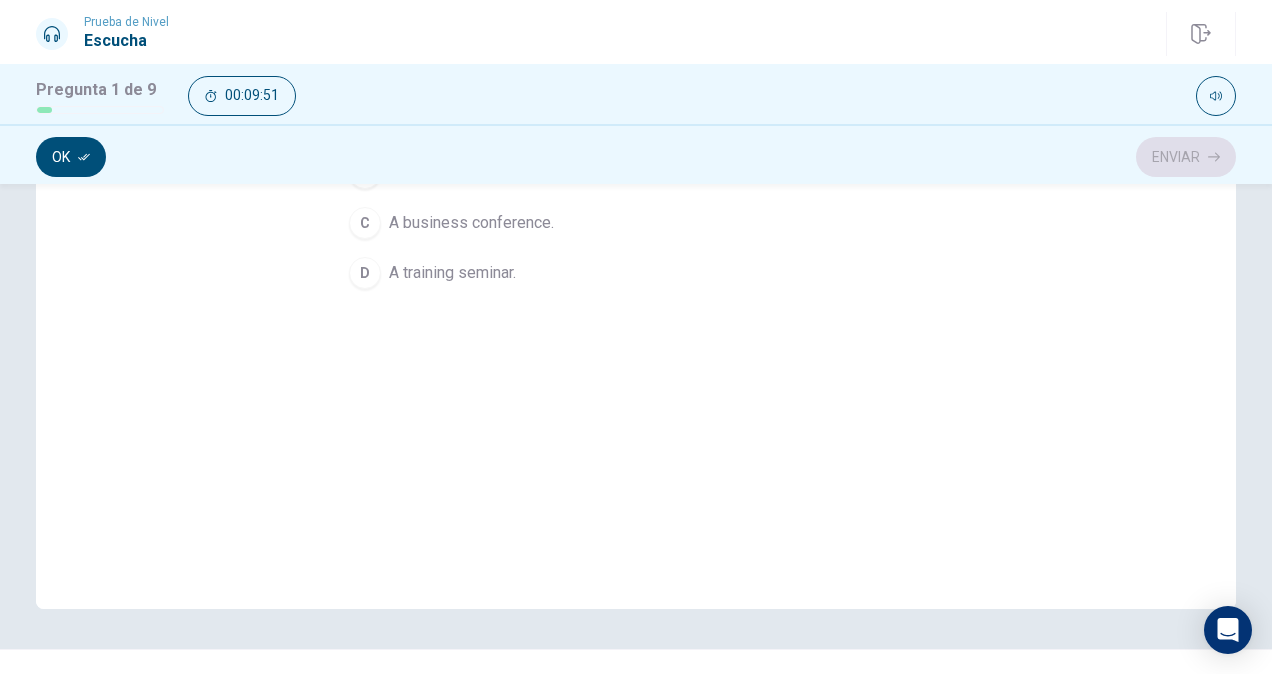 scroll, scrollTop: 328, scrollLeft: 0, axis: vertical 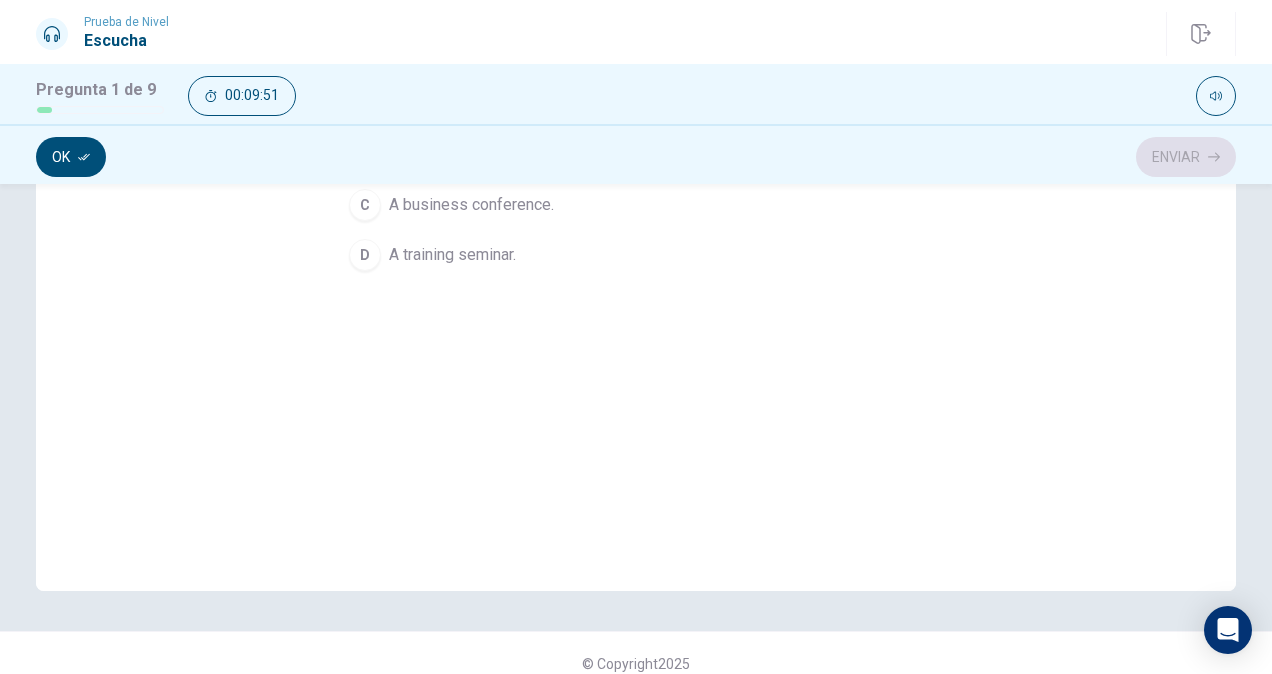 click on "question   1 What event are the speakers discussing? A A team-building retreat.
B A project meeting.
C A business conference.
D A training seminar." at bounding box center (636, 243) 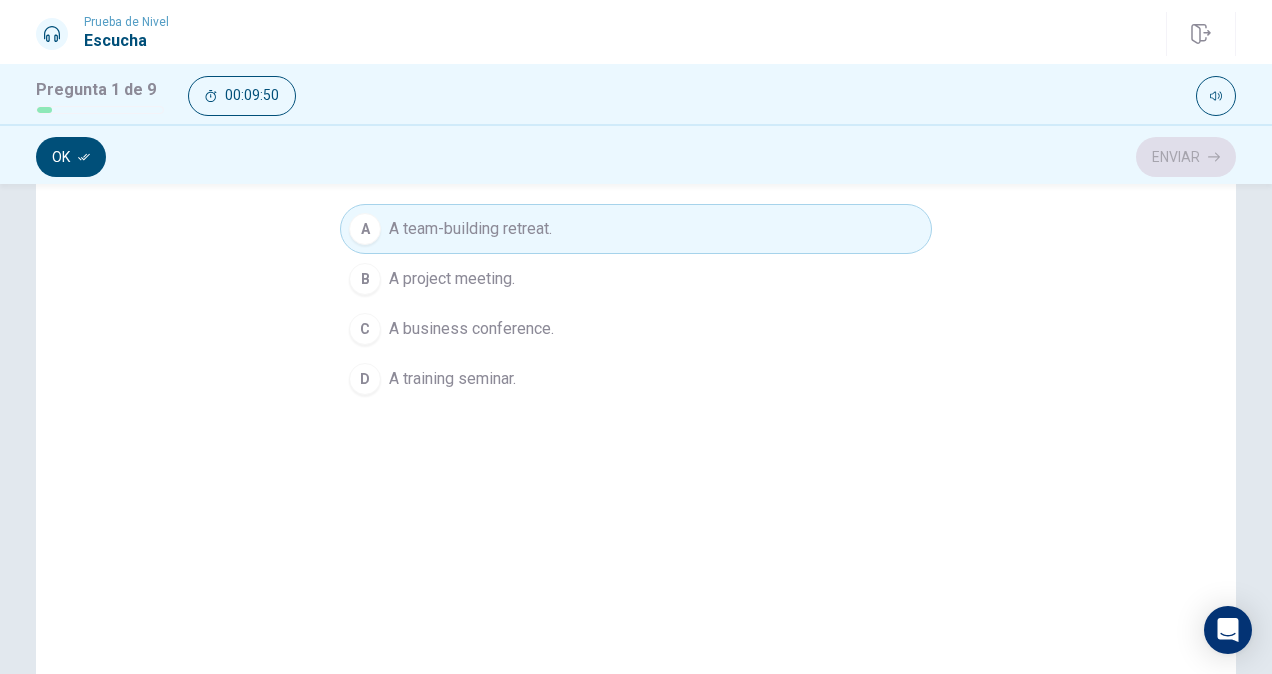 scroll, scrollTop: 106, scrollLeft: 0, axis: vertical 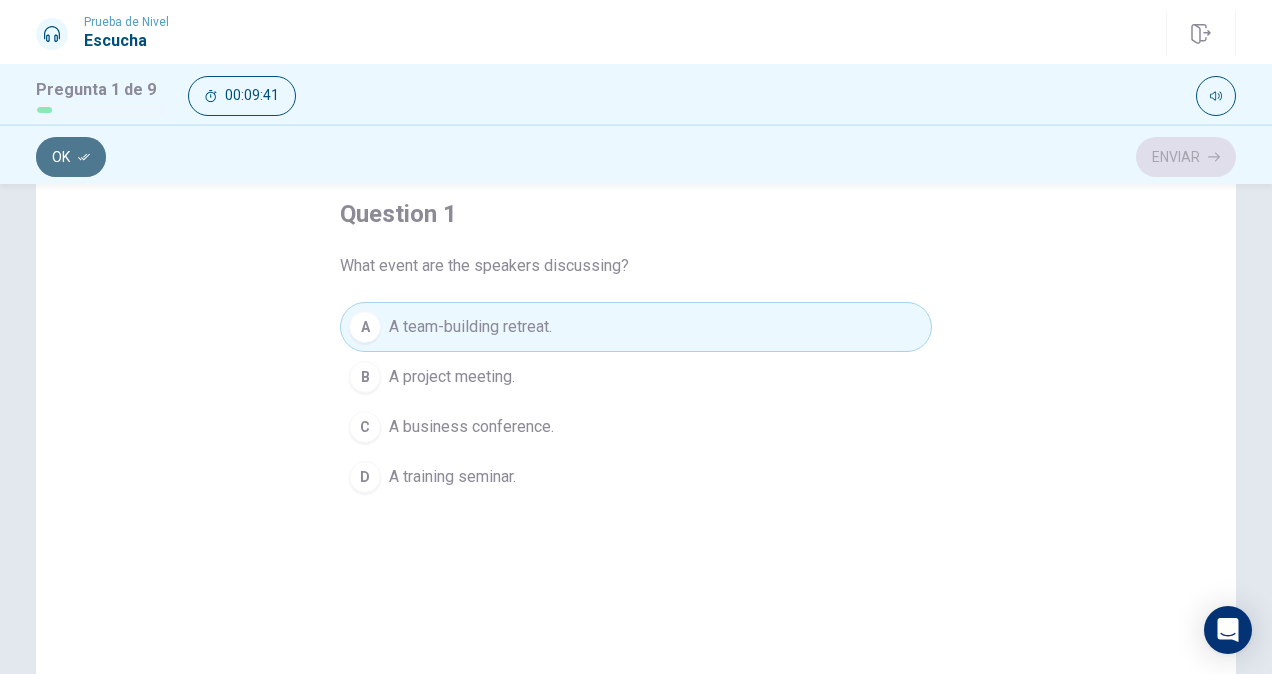 click on "Ok" at bounding box center (71, 157) 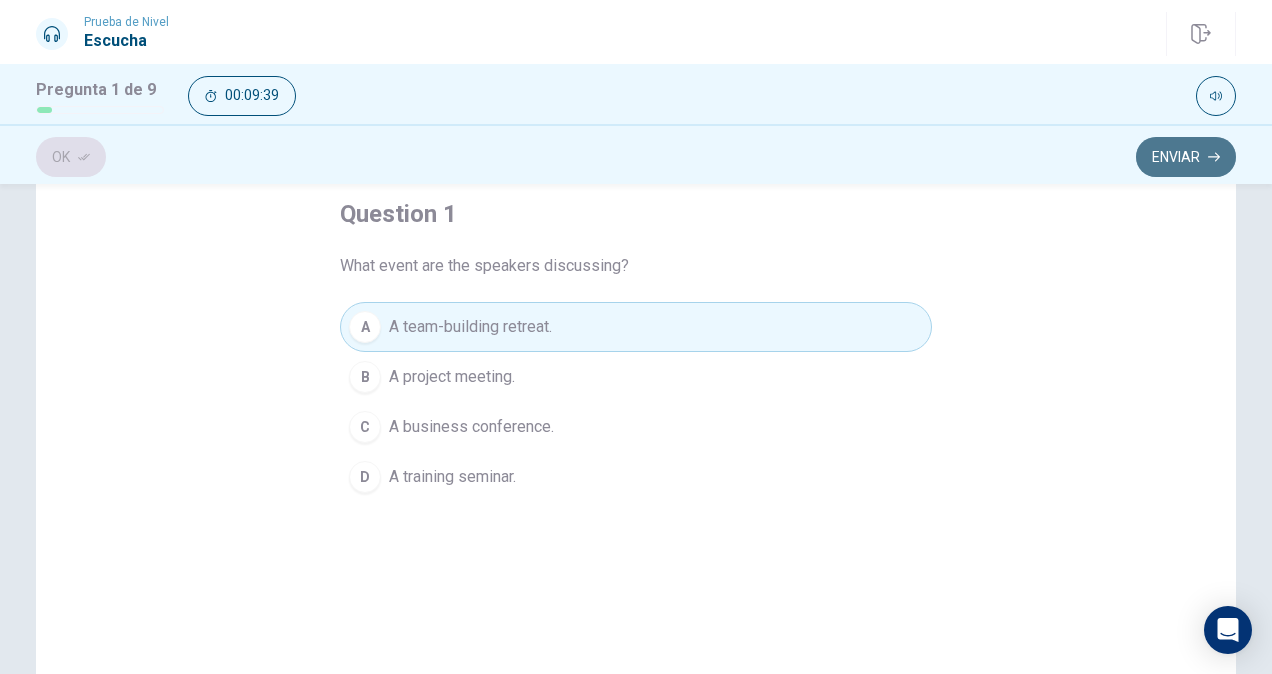 click on "Enviar" at bounding box center [1186, 157] 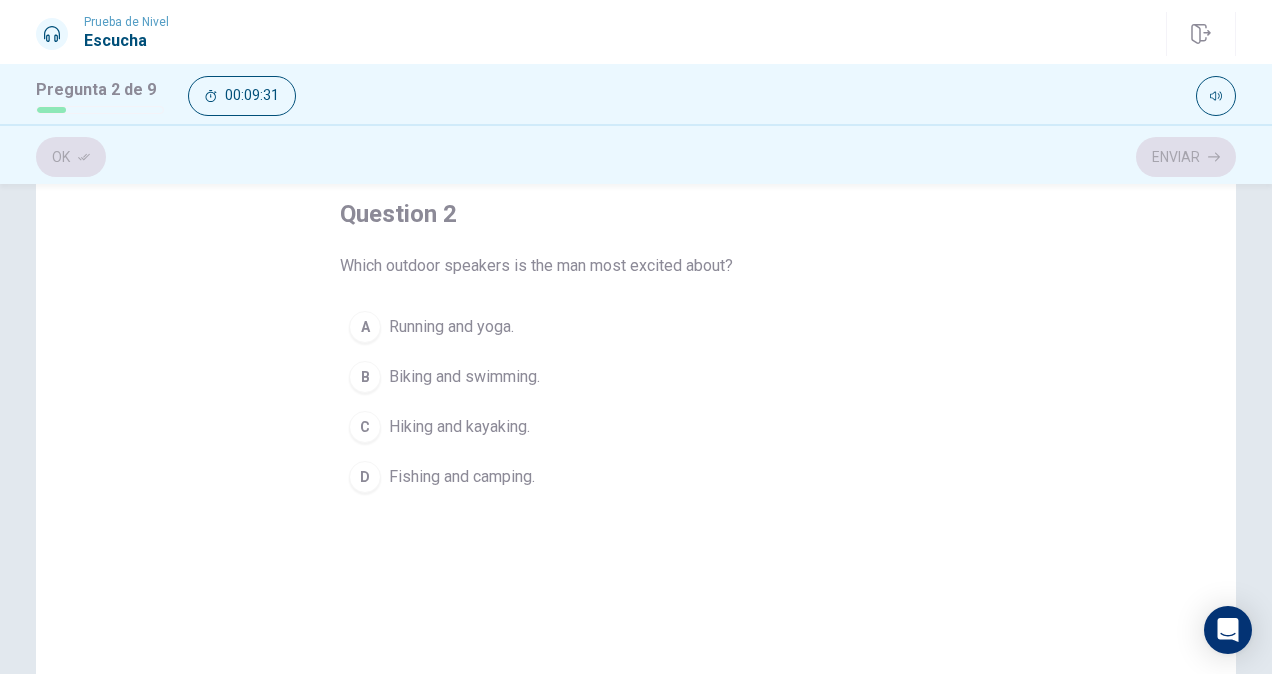 click on "Hiking and kayaking." at bounding box center (459, 427) 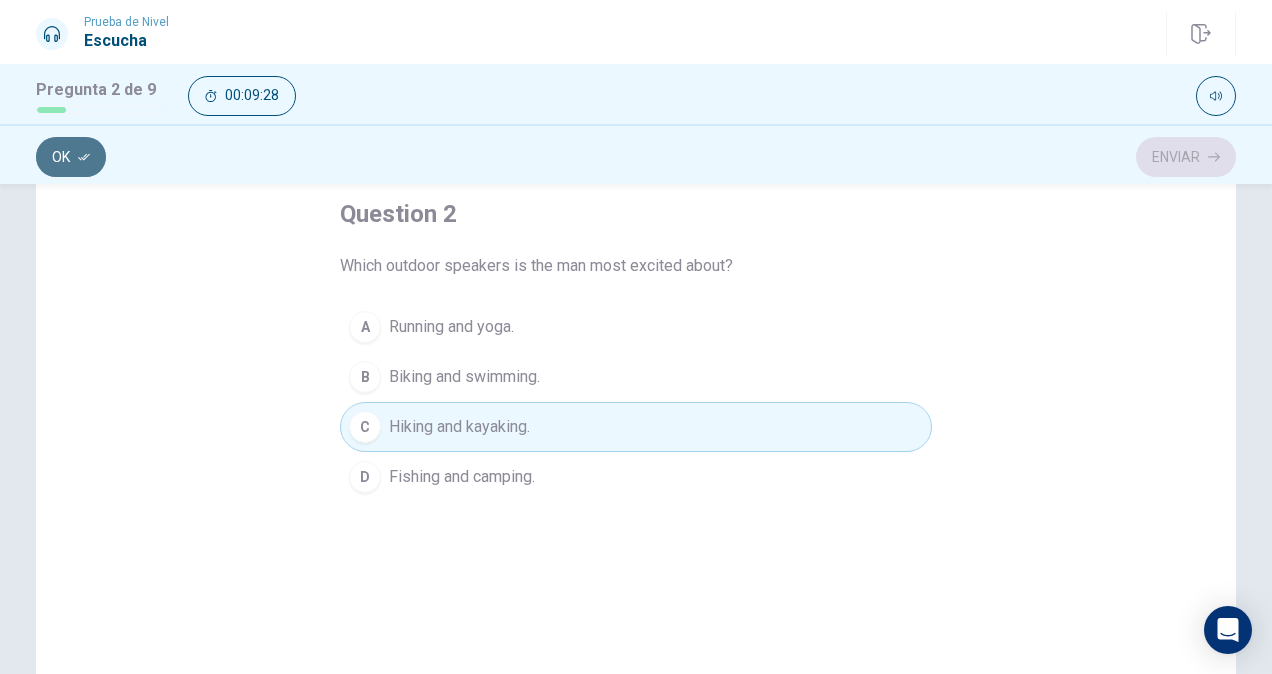 click on "Ok" at bounding box center [71, 157] 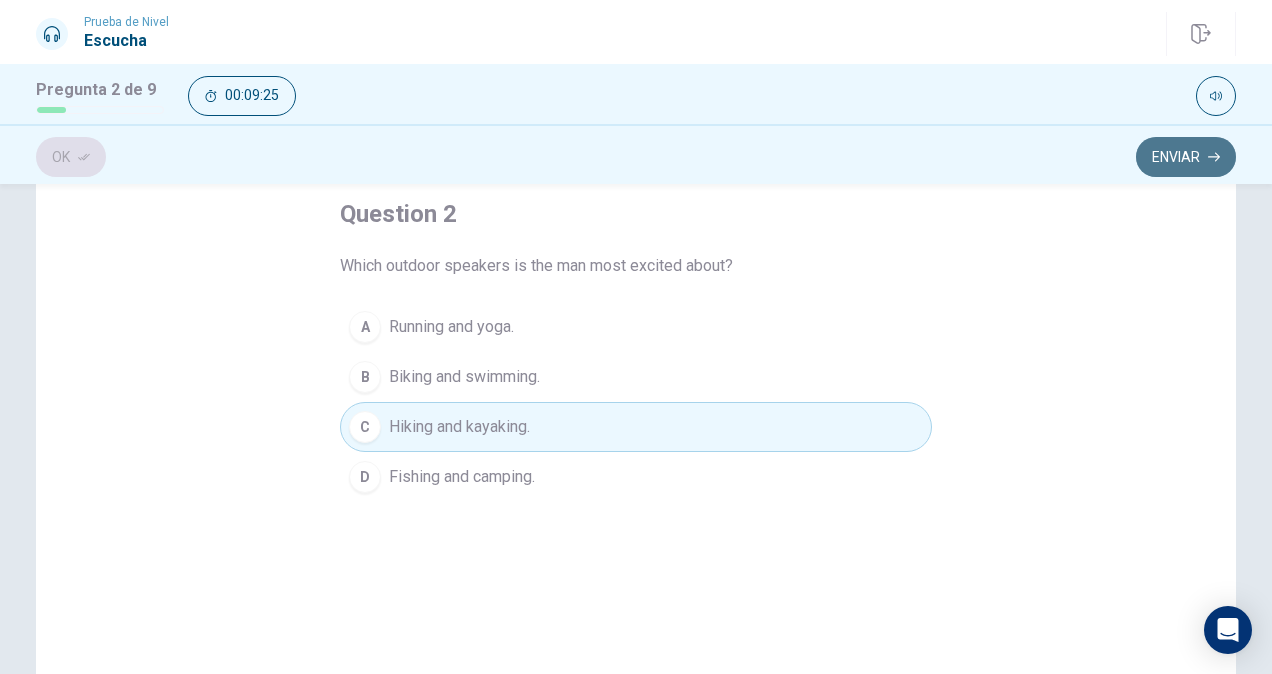 click on "Enviar" at bounding box center [1186, 157] 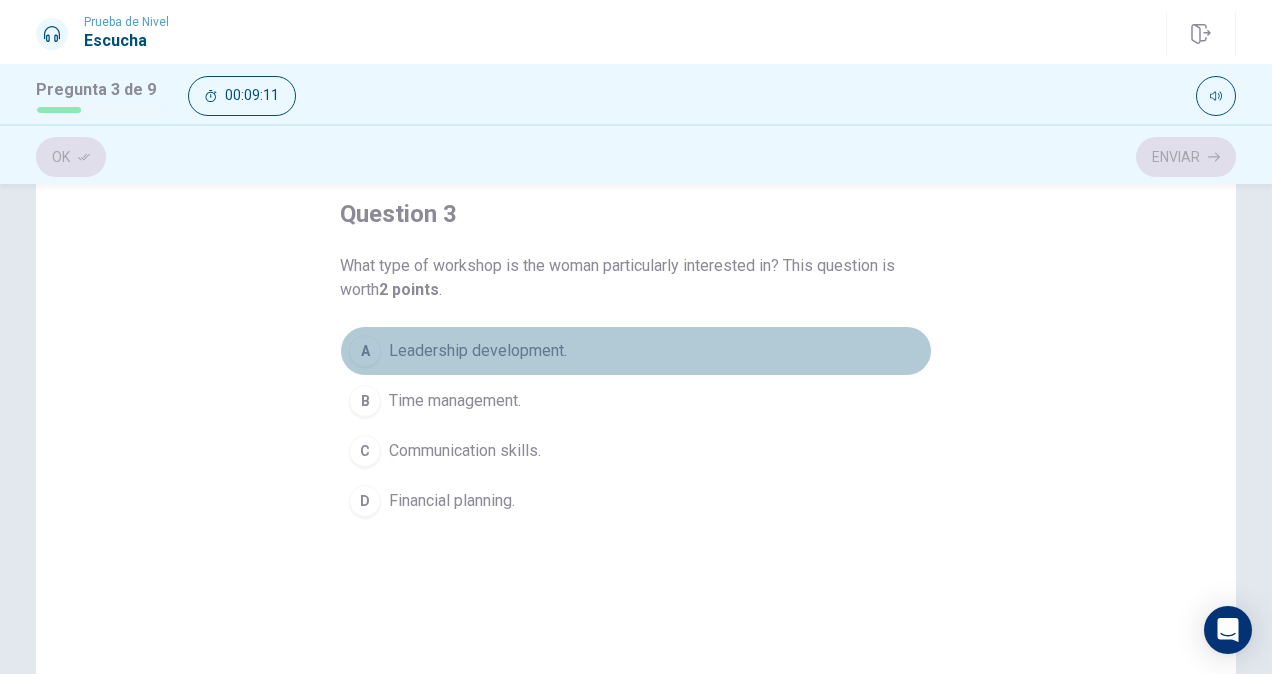 click on "Leadership development." at bounding box center (478, 351) 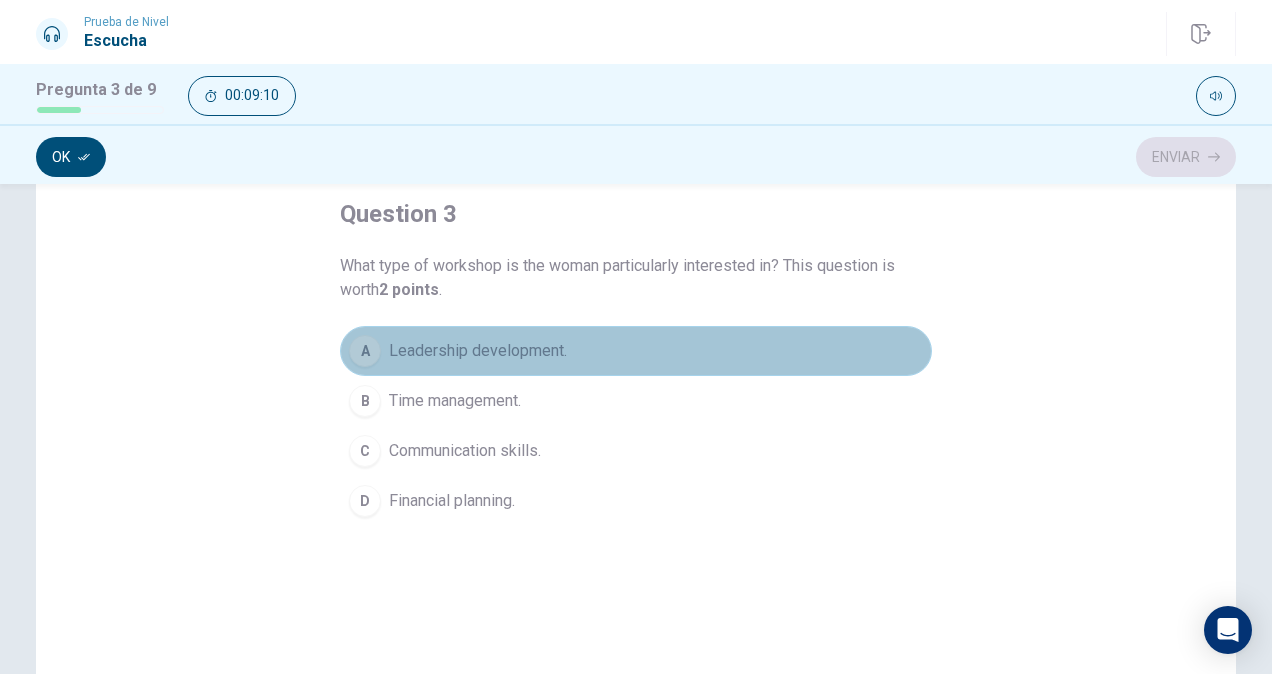 click on "Leadership development." at bounding box center (478, 351) 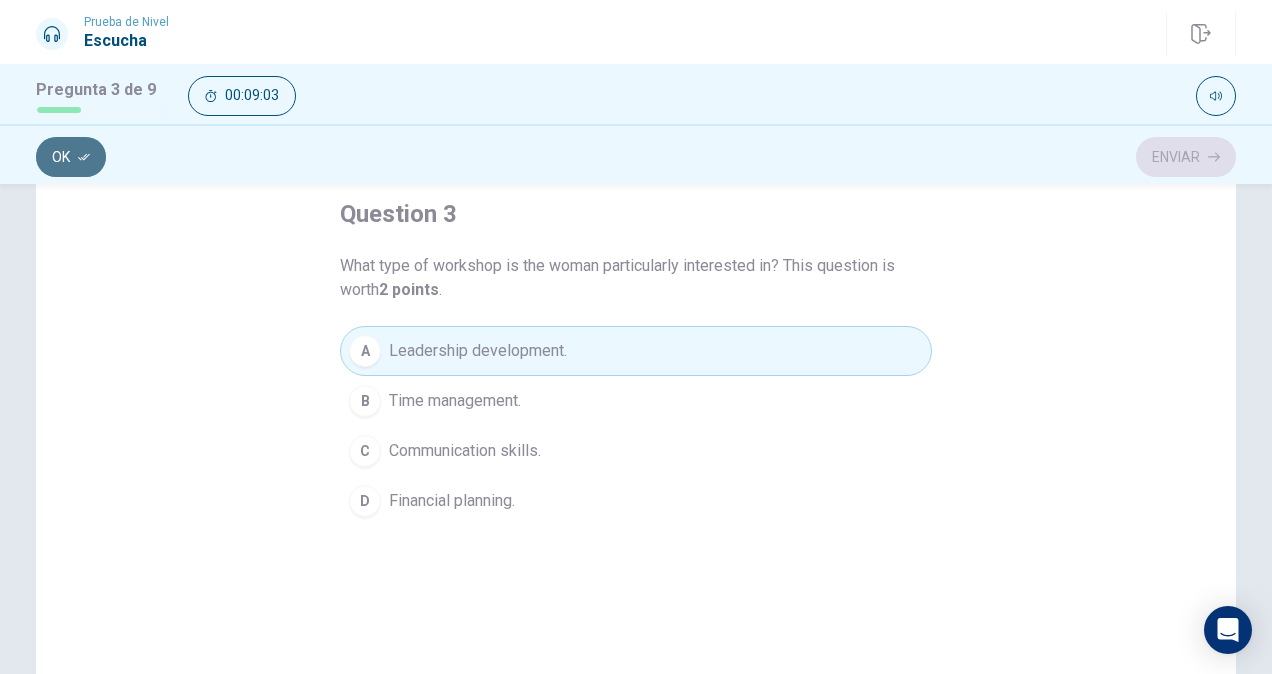click 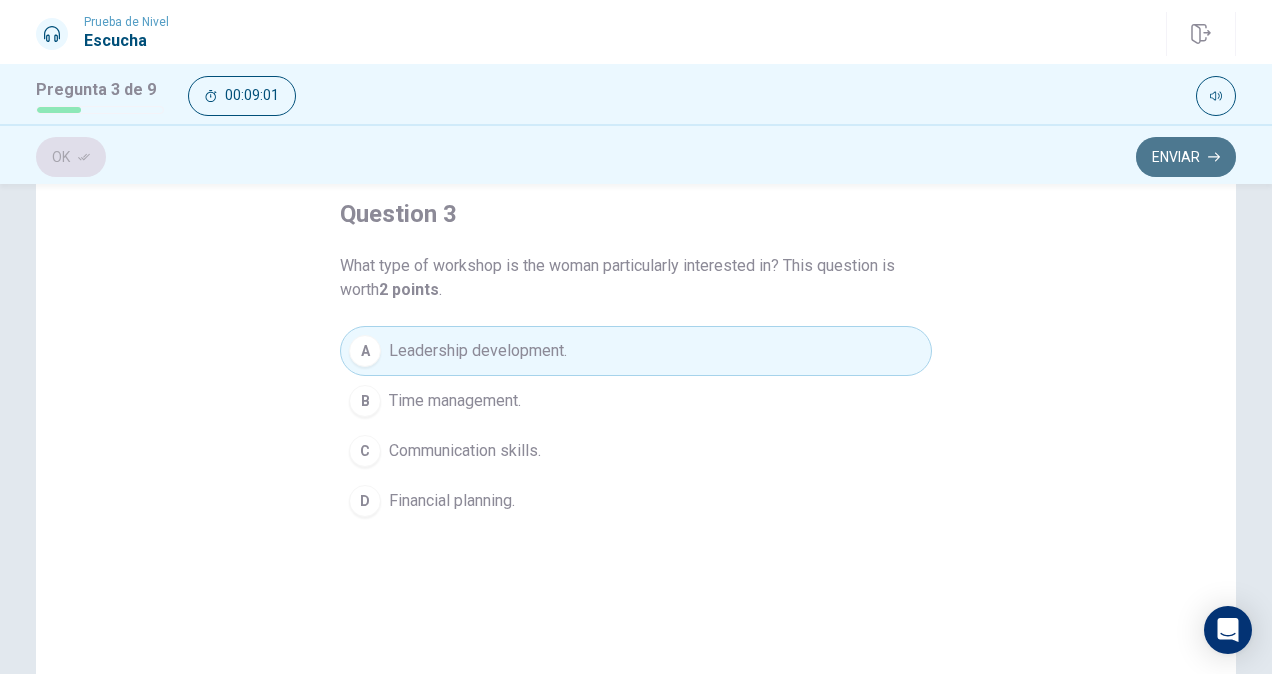 click on "Enviar" at bounding box center (1186, 157) 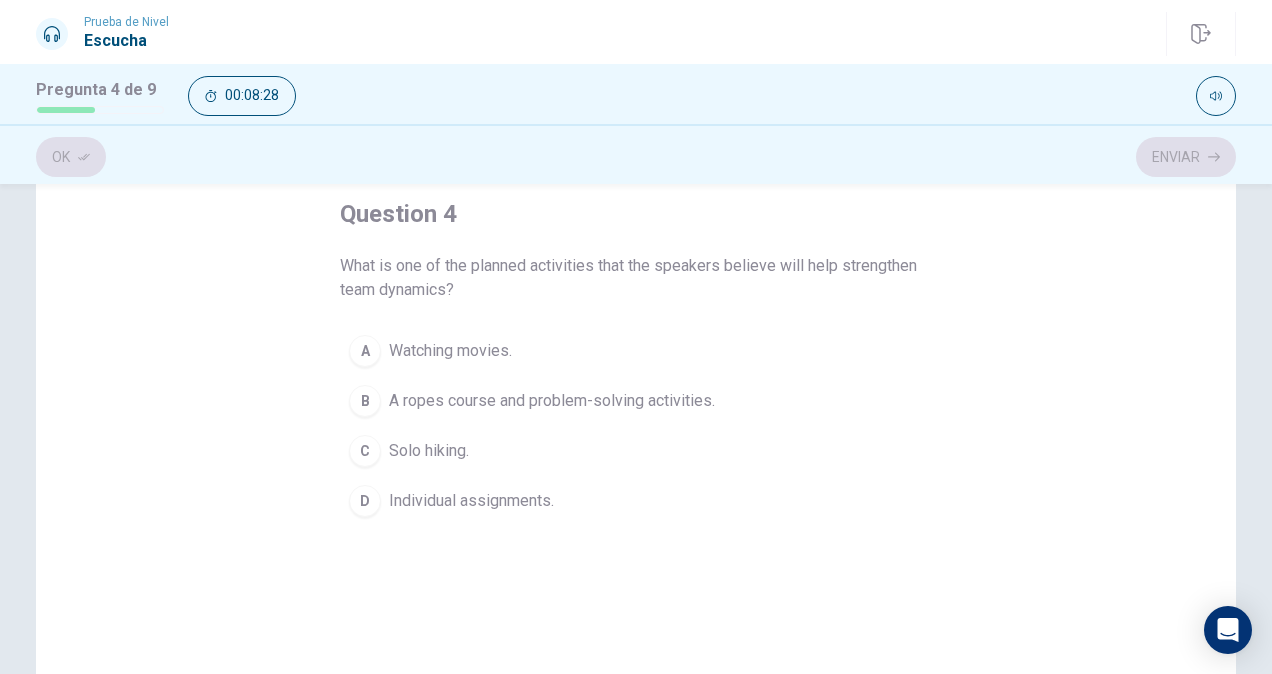 click on "B" at bounding box center [365, 401] 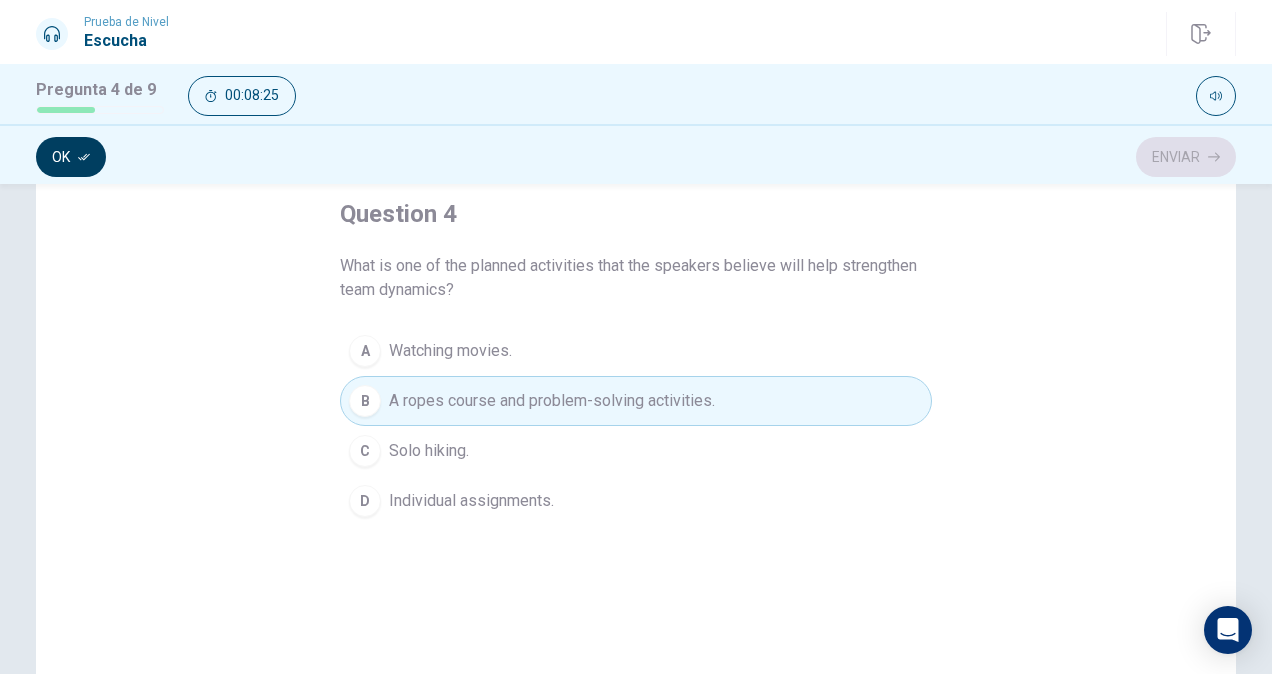 click on "Ok" at bounding box center (71, 157) 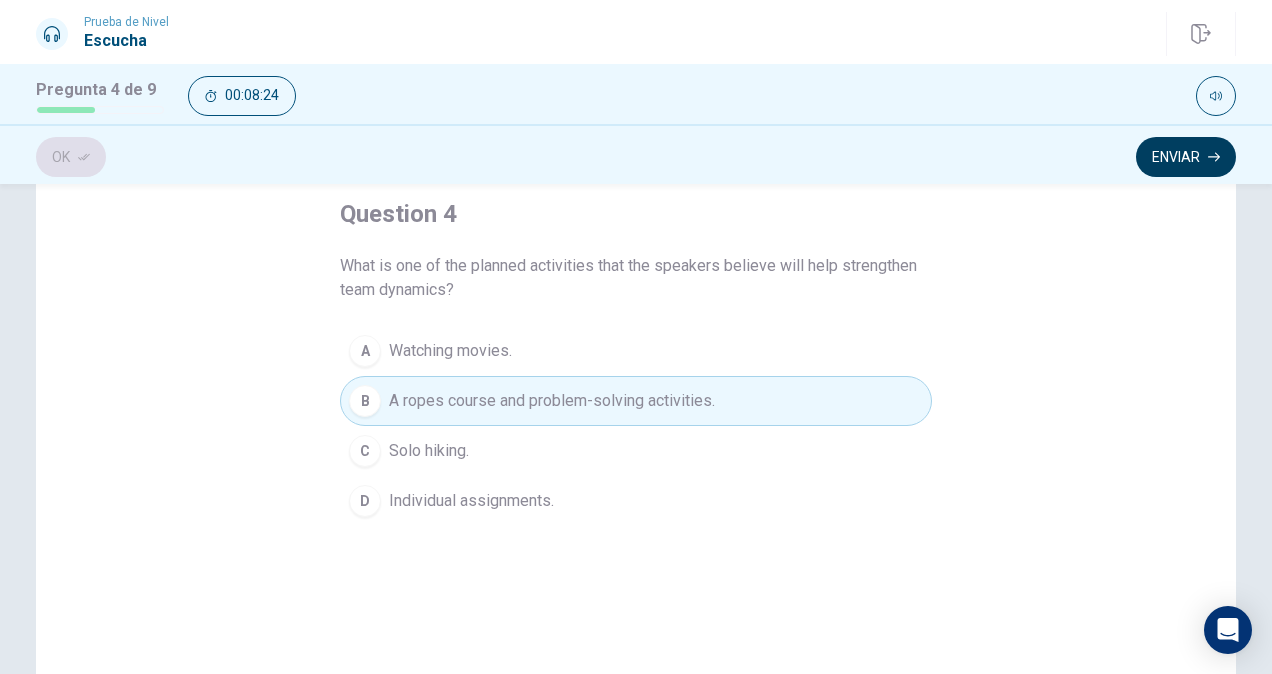 click on "Enviar" at bounding box center [1186, 157] 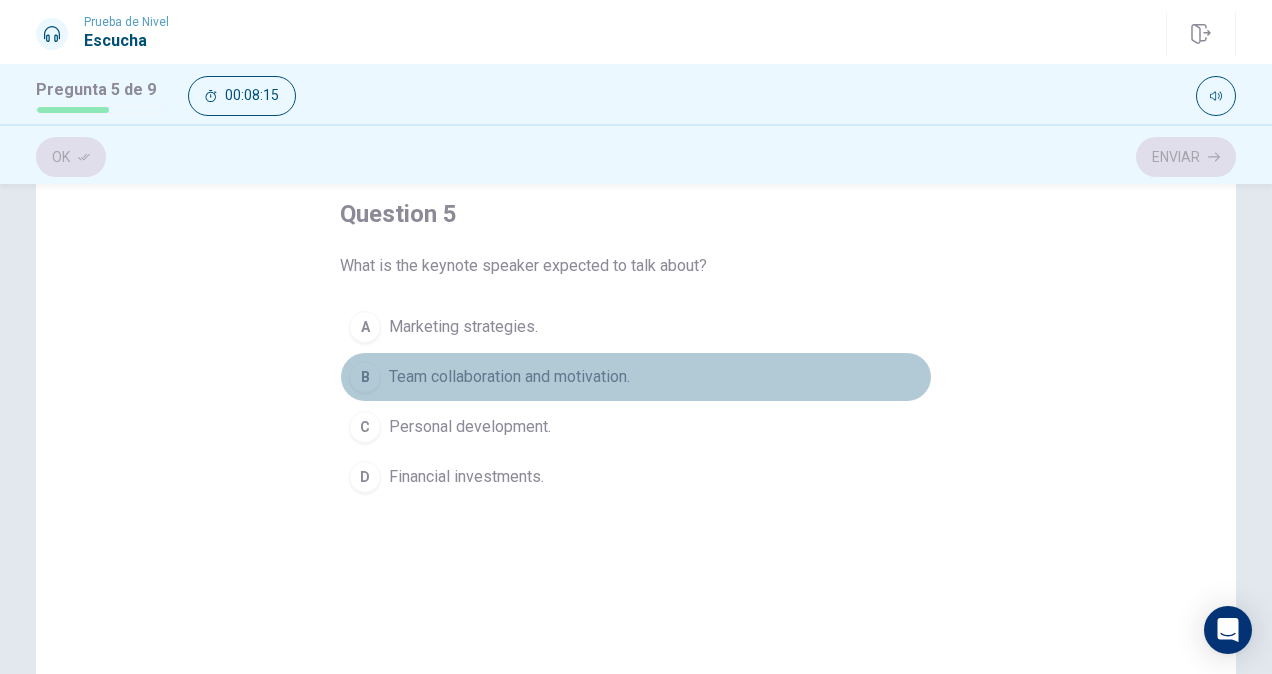 click on "B Team collaboration and motivation." at bounding box center (636, 377) 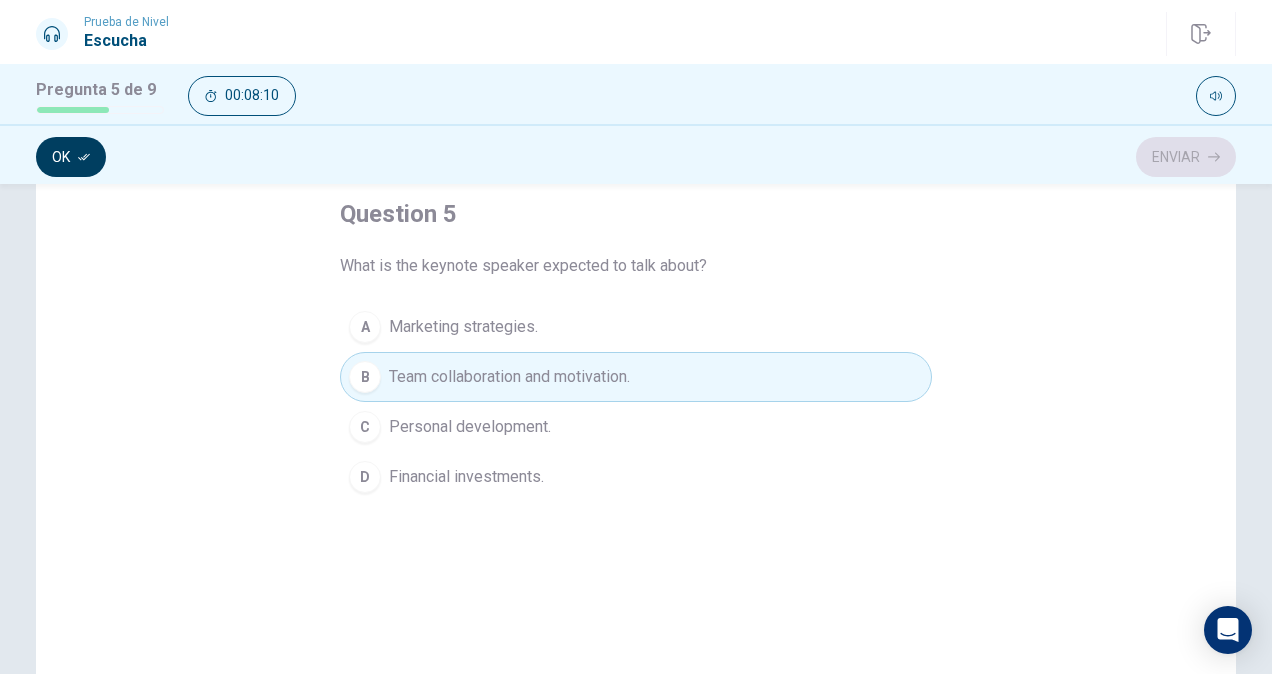 click on "Ok" at bounding box center (71, 157) 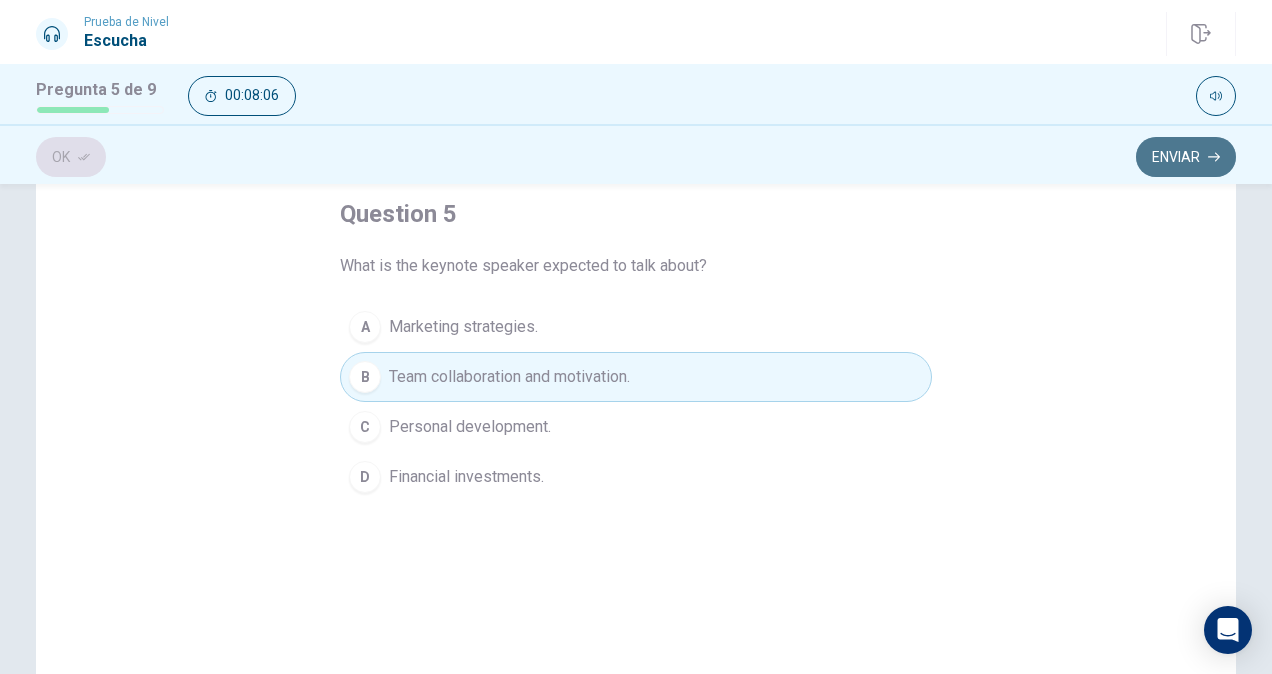 click on "Enviar" at bounding box center (1186, 157) 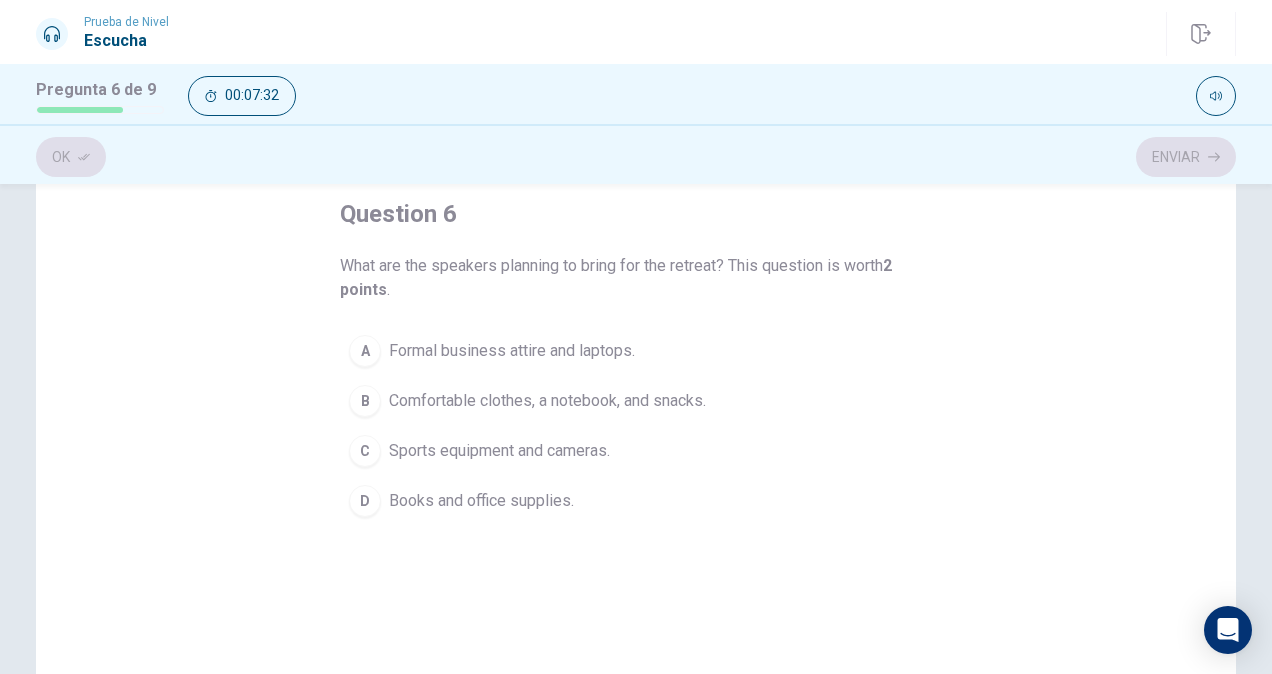 click on "B Comfortable clothes, a notebook, and snacks." at bounding box center (636, 401) 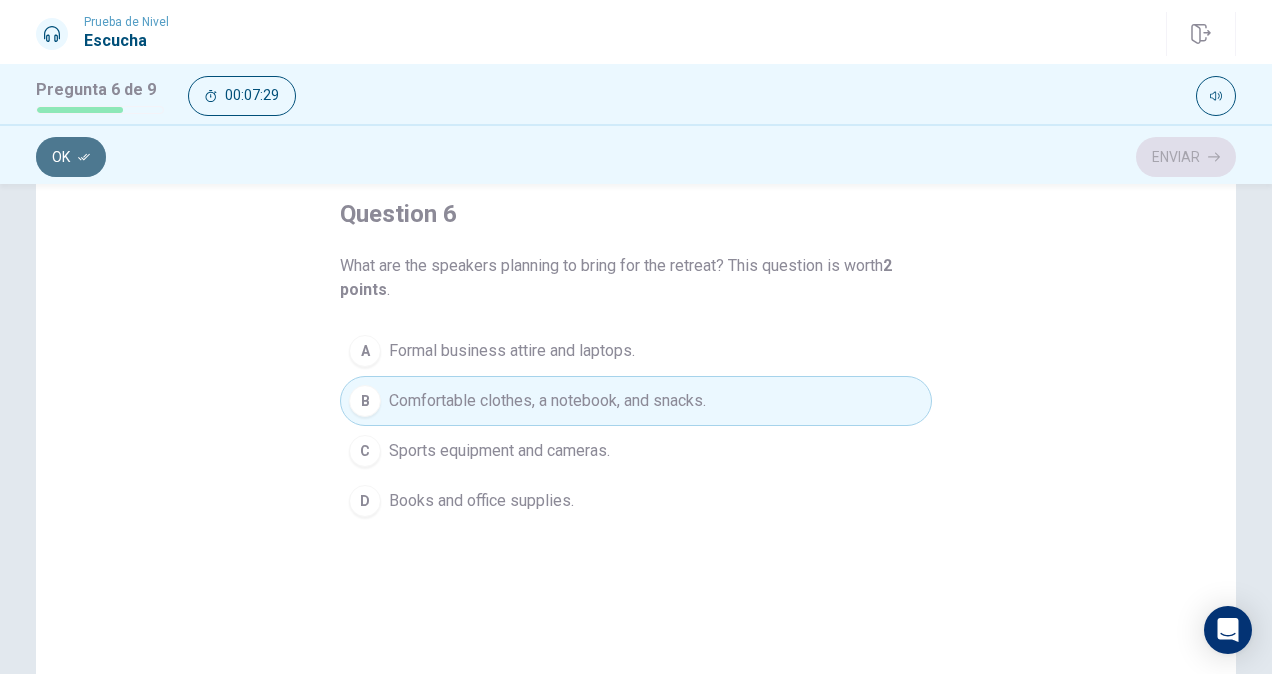 click on "Ok" at bounding box center [71, 157] 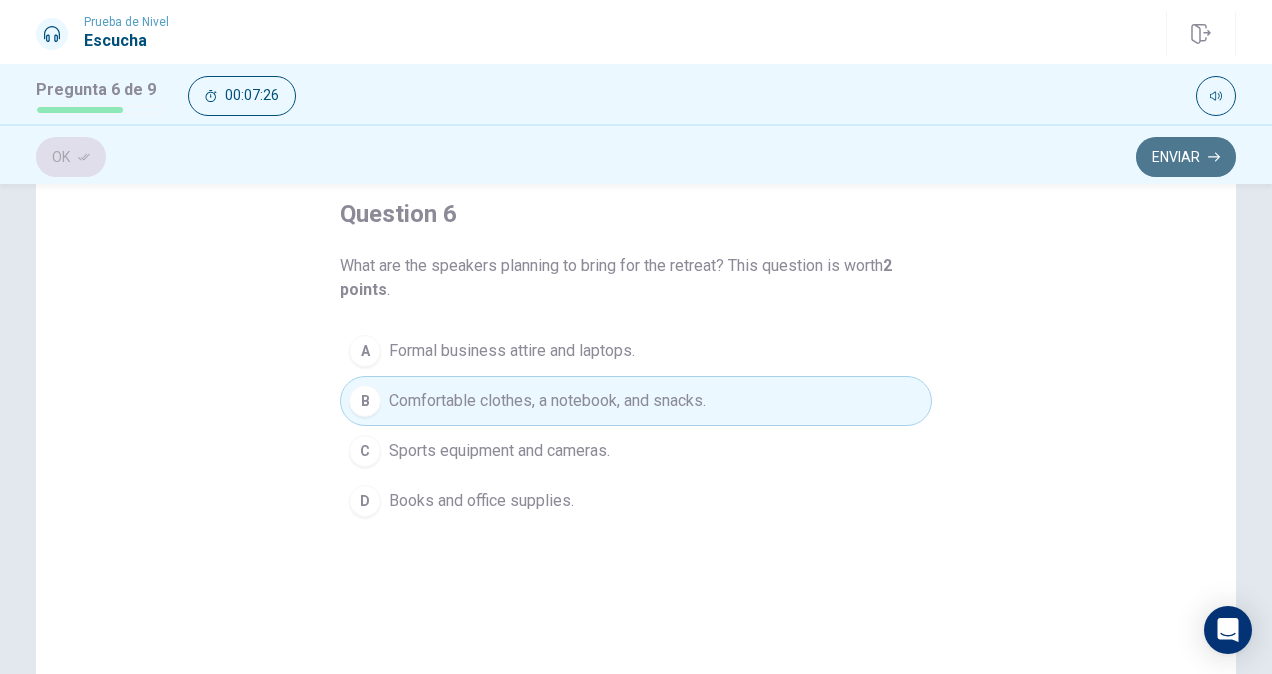click on "Enviar" at bounding box center (1186, 157) 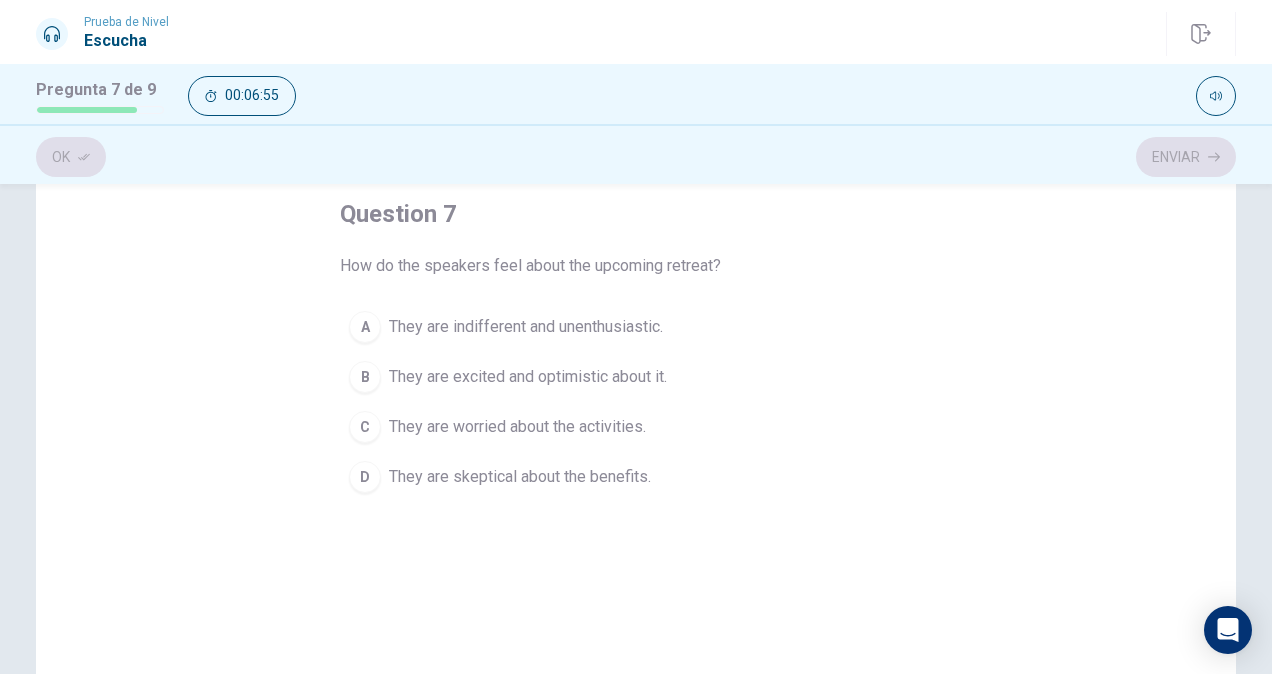 click on "B" at bounding box center [365, 377] 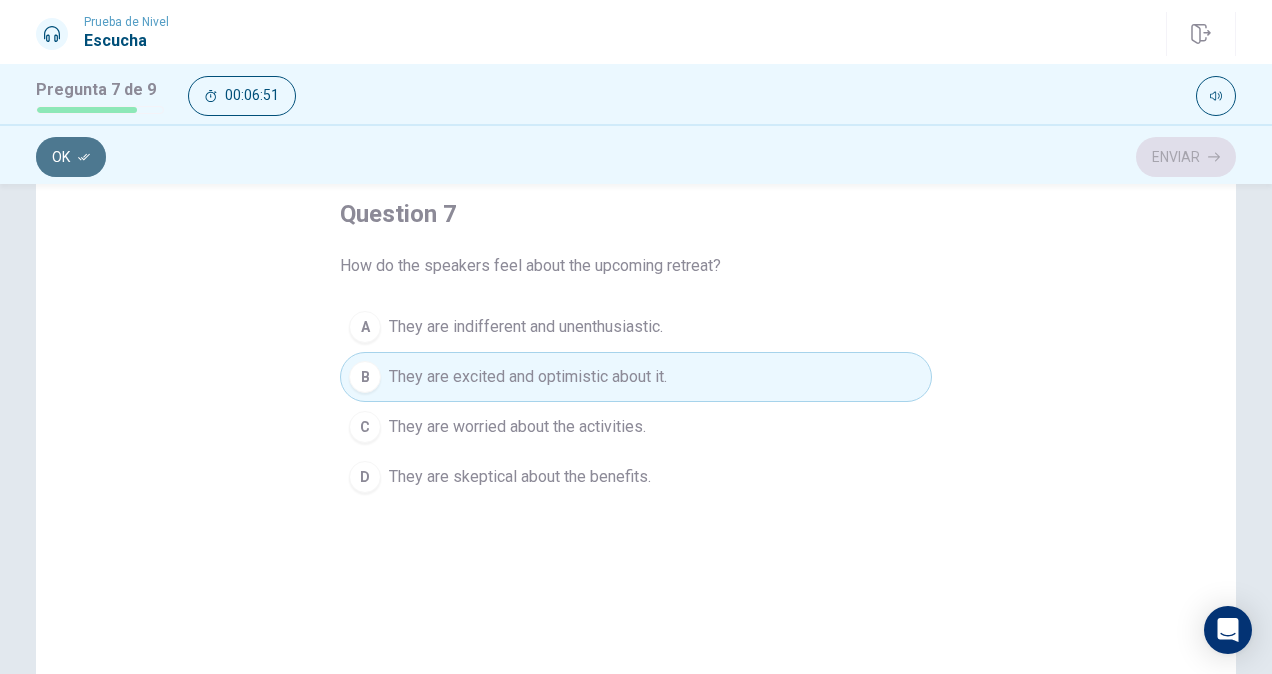 click on "Ok" at bounding box center [71, 157] 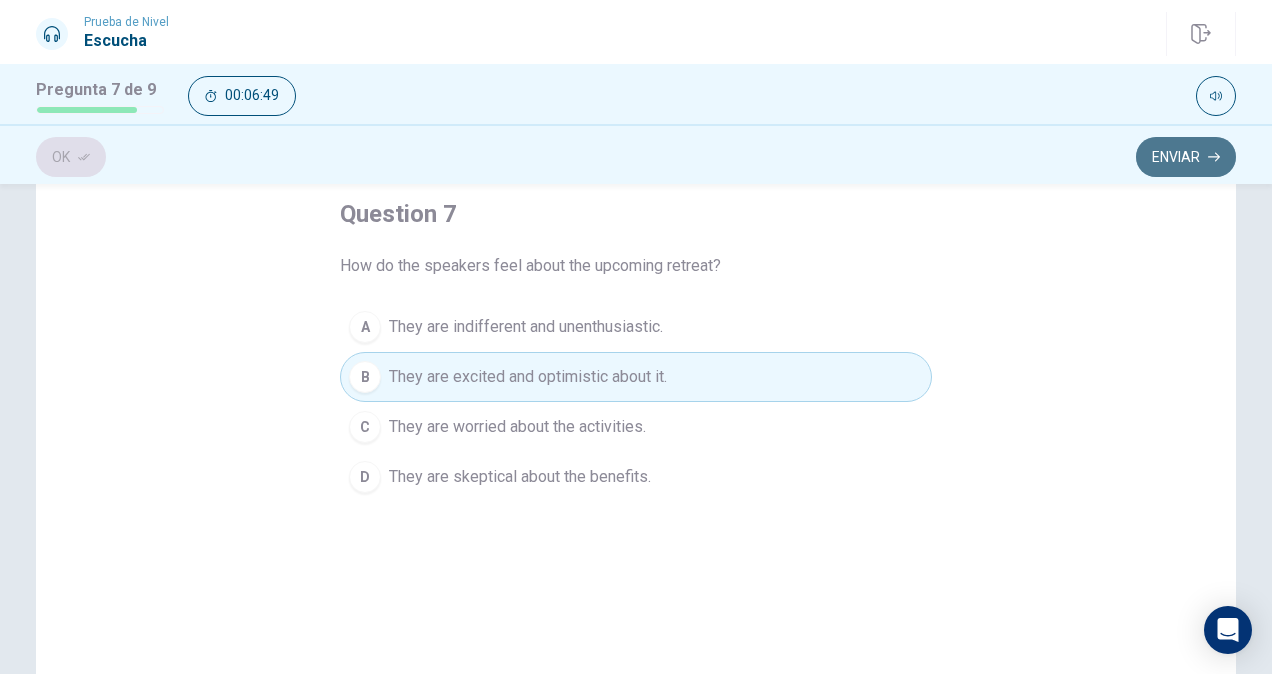 click 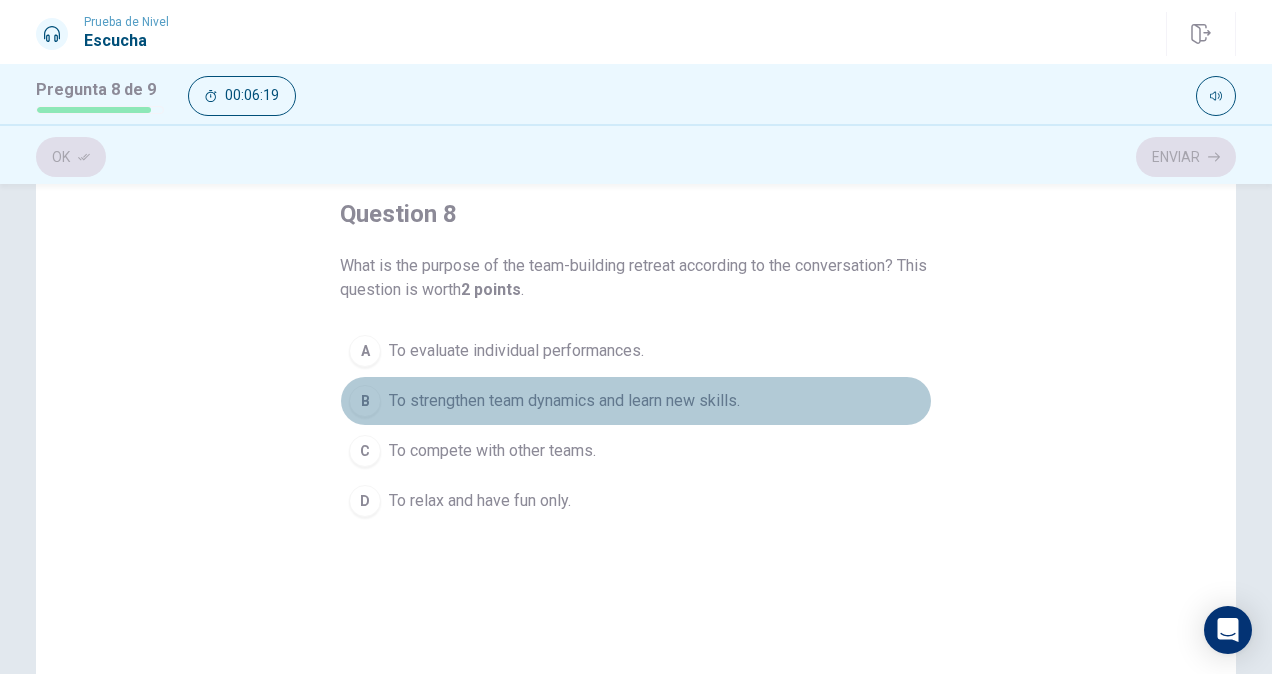 click on "To strengthen team dynamics and learn new skills." at bounding box center [564, 401] 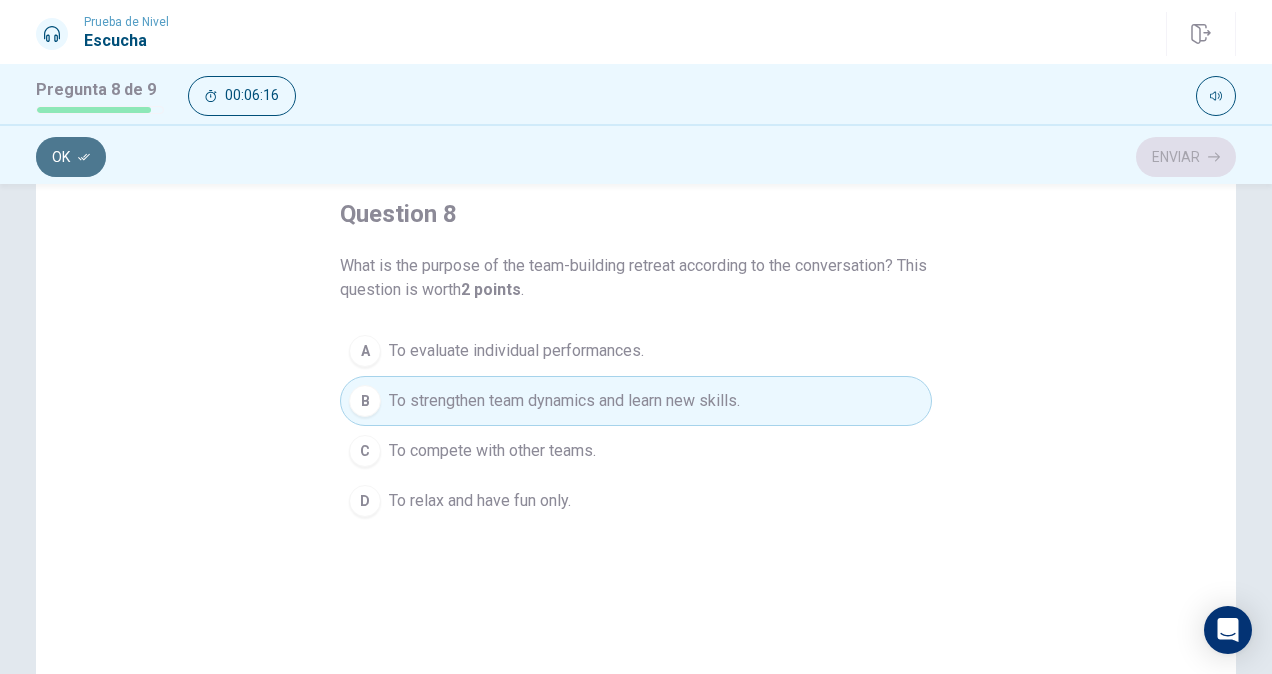 click on "Ok" at bounding box center [71, 157] 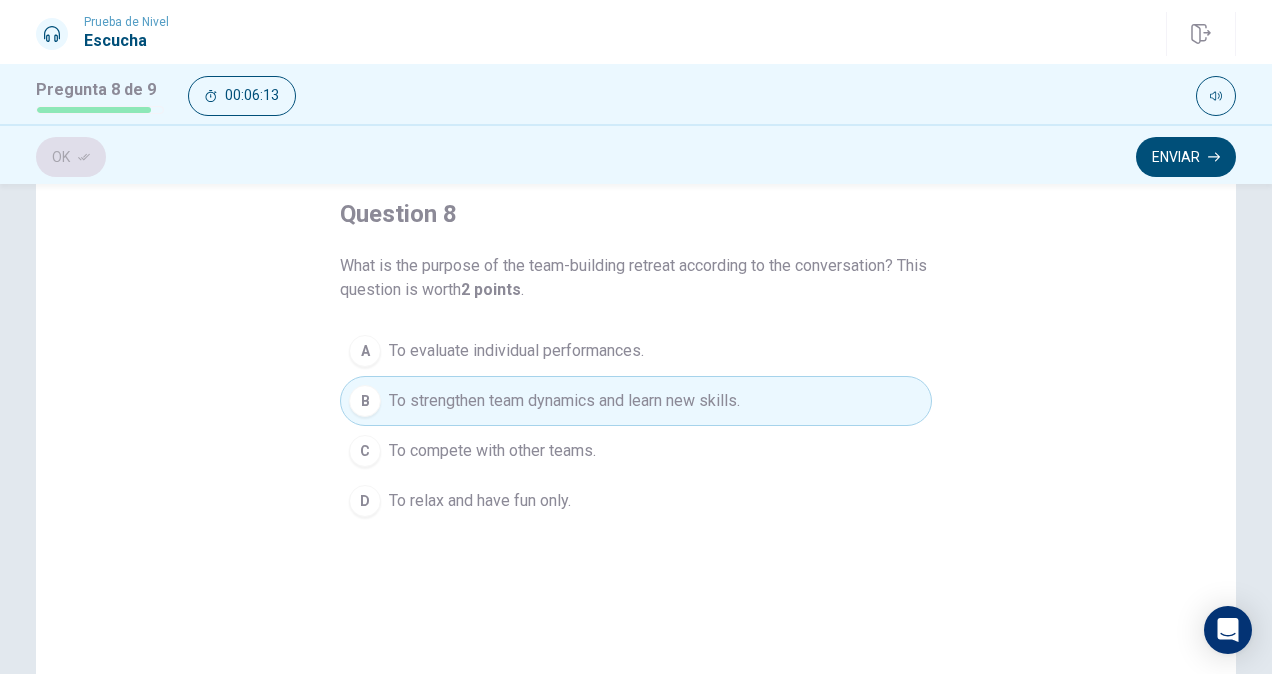 click on "Ok Enviar" at bounding box center (636, 154) 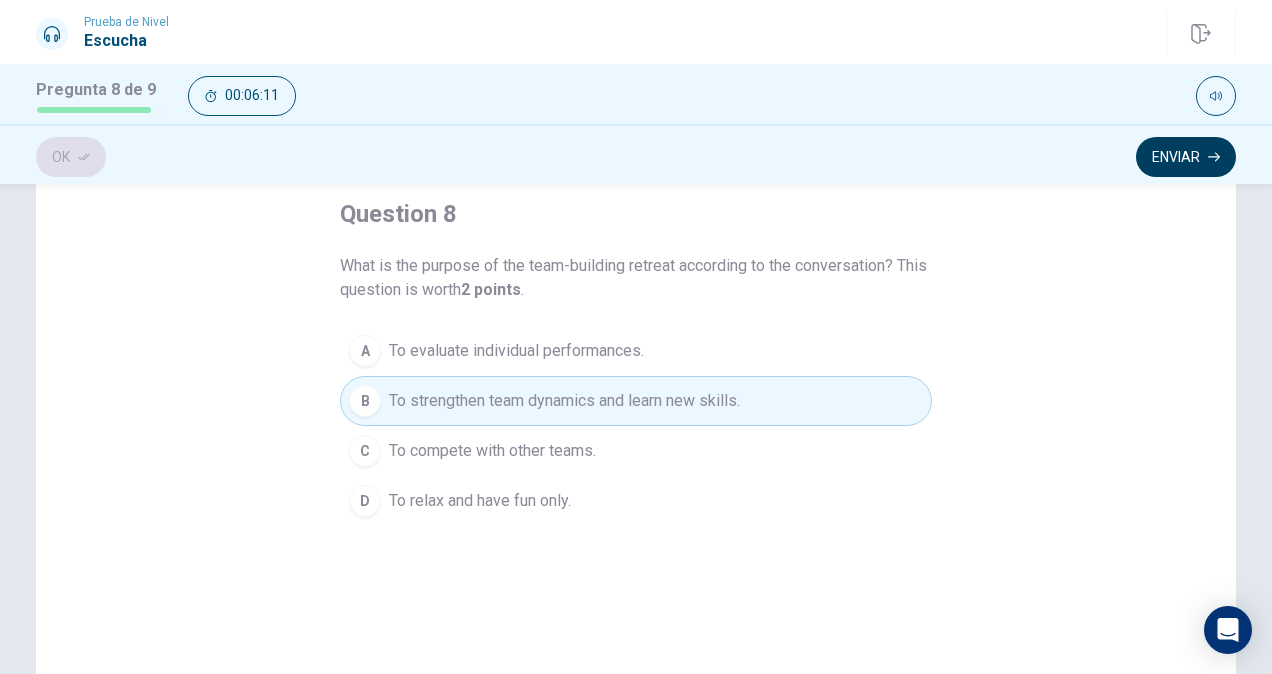 click on "Enviar" at bounding box center (1186, 157) 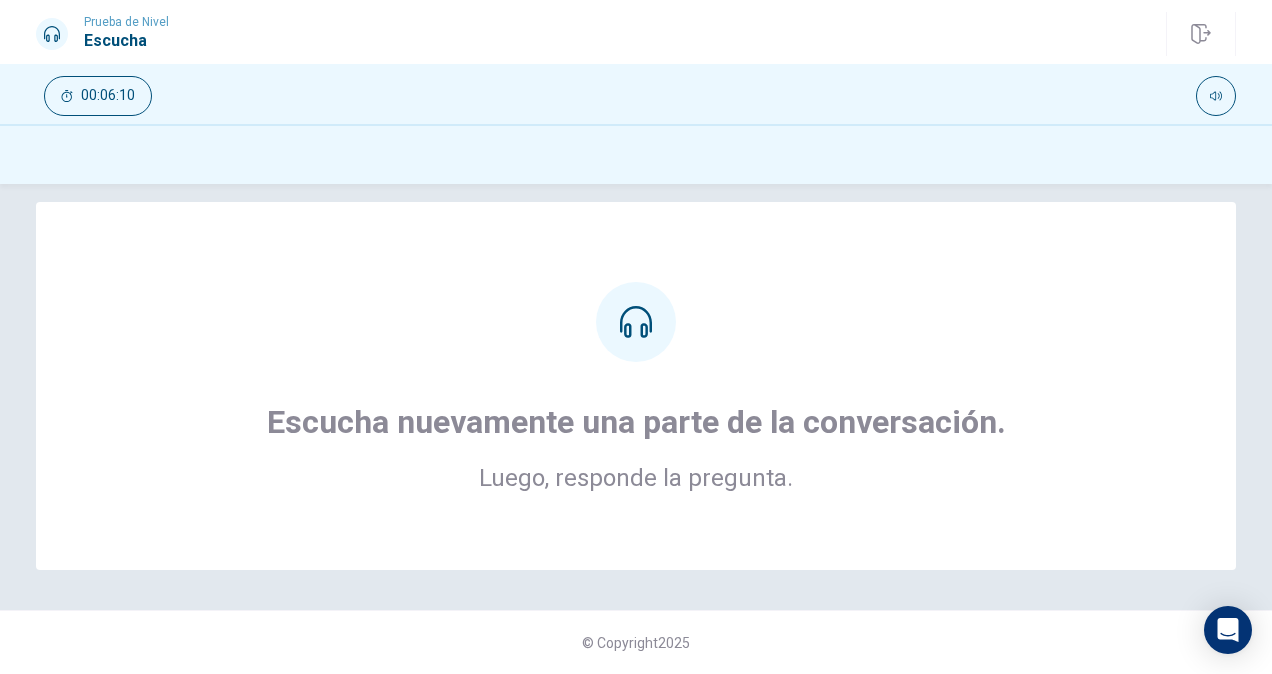 scroll, scrollTop: 0, scrollLeft: 0, axis: both 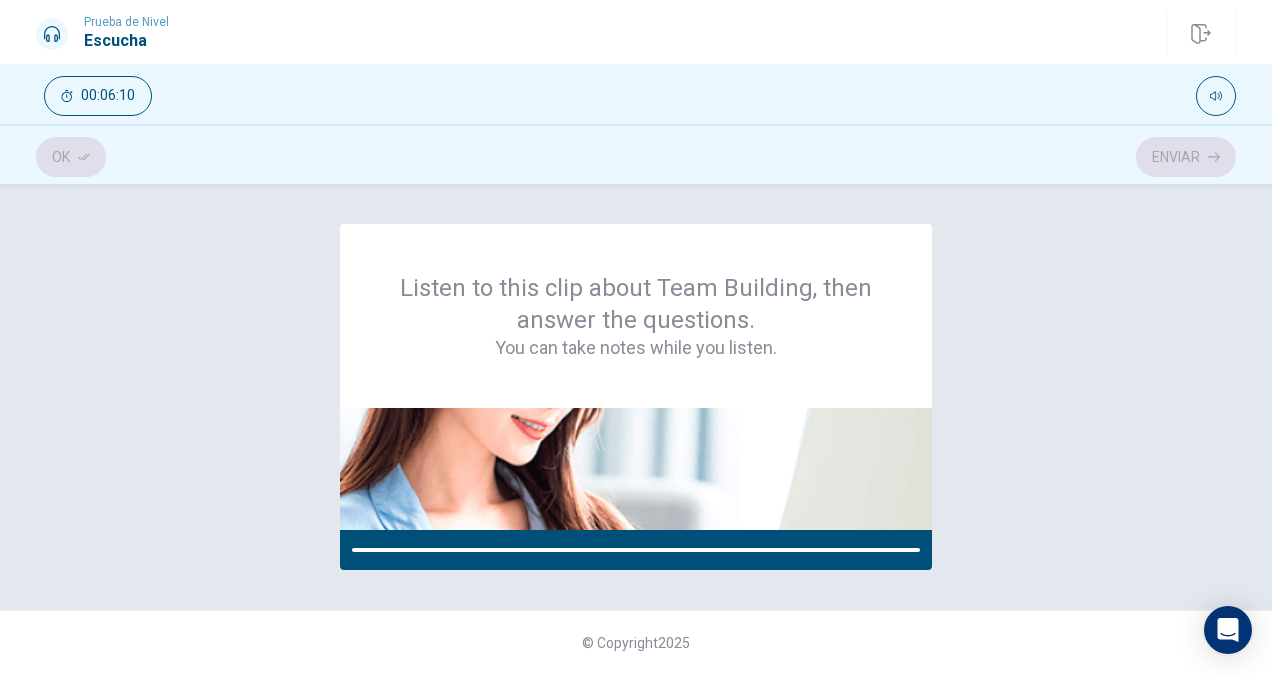 click at bounding box center [636, 469] 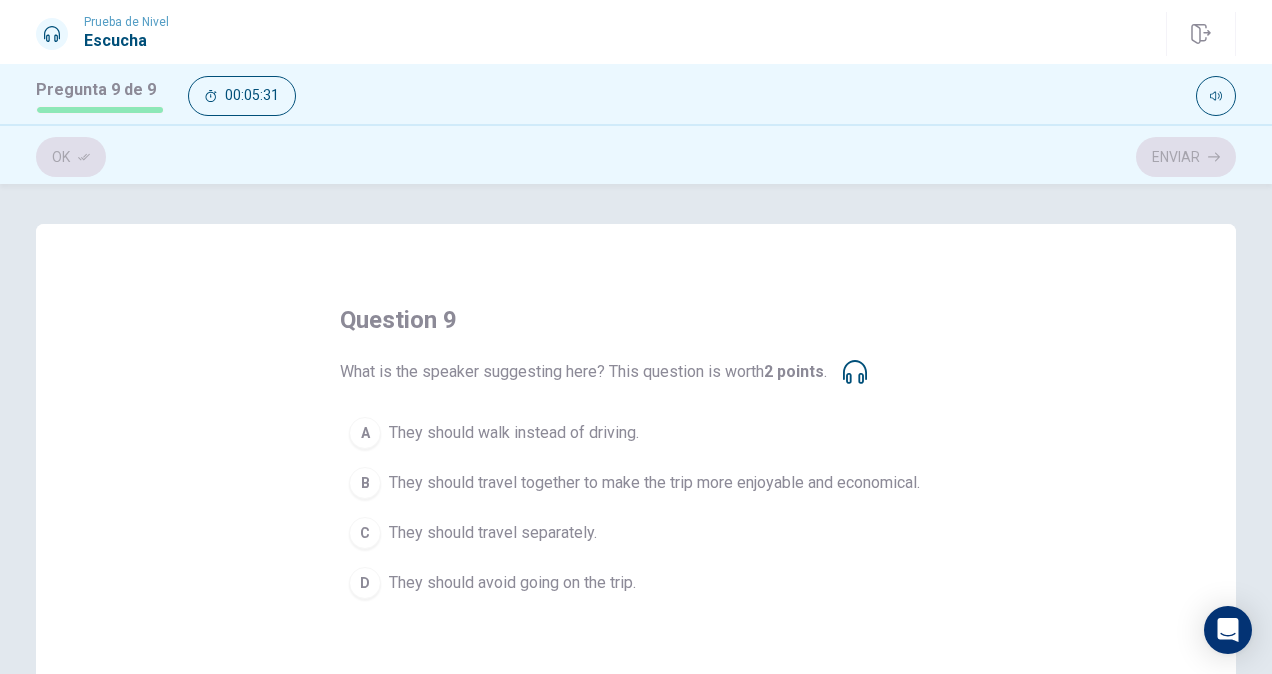 click on "They should avoid going on the trip." at bounding box center (512, 583) 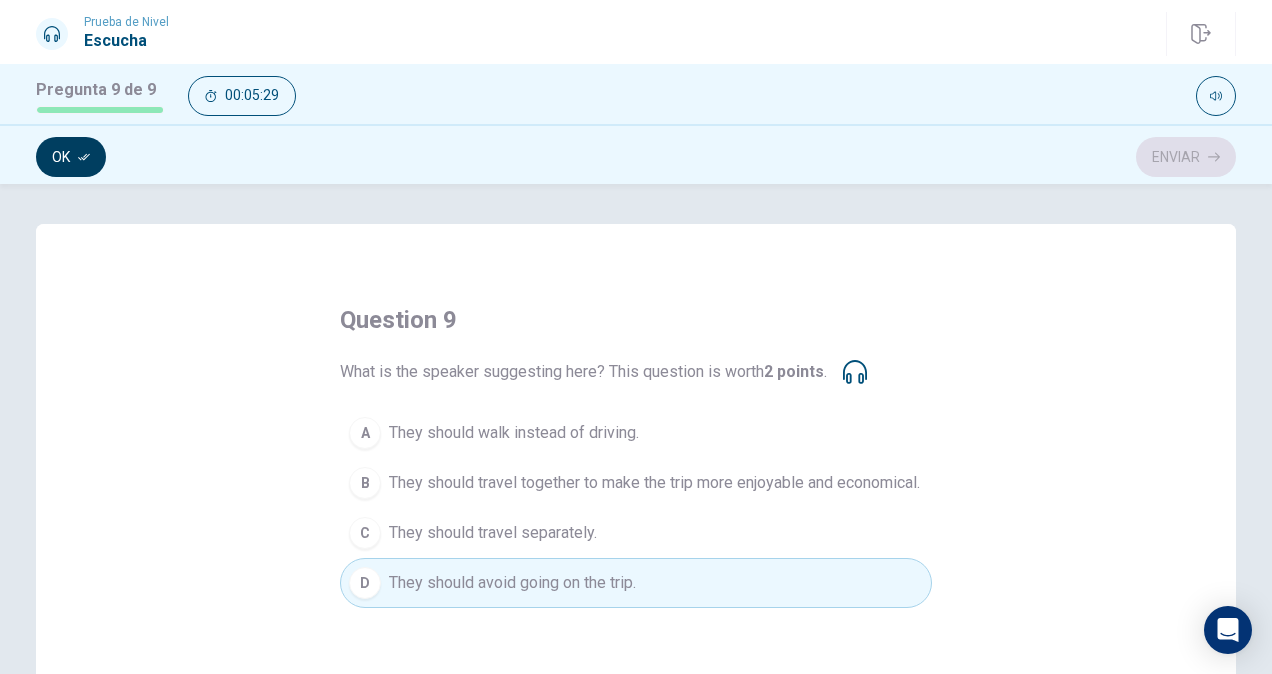 click on "Ok" at bounding box center [71, 157] 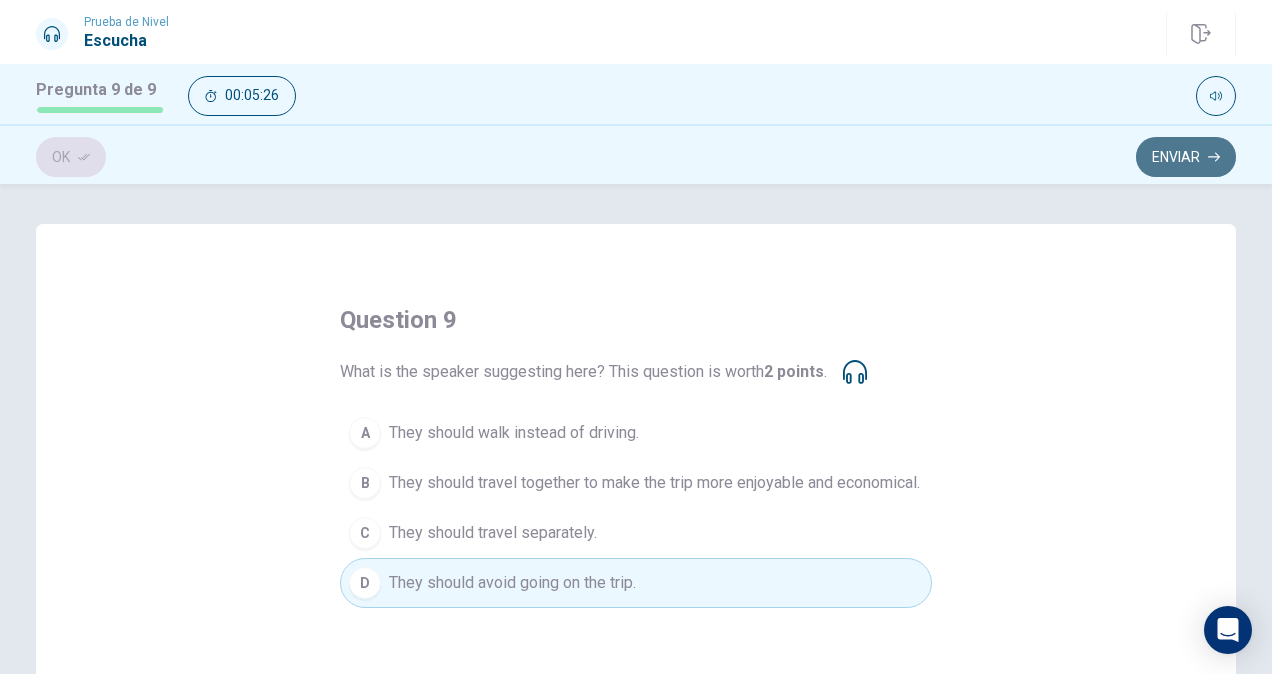 click on "Enviar" at bounding box center (1186, 157) 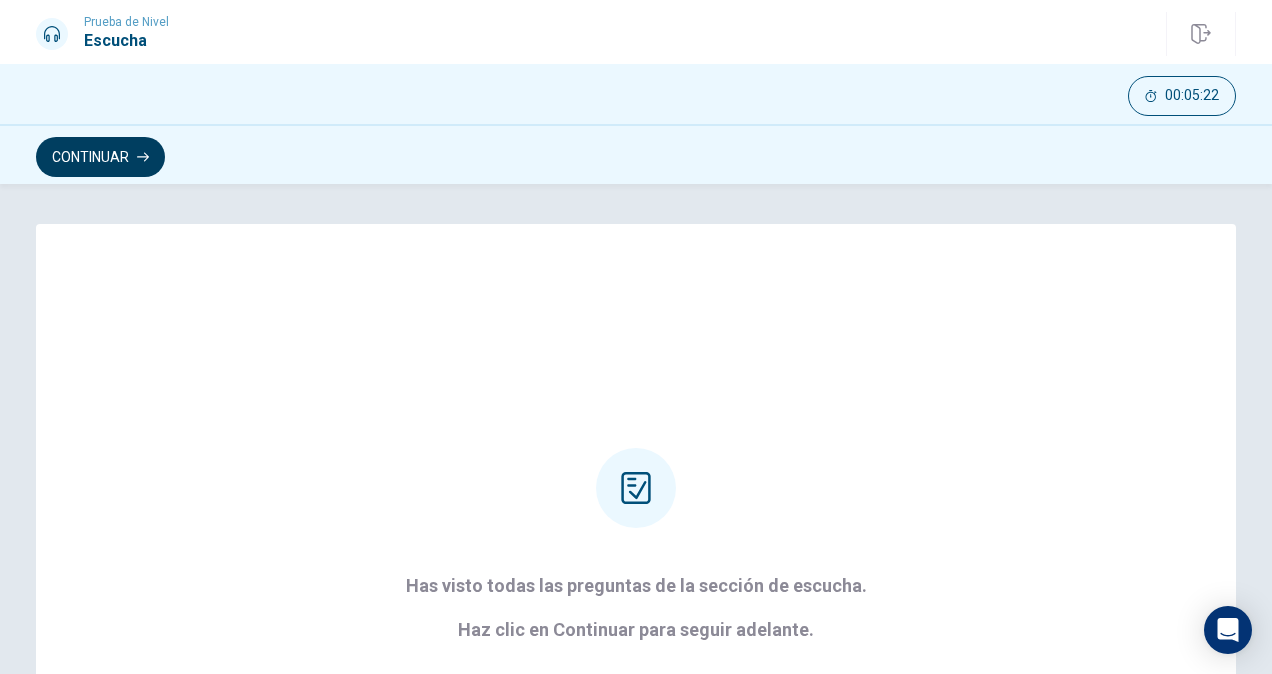 click on "Continuar" at bounding box center (100, 157) 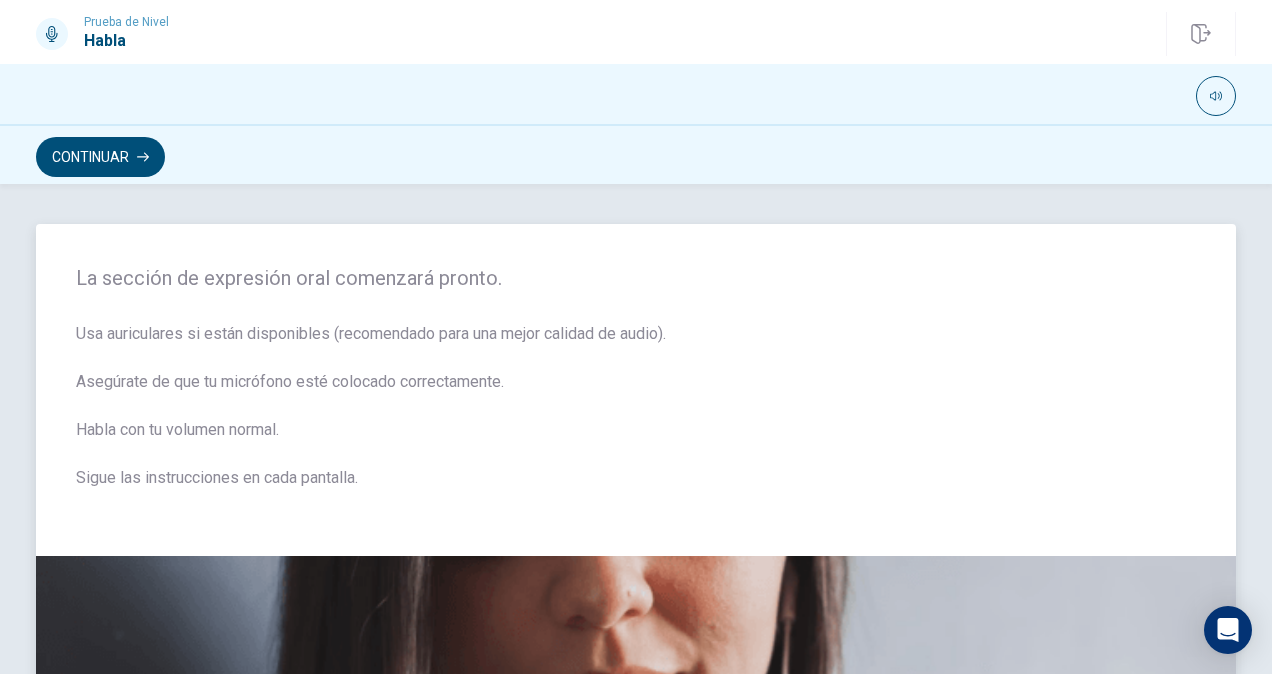 click on "Usa auriculares si están disponibles (recomendado para una mejor calidad de audio).
Asegúrate de que tu micrófono esté colocado correctamente.
Habla con tu volumen normal.
Sigue las instrucciones en cada pantalla." at bounding box center [636, 418] 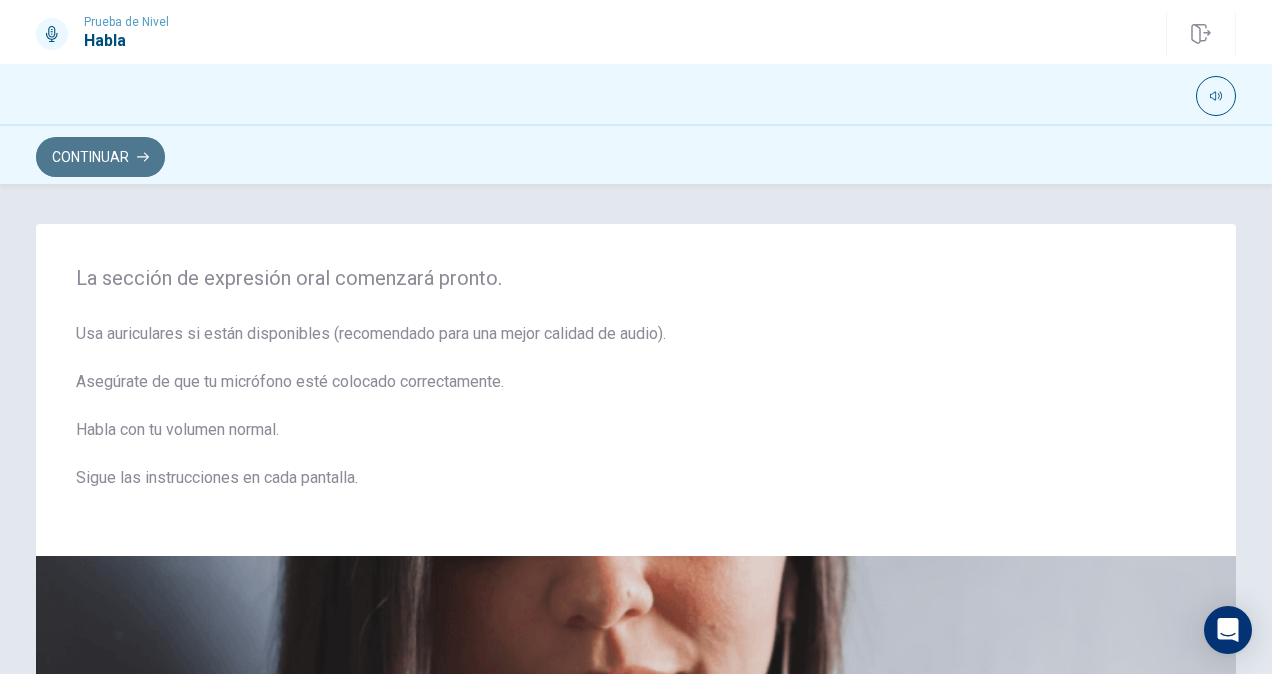 click on "Continuar" at bounding box center [100, 157] 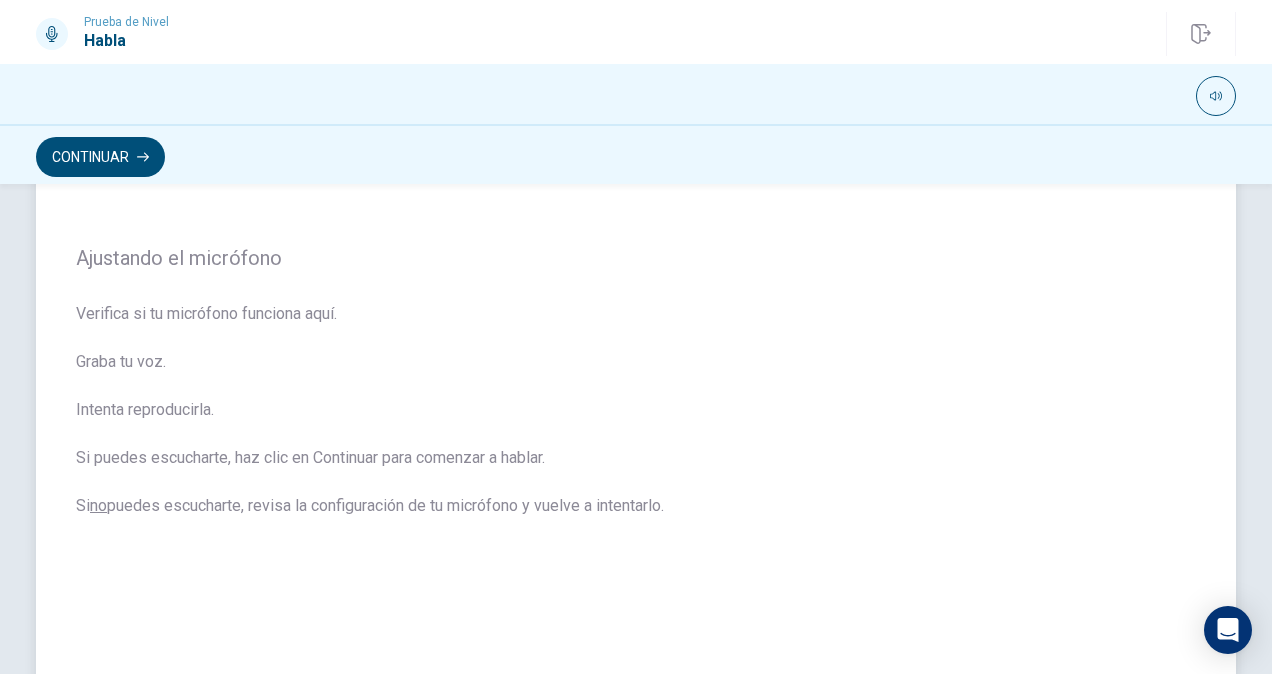 scroll, scrollTop: 146, scrollLeft: 0, axis: vertical 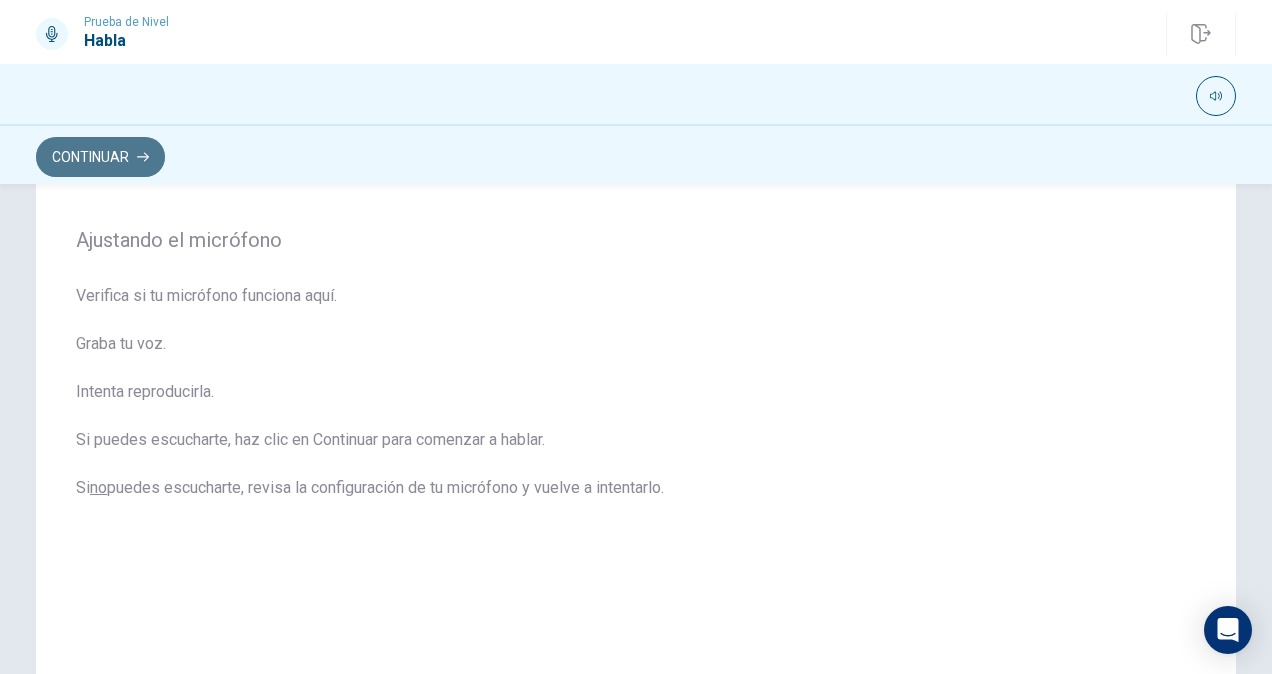 click on "Continuar" at bounding box center (100, 157) 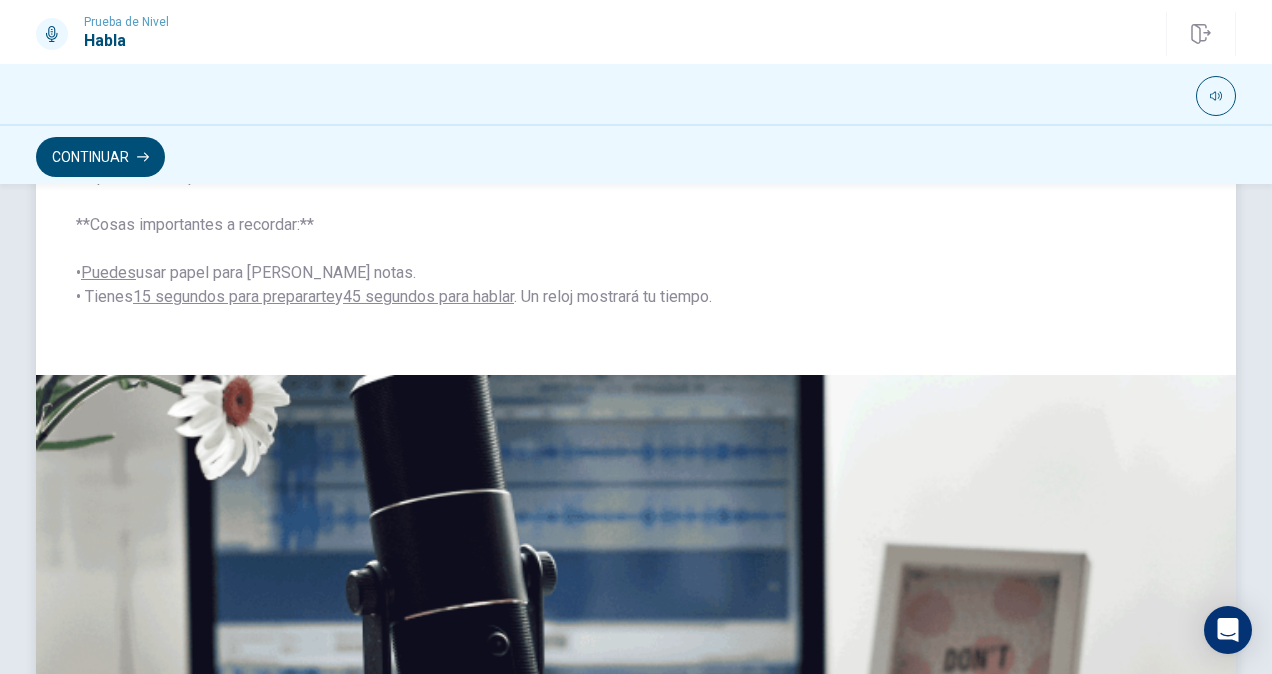 scroll, scrollTop: 0, scrollLeft: 0, axis: both 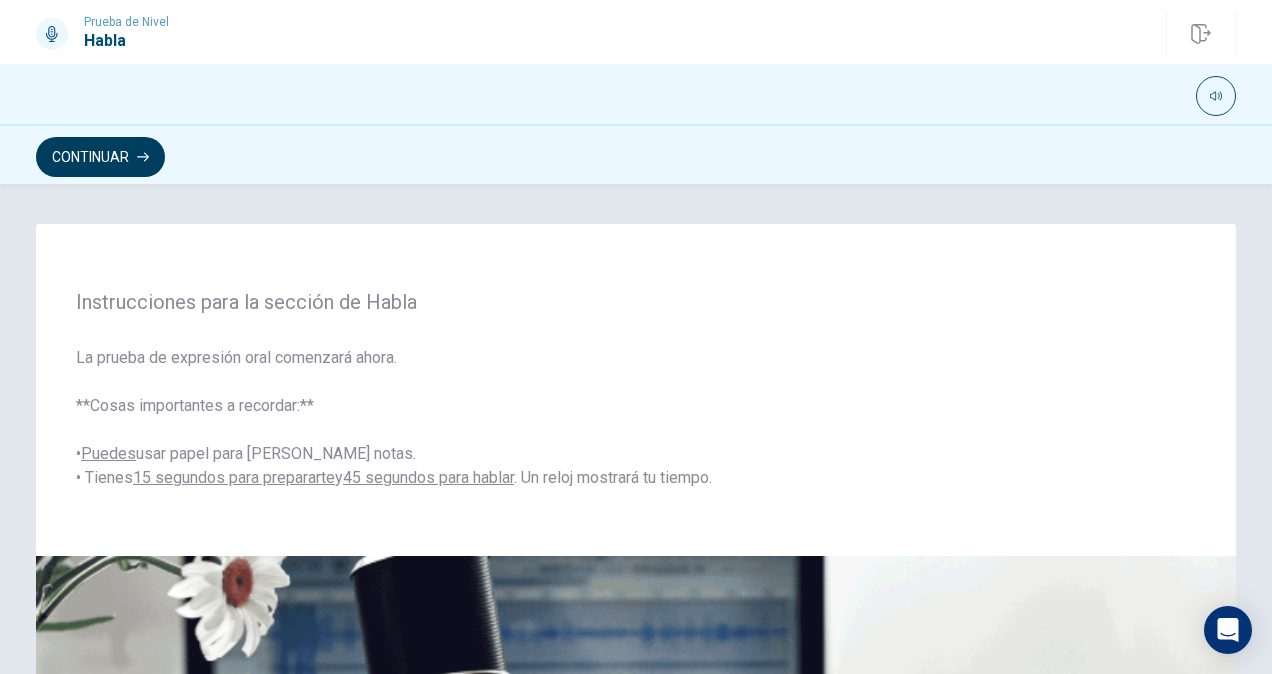 click on "Continuar" at bounding box center [100, 157] 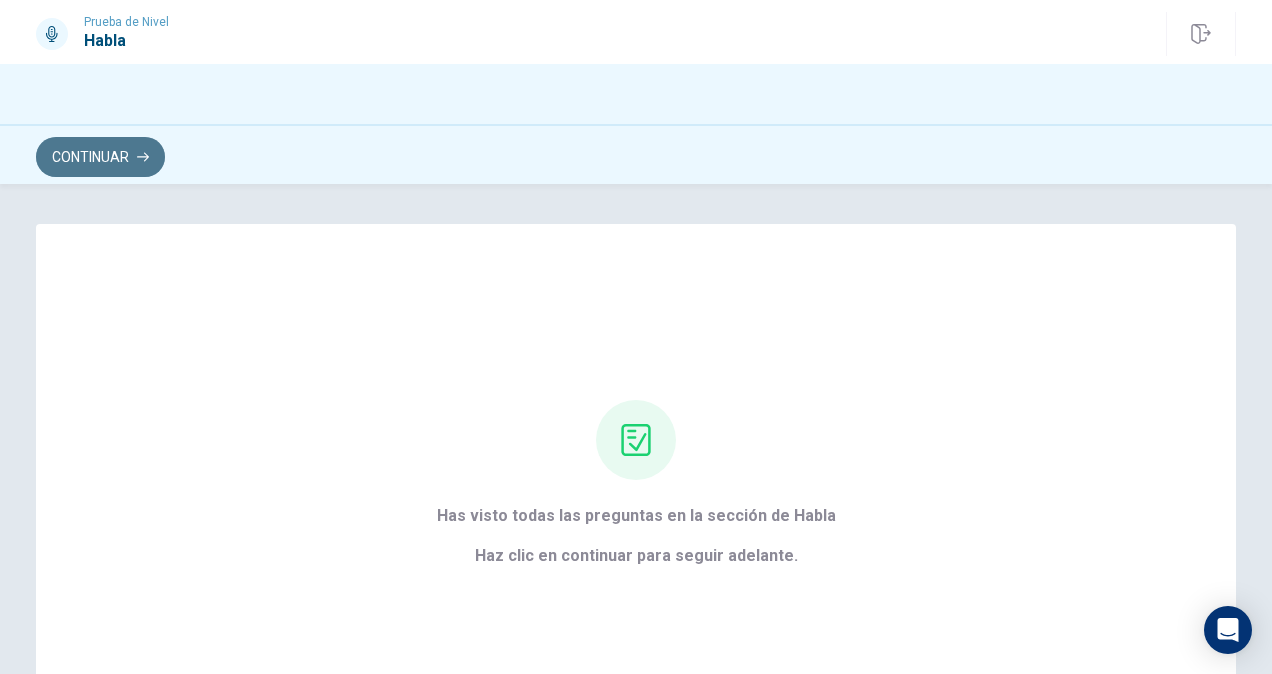 click on "Continuar" at bounding box center (100, 157) 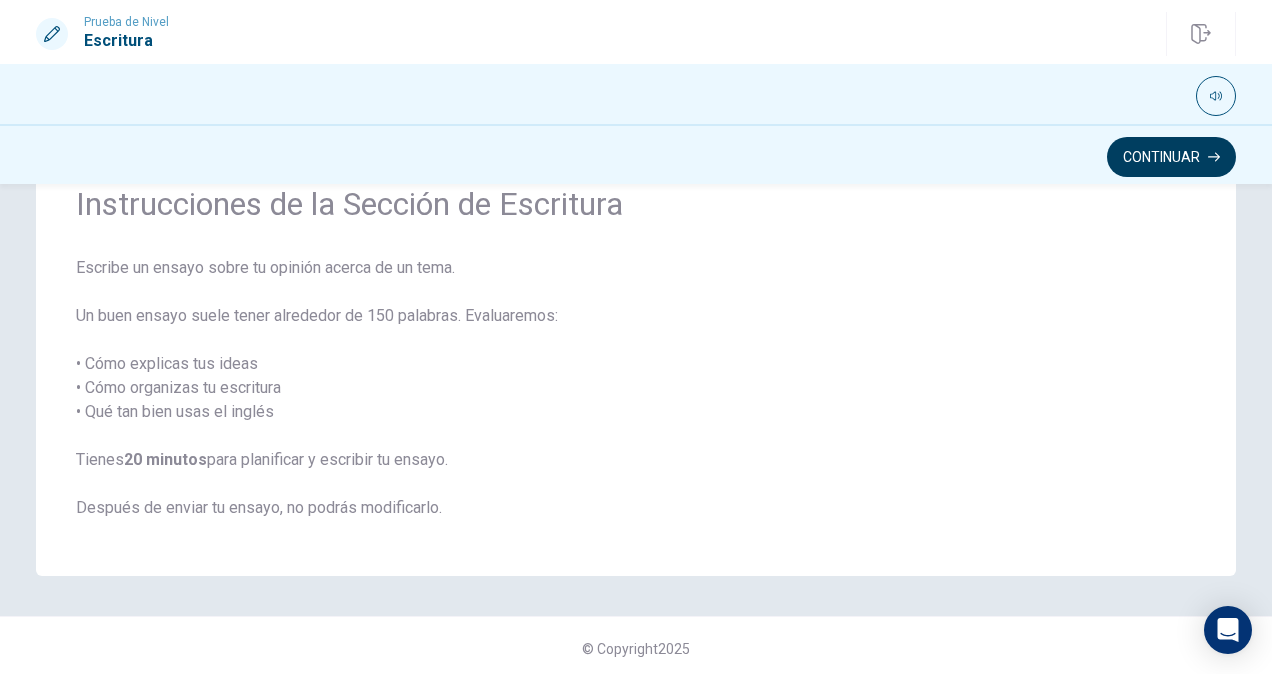 scroll, scrollTop: 95, scrollLeft: 0, axis: vertical 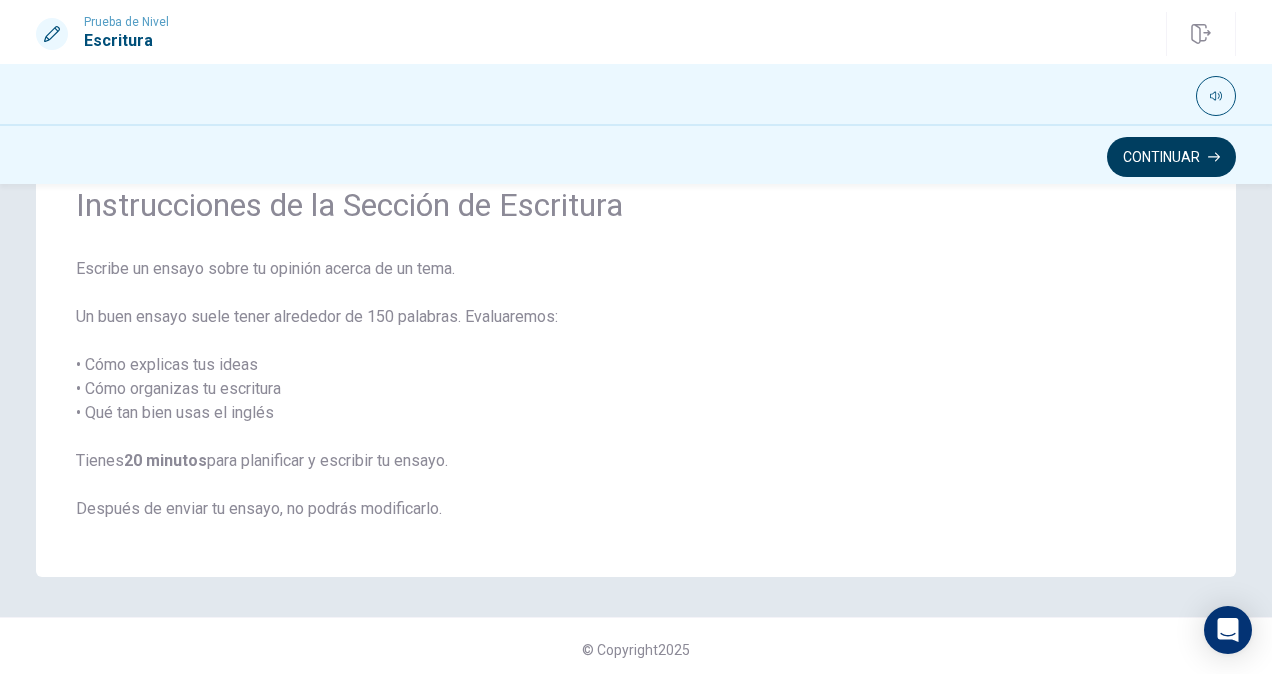 click on "Continuar" at bounding box center (1171, 157) 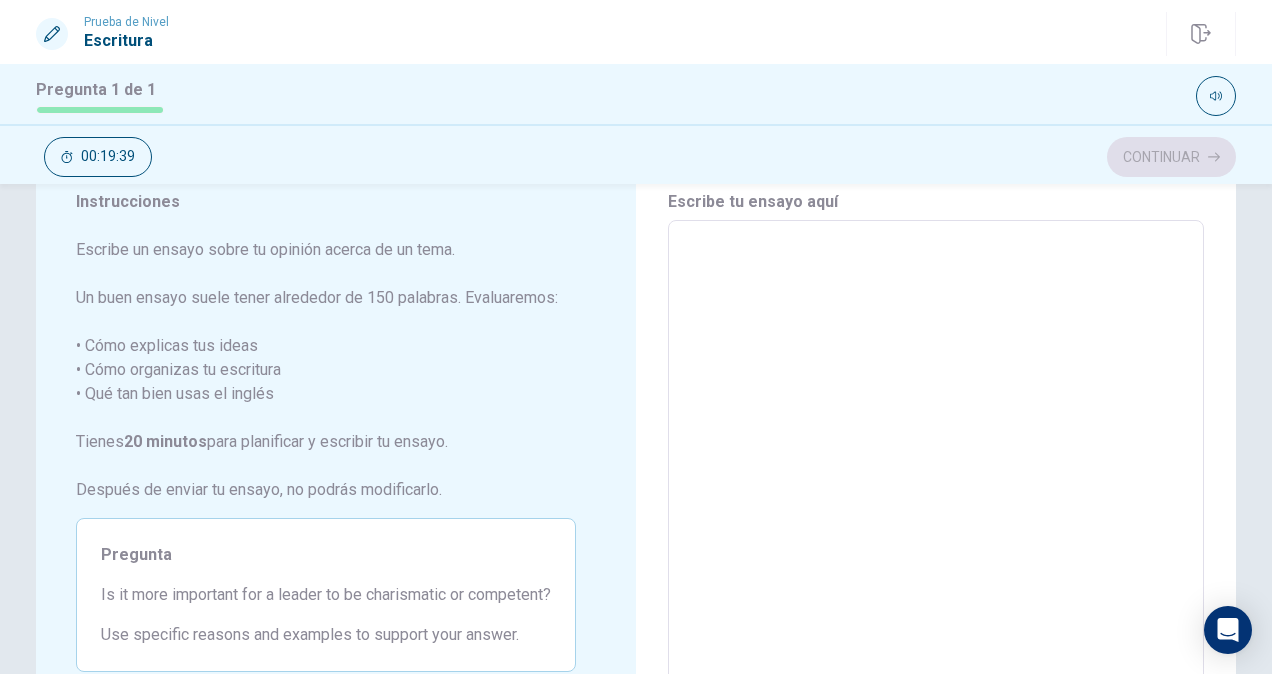 scroll, scrollTop: 0, scrollLeft: 0, axis: both 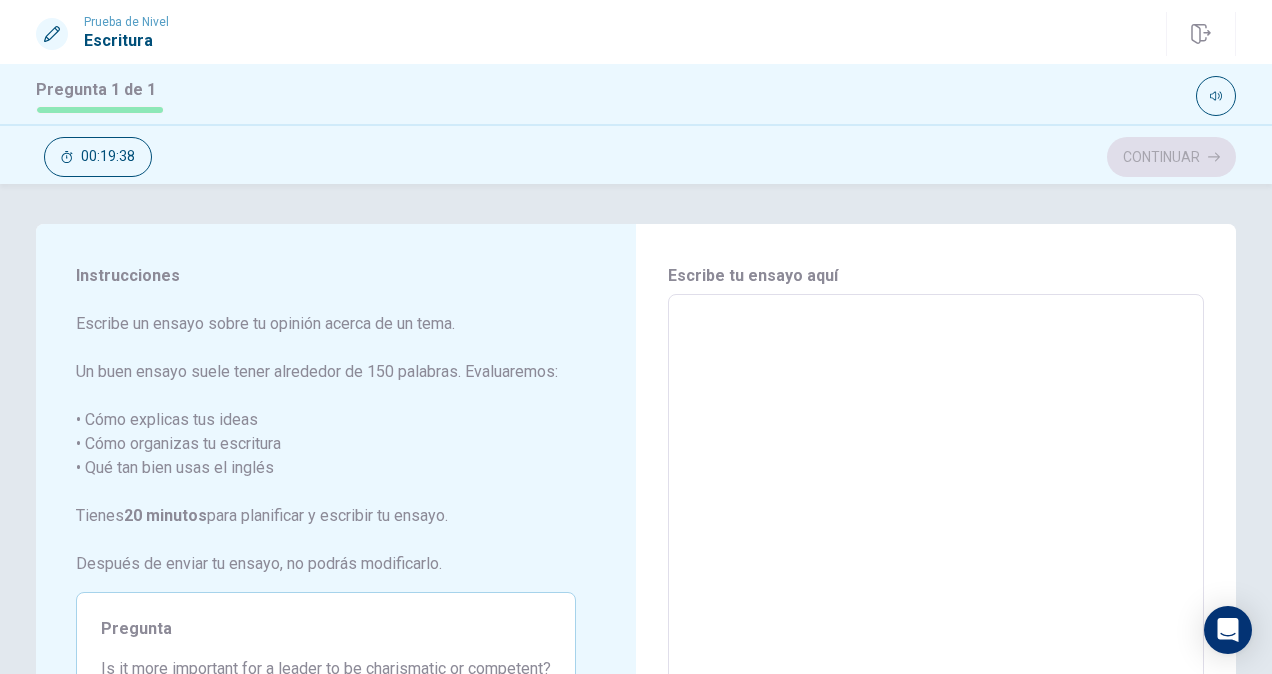 click at bounding box center [936, 571] 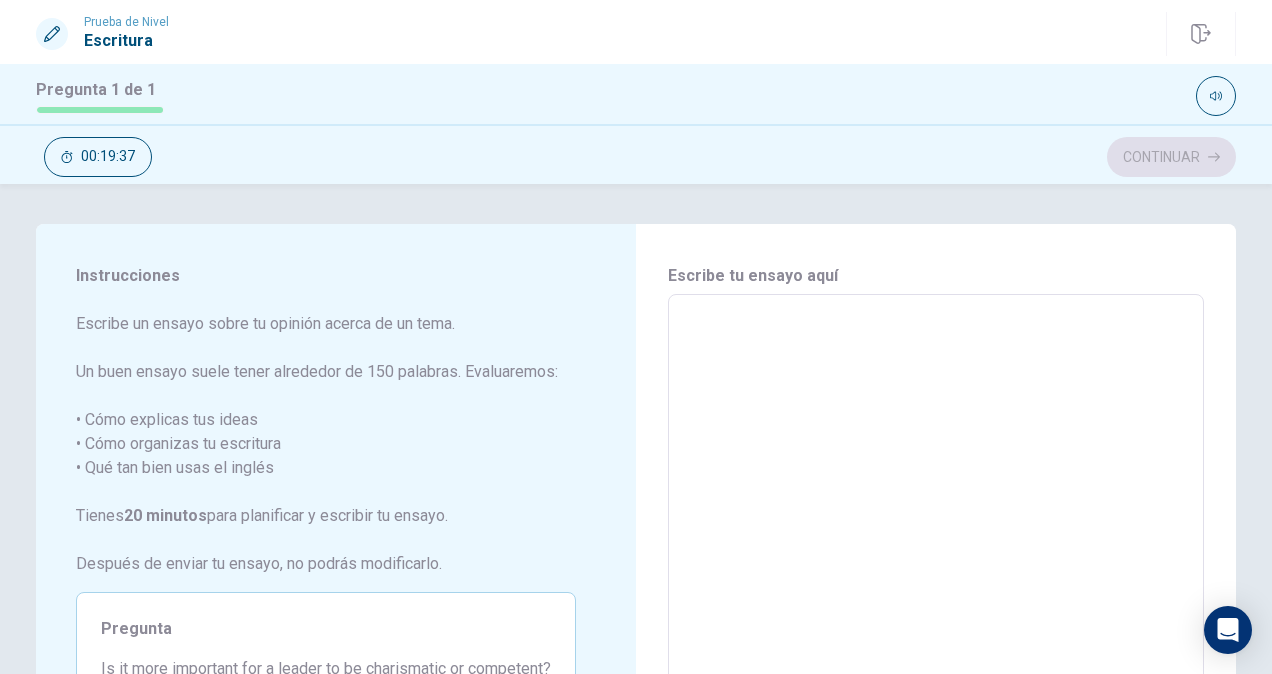 type on "f" 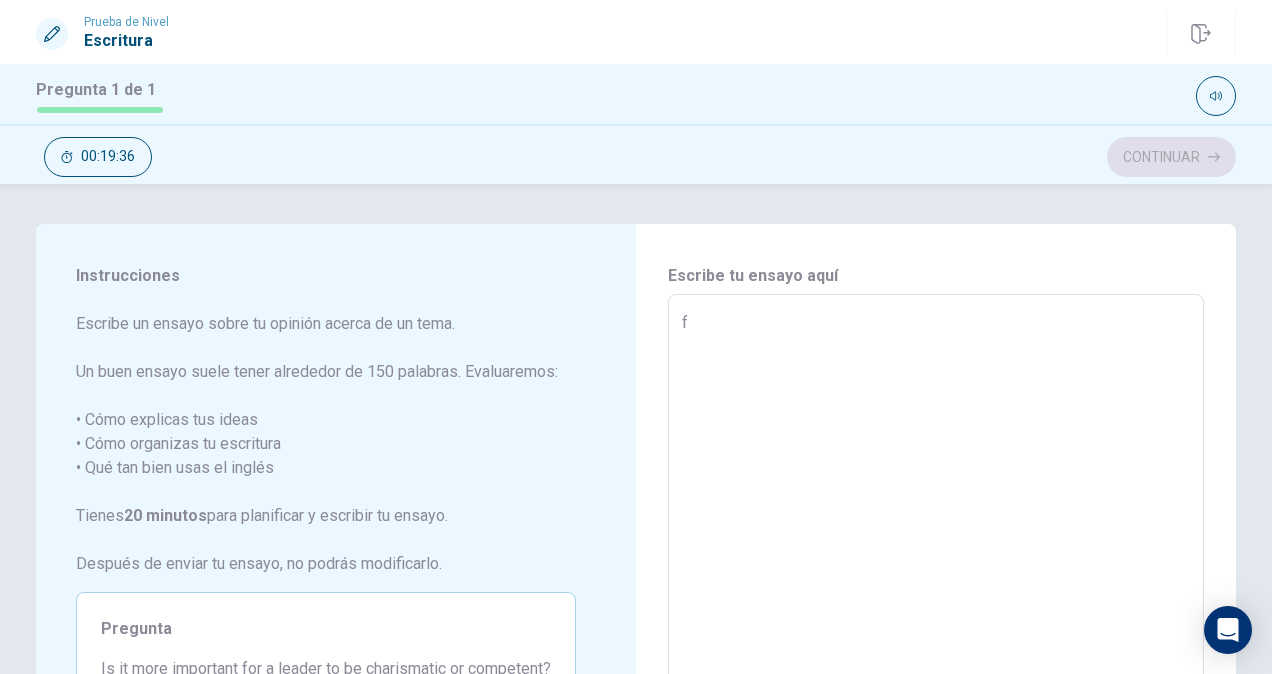 type on "x" 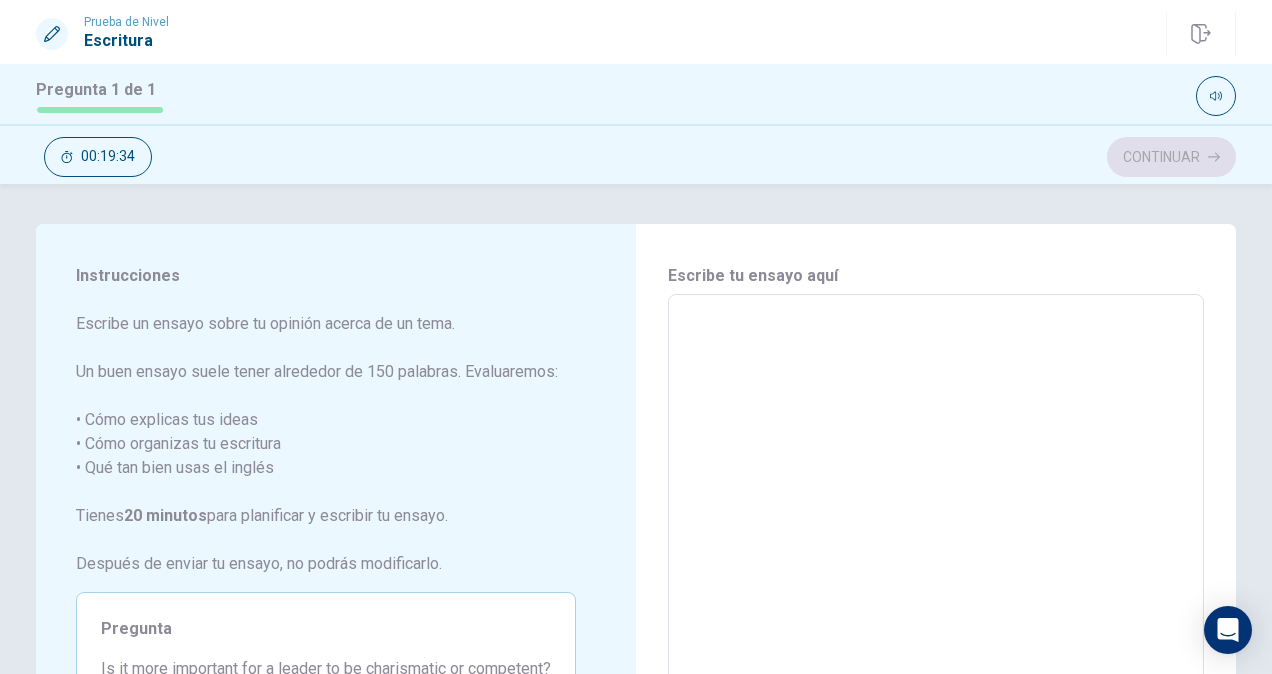 type on "F" 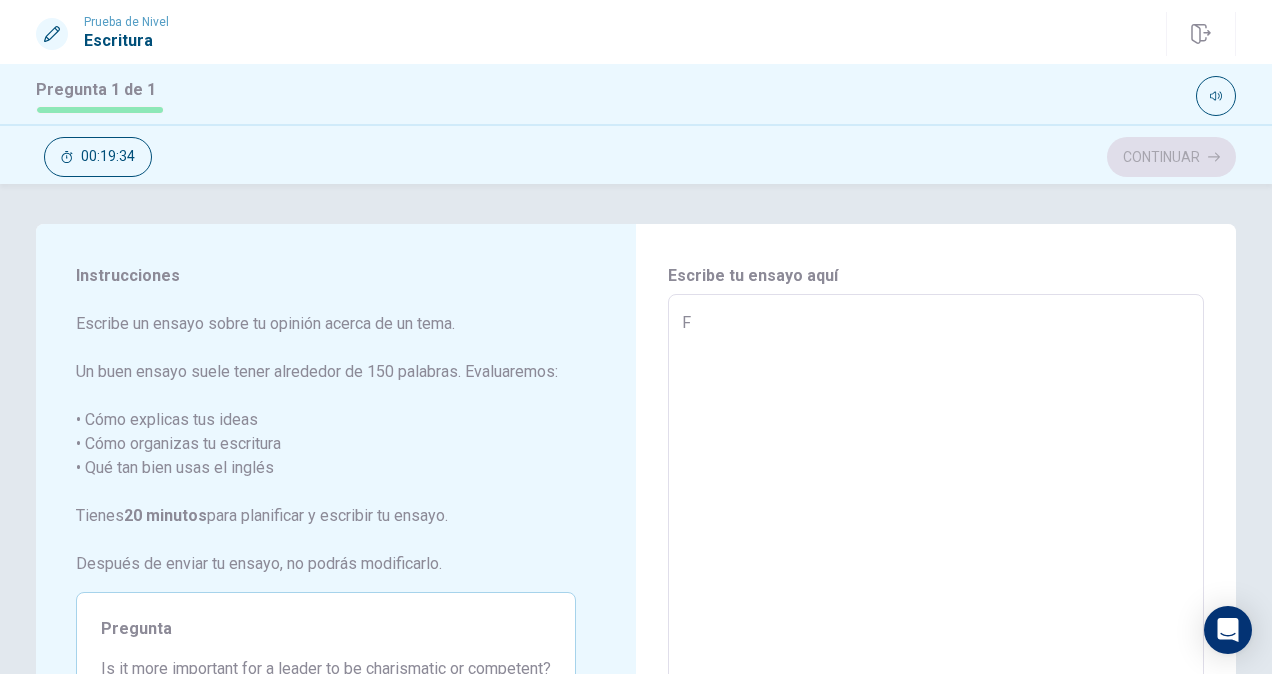 type on "x" 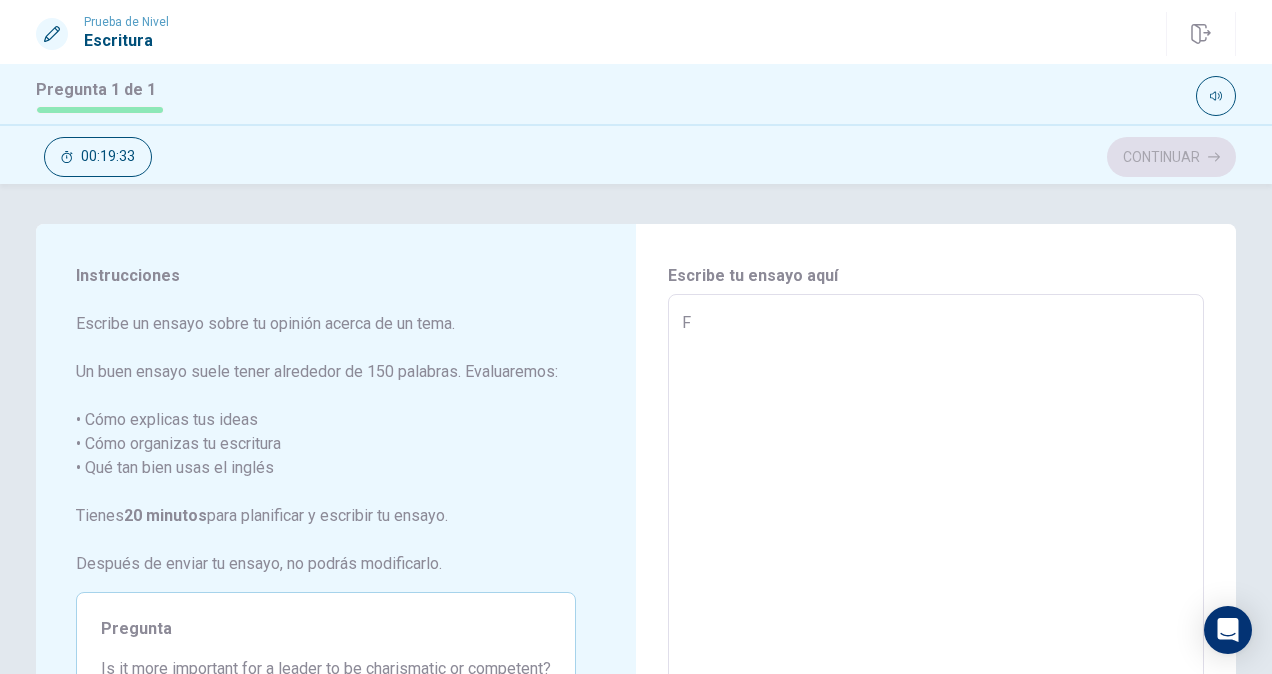 type on "Fo" 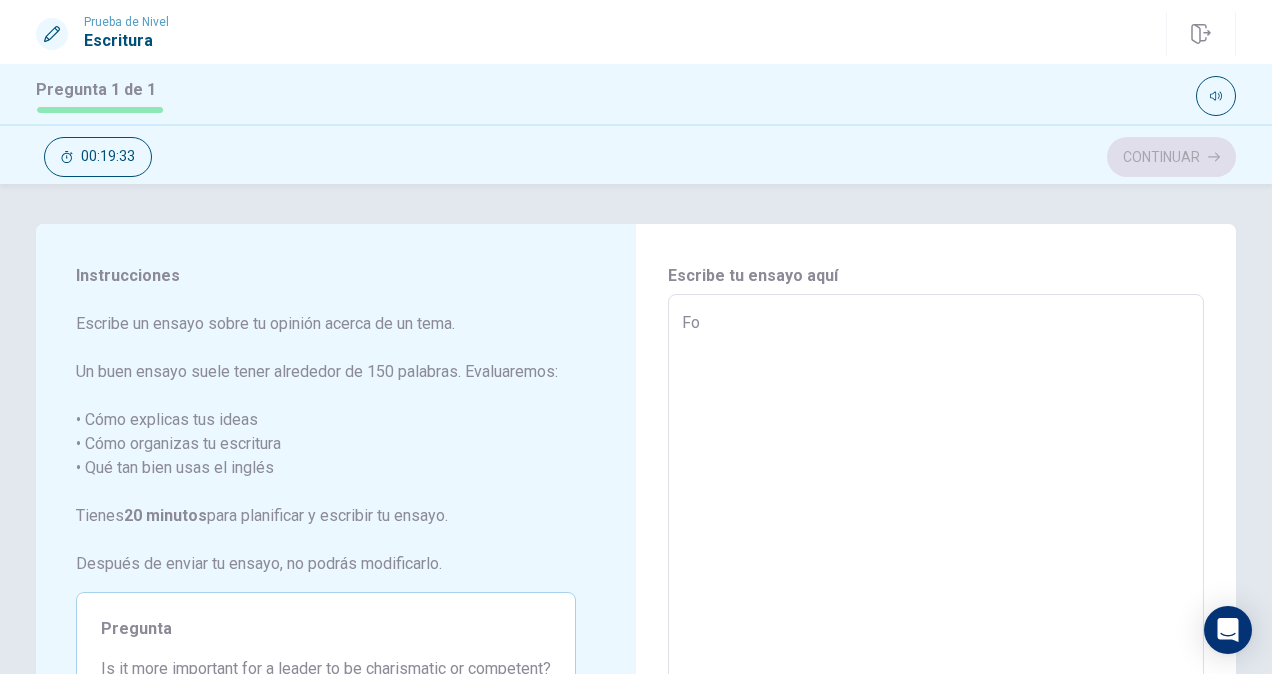 type on "x" 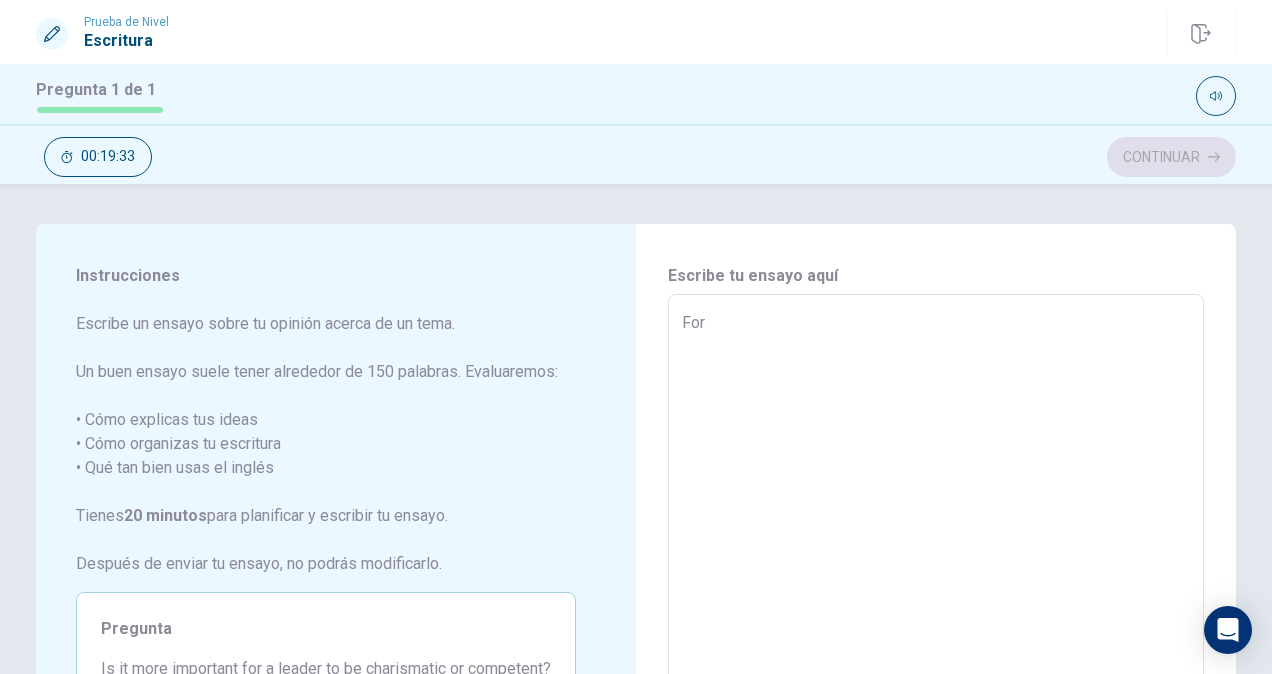 type on "x" 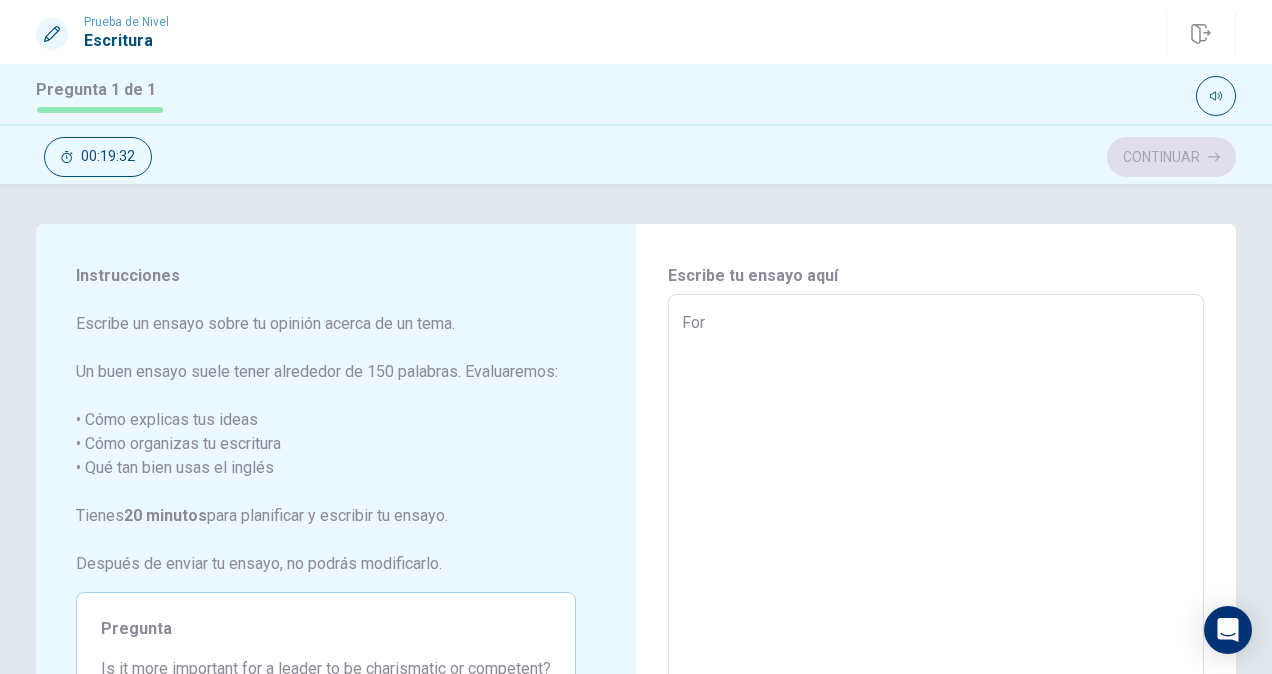type on "For m" 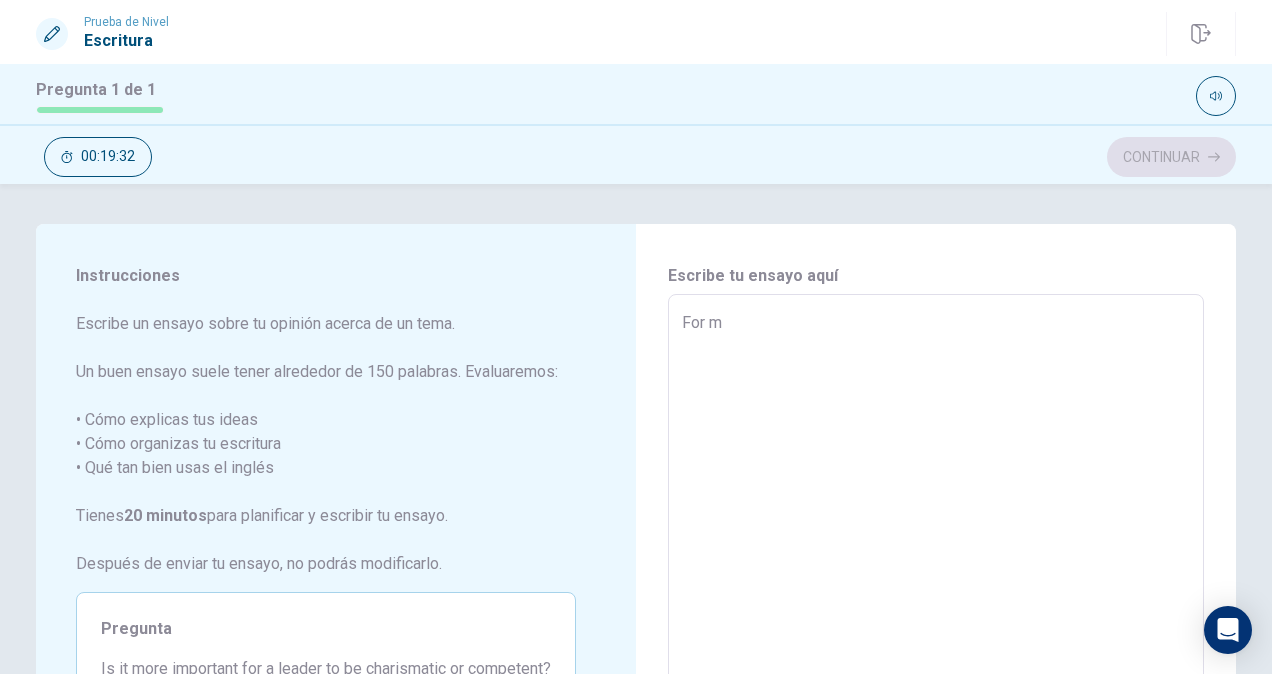 type on "x" 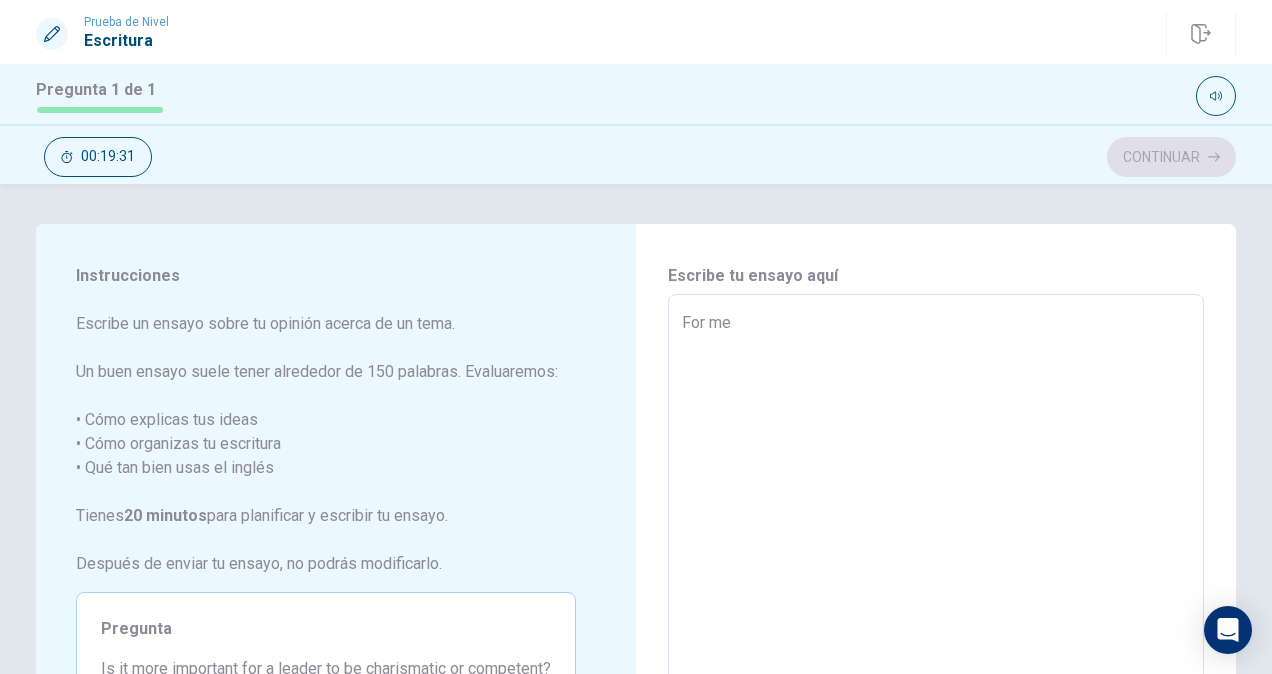 type on "x" 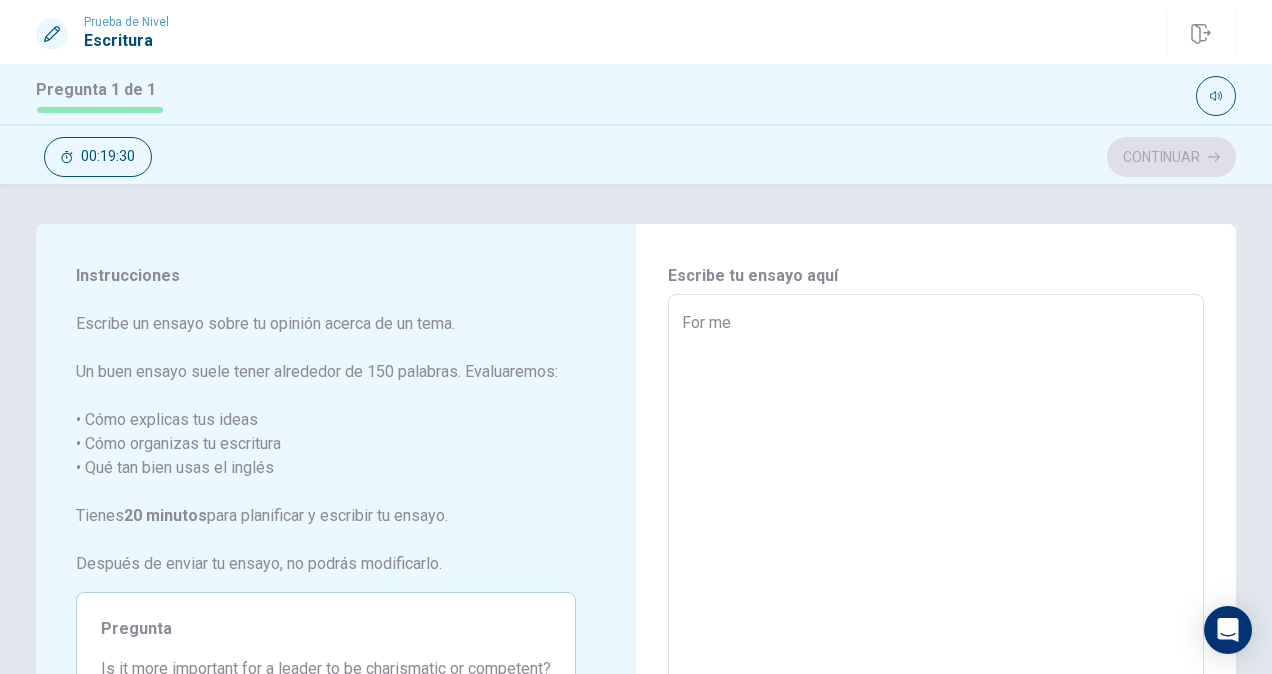 type on "For m" 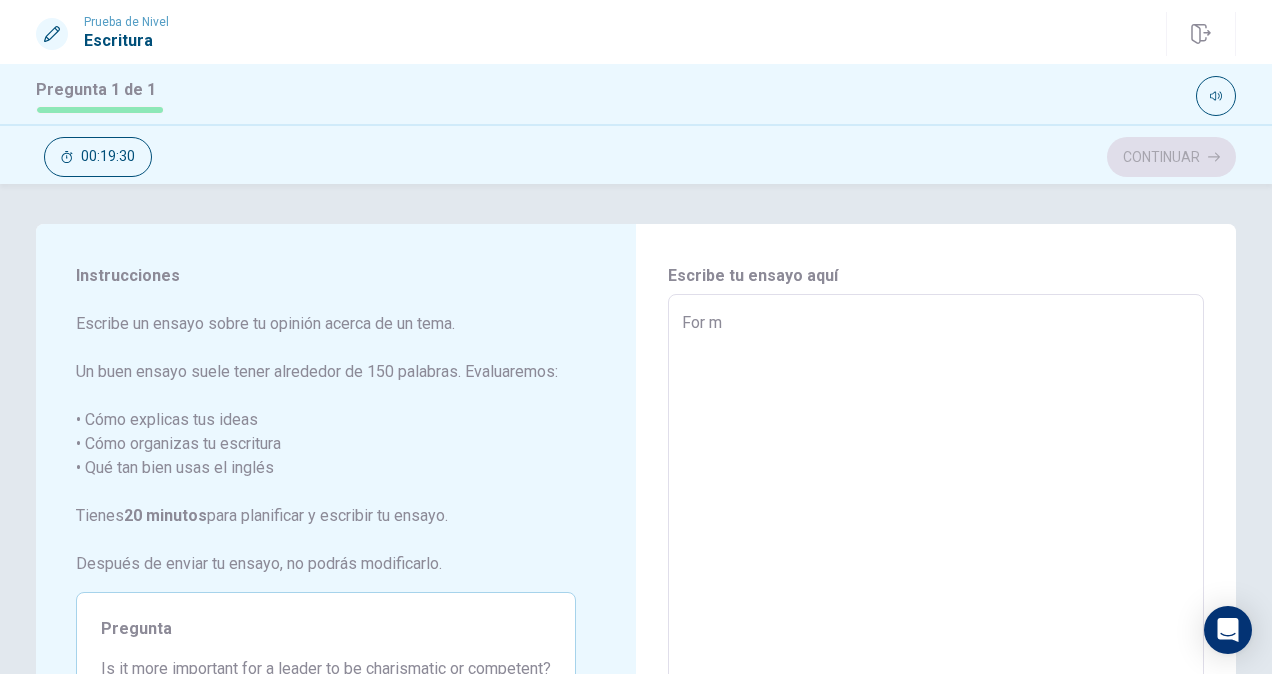 type on "x" 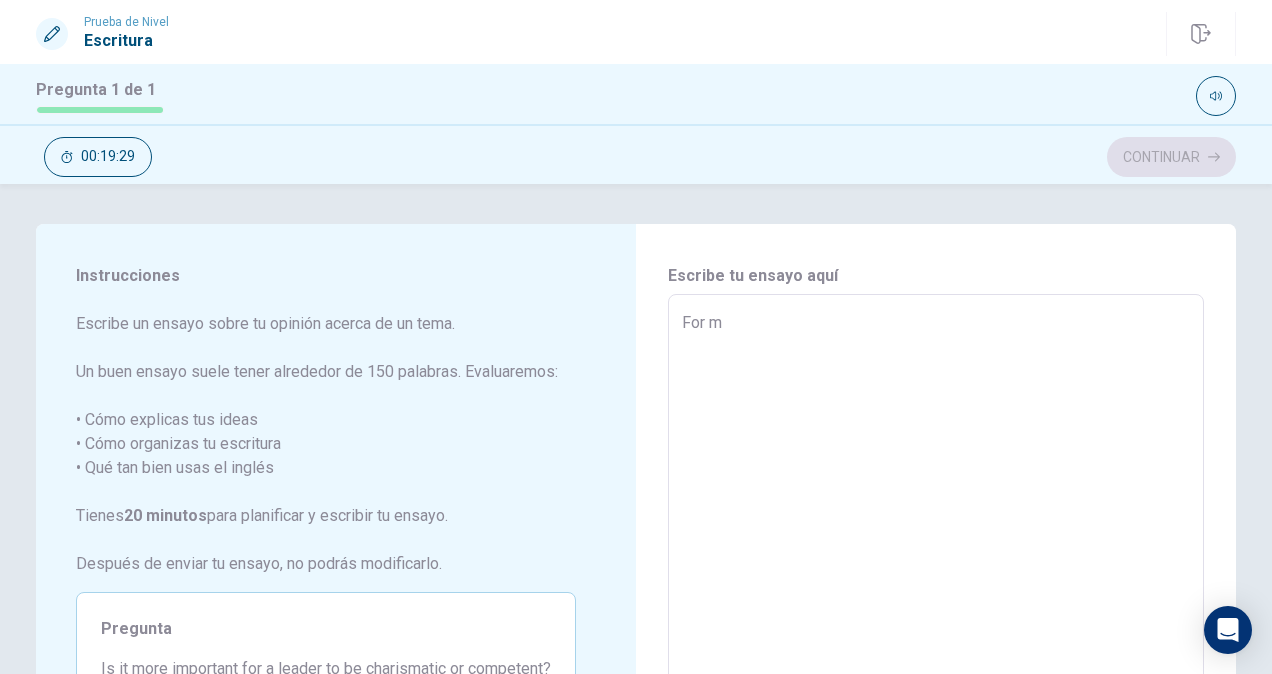 type on "For me" 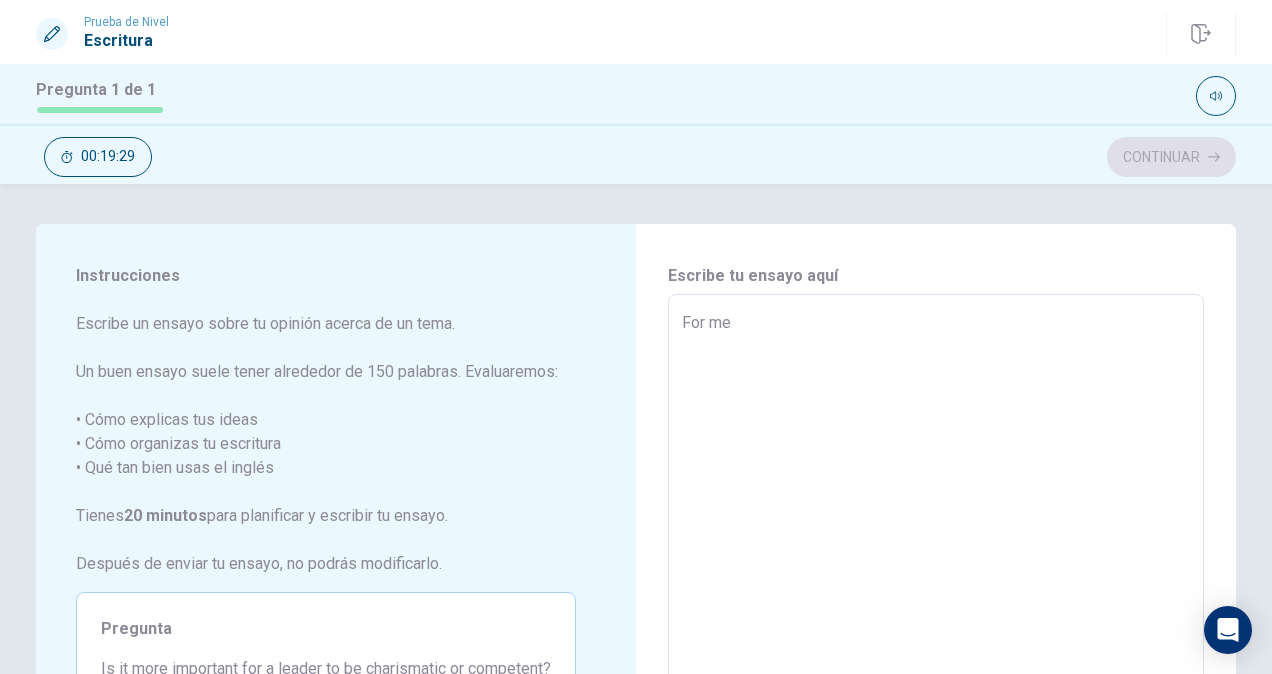 type on "x" 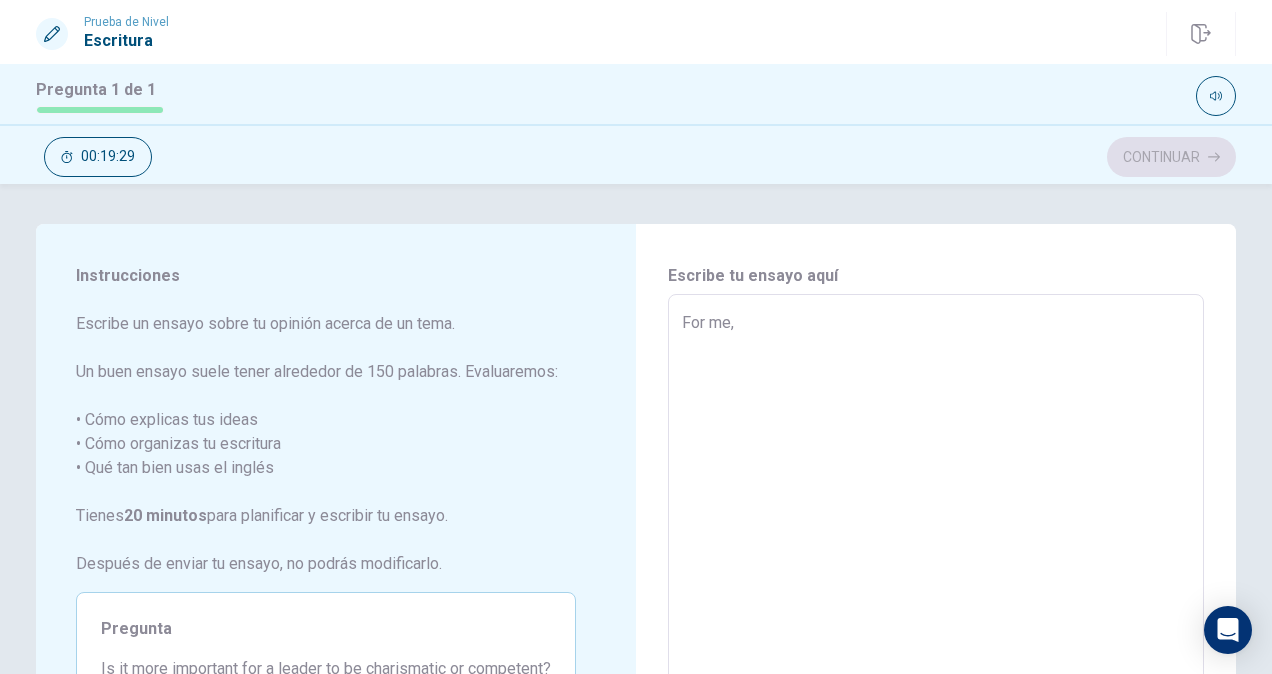 type on "x" 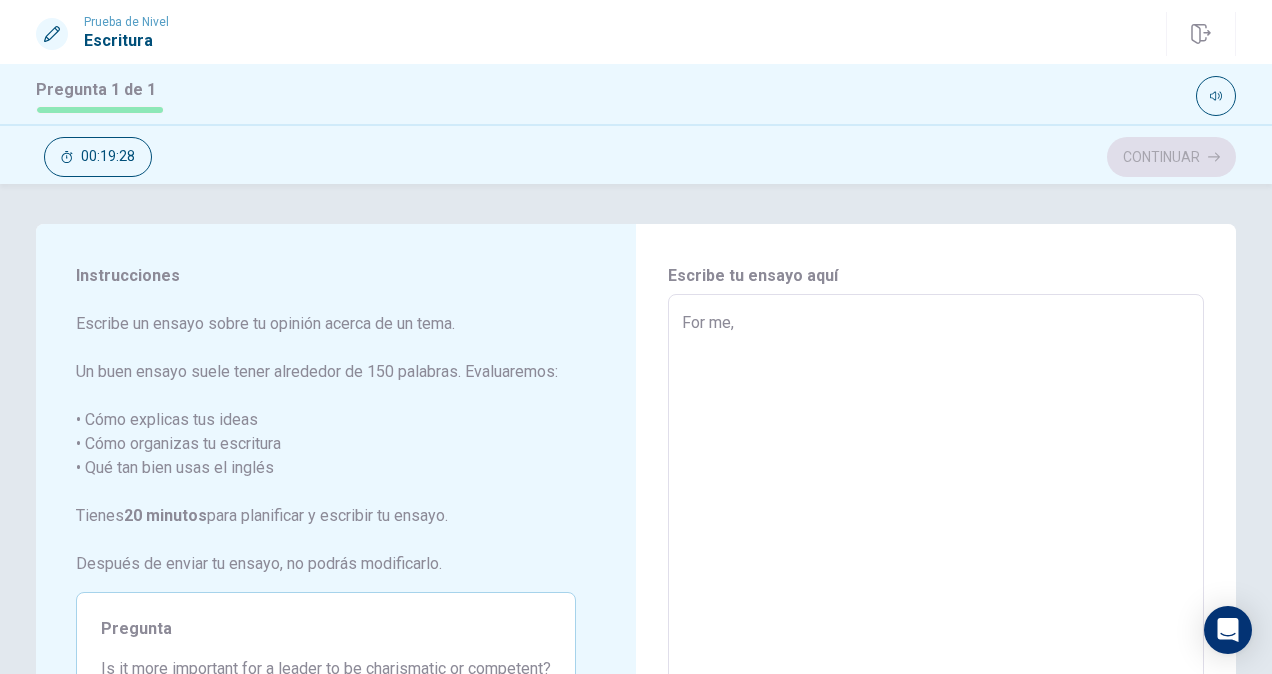 type on "For me, i" 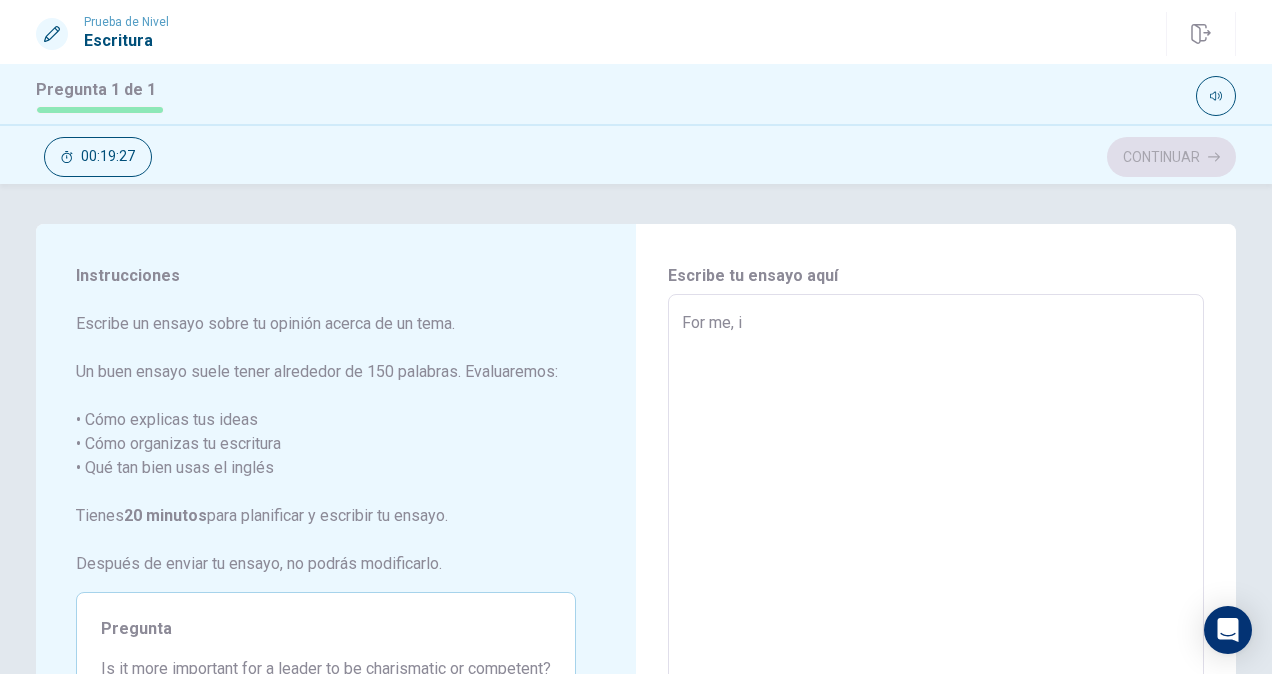 type on "x" 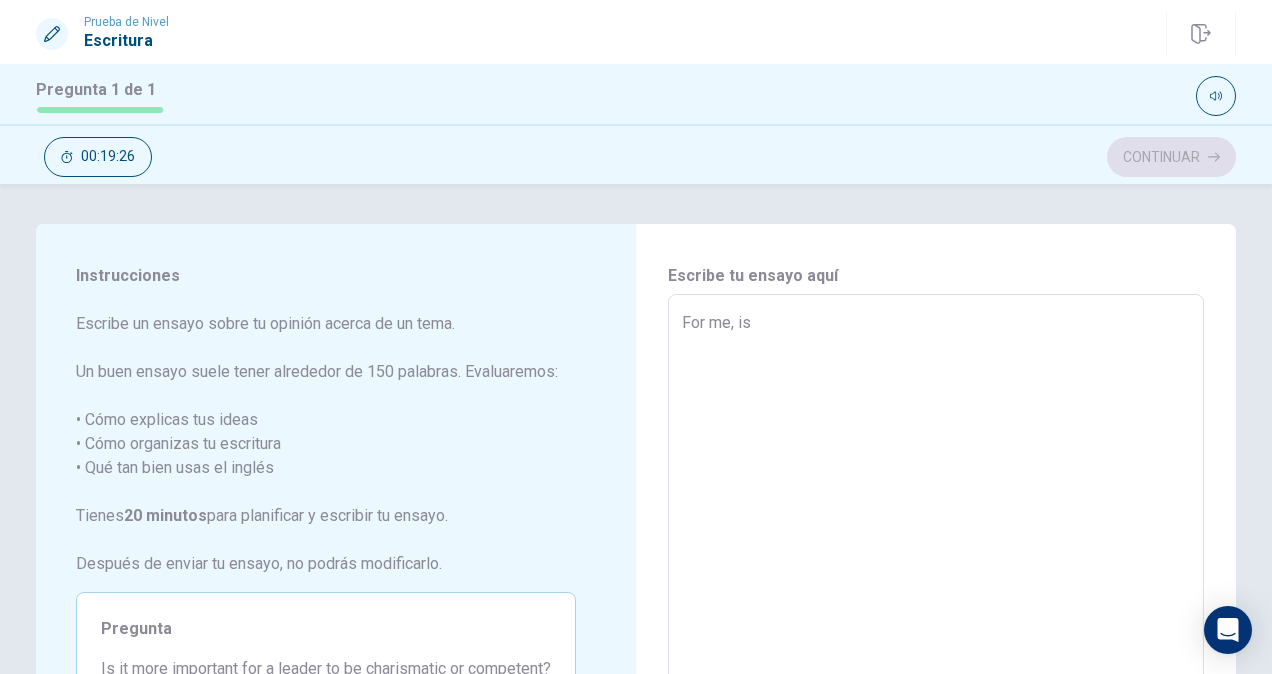 type on "x" 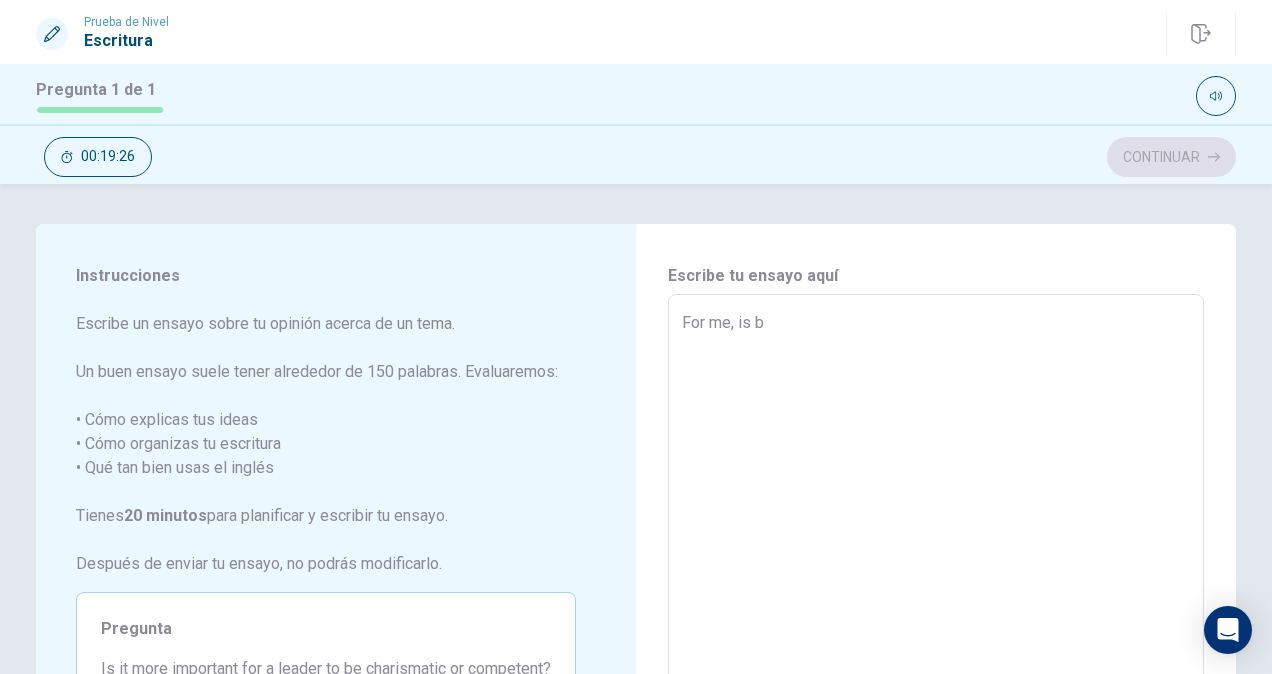 type on "x" 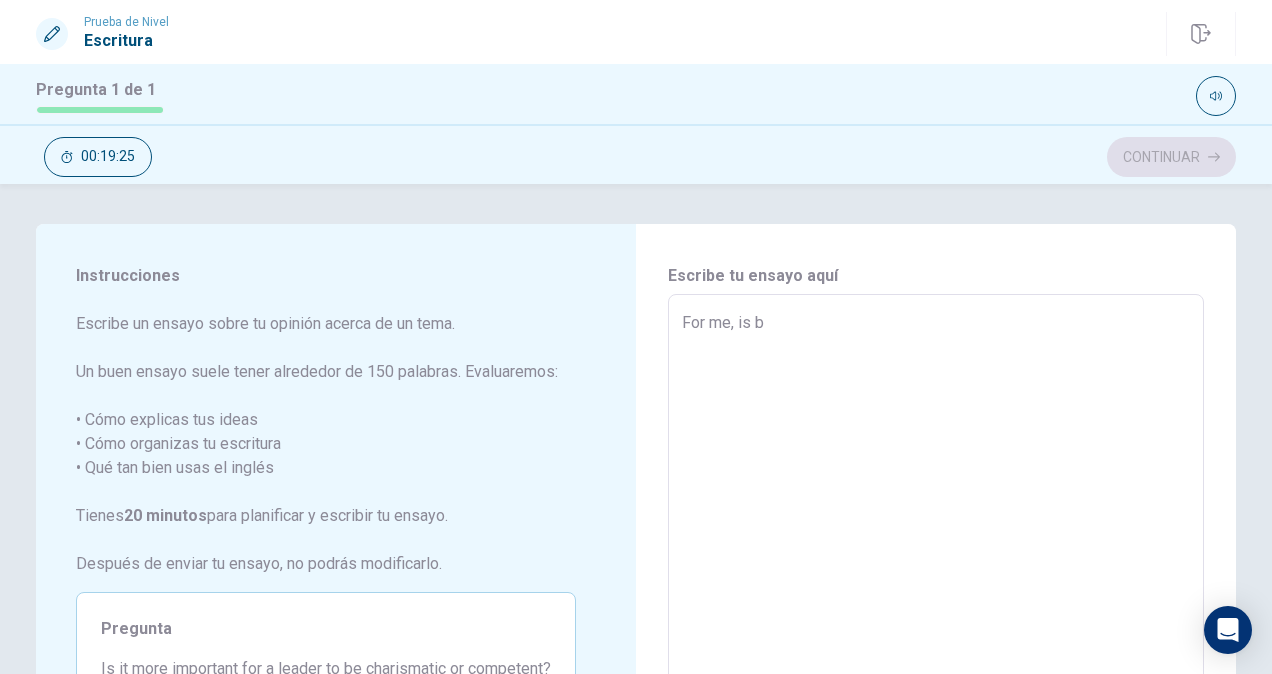 type on "For me, is be" 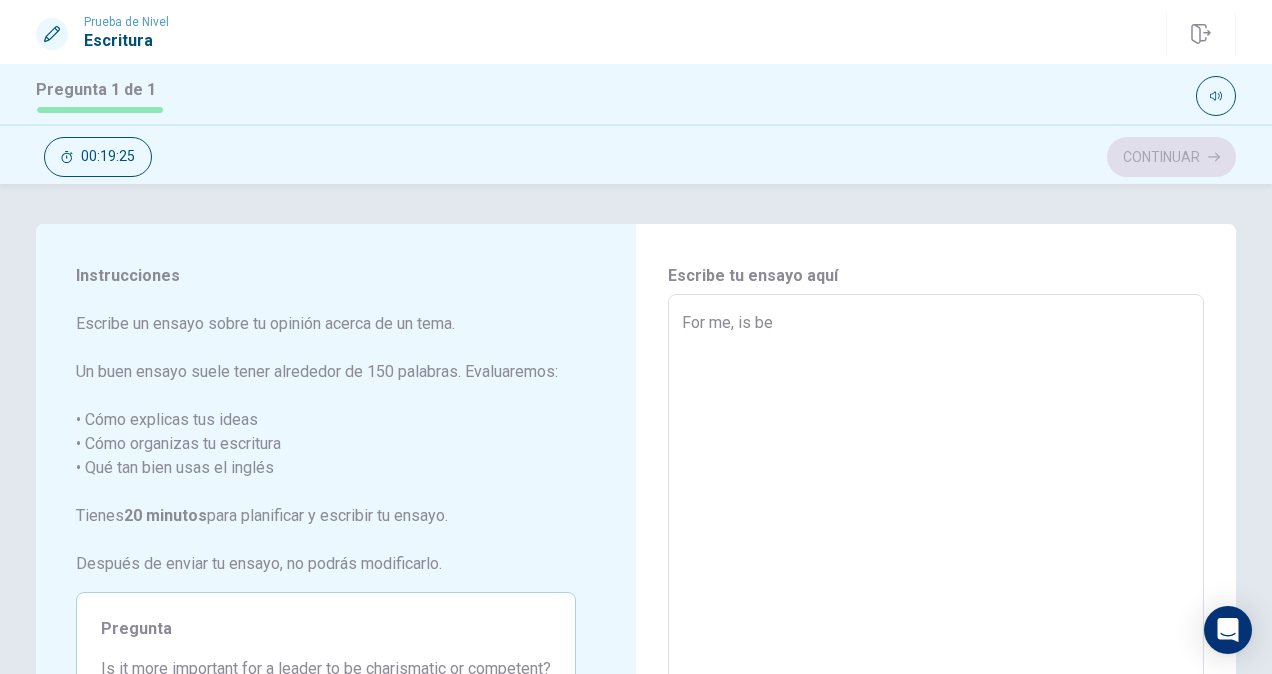 type on "x" 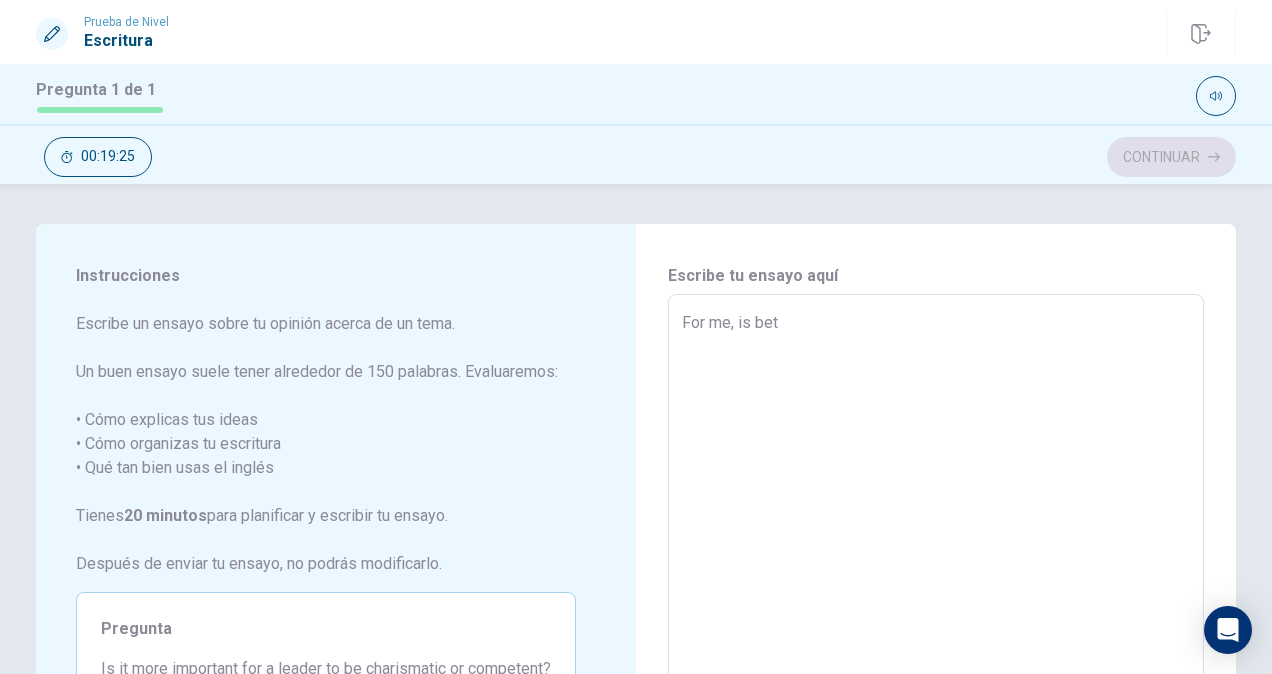type on "x" 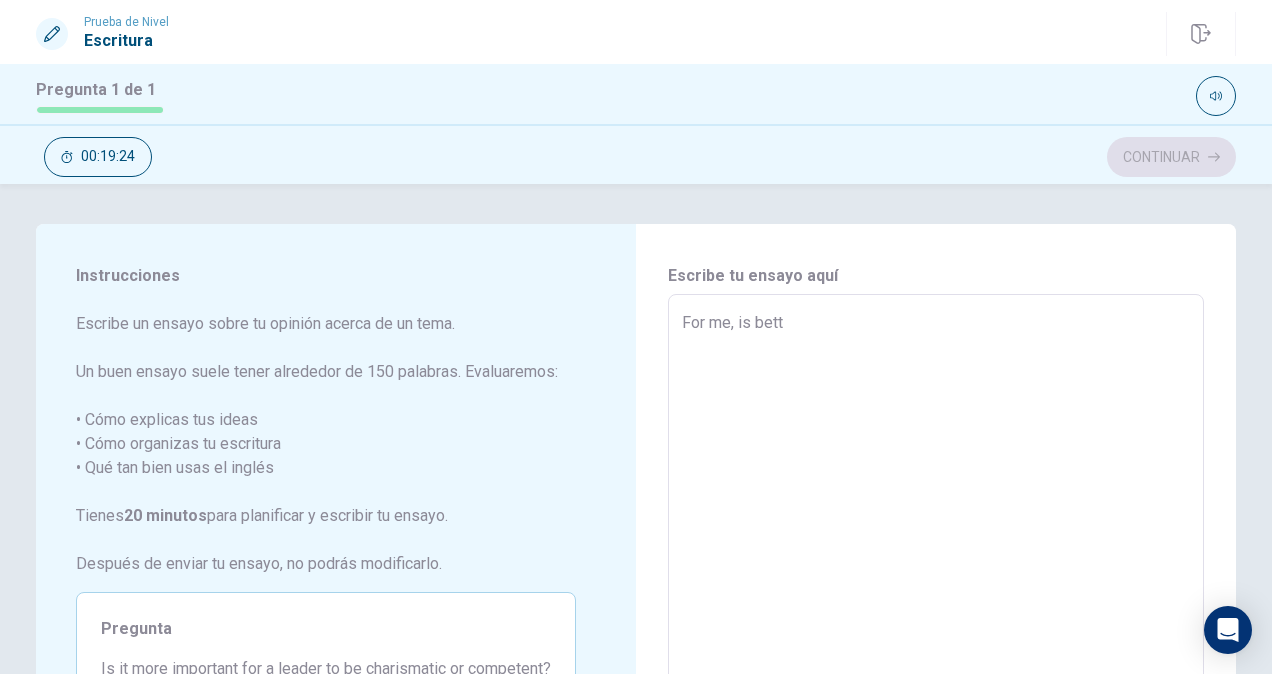 type on "x" 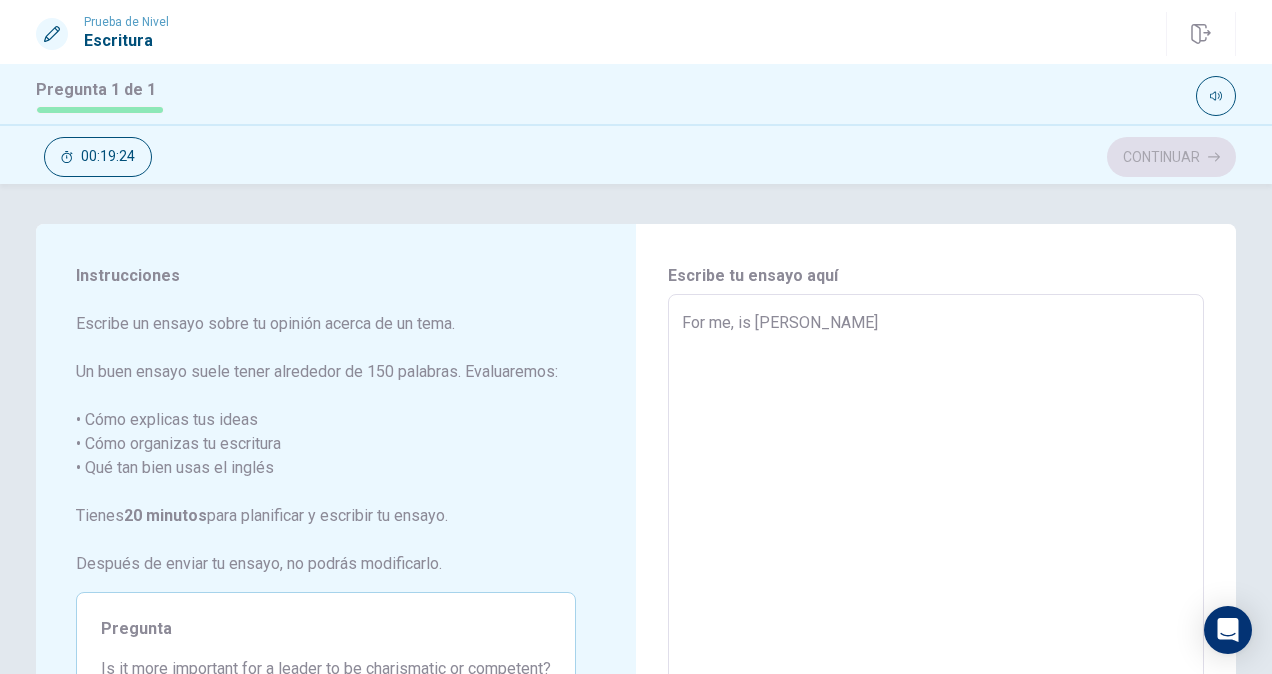 type on "x" 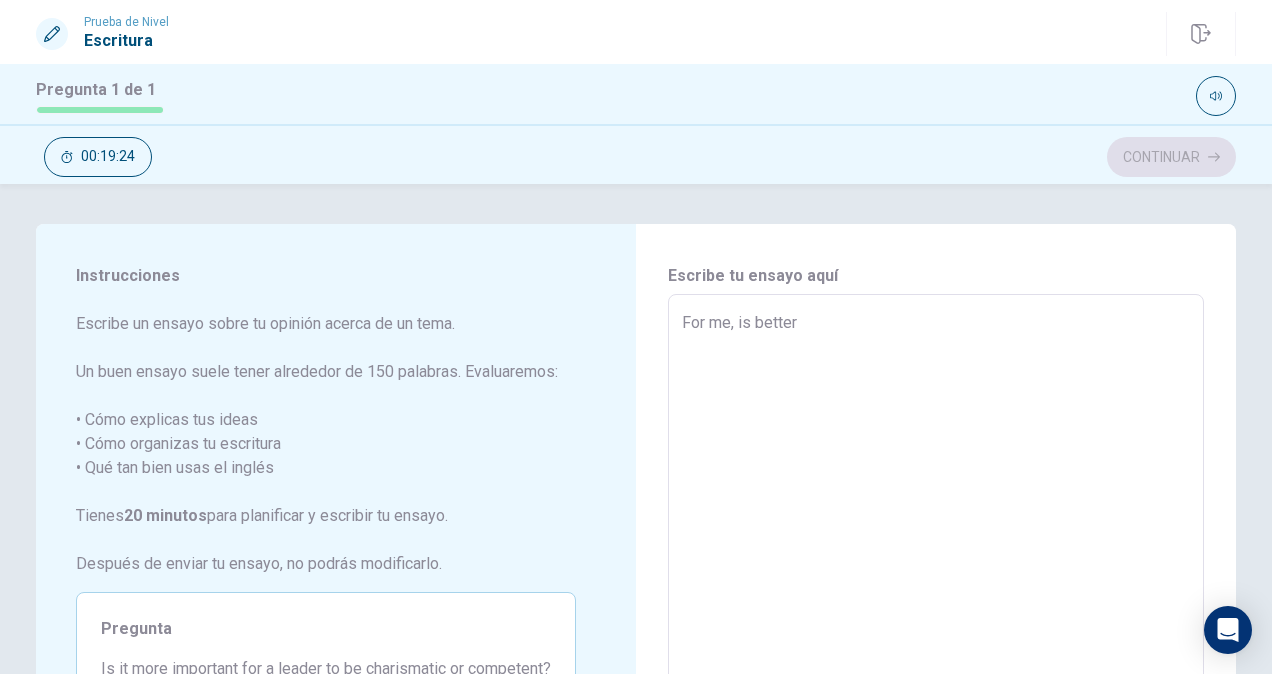type on "x" 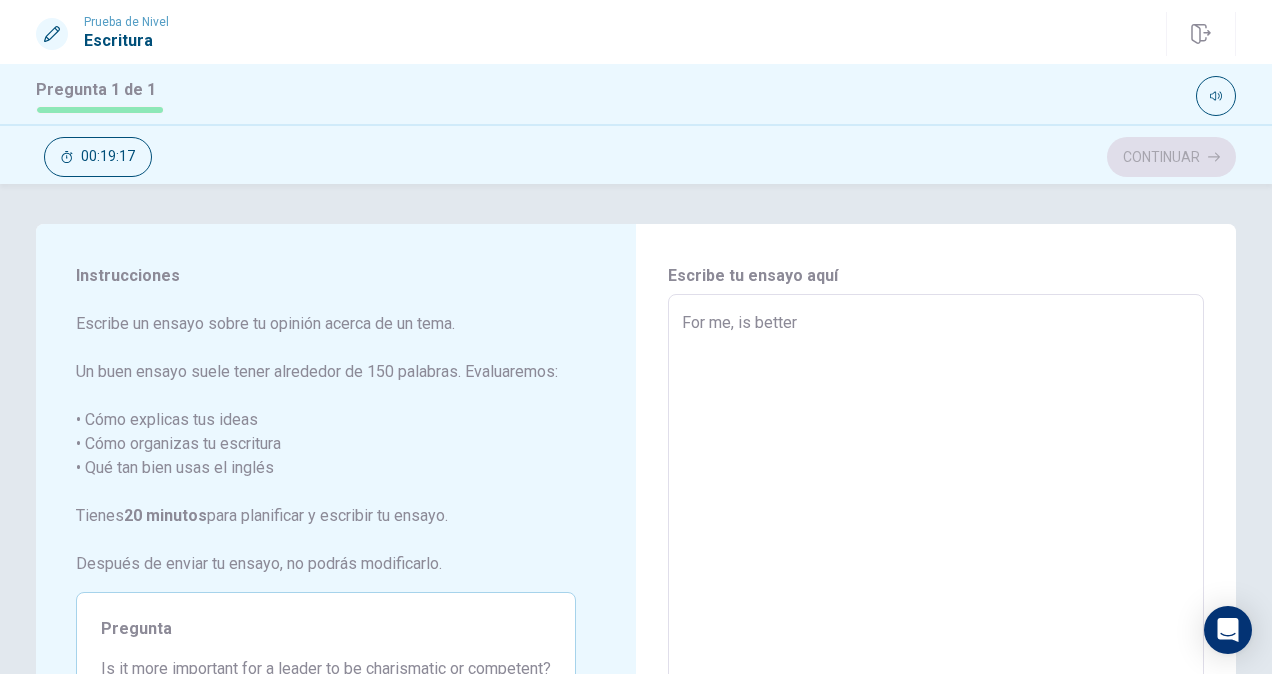 type on "x" 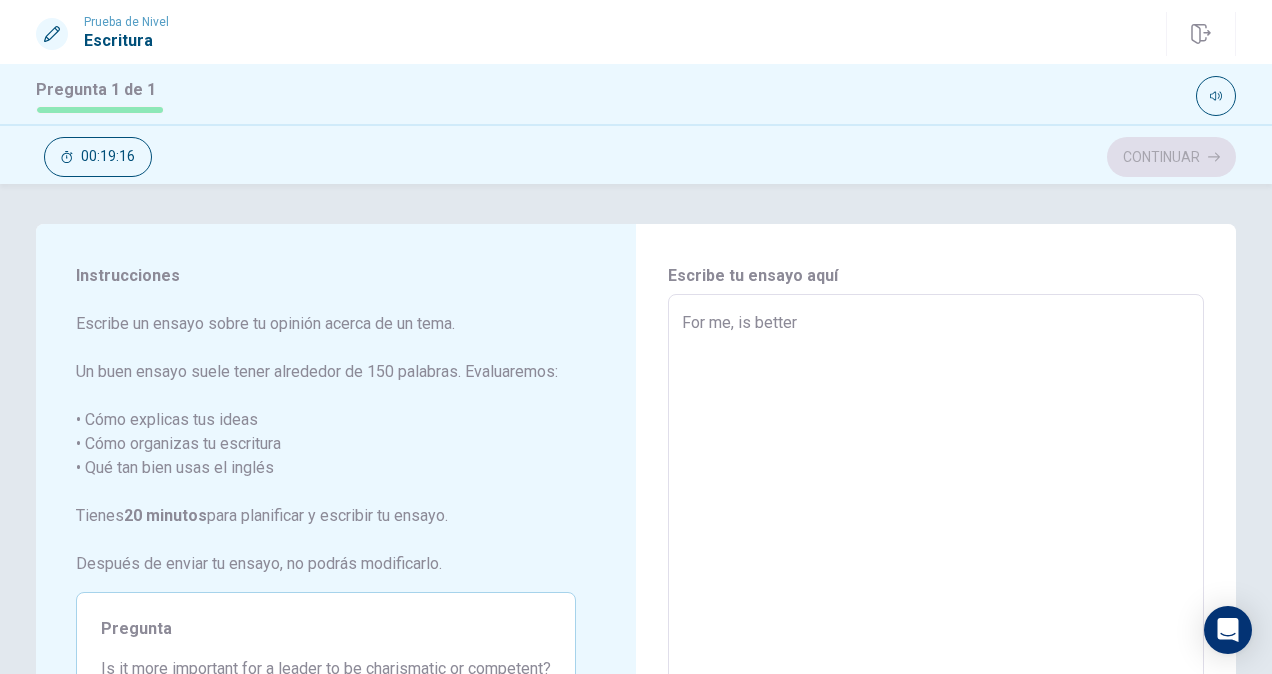 type on "For me, is better t" 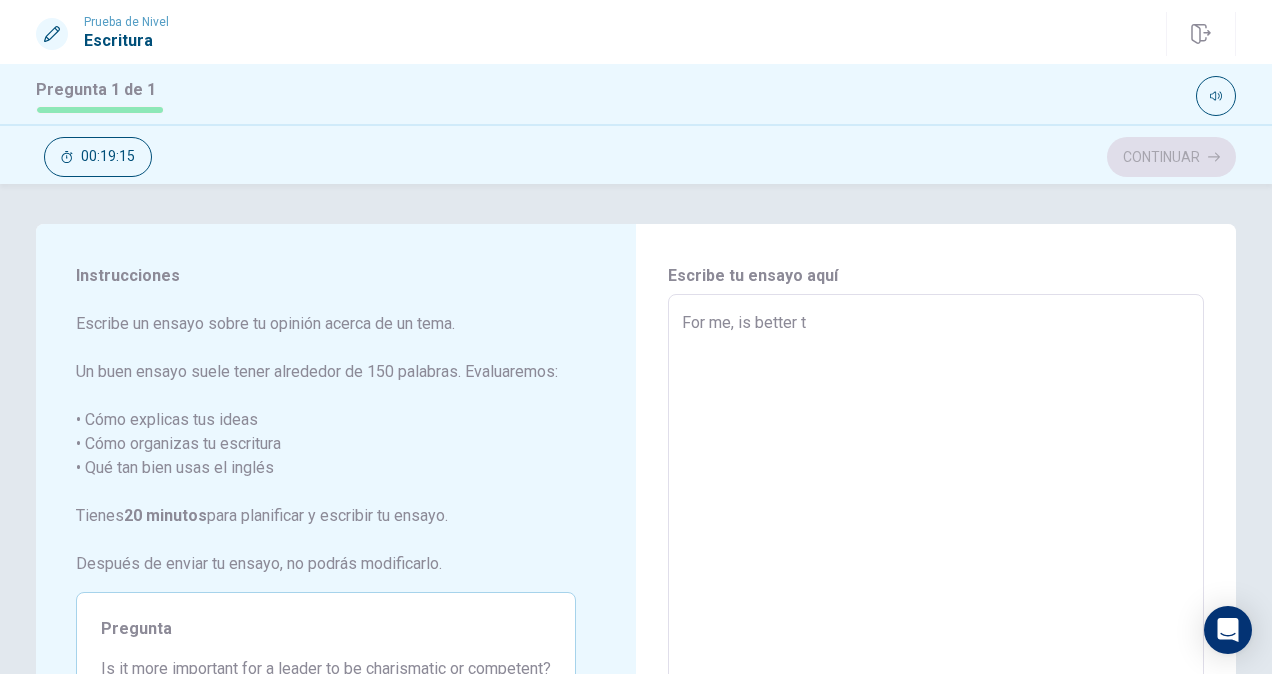type on "x" 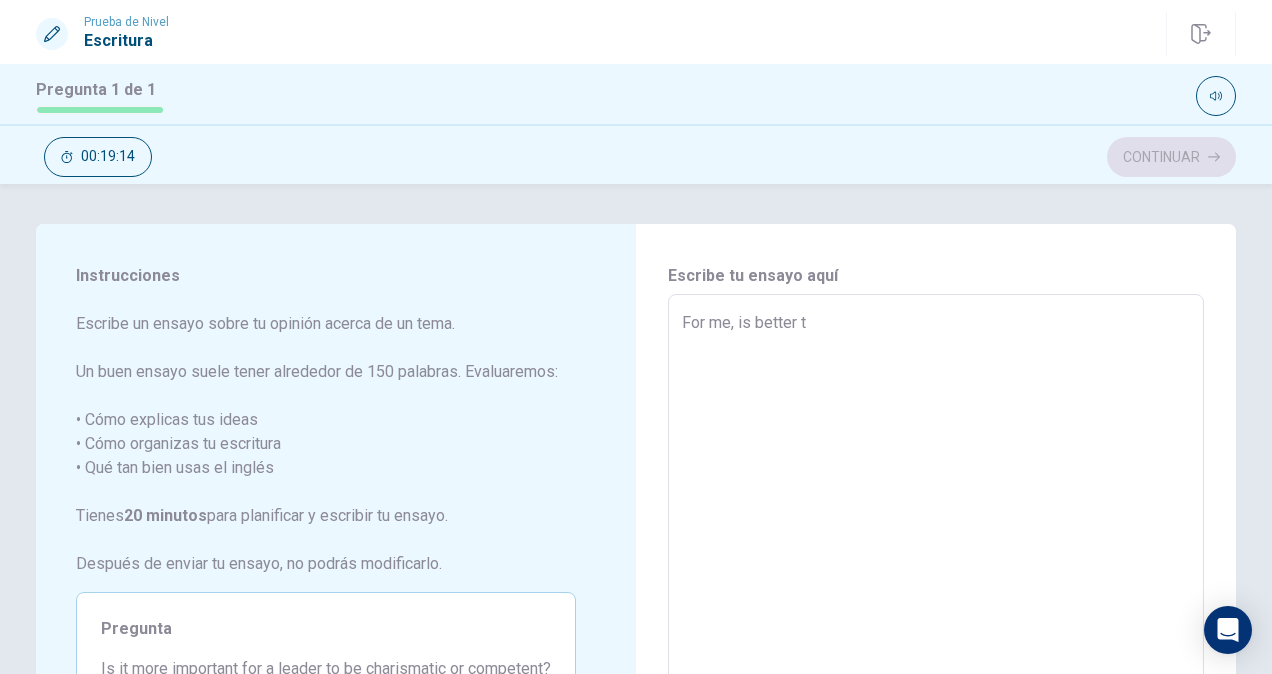 type on "For me, is better th" 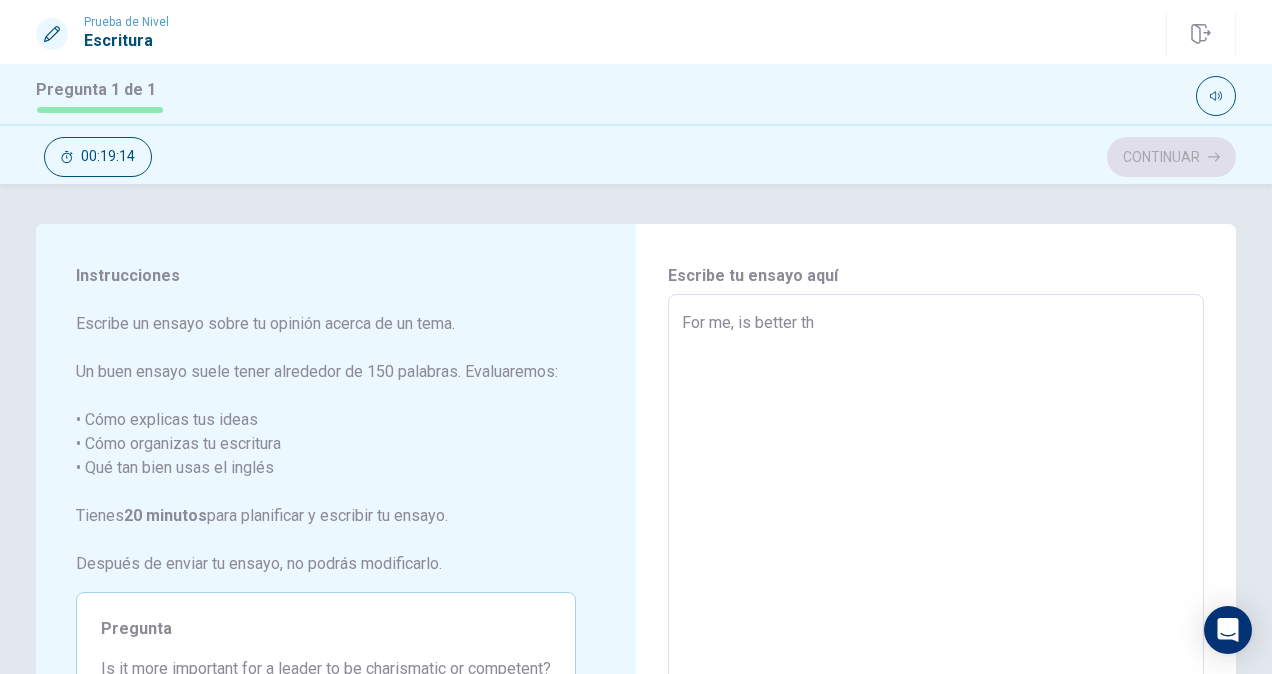 type on "x" 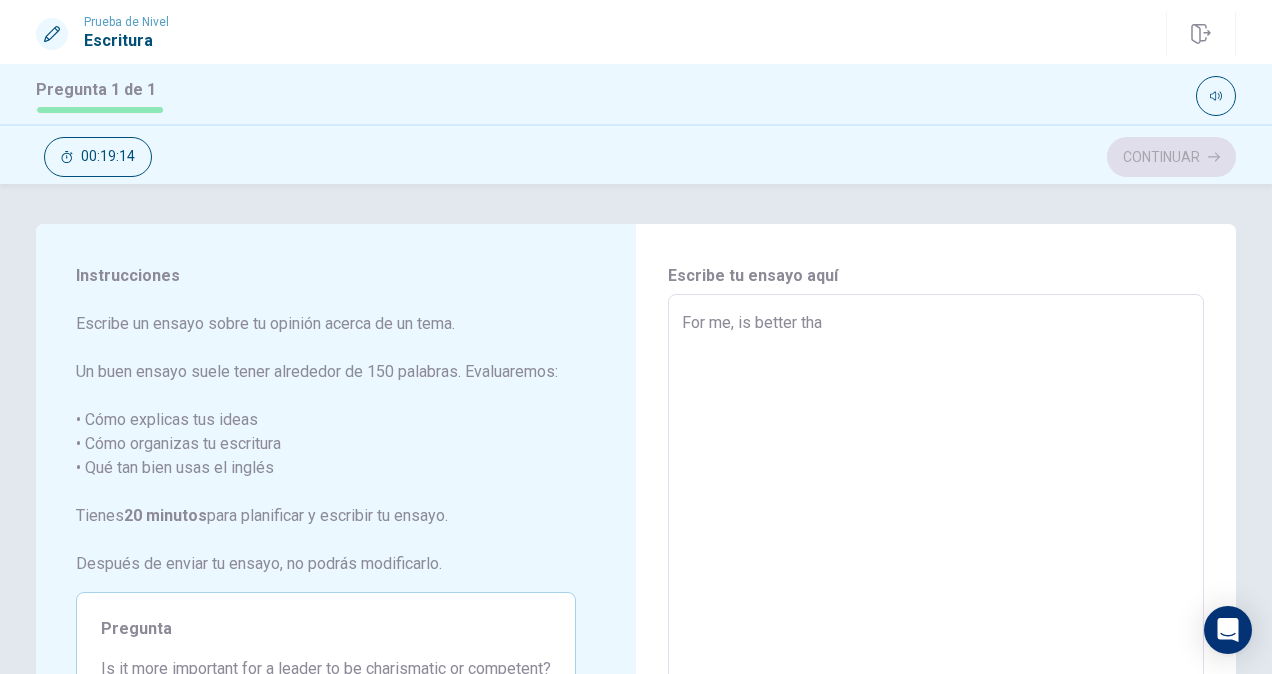 type on "x" 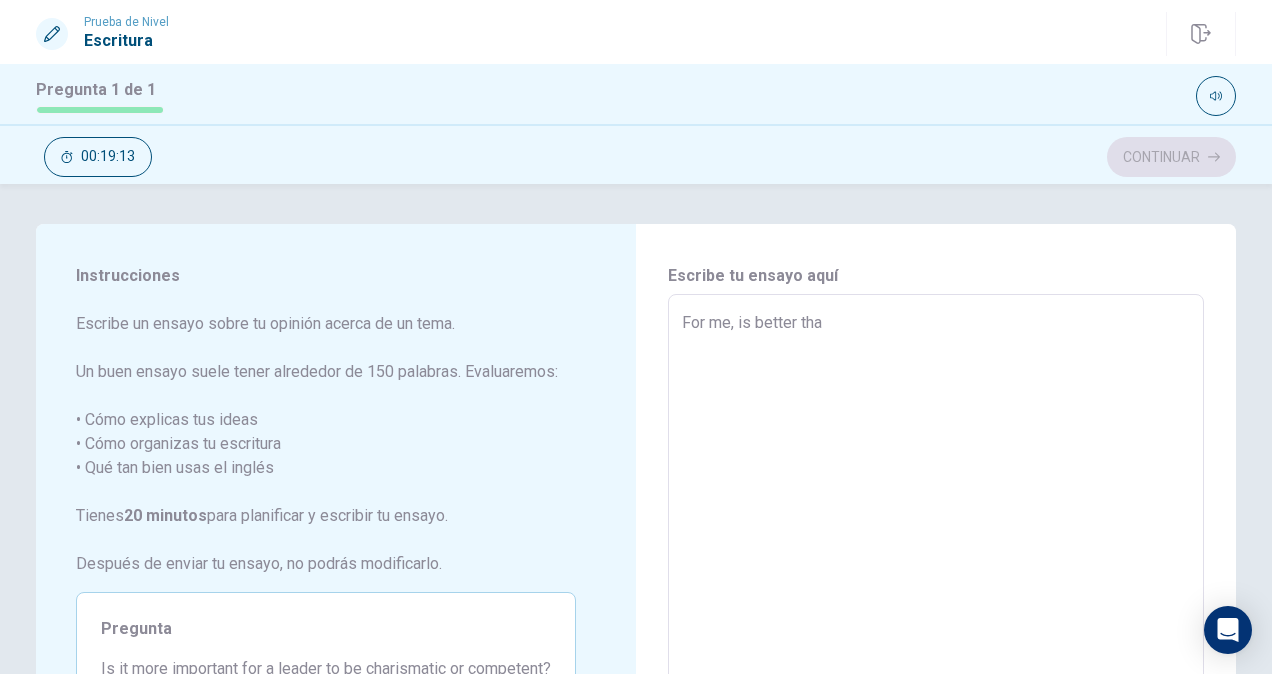 type on "For me, is better that" 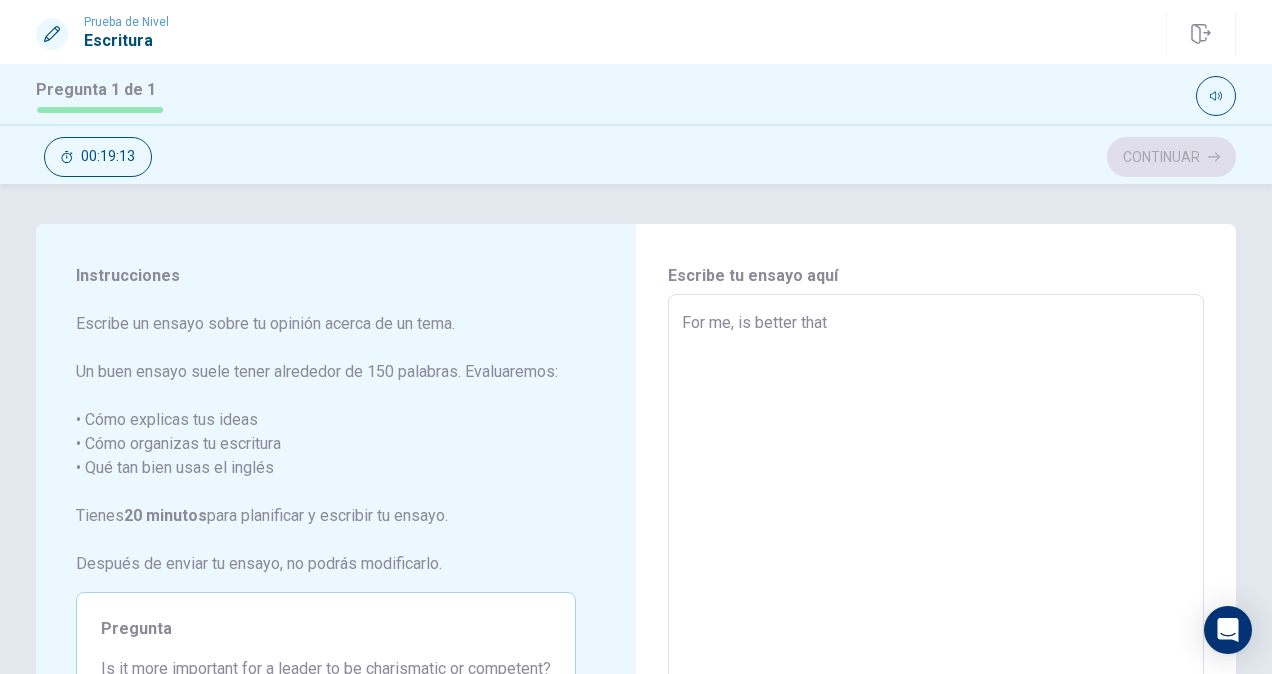 type on "x" 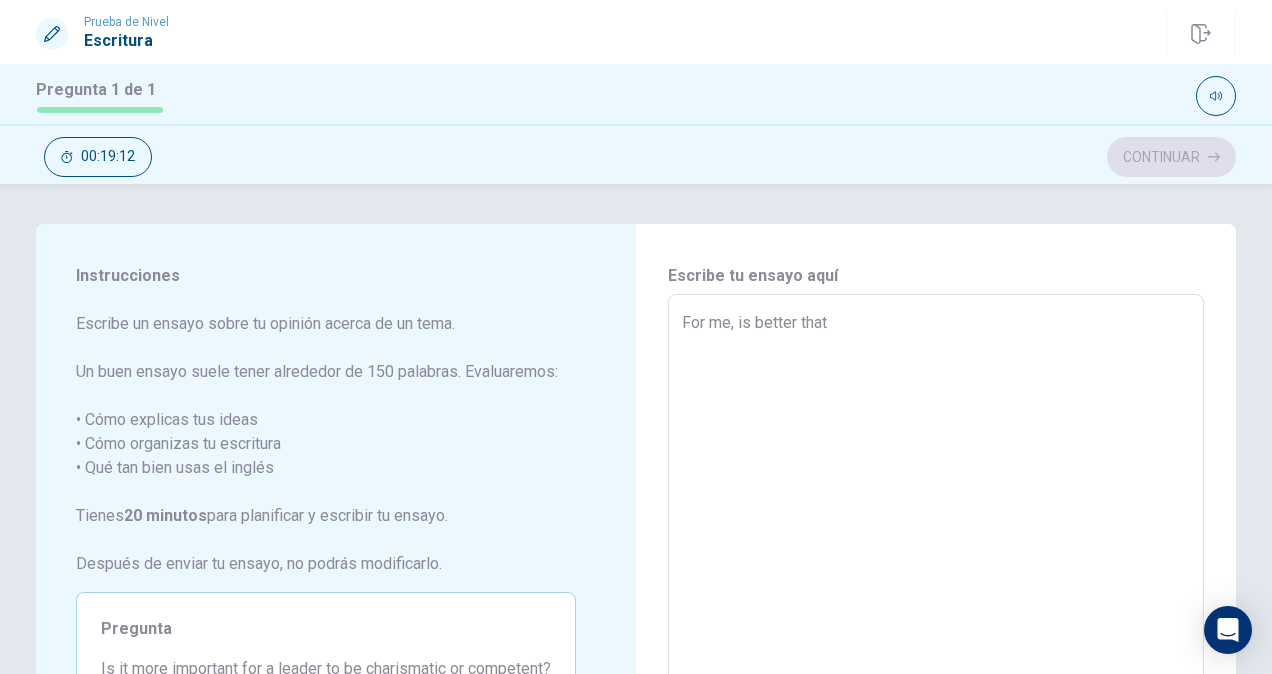 type on "For me, is better that a" 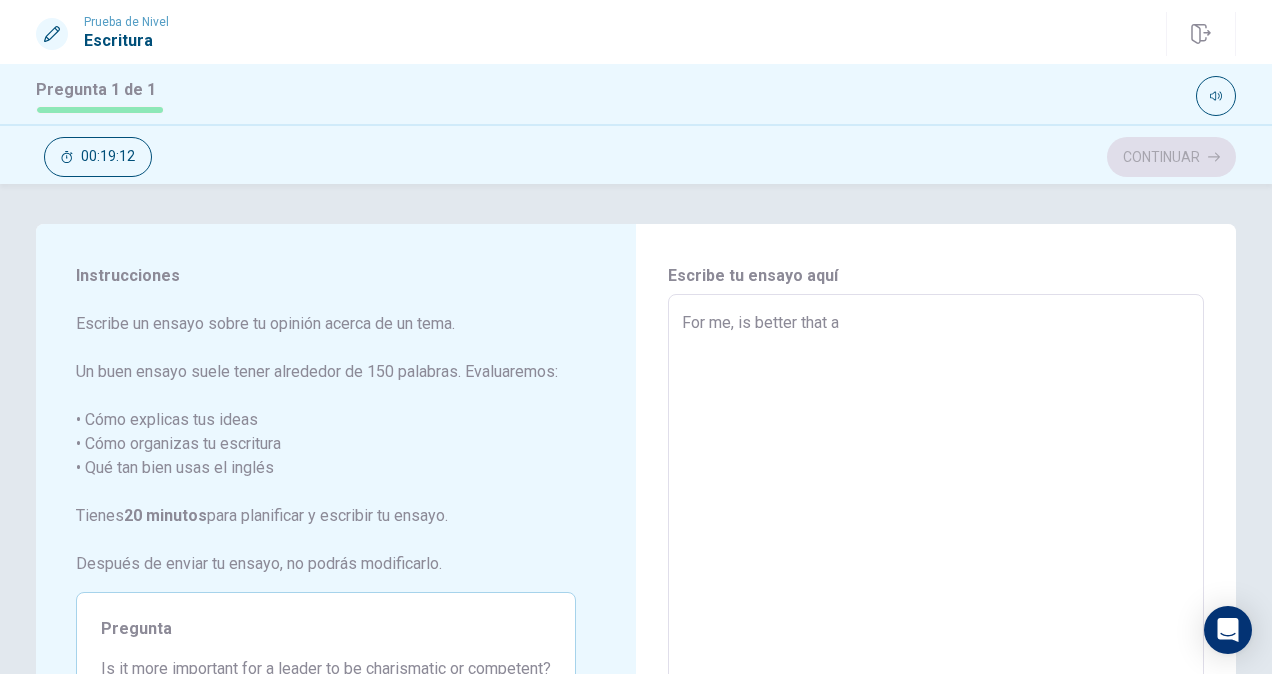 type on "x" 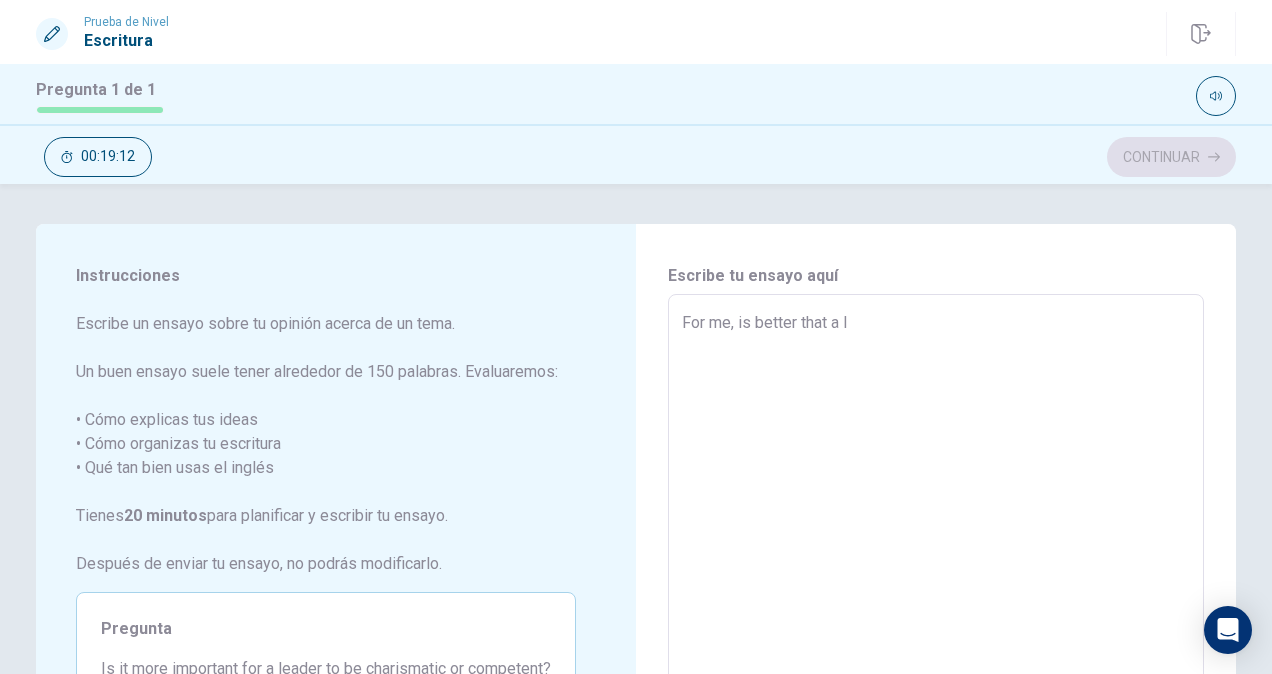 type on "x" 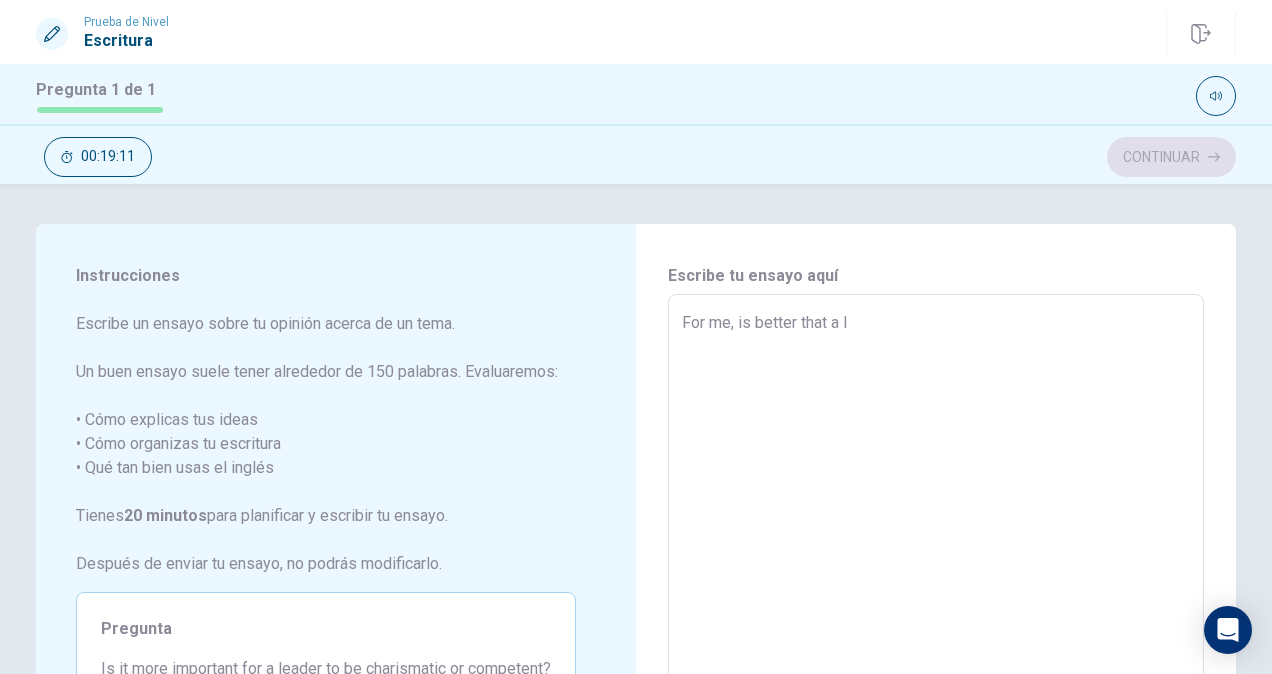type on "For me, is better that a le" 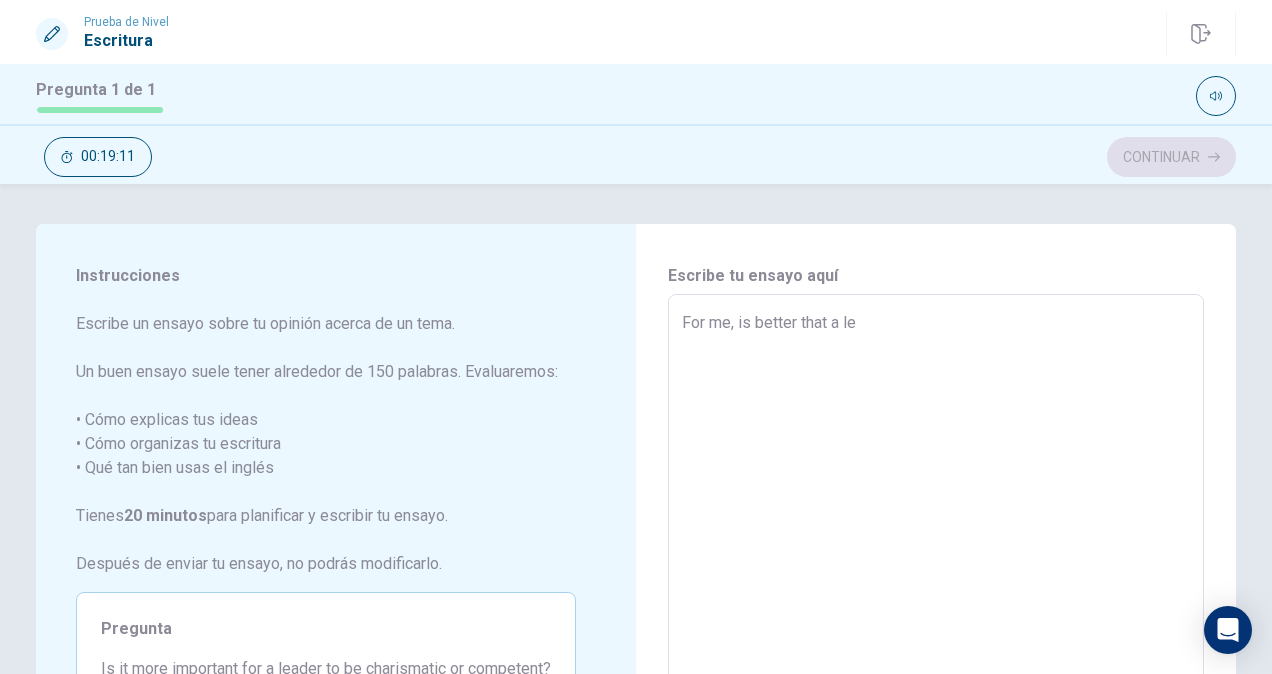 type on "x" 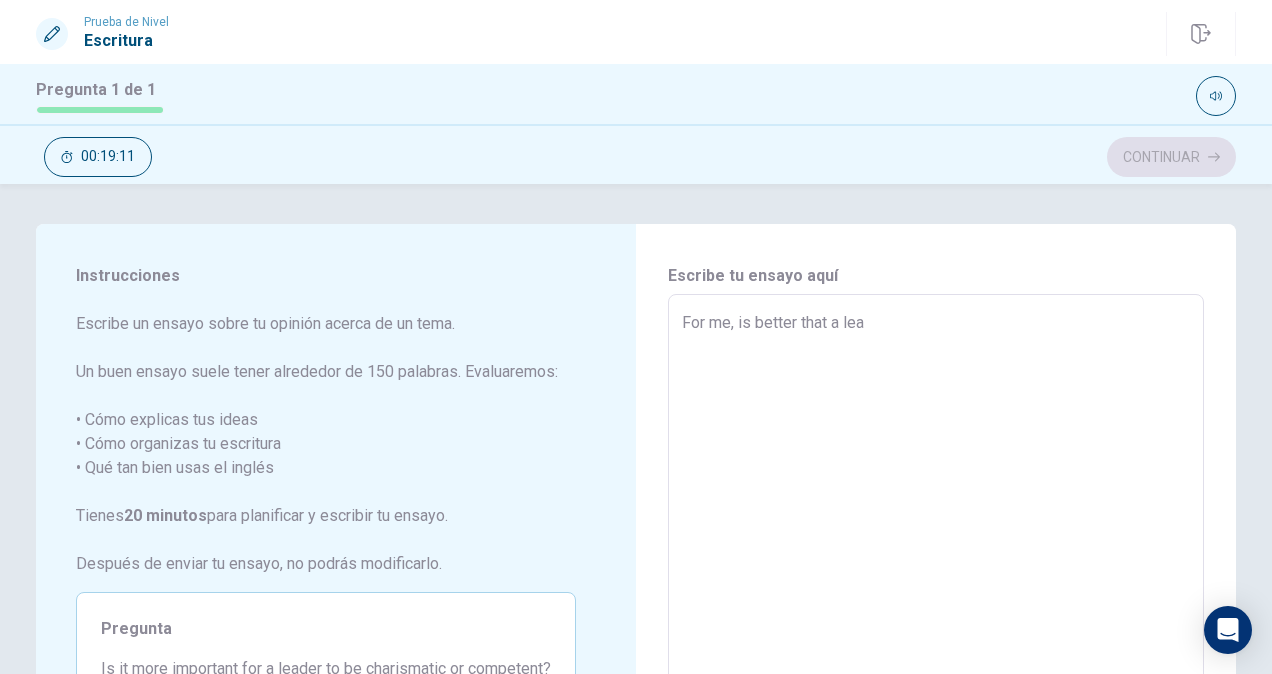 type on "x" 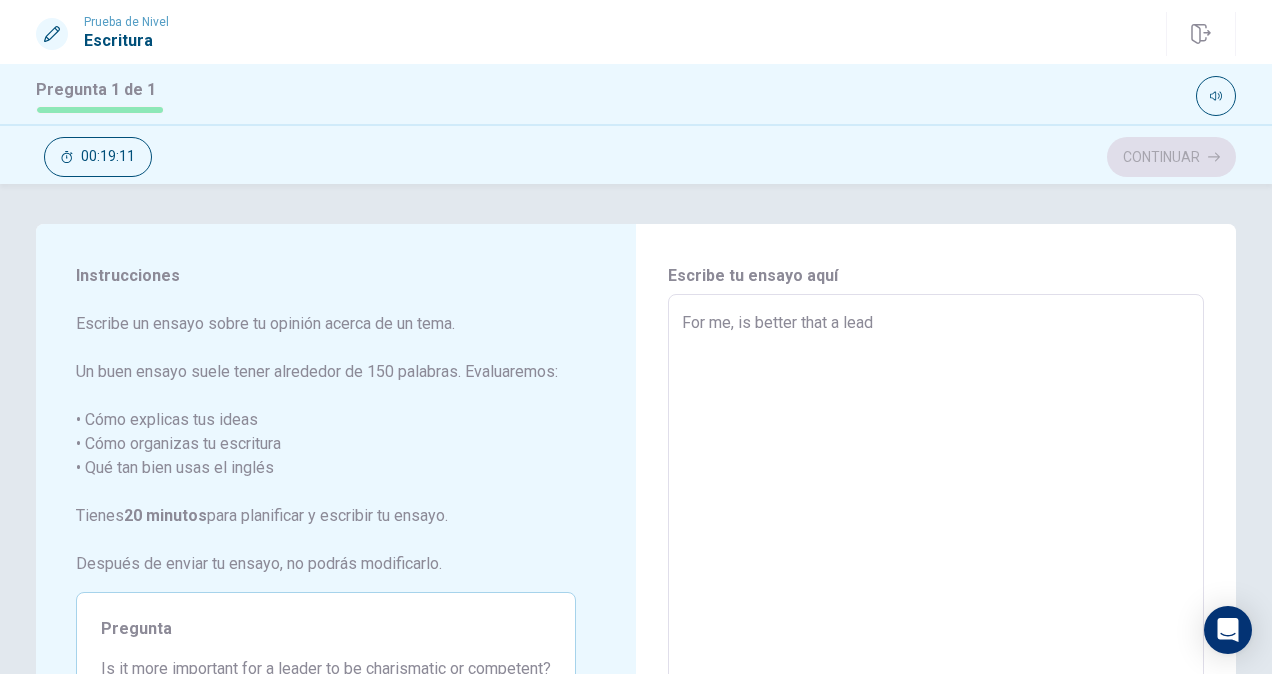 type on "x" 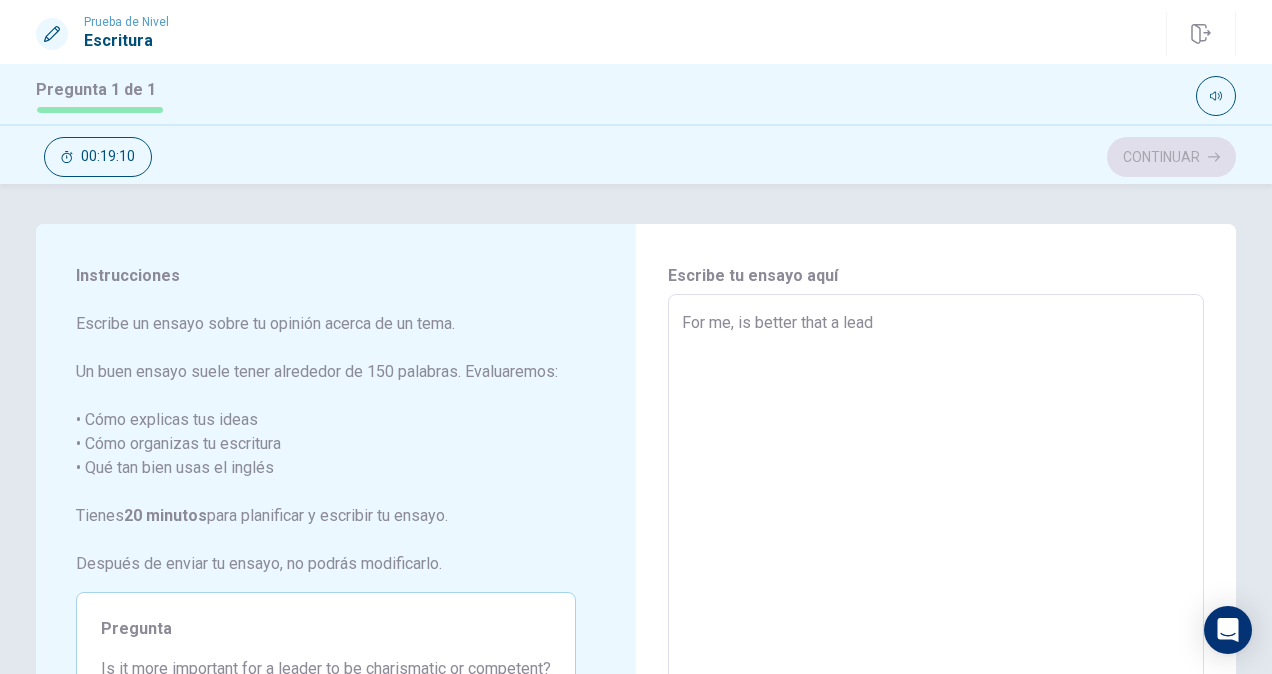 type on "For me, is better that a leade" 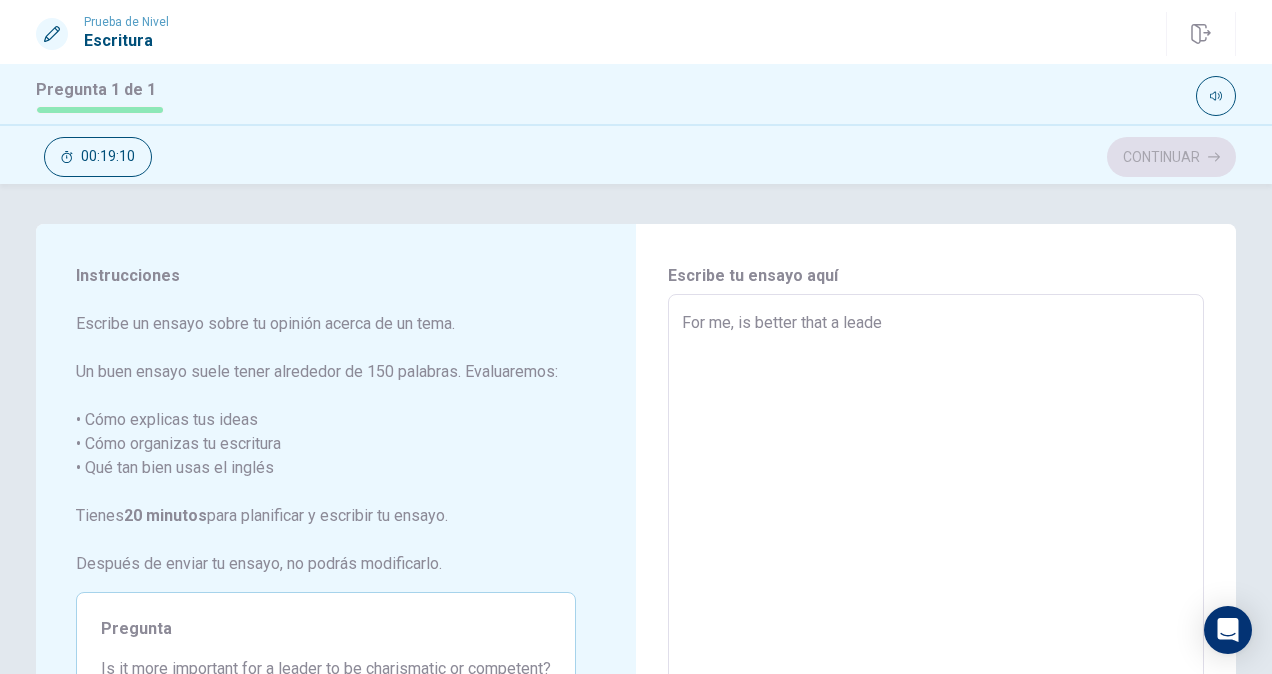 type on "x" 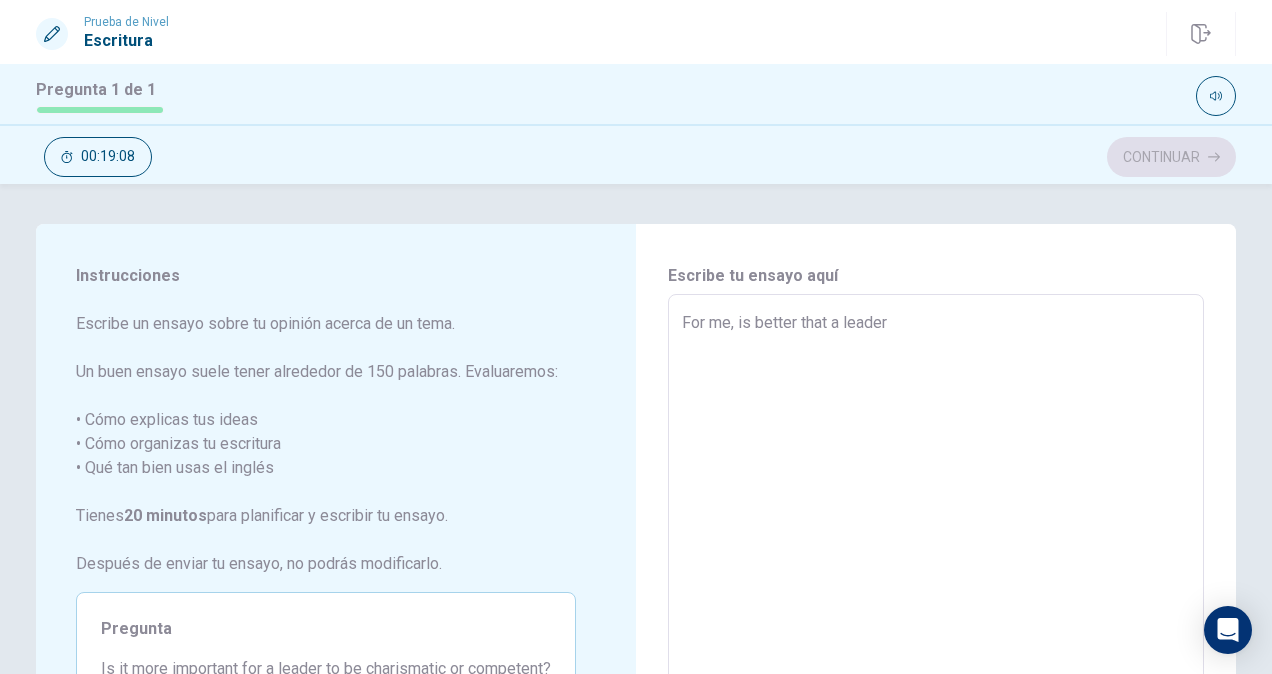 type on "x" 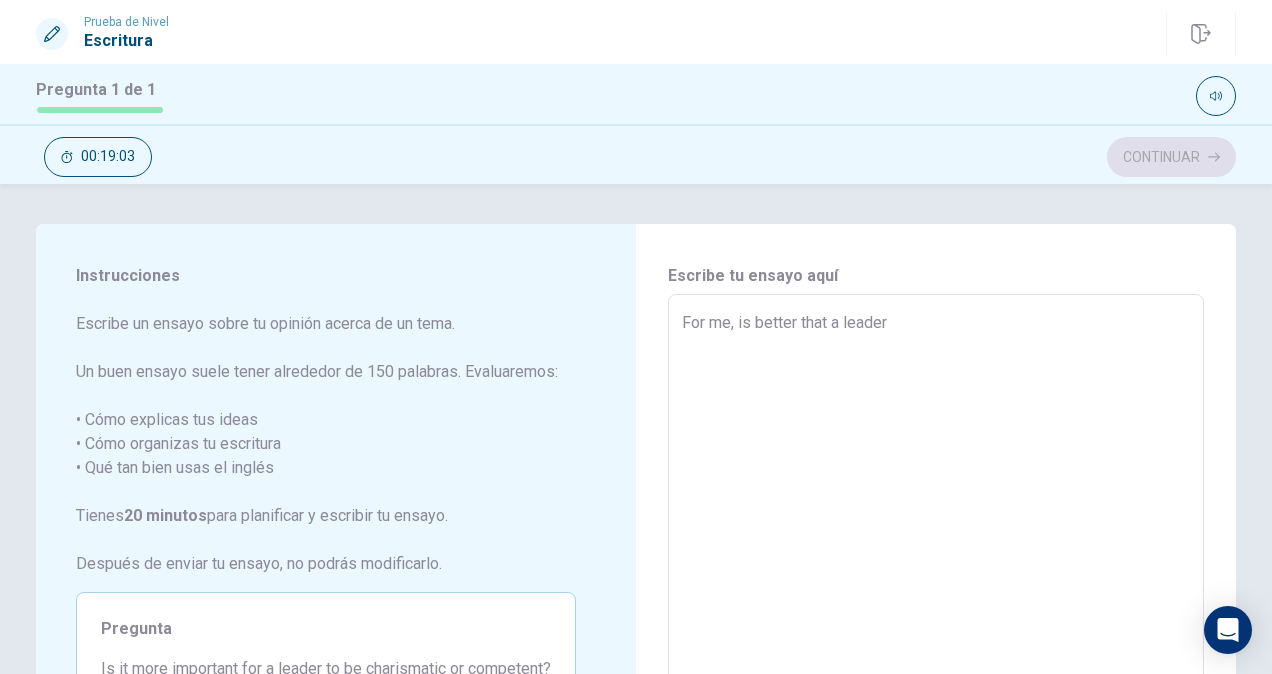 type on "x" 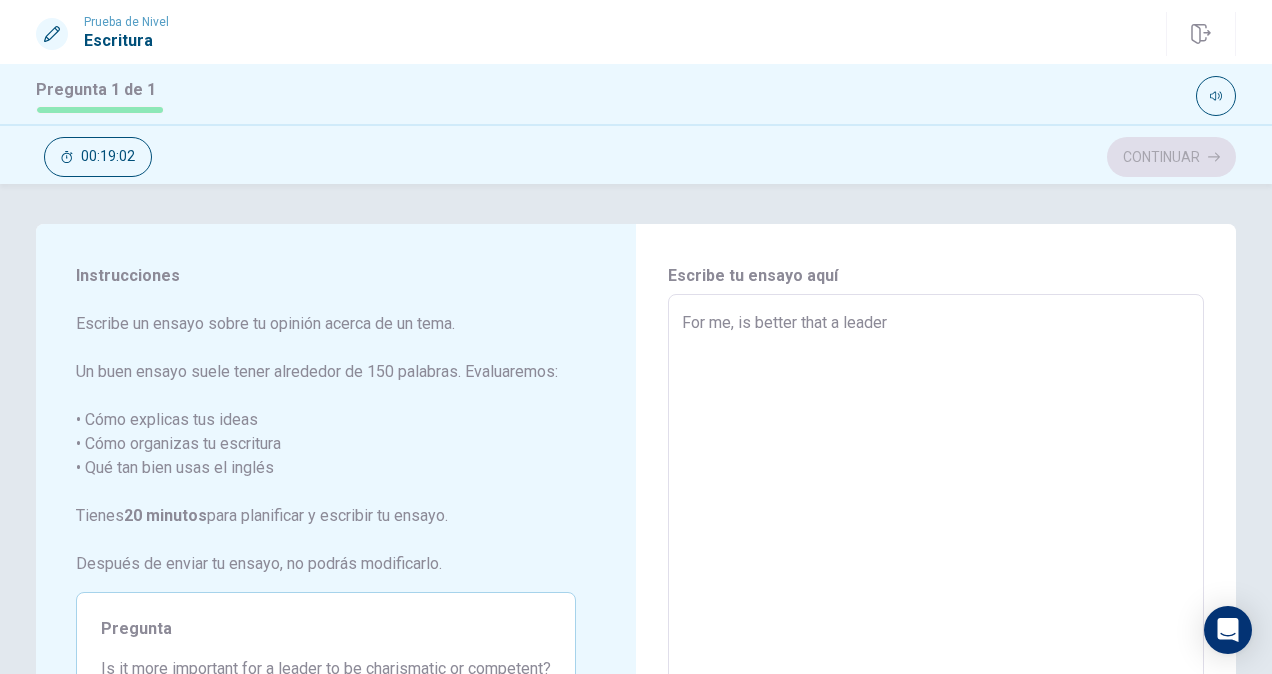 type on "For me, is better that a leader b" 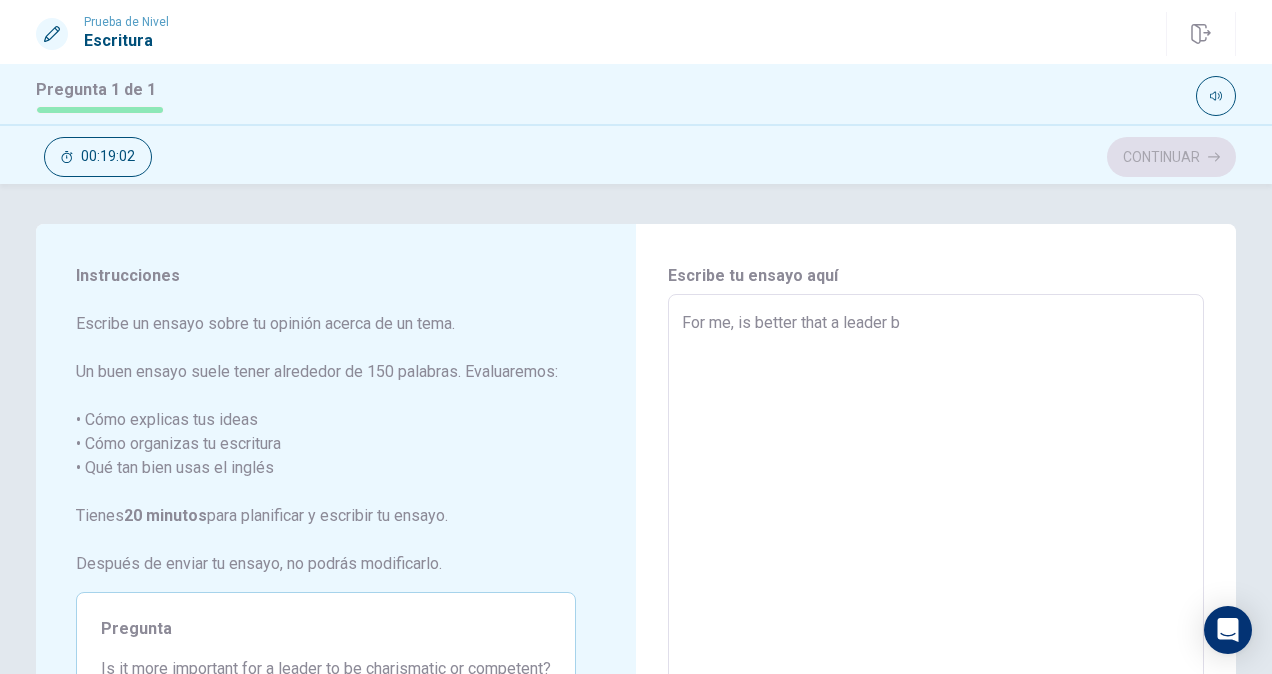 type on "x" 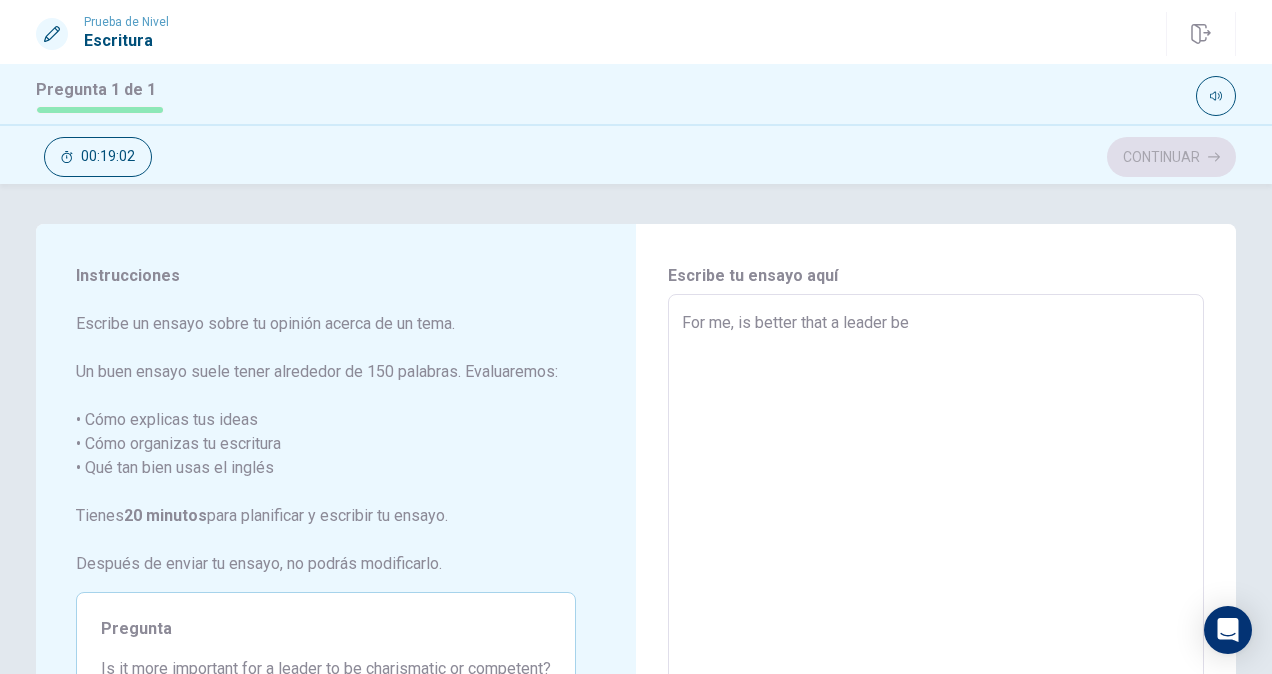 type on "x" 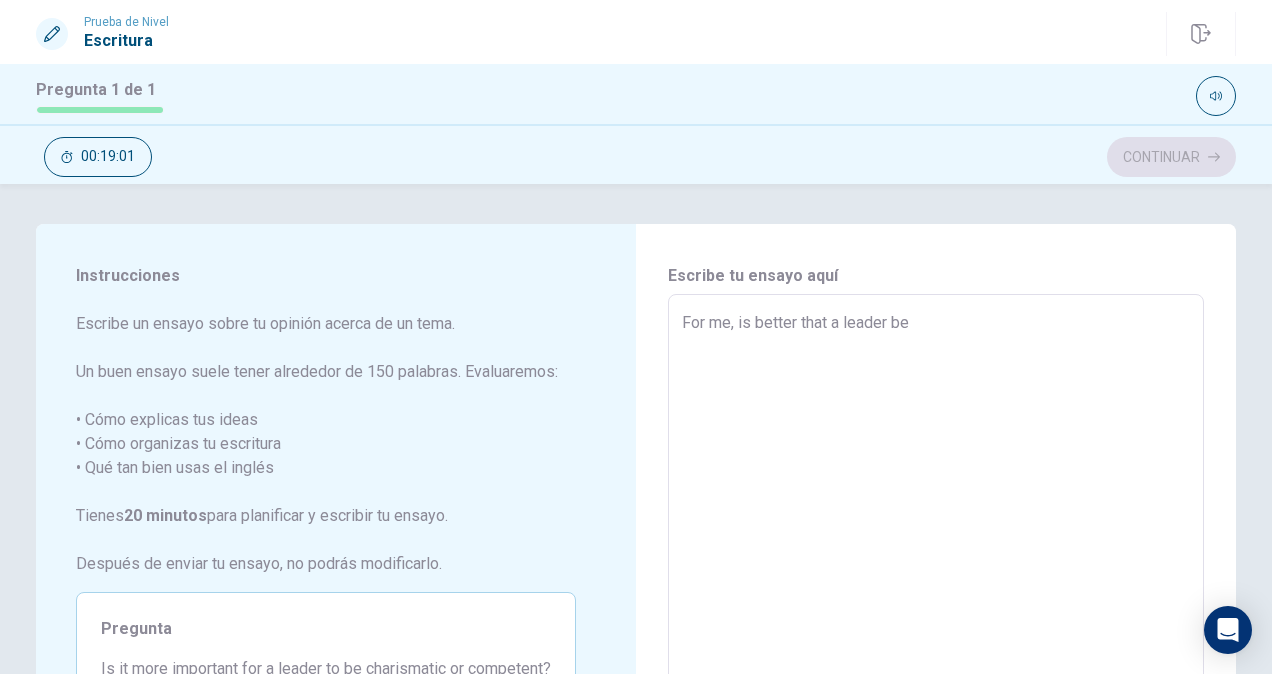 type on "x" 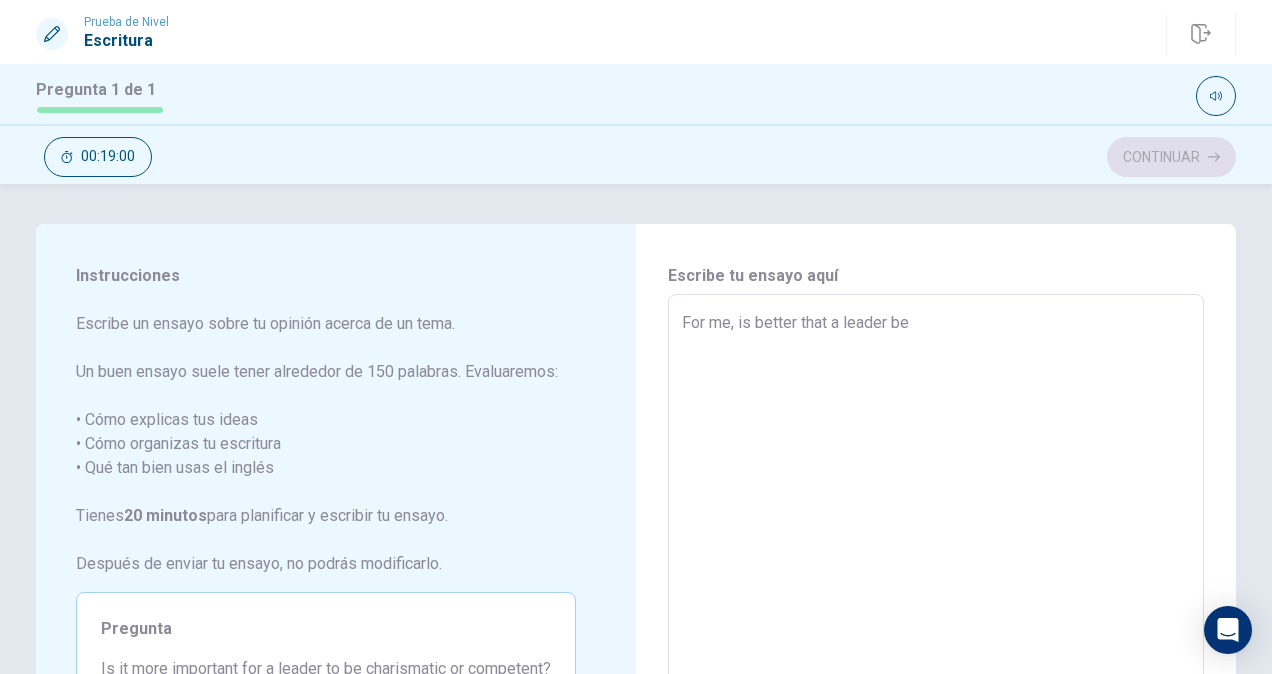 type on "For me, is better that a leader be" 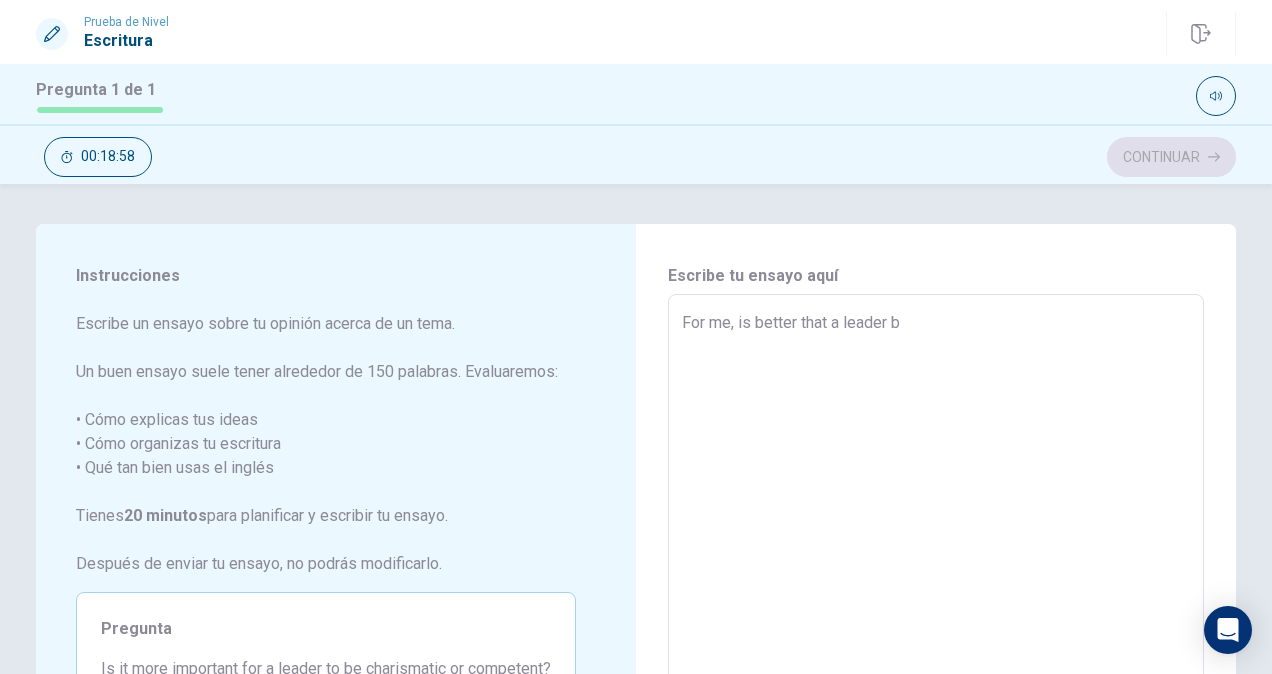type on "x" 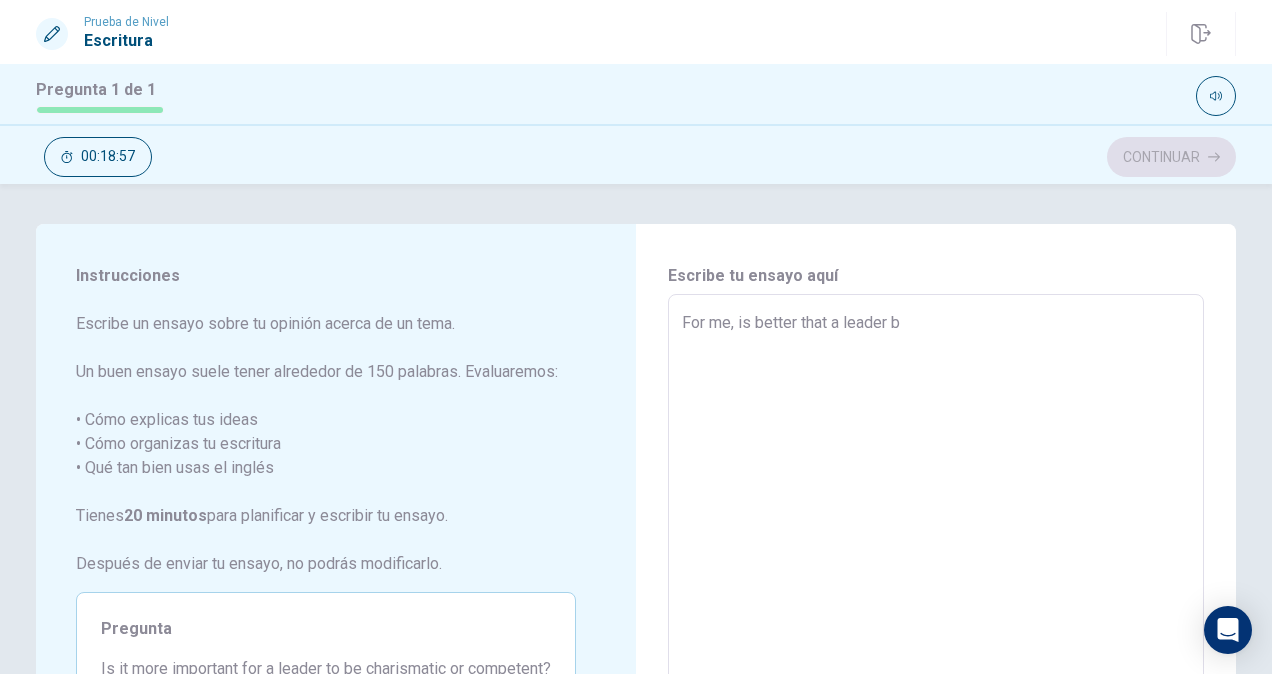 type on "For me, is better that a leader" 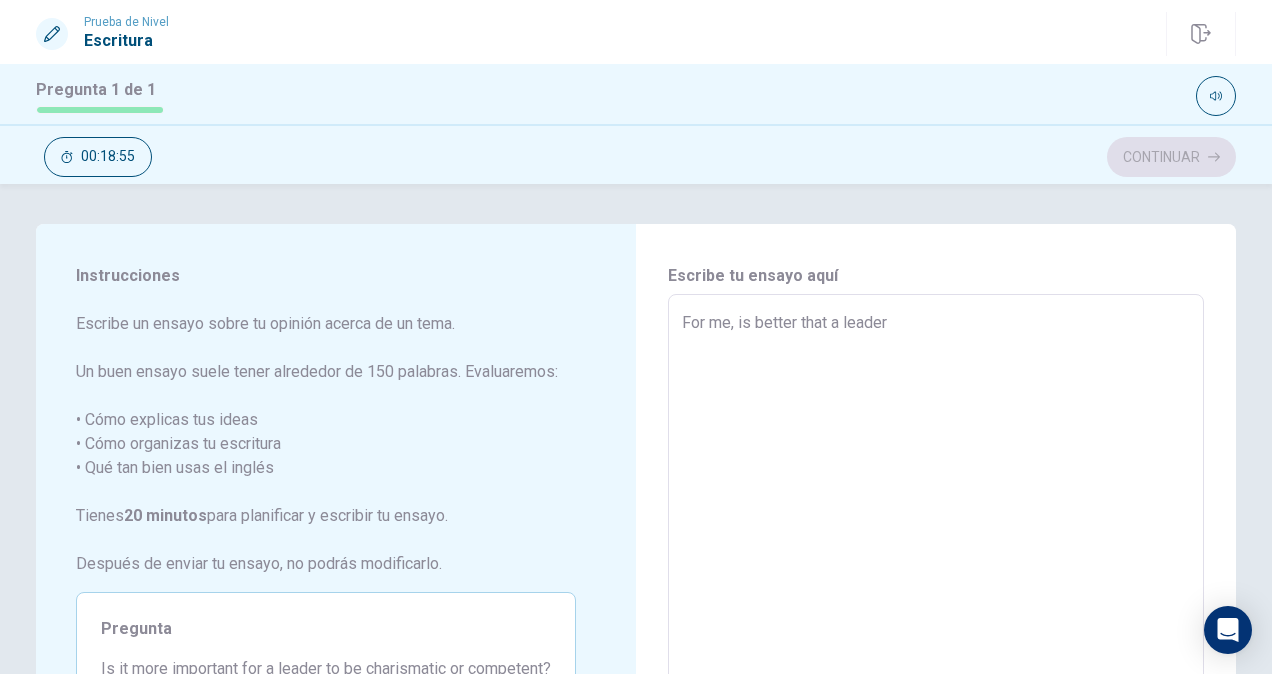 type on "x" 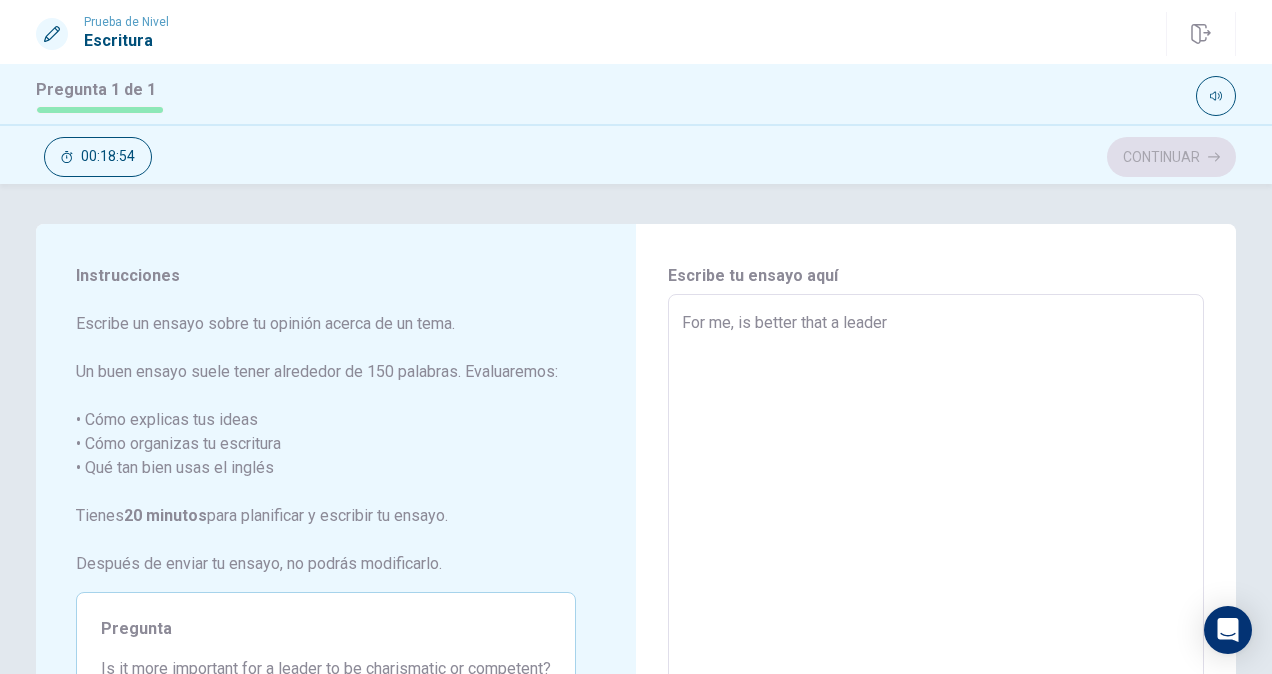 type on "For me, is better that a leader b" 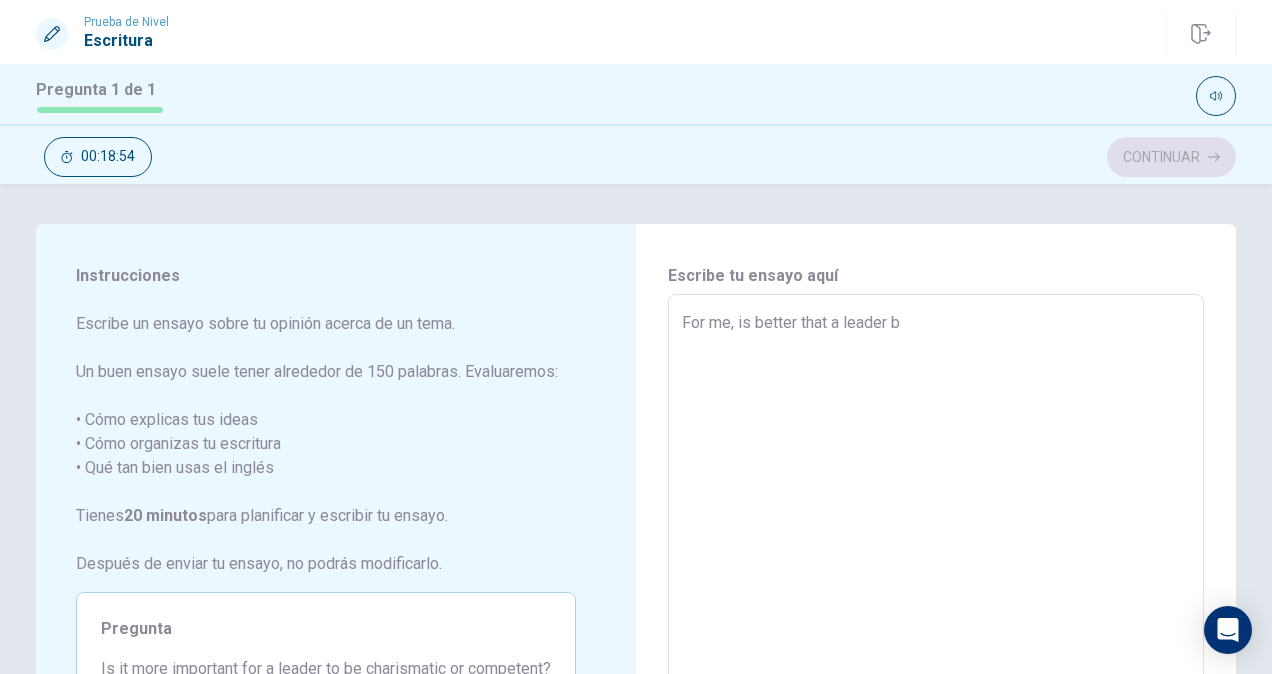 type on "x" 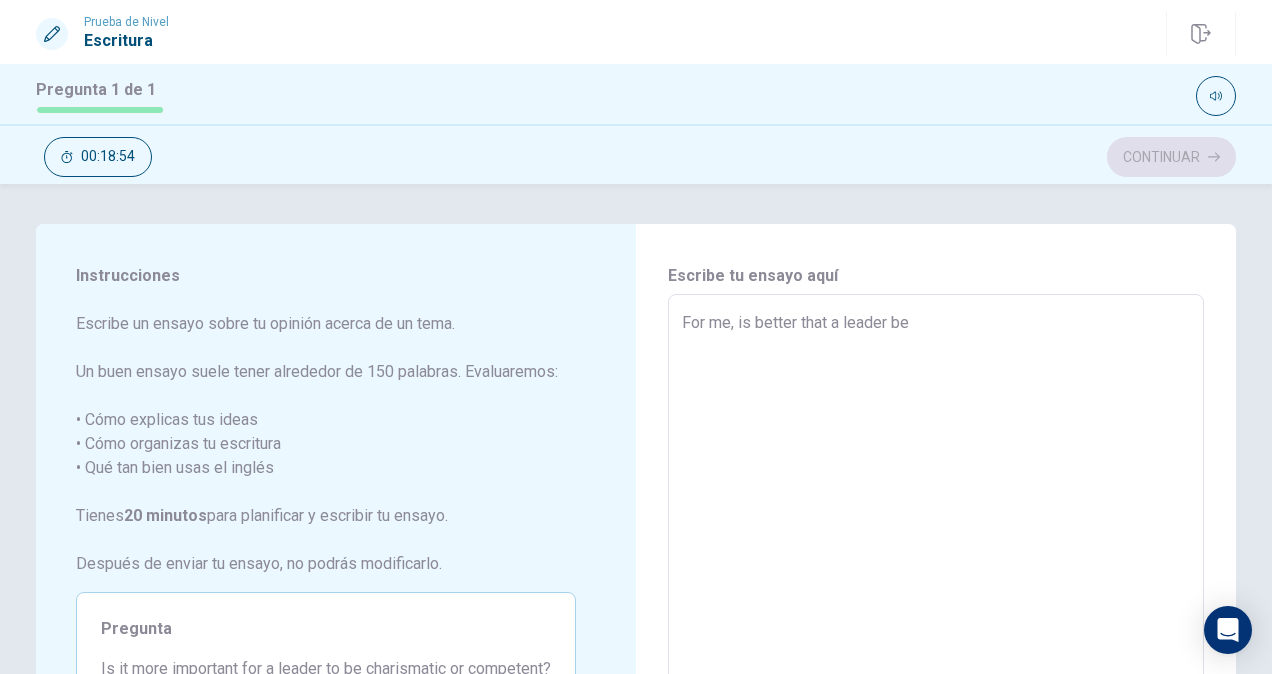 type on "x" 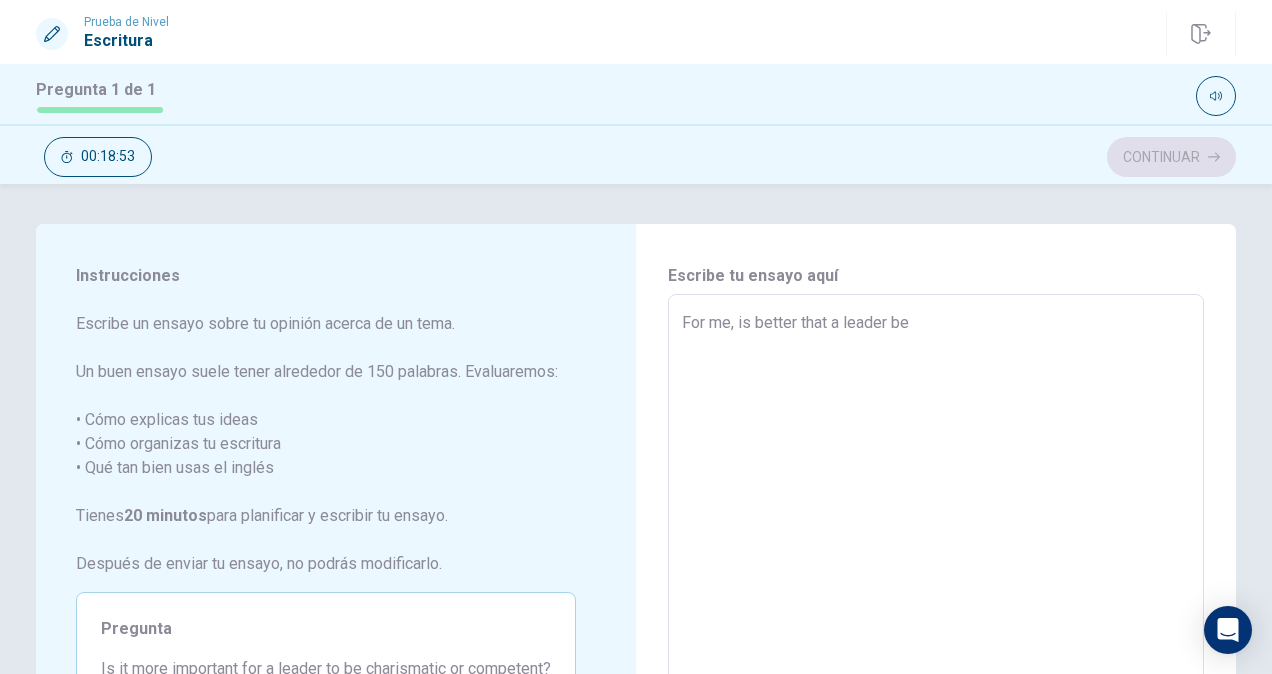 type on "For me, is better that a leader be c" 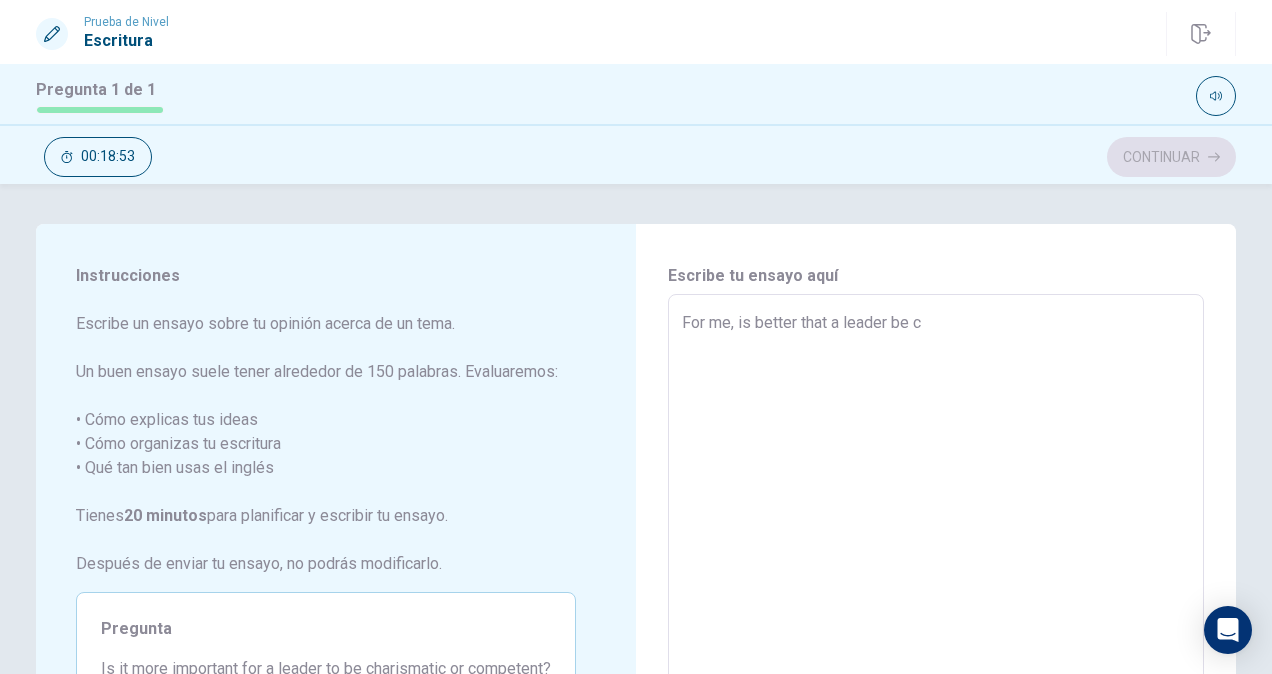 type on "x" 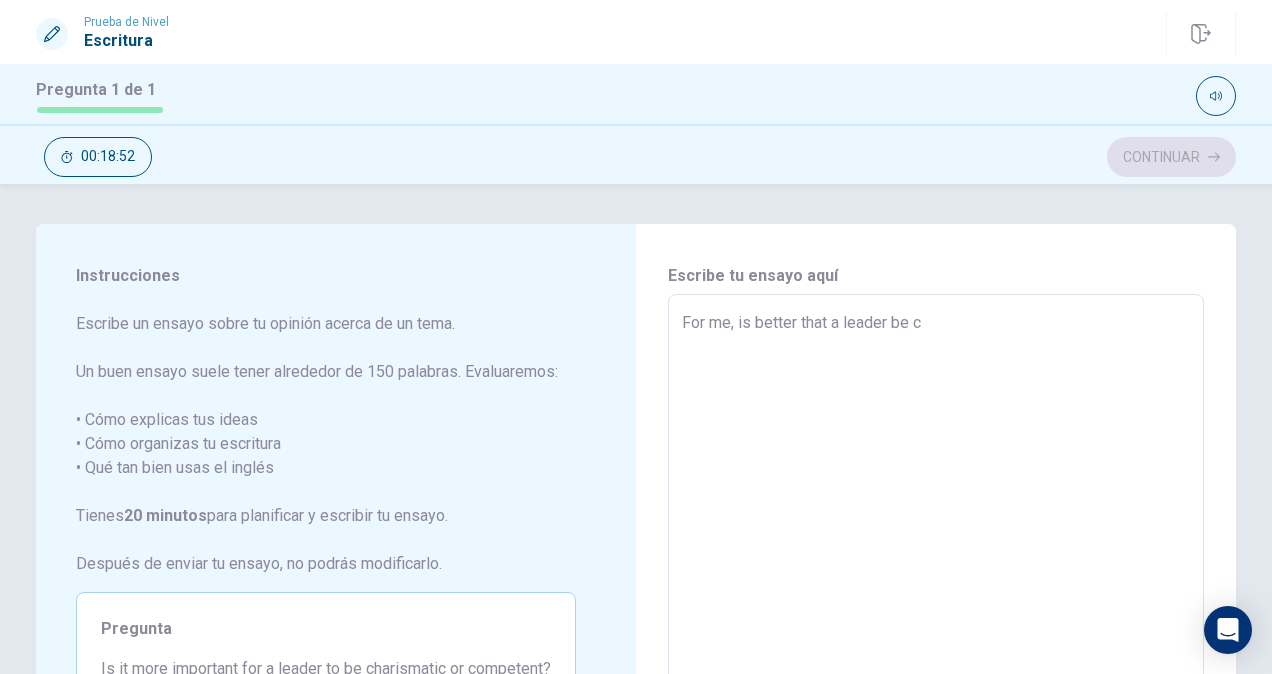 type on "For me, is better that a leader be co" 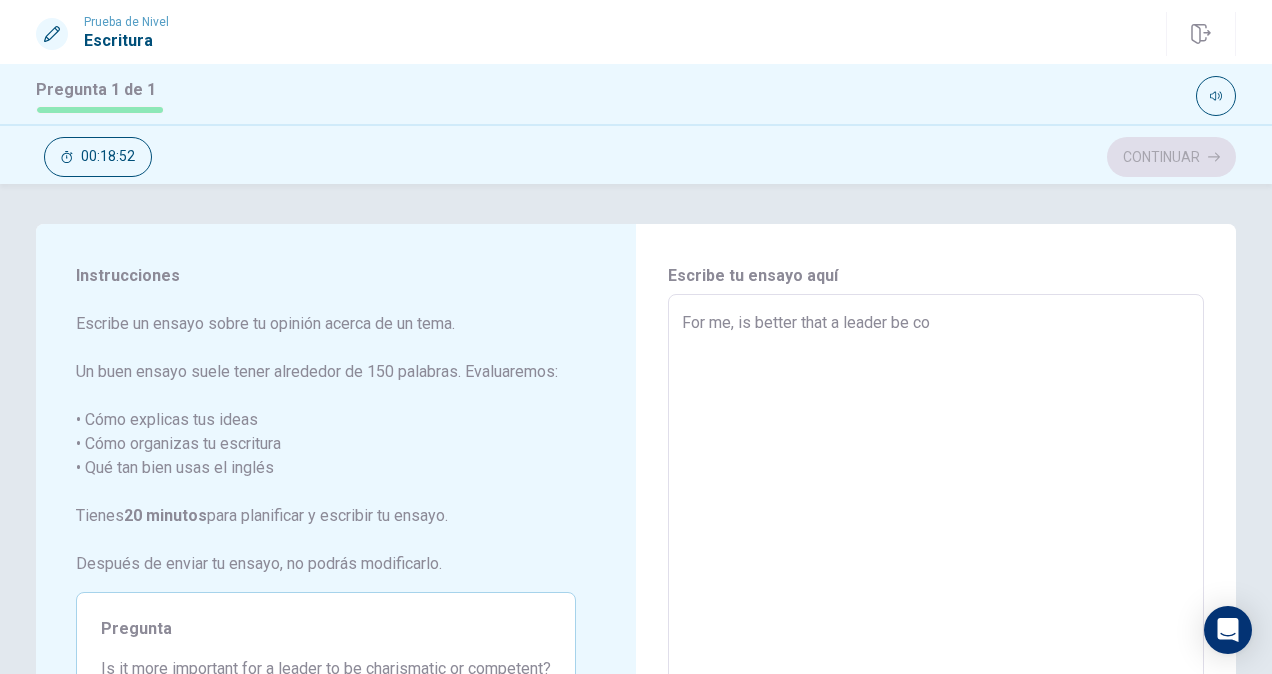 type on "x" 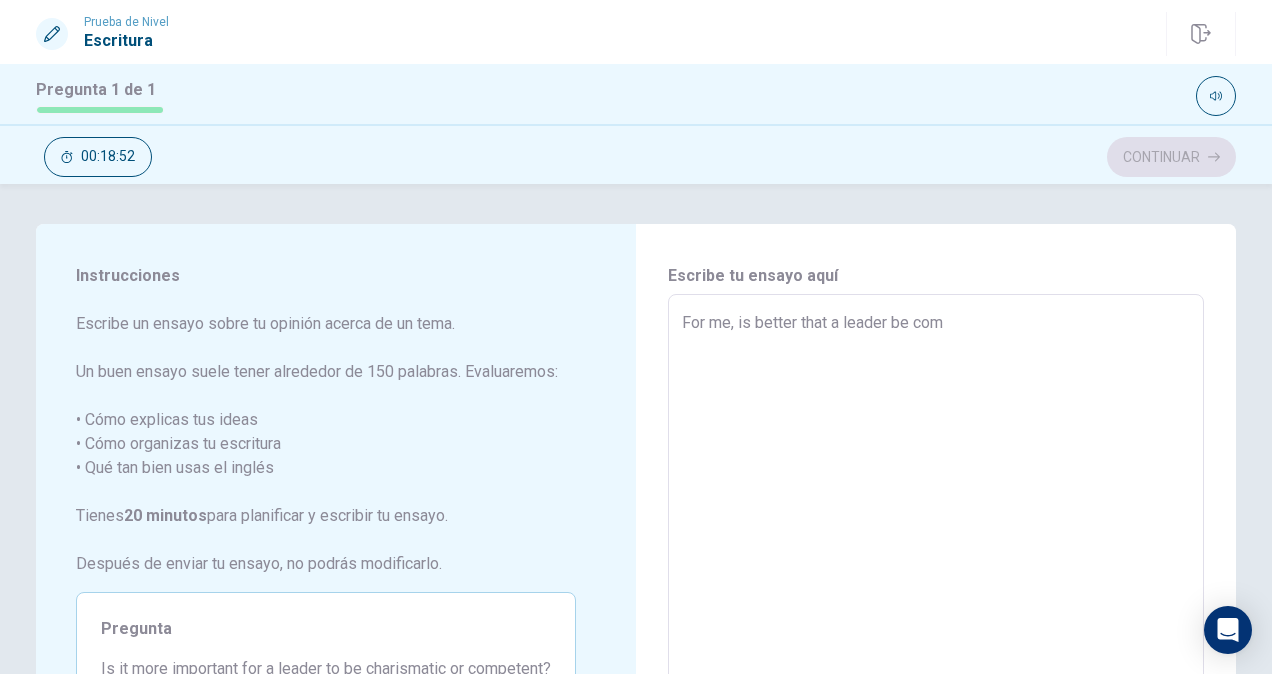 type on "x" 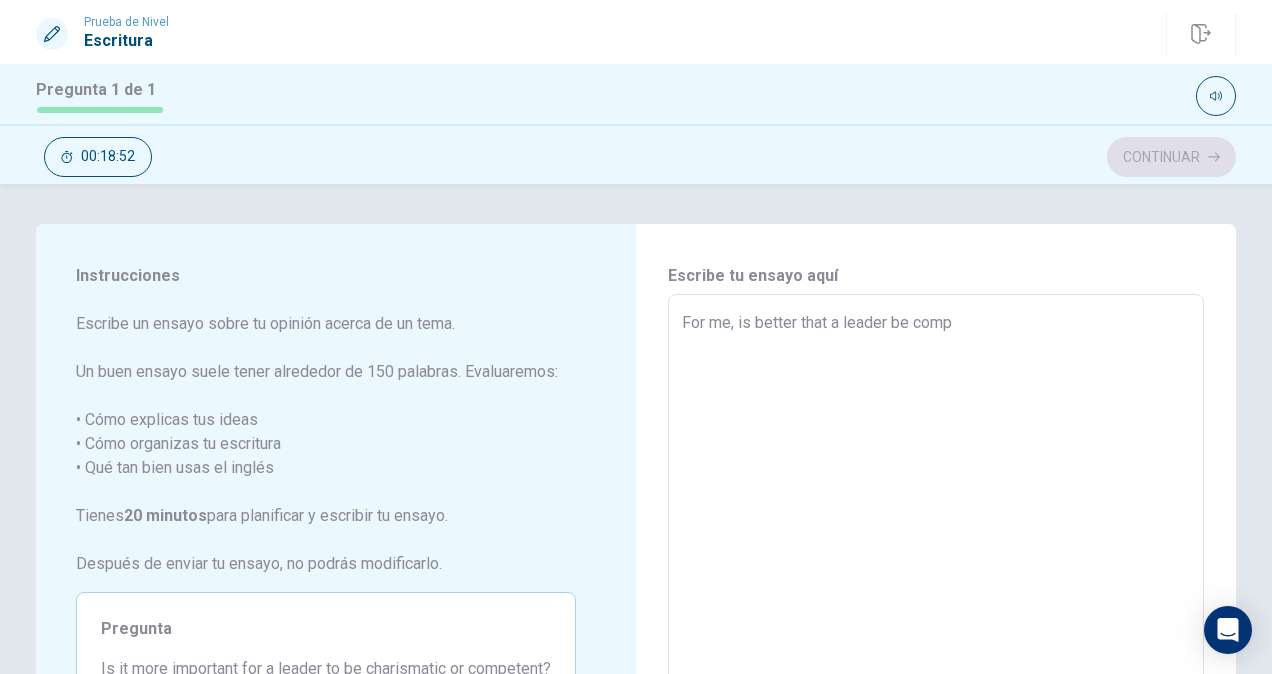 type on "x" 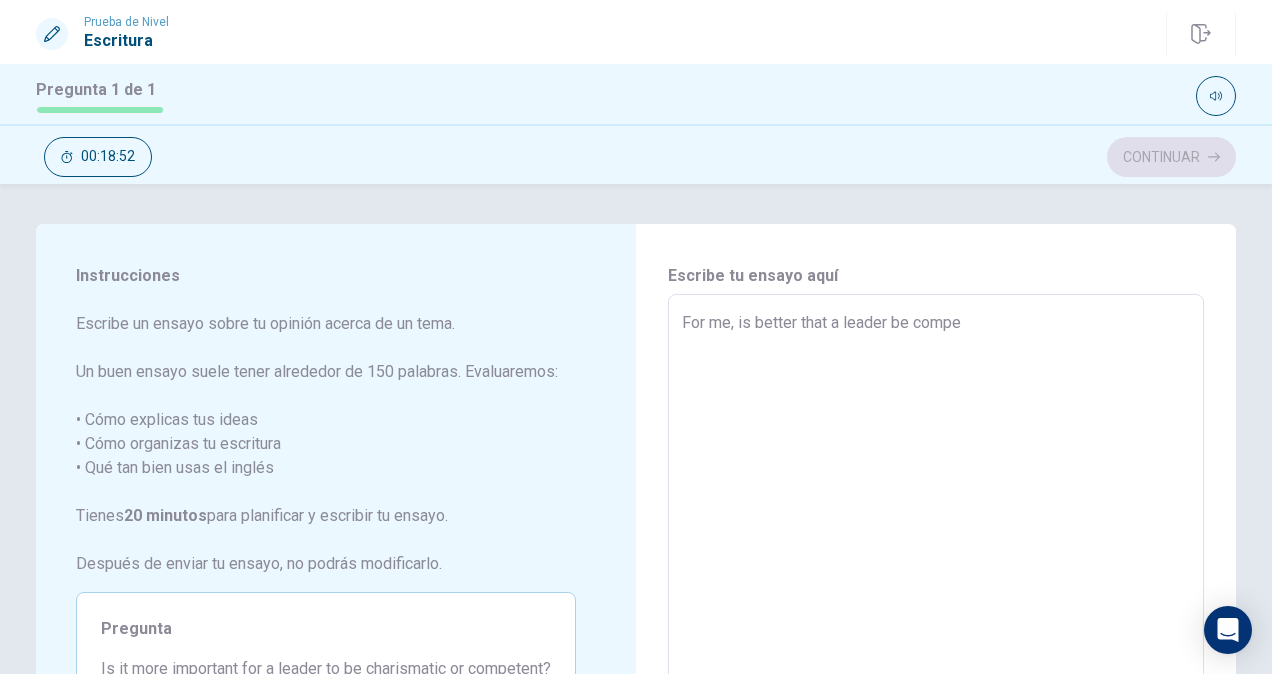 type on "x" 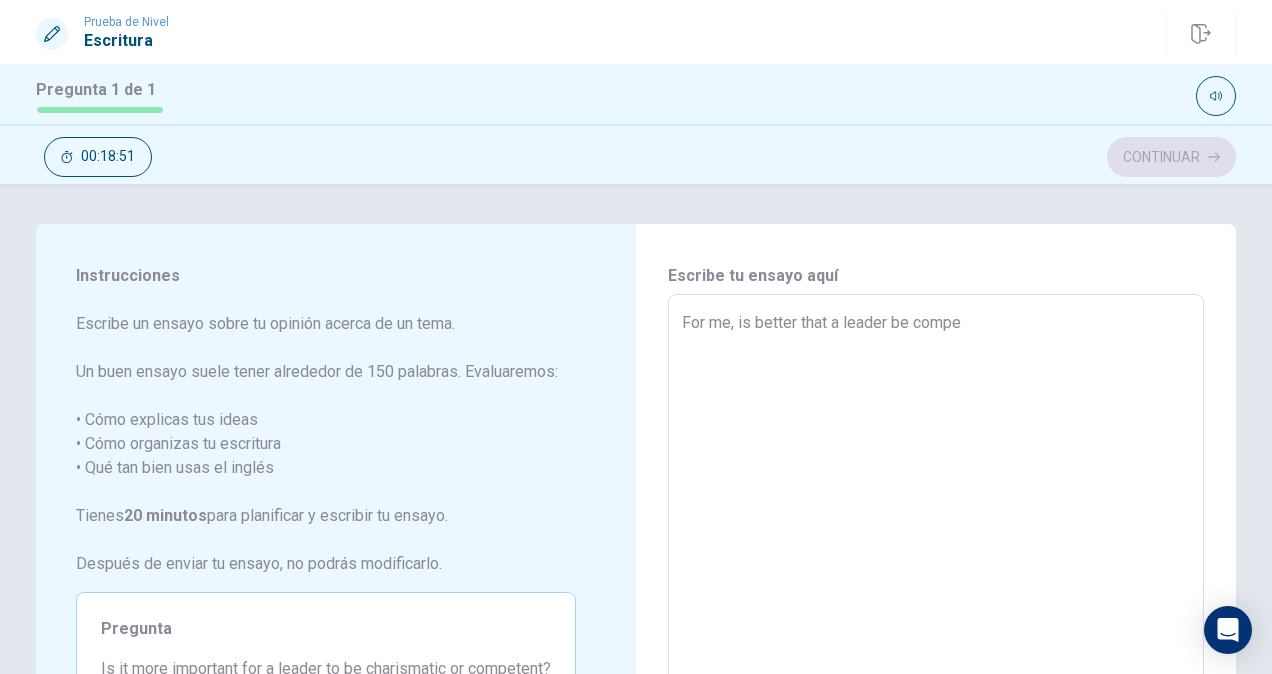 type on "For me, is better that a leader be compet" 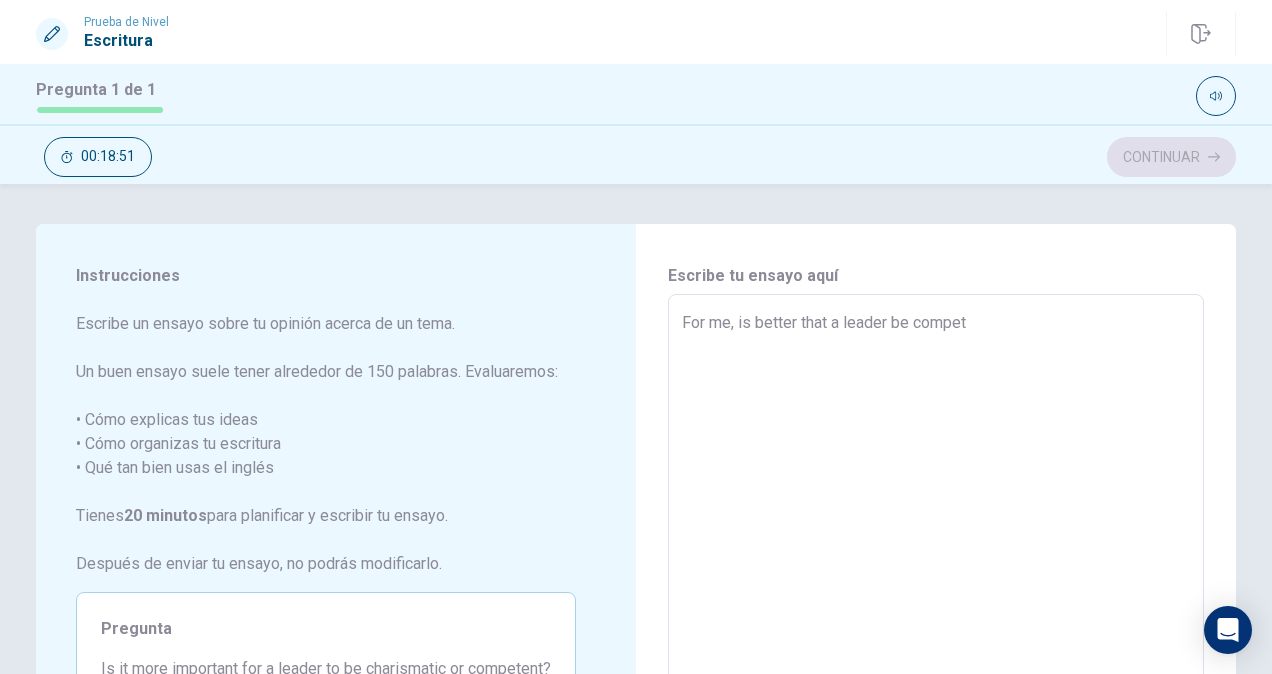 type on "x" 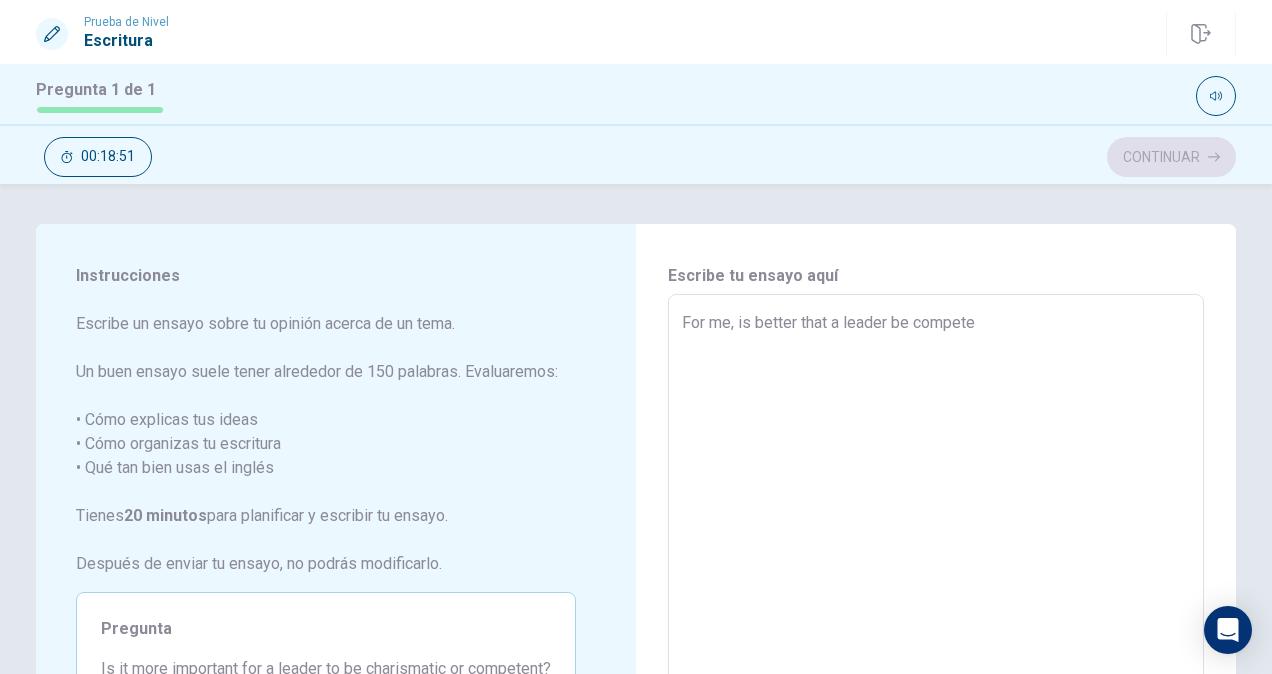 type on "x" 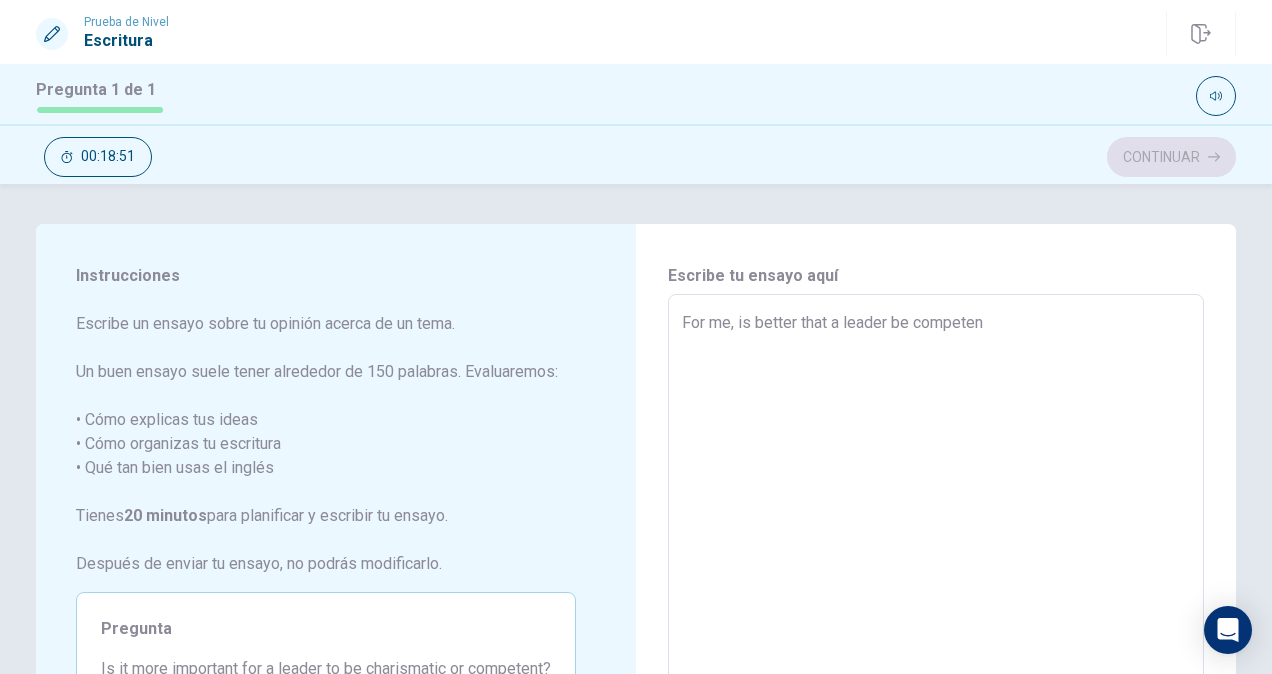 type on "x" 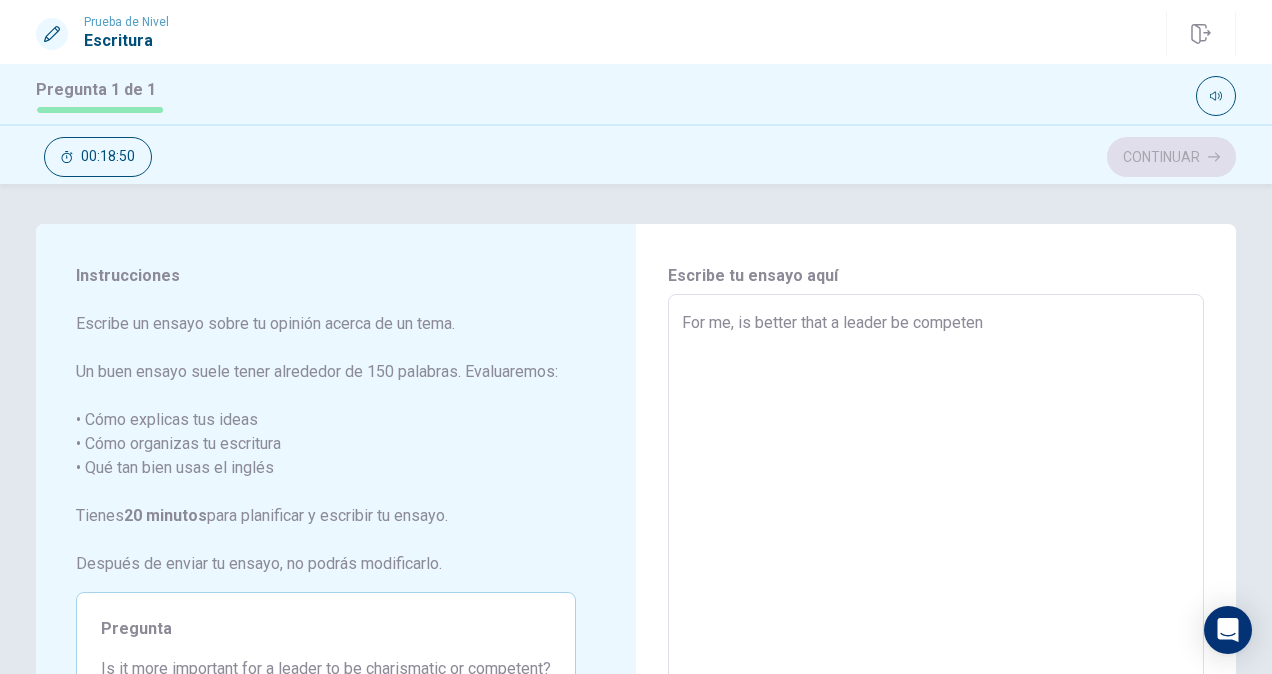 type on "For me, is better that a leader be competent" 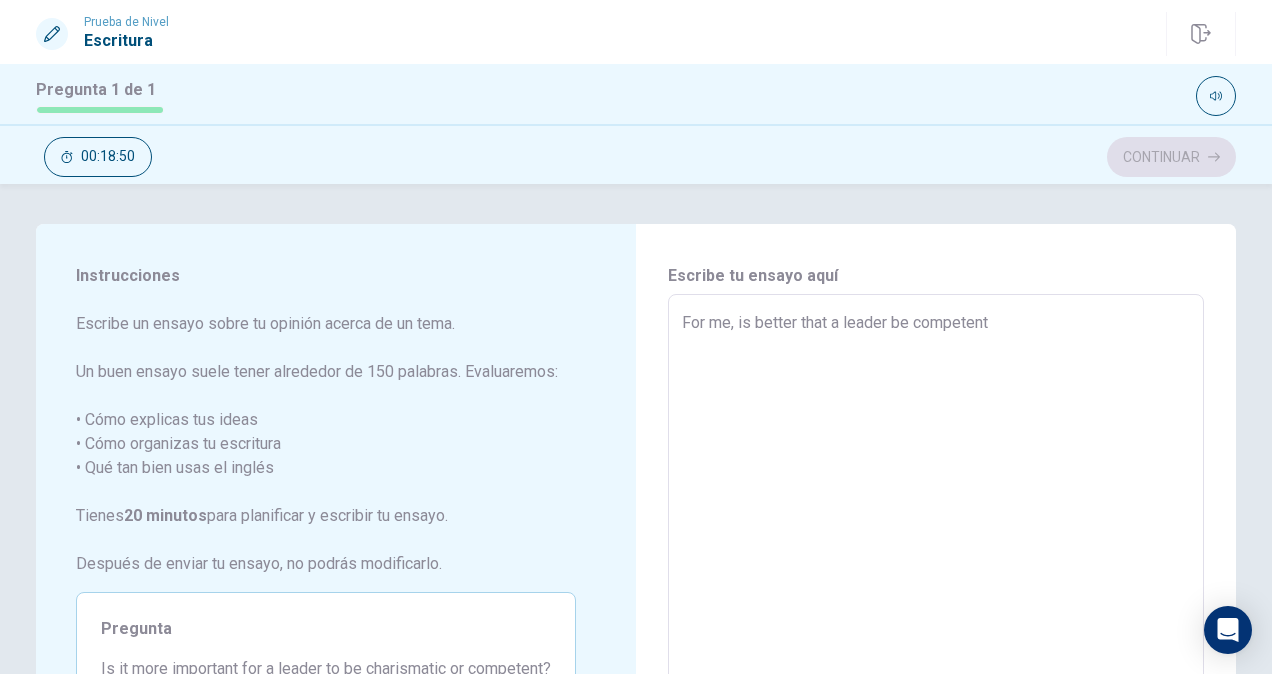 type on "x" 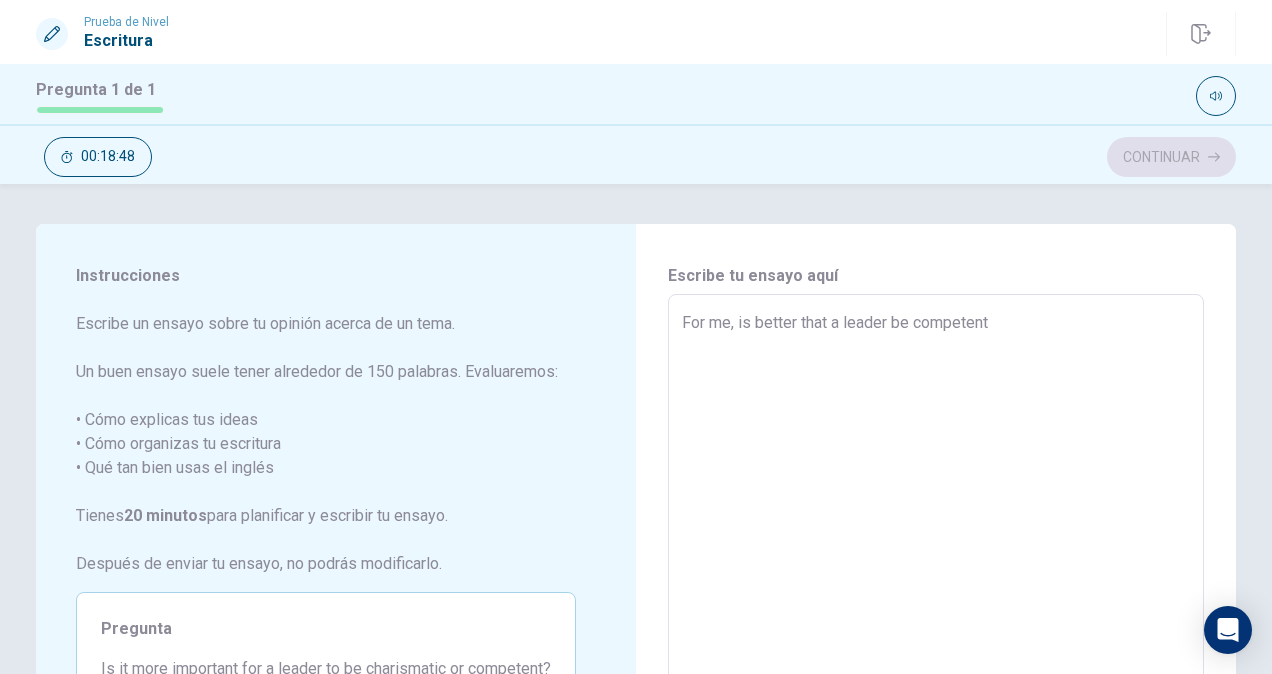 type on "x" 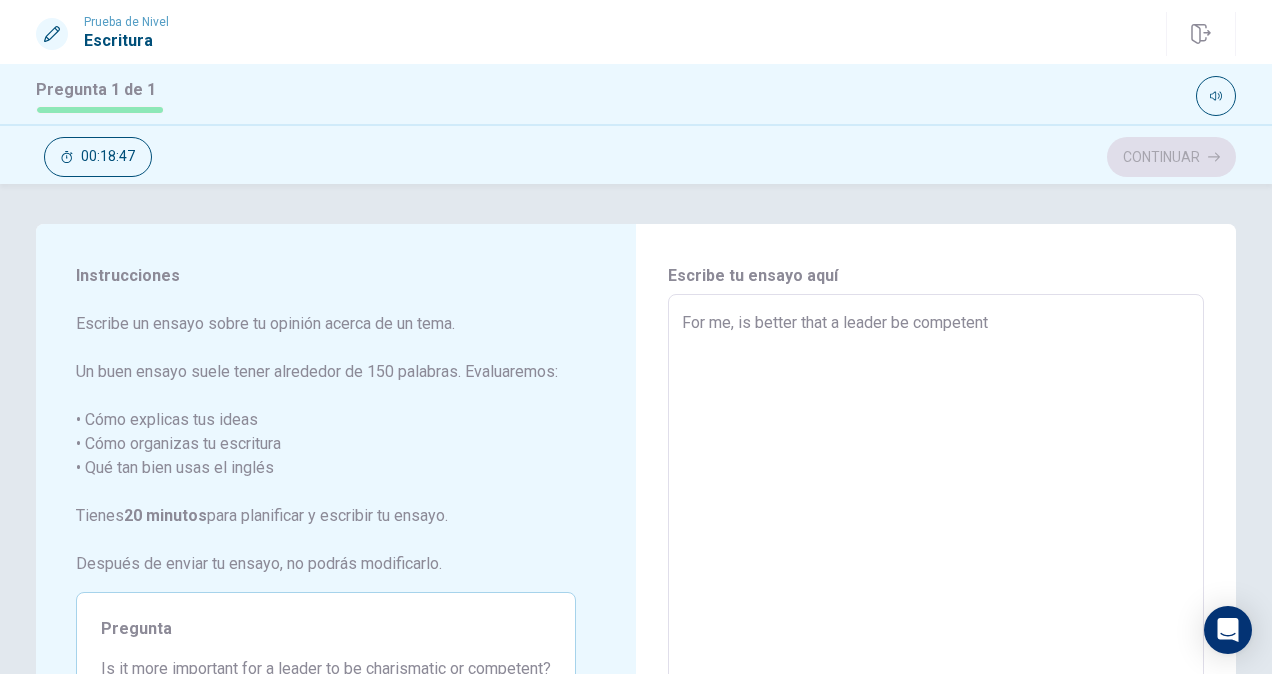 type on "For me, is better that a leader be competent b" 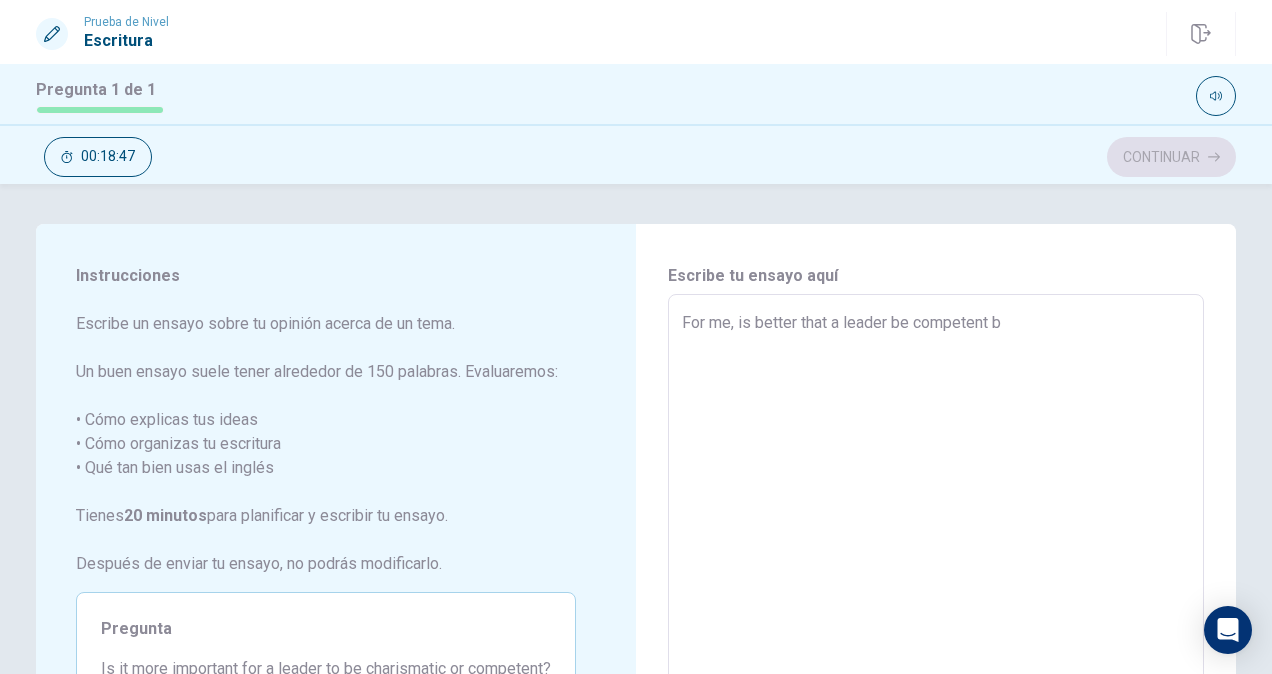 type on "x" 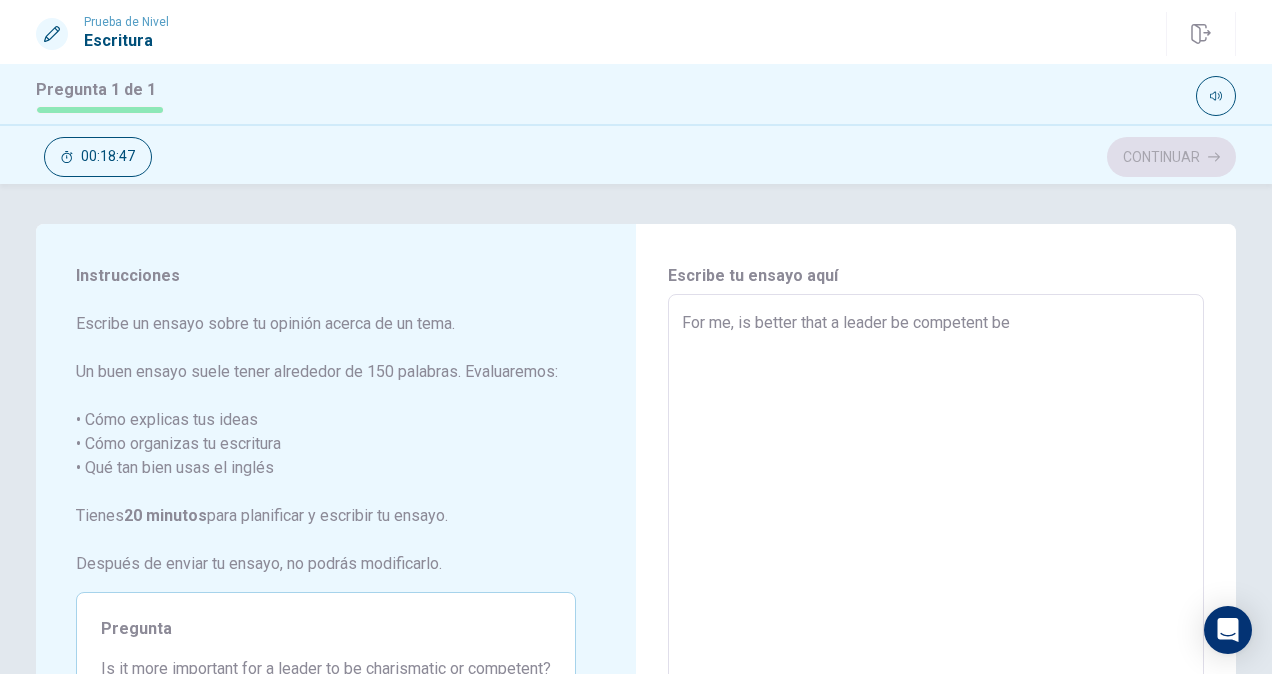type on "x" 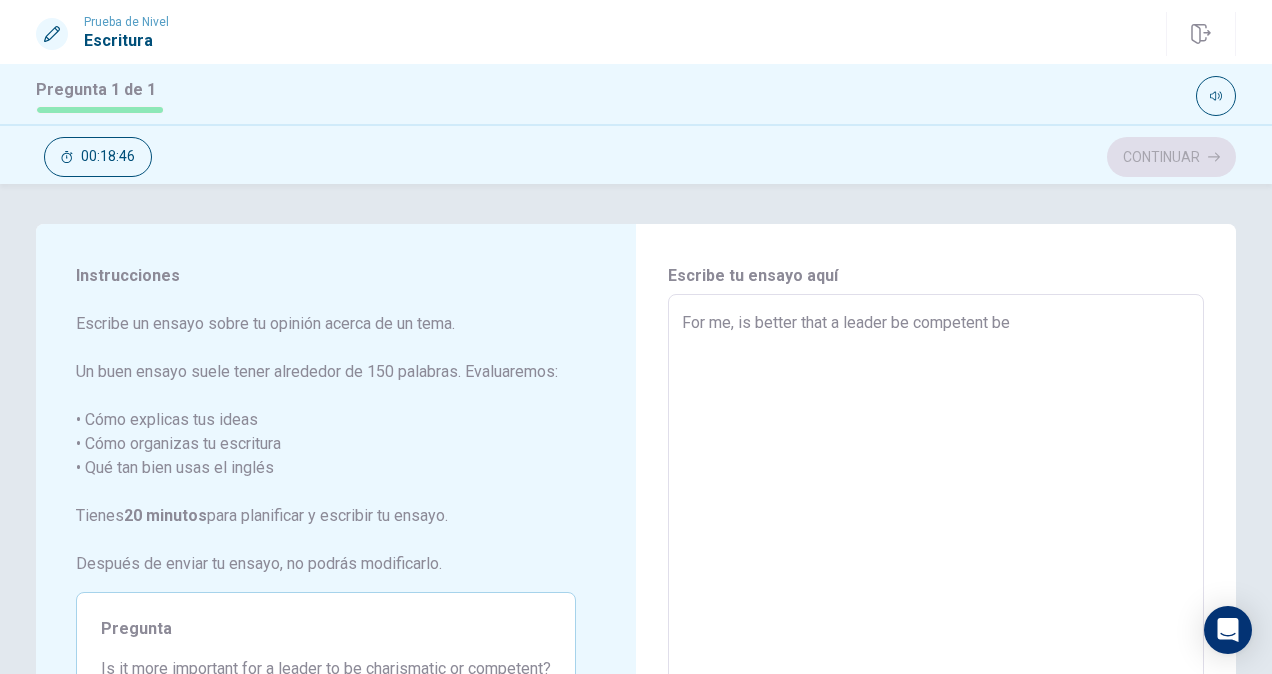 type on "For me, is better that a leader be competent bec" 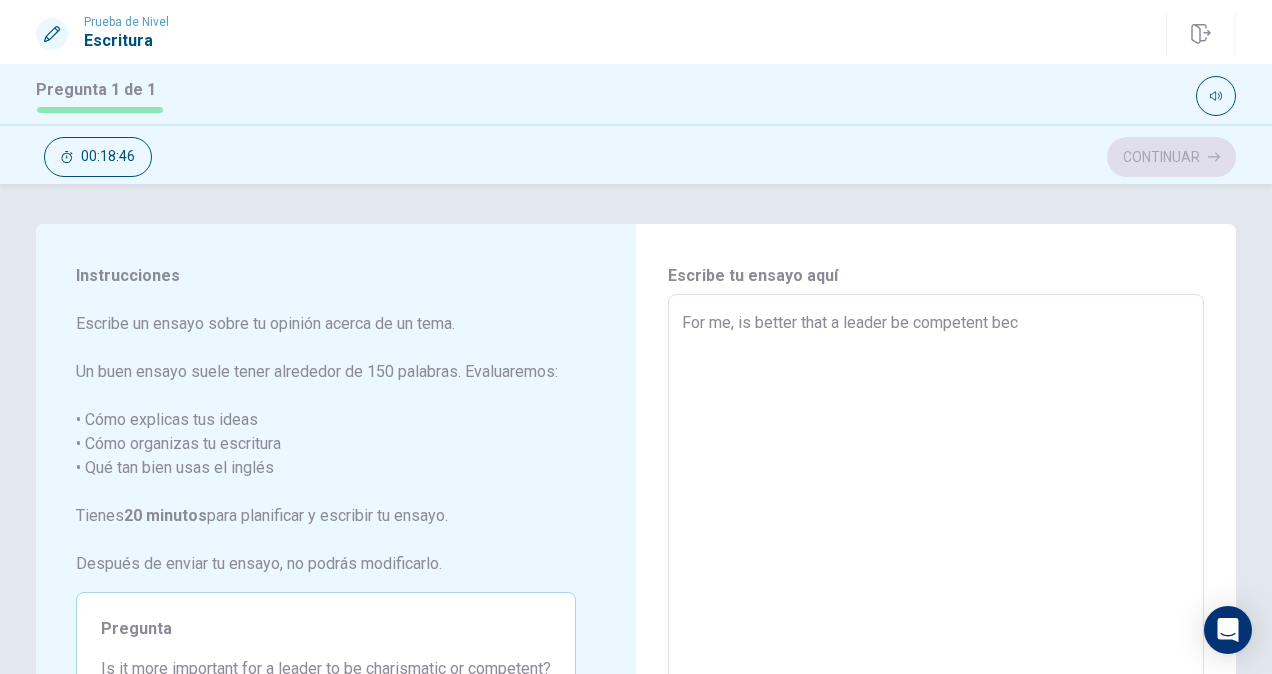 type on "x" 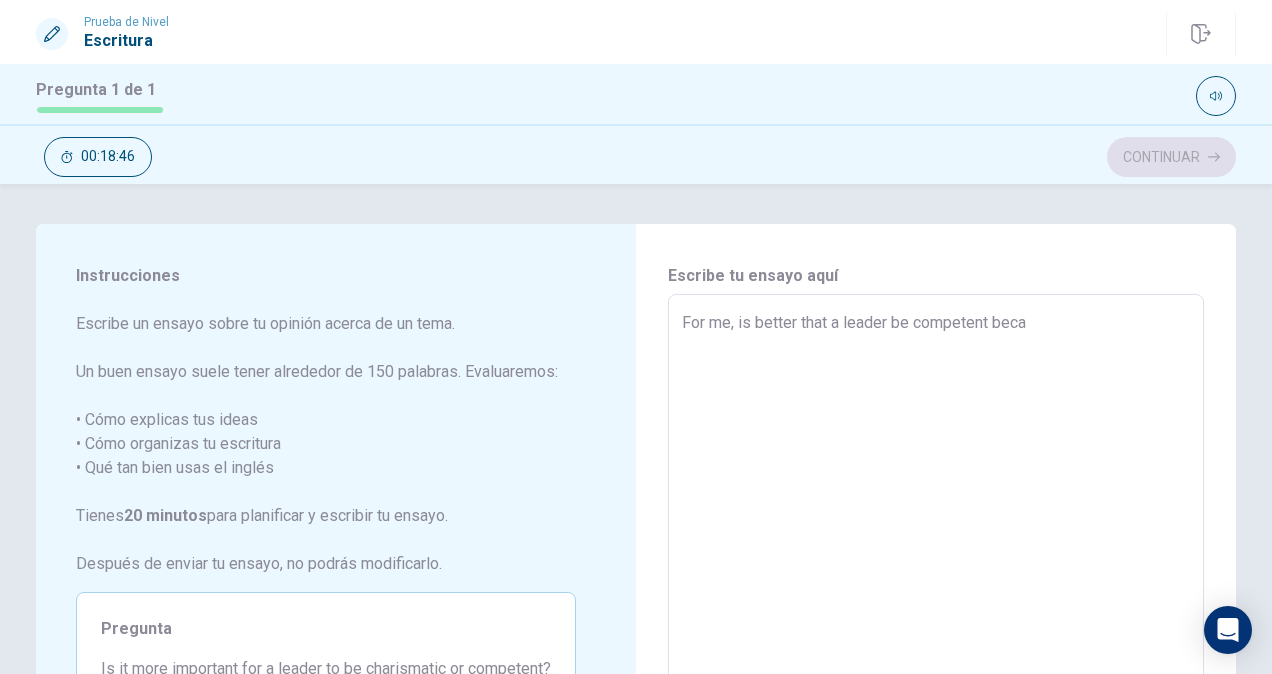 type on "x" 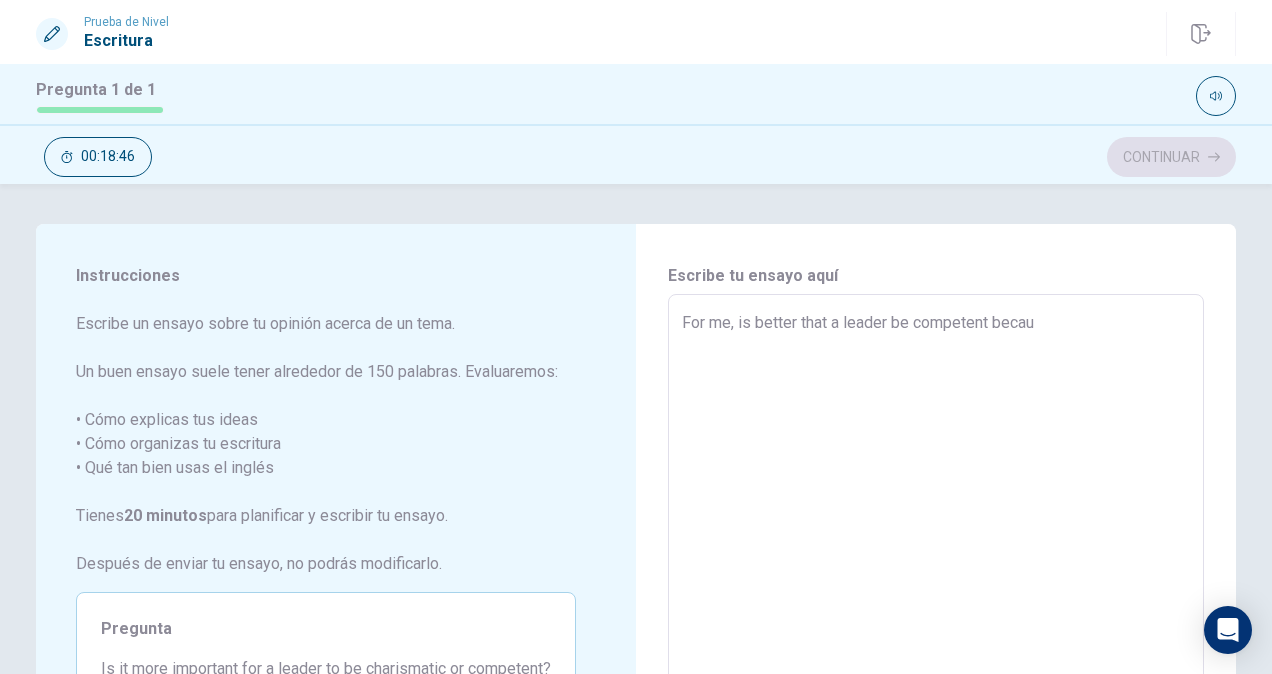 type on "x" 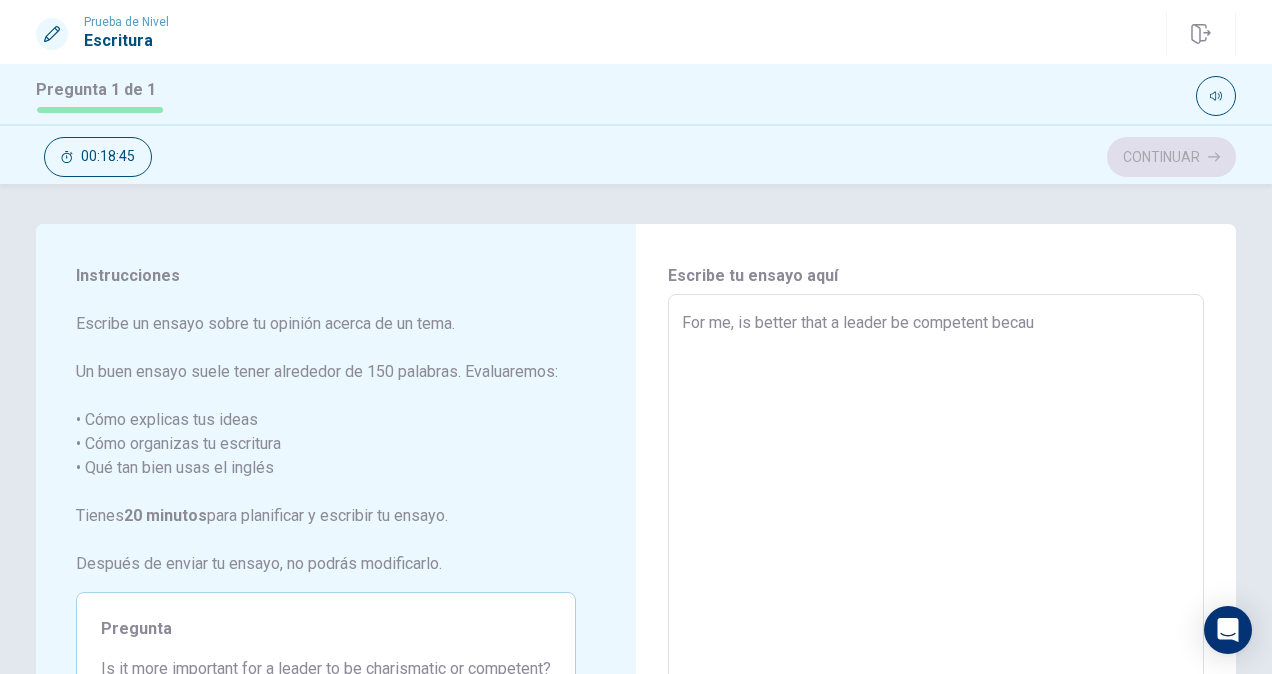 type on "For me, is better that a leader be competent becaus" 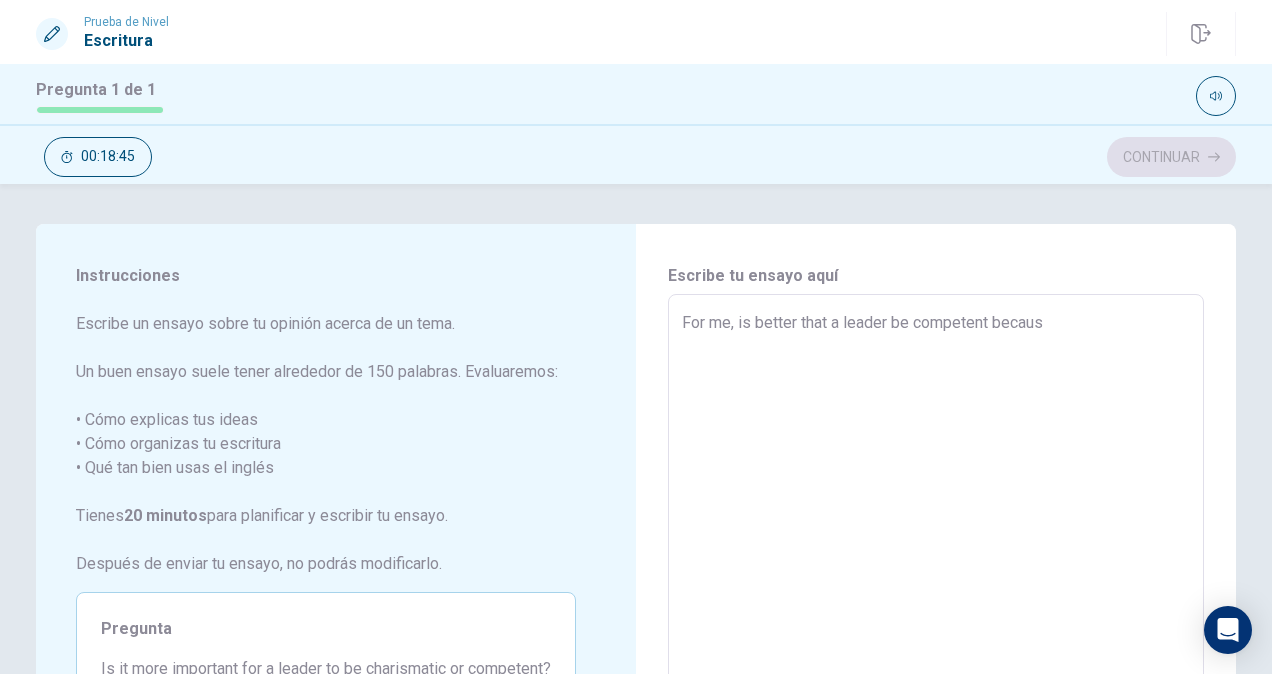 type on "For me, is better that a leader be competent because" 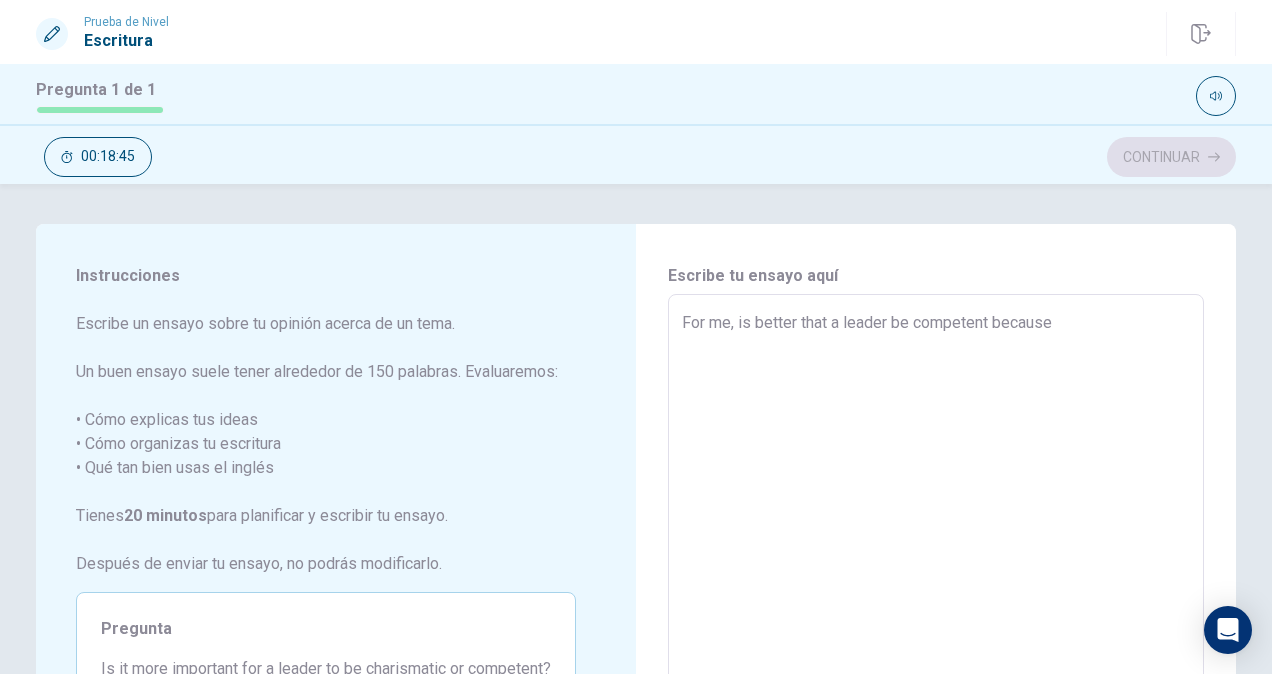 type on "x" 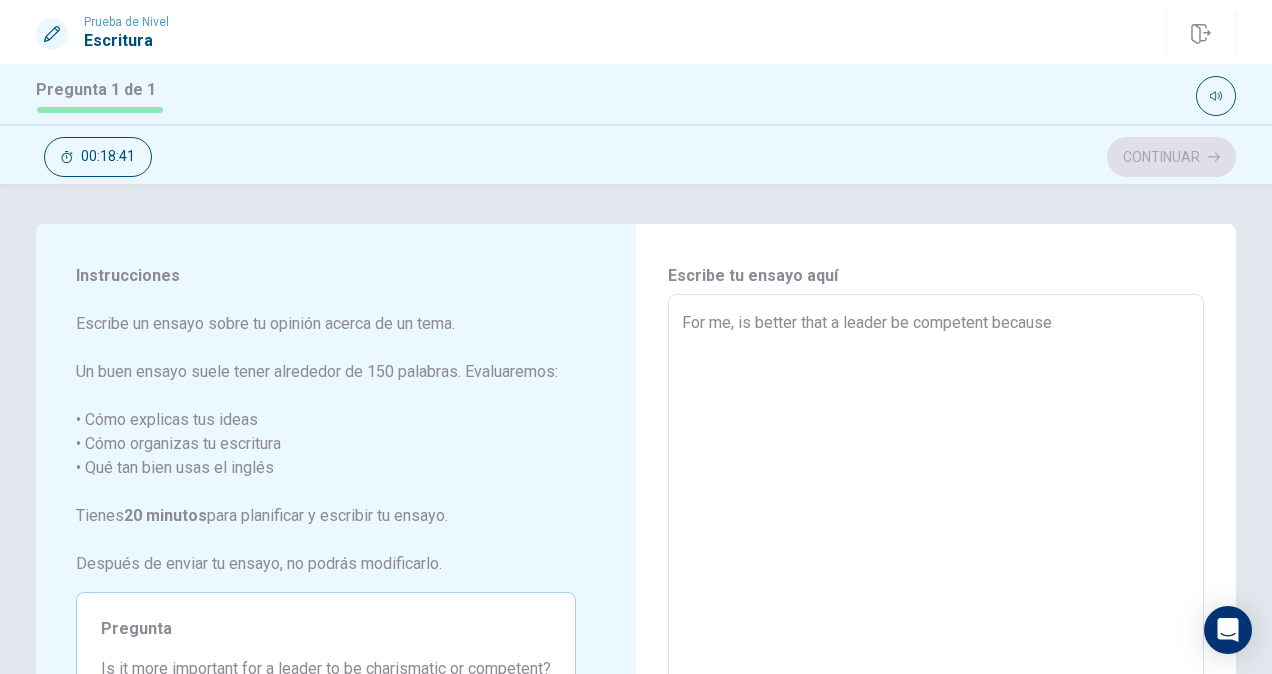 type on "x" 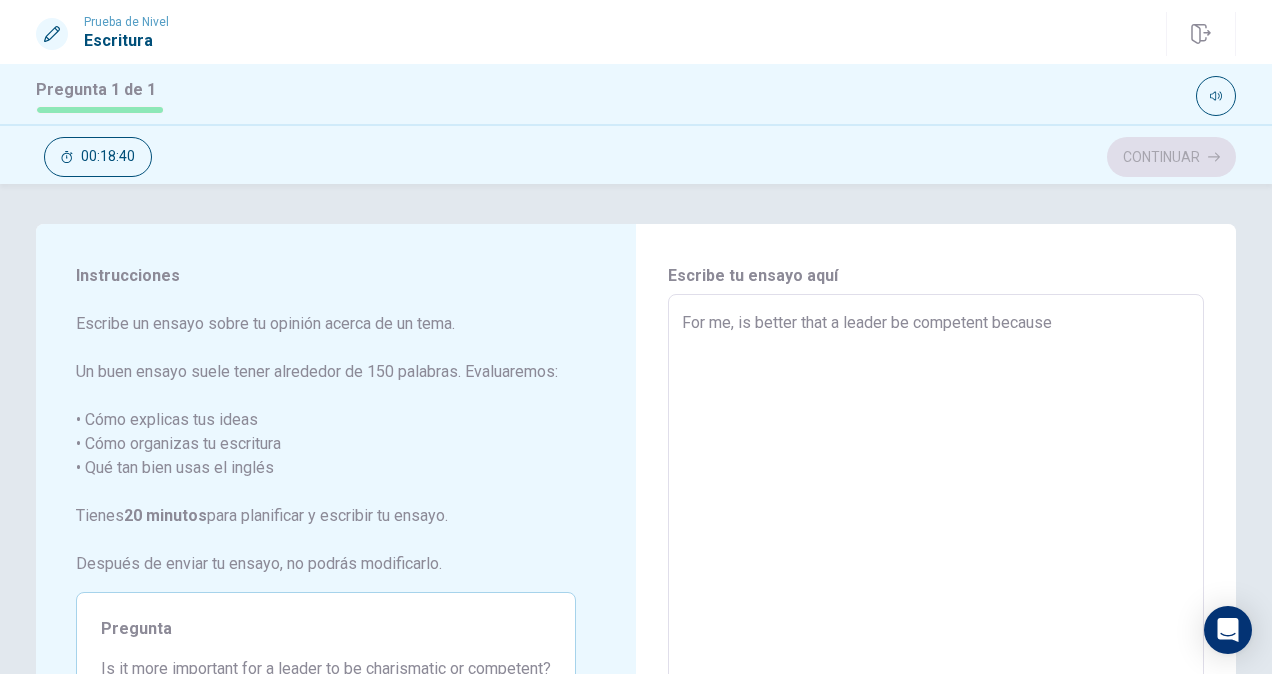 type on "For me, is better that a leader be competent because" 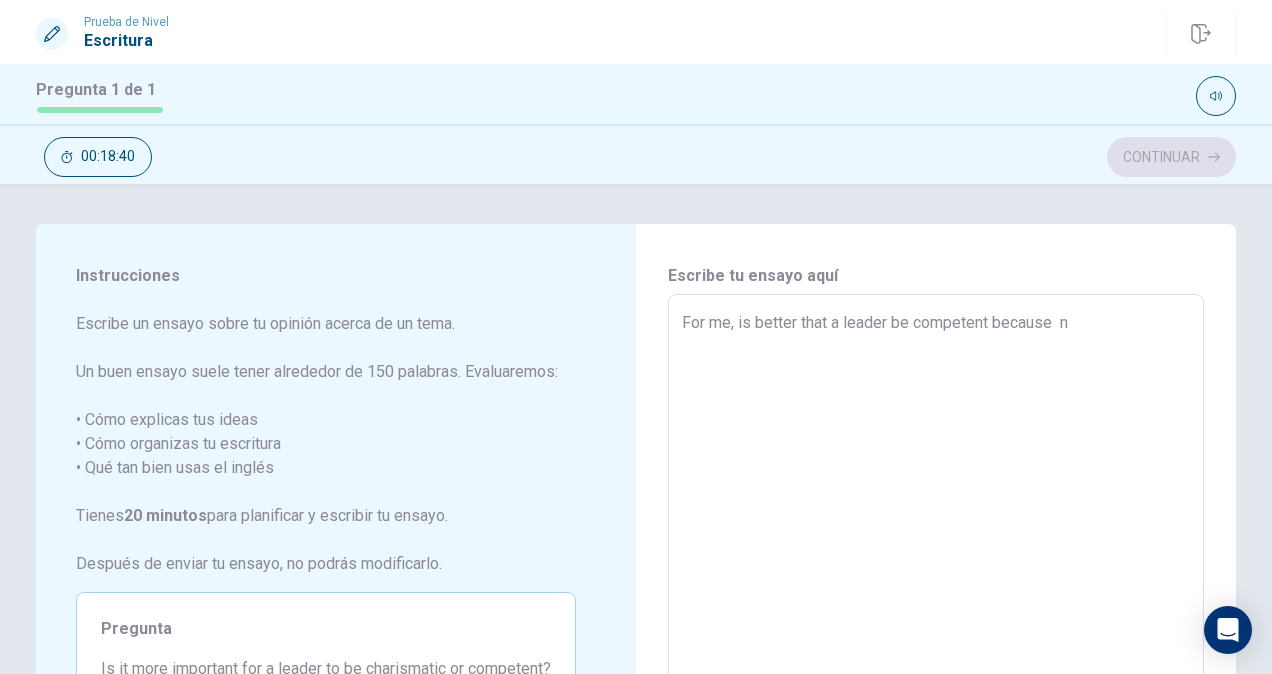 type on "x" 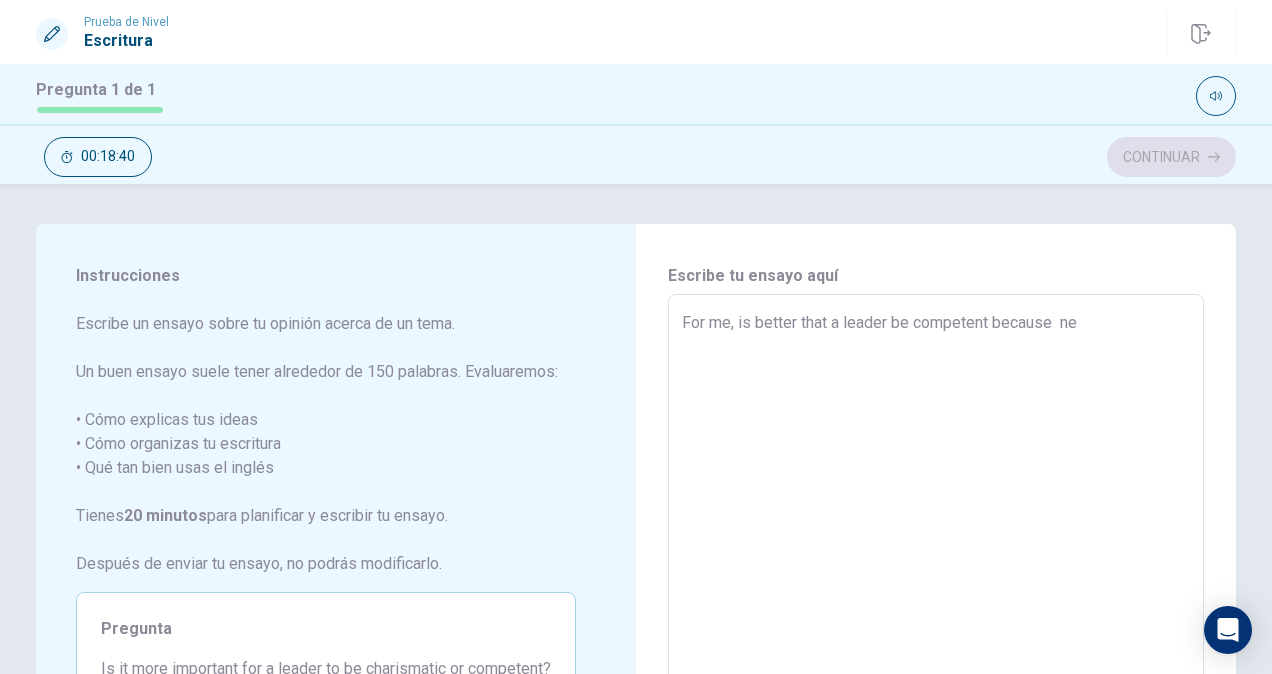 type on "x" 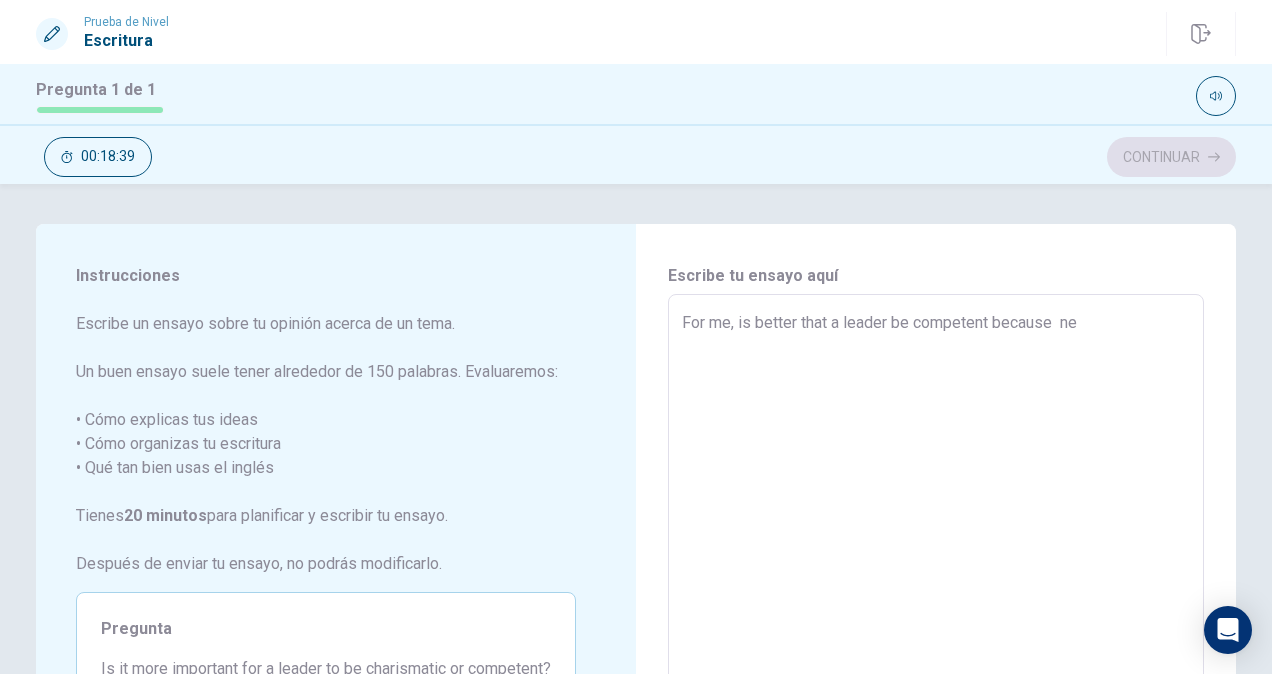 type on "For me, is better that a leader be competent because  [PERSON_NAME]" 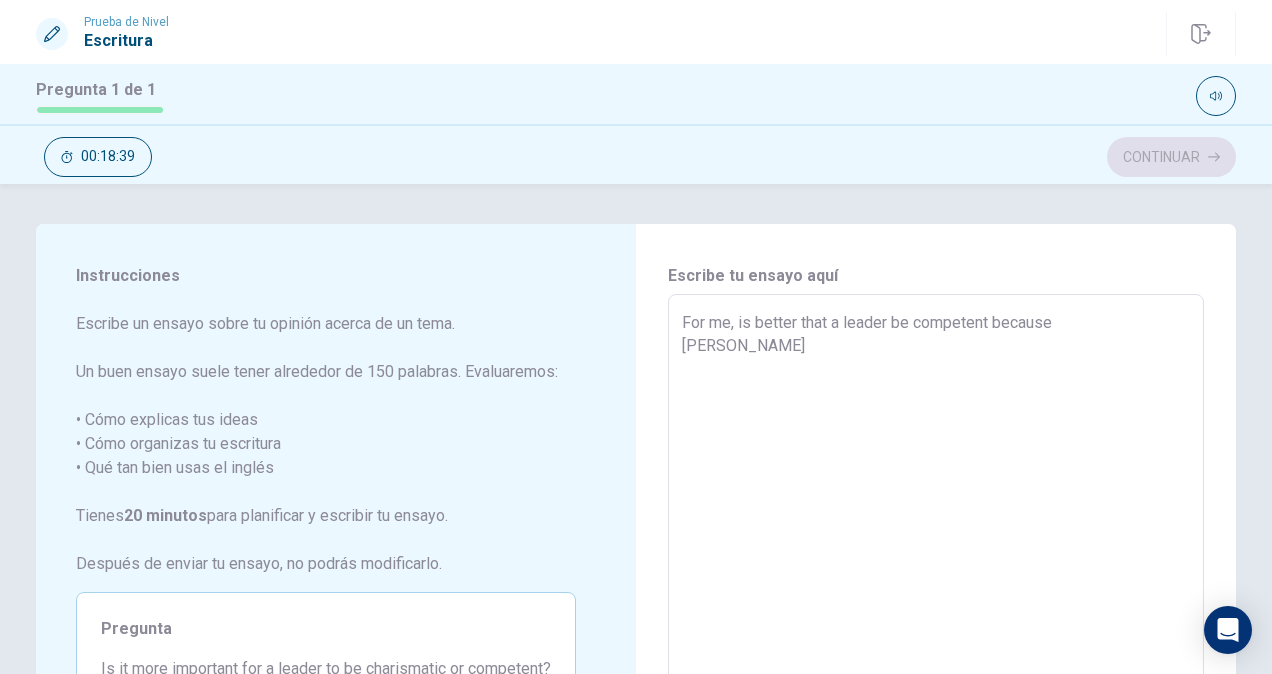 type on "x" 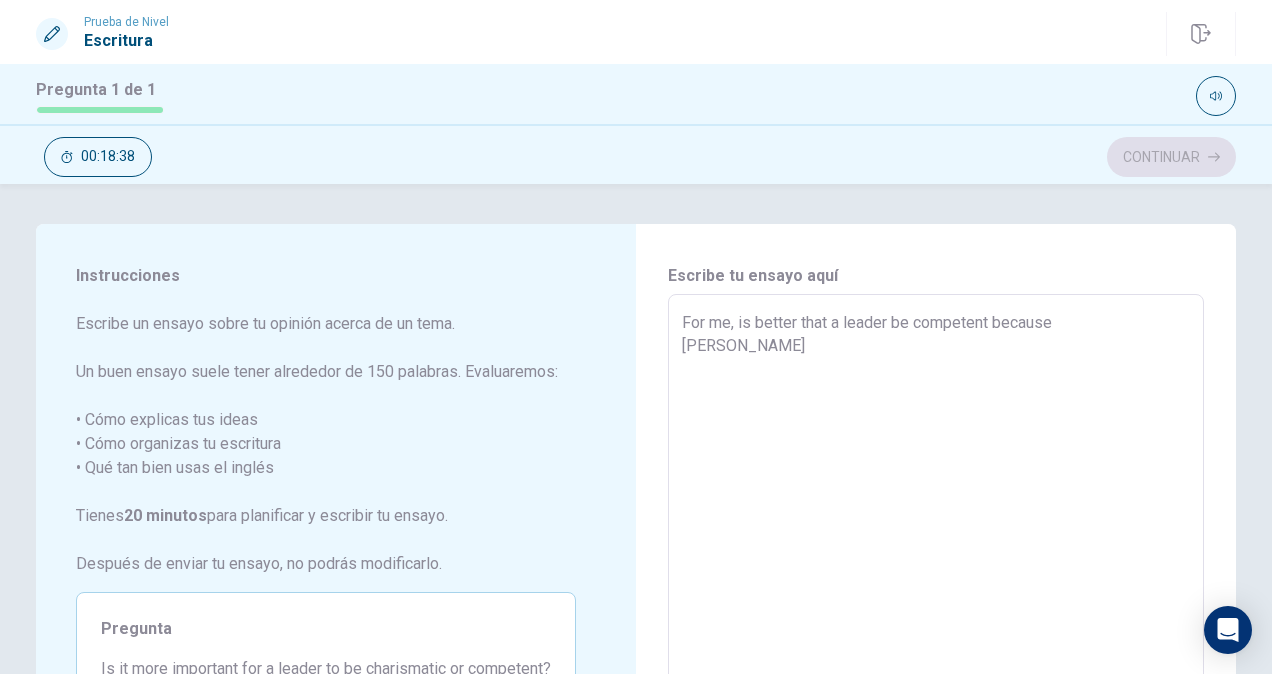 type on "For me, is better that a leader be competent because  [PERSON_NAME]" 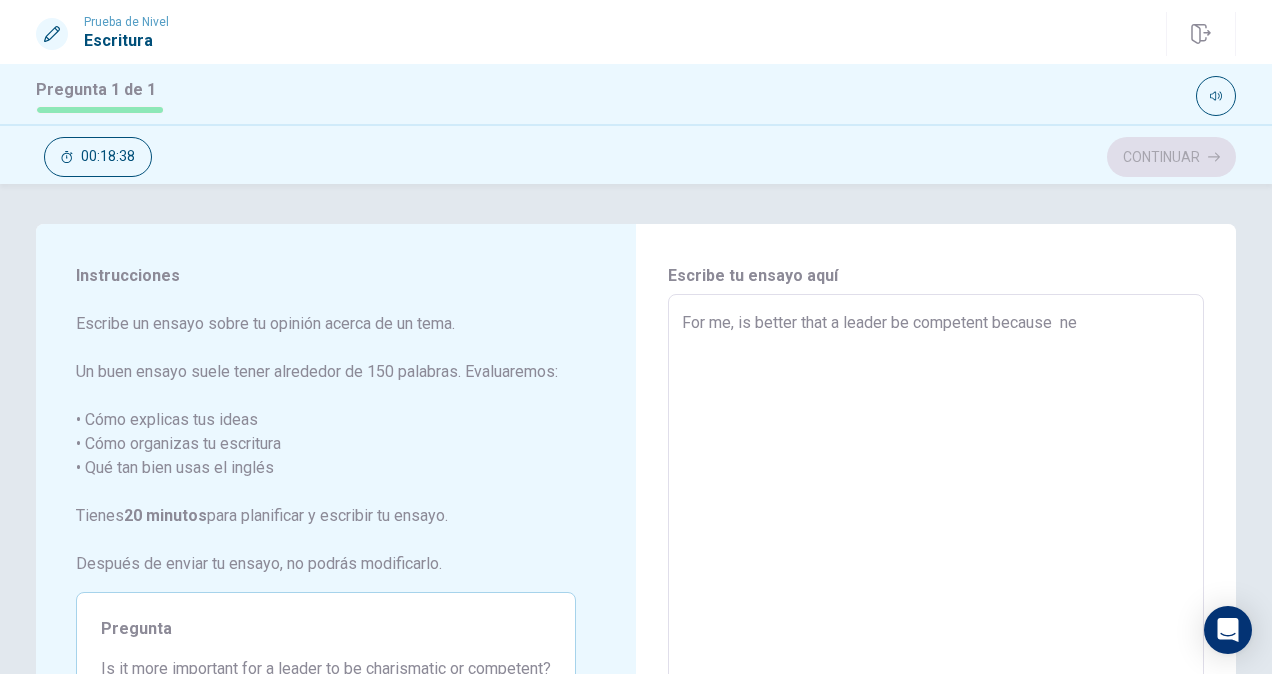 type on "x" 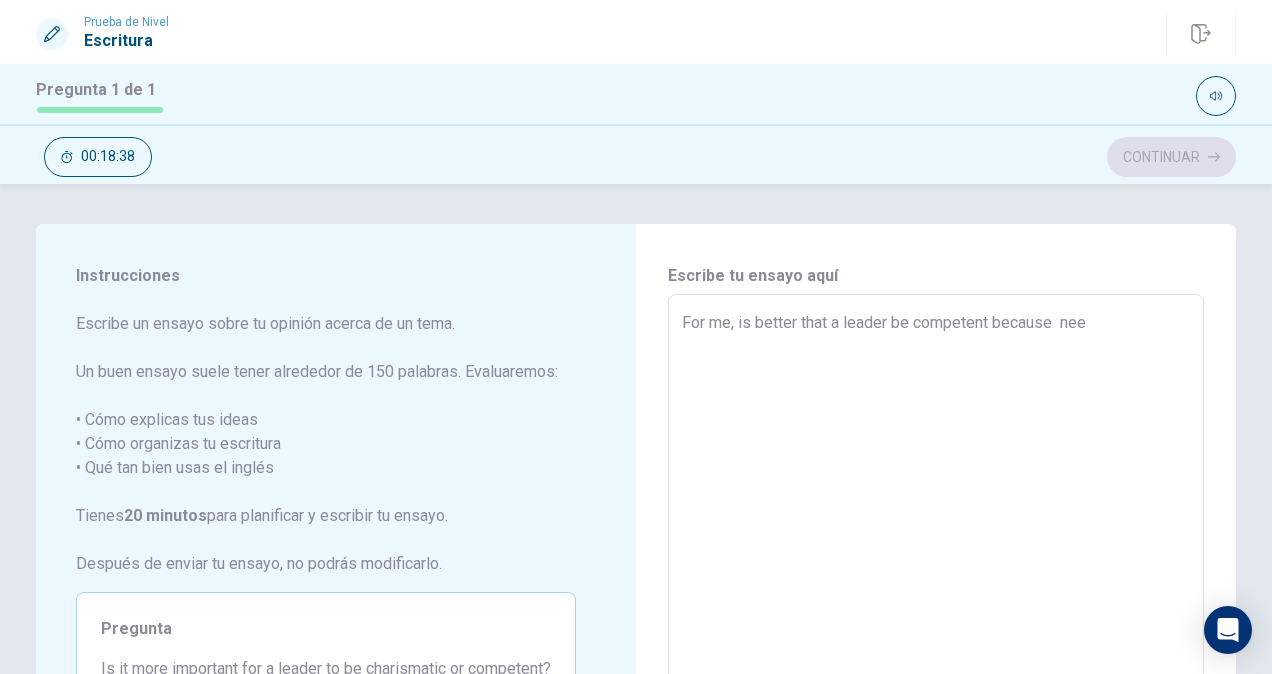 type on "x" 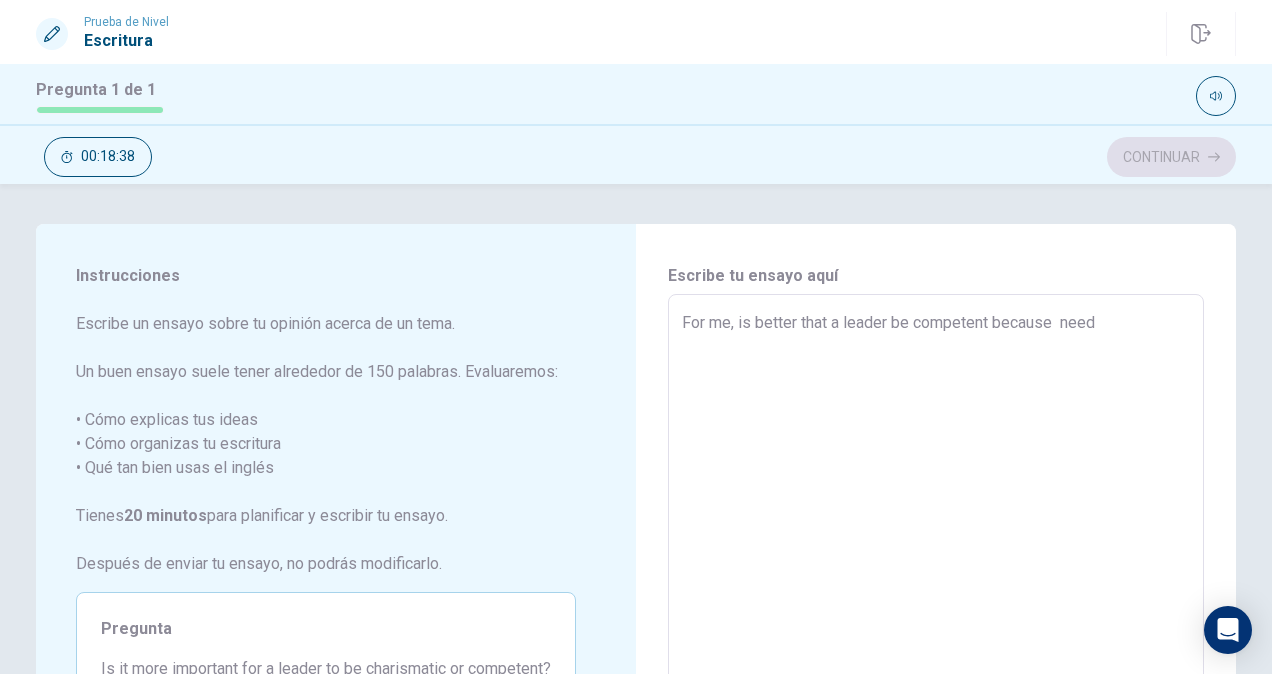 type on "x" 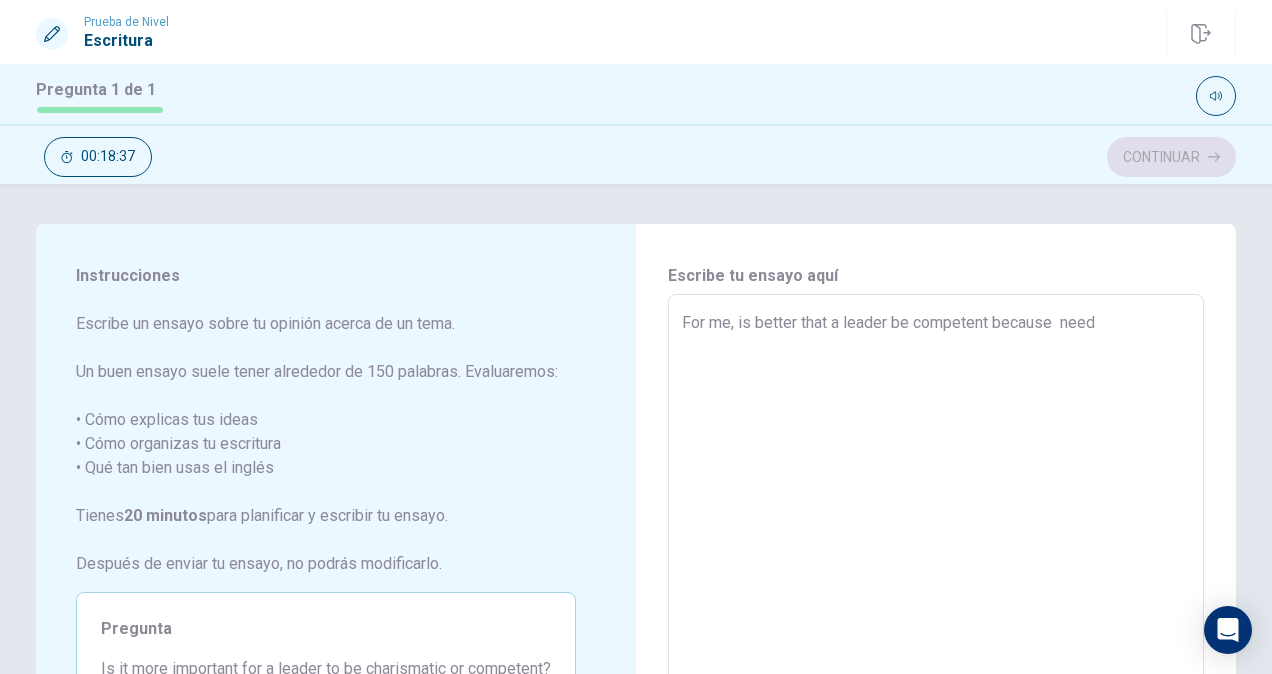 type on "For me, is better that a leader be competent because  need" 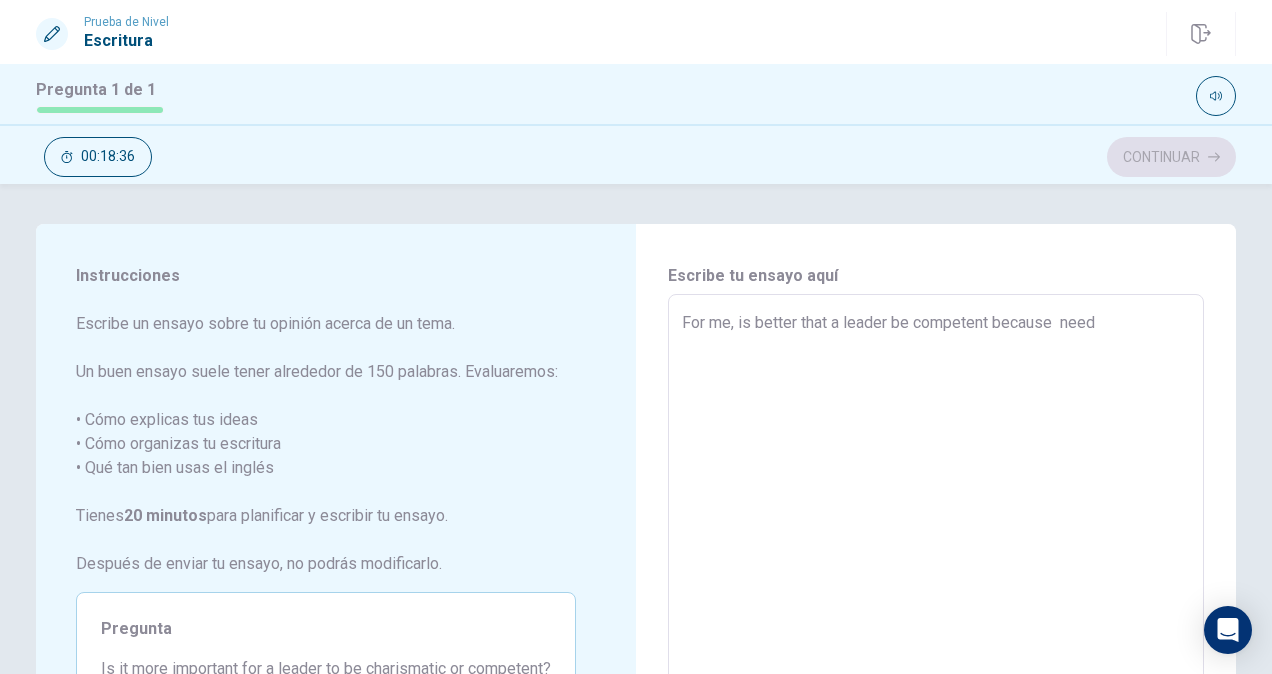 type on "For me, is better that a leader be competent because  need m" 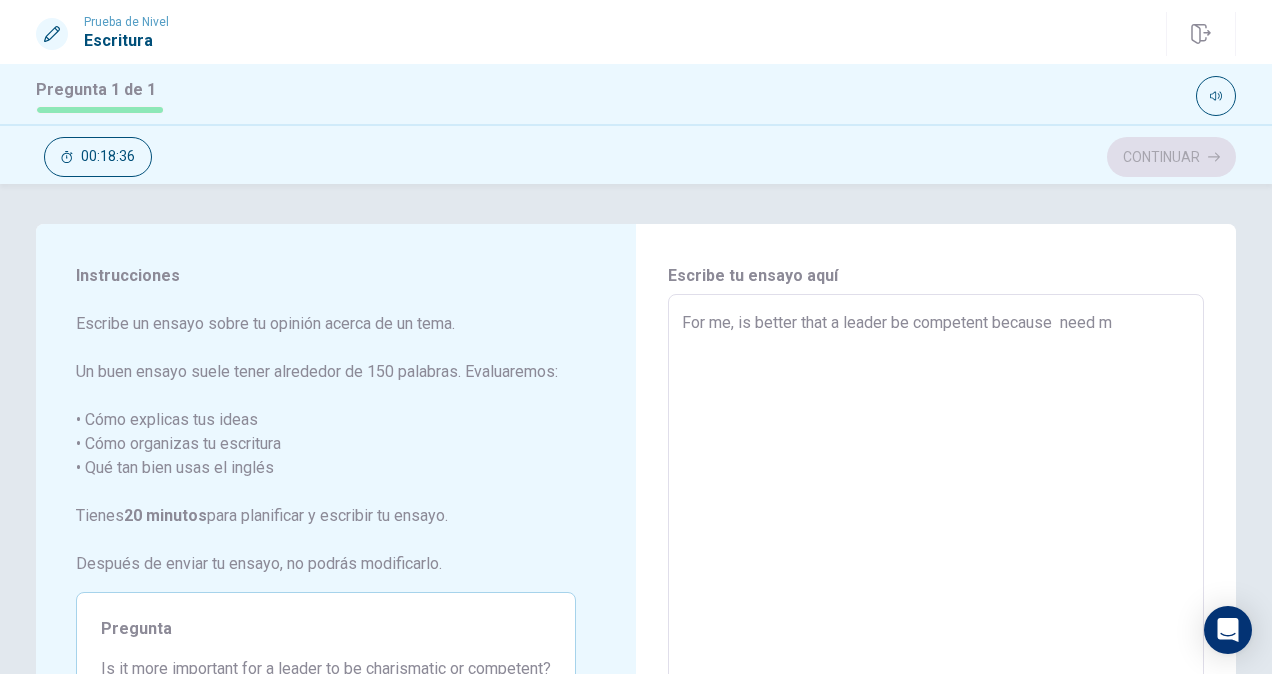 type on "x" 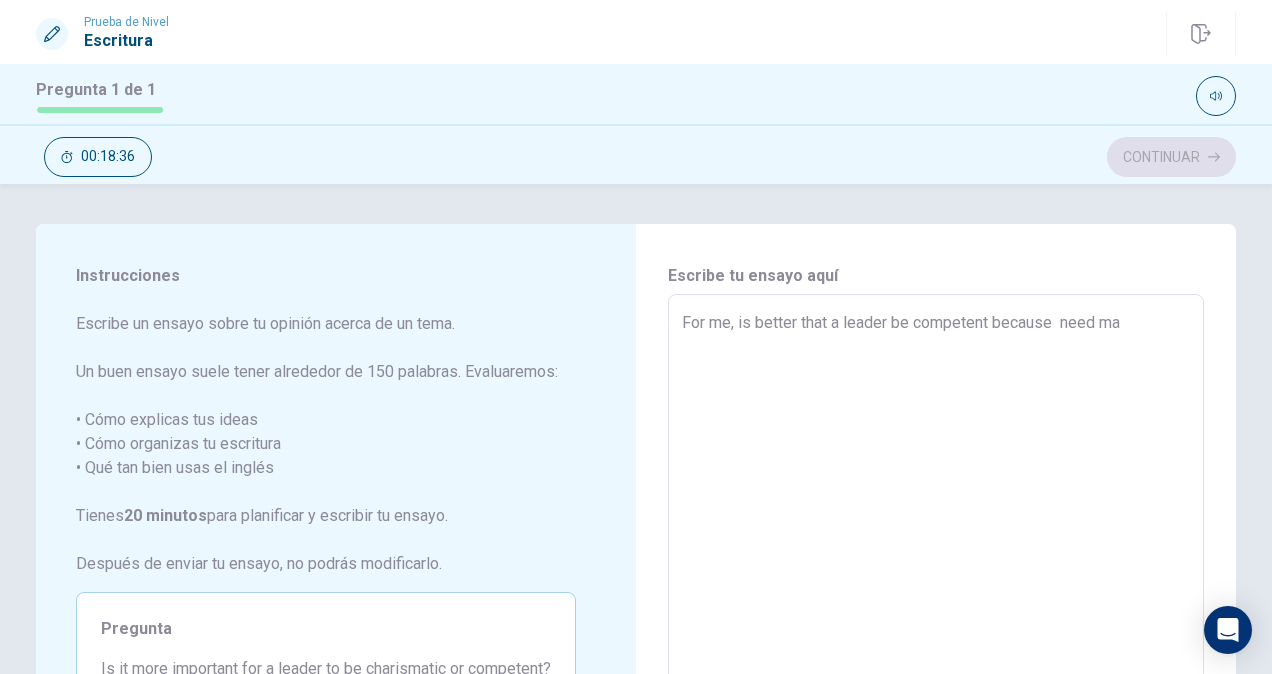 type on "x" 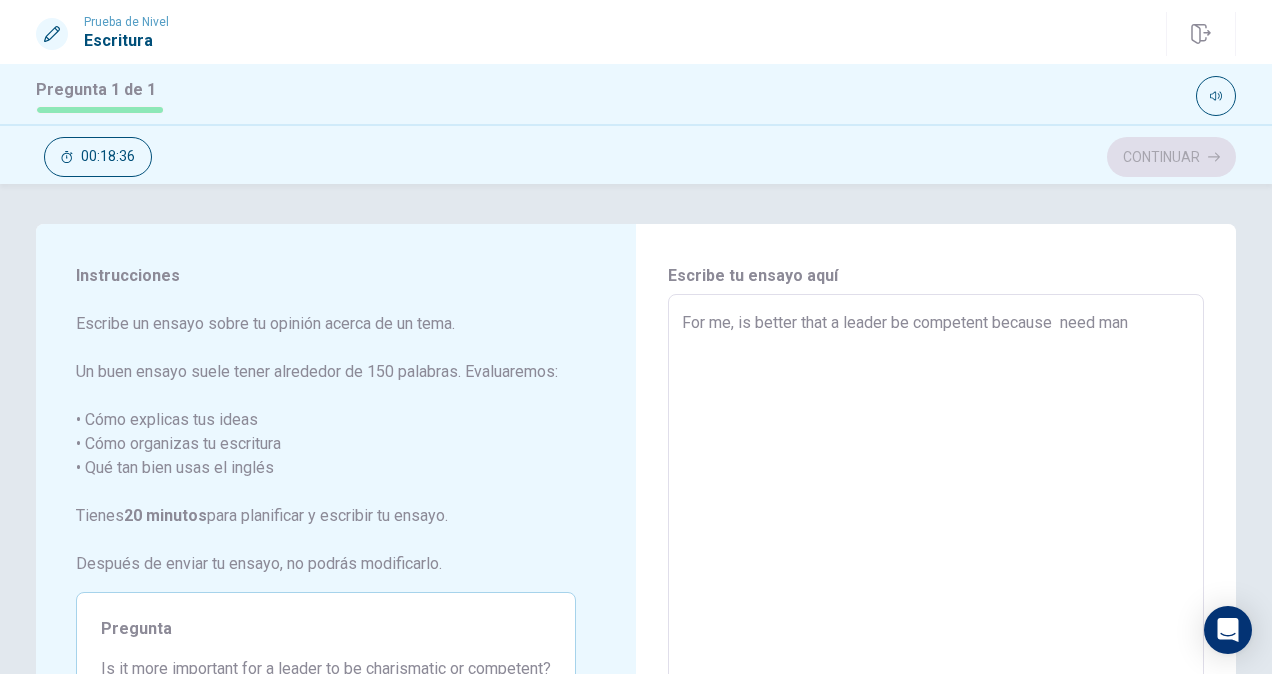 type on "x" 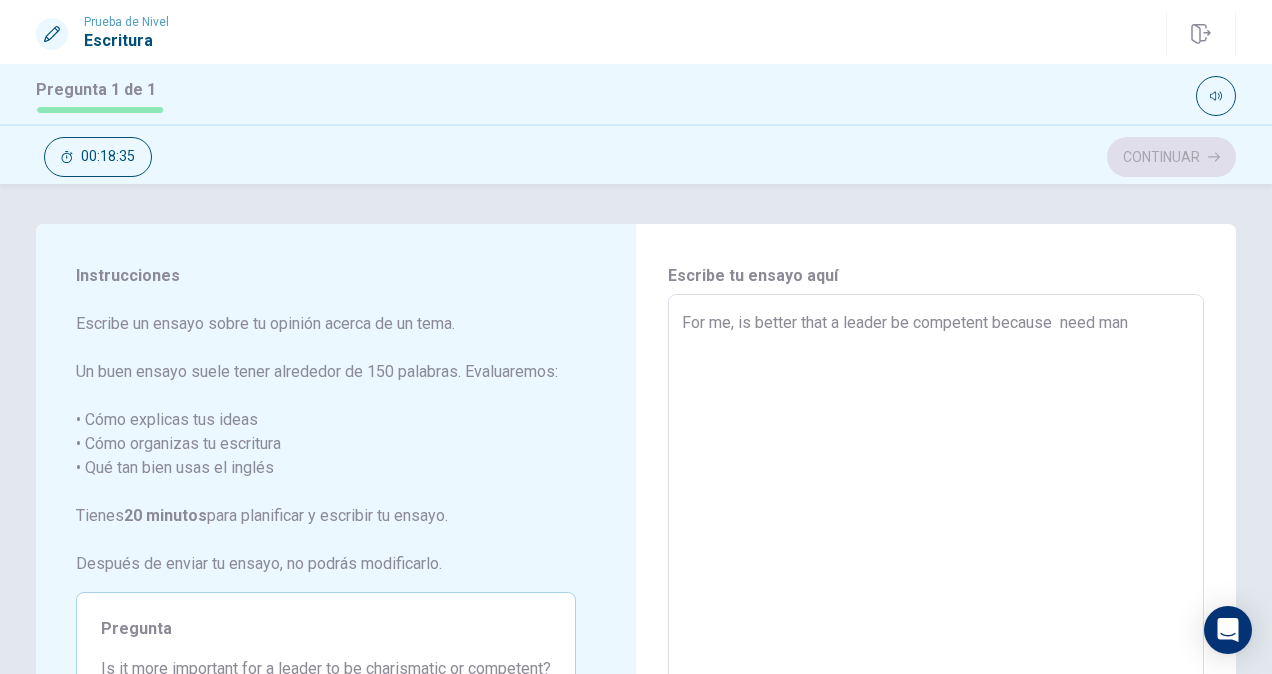 type on "For me, is better that a leader be competent because  need mant" 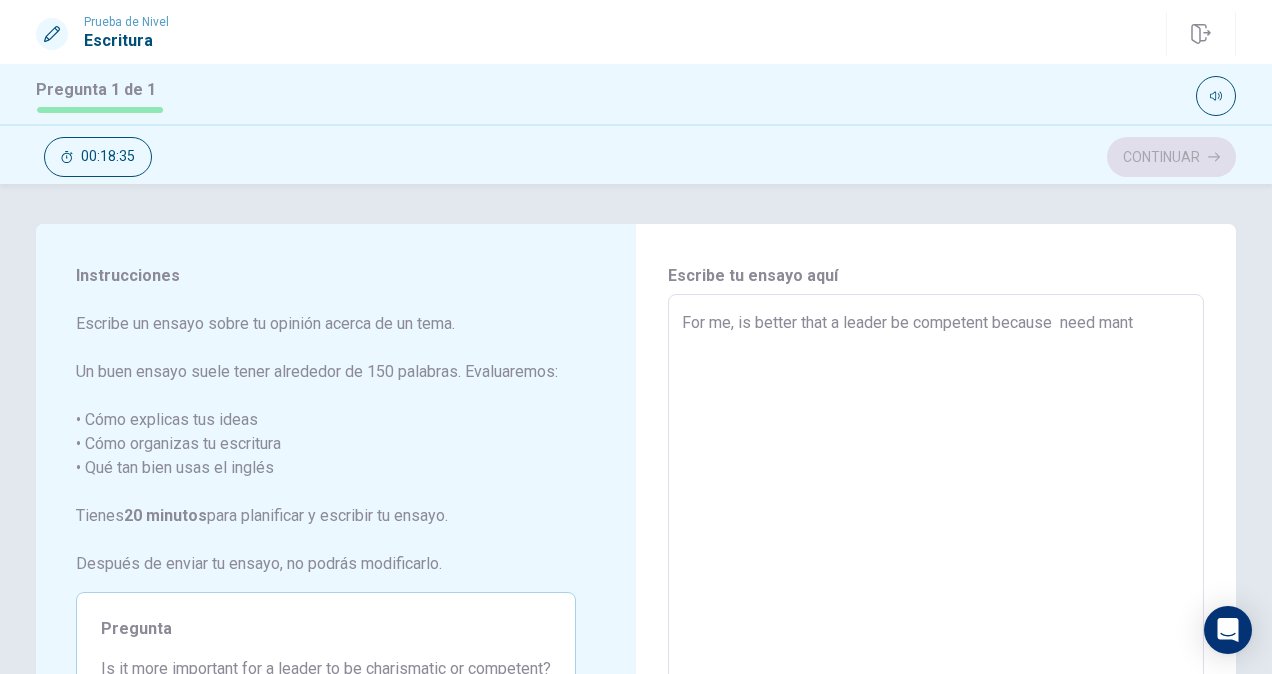 type on "x" 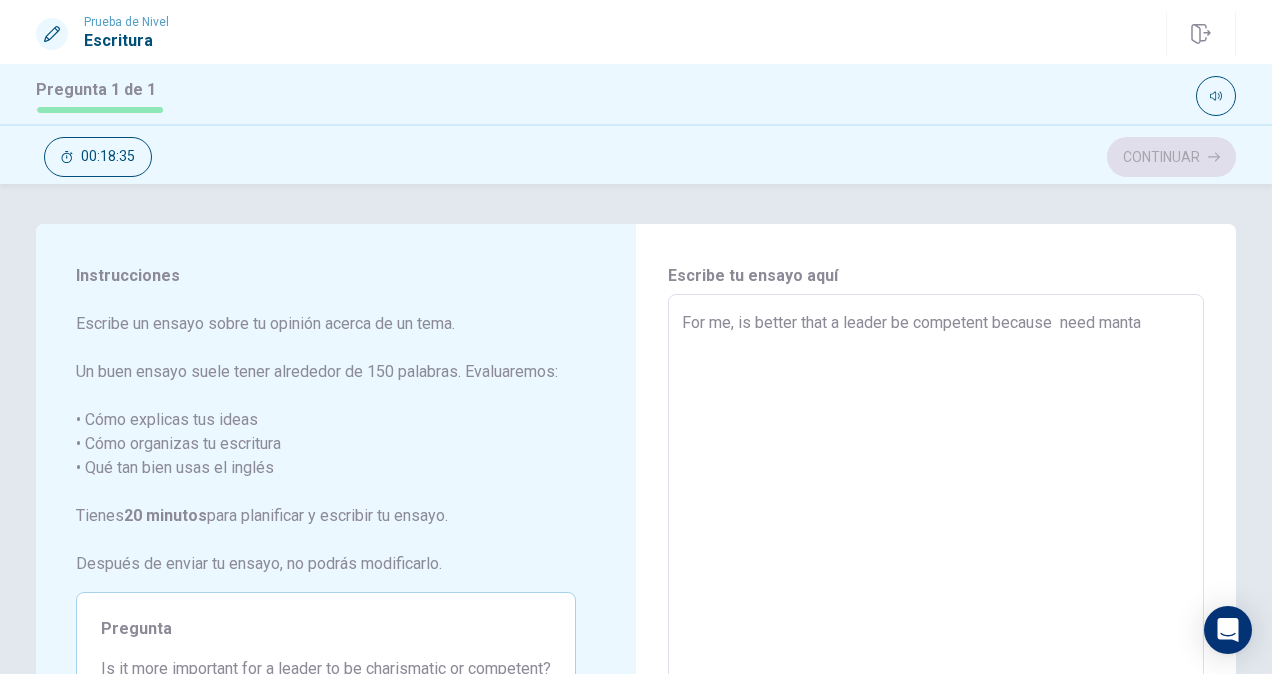 type on "x" 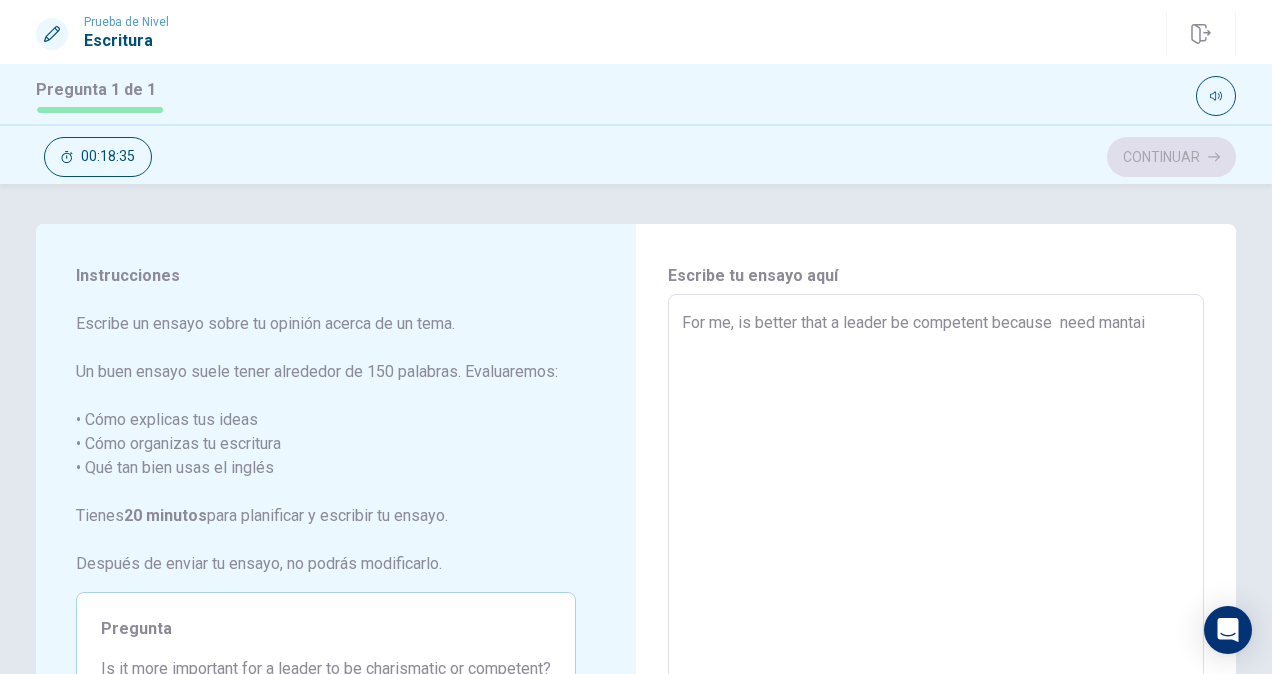 type on "x" 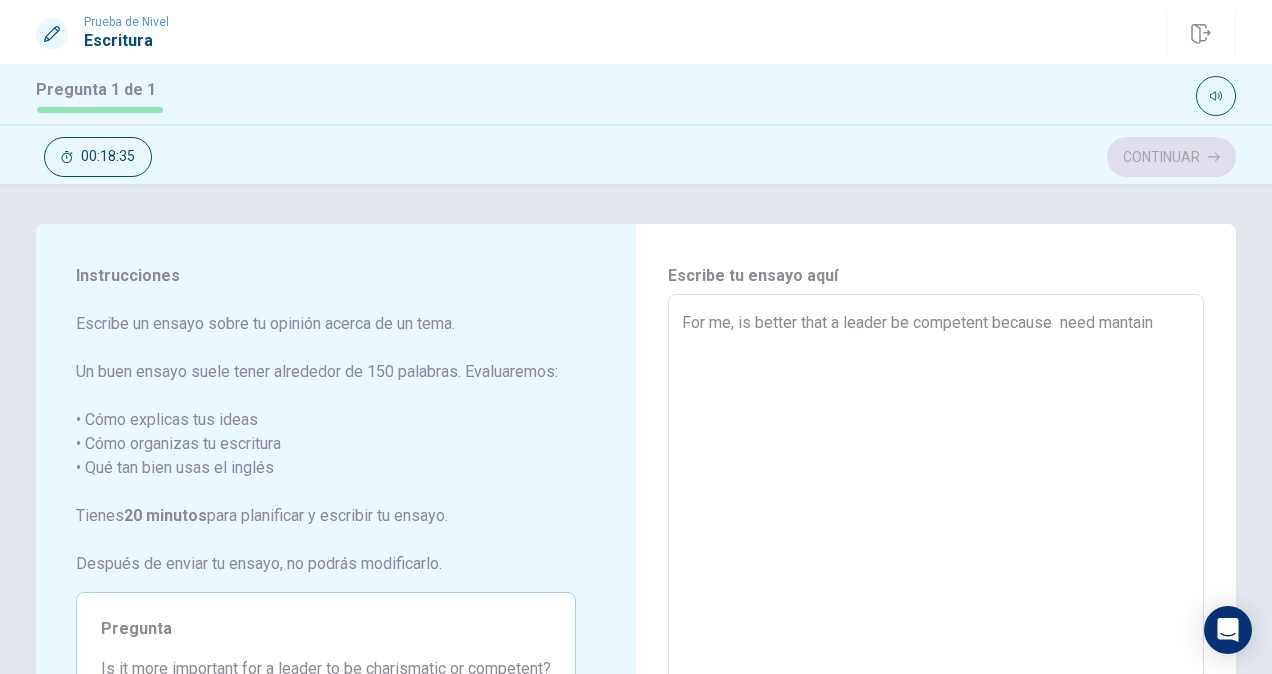 type on "x" 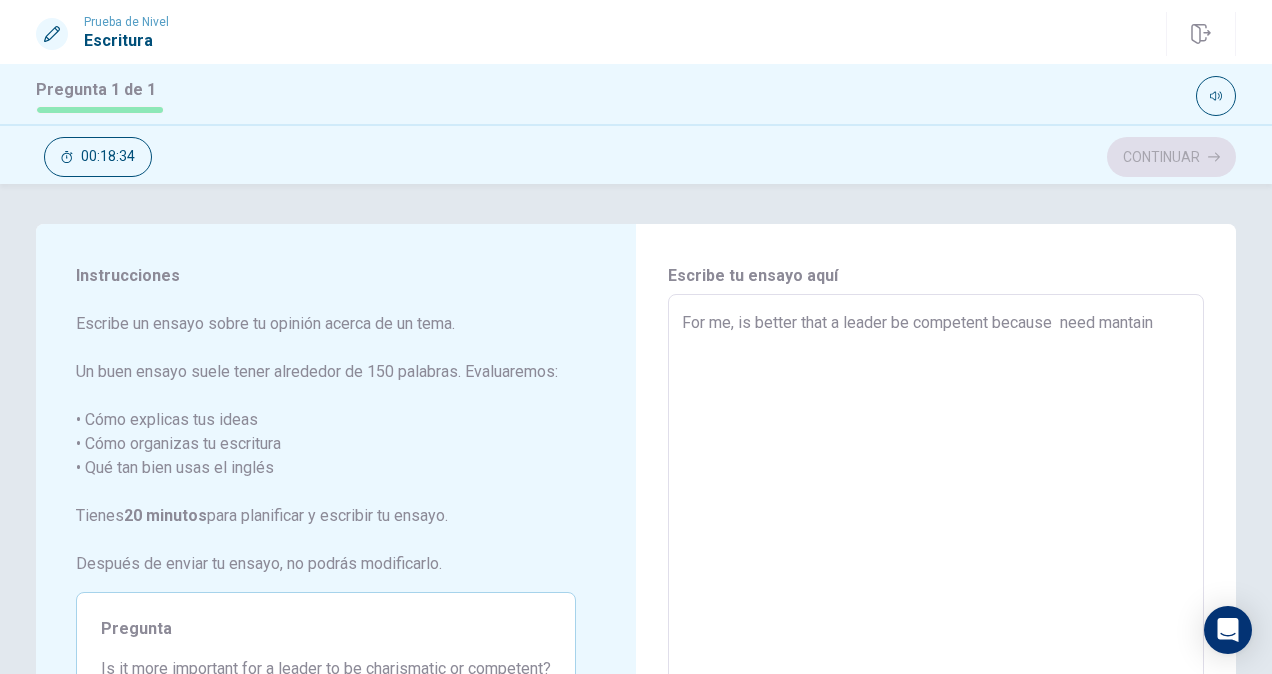 type on "For me, is better that a leader be competent because  need mantain" 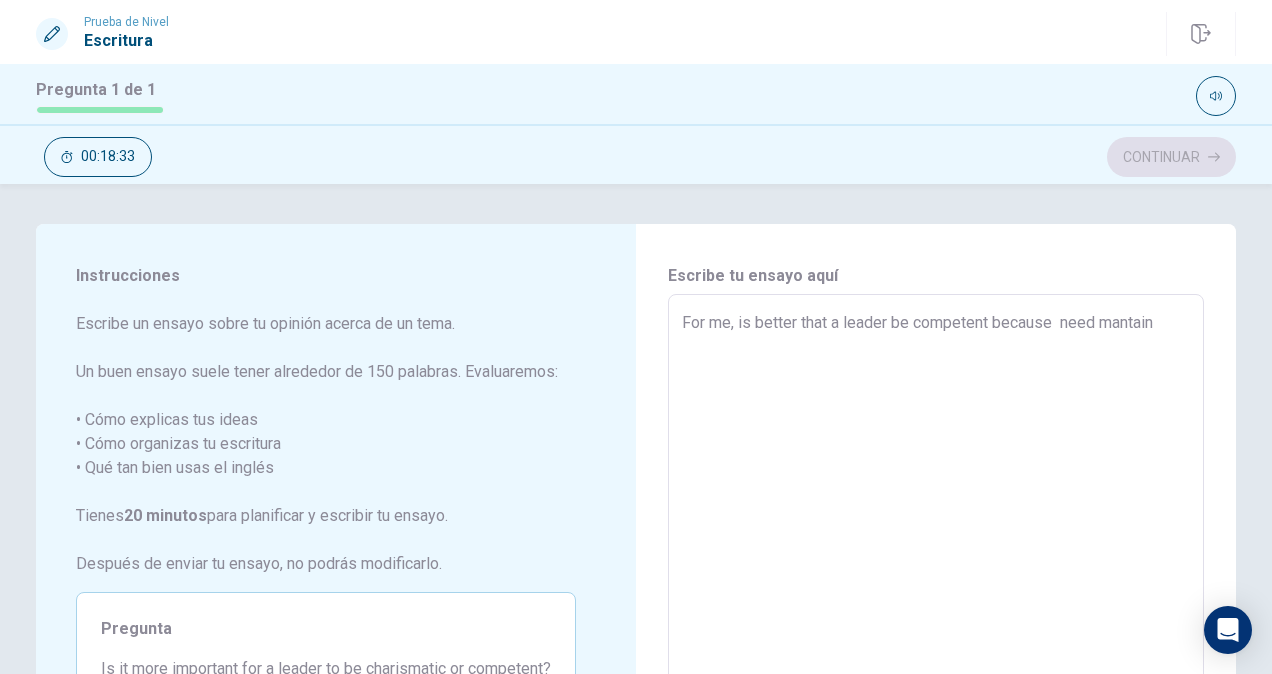 type on "For me, is better that a leader be competent because  need mantain d" 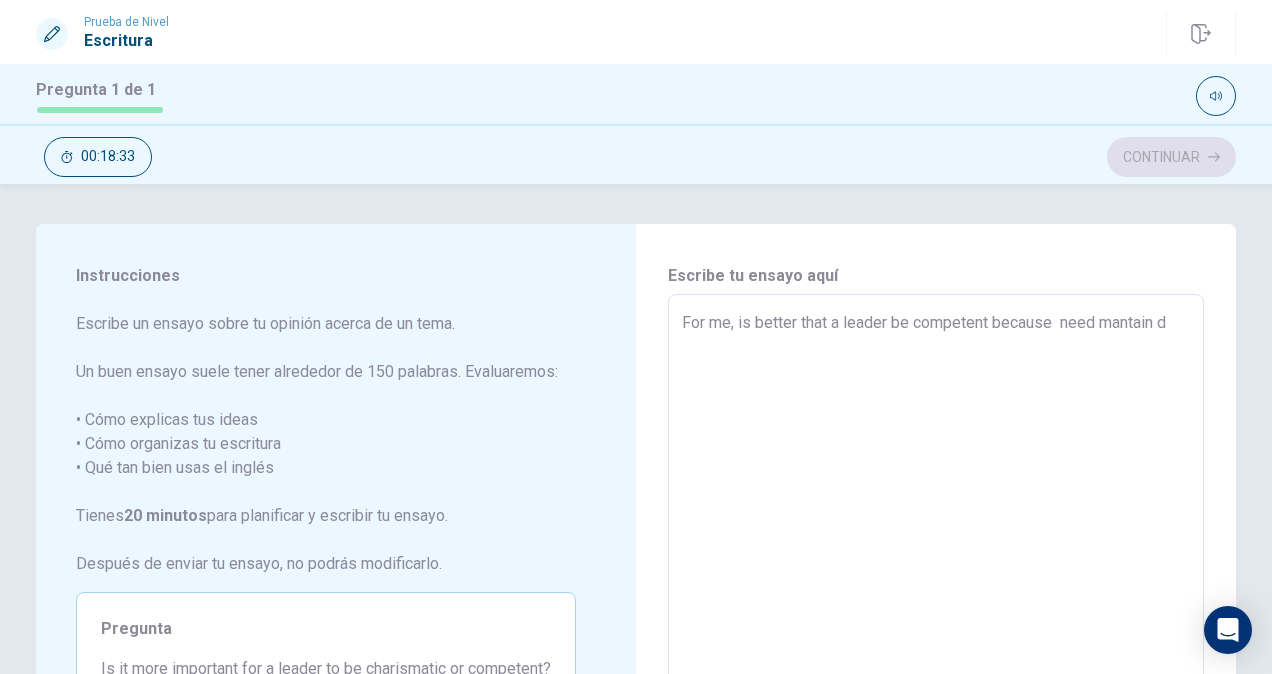 type on "x" 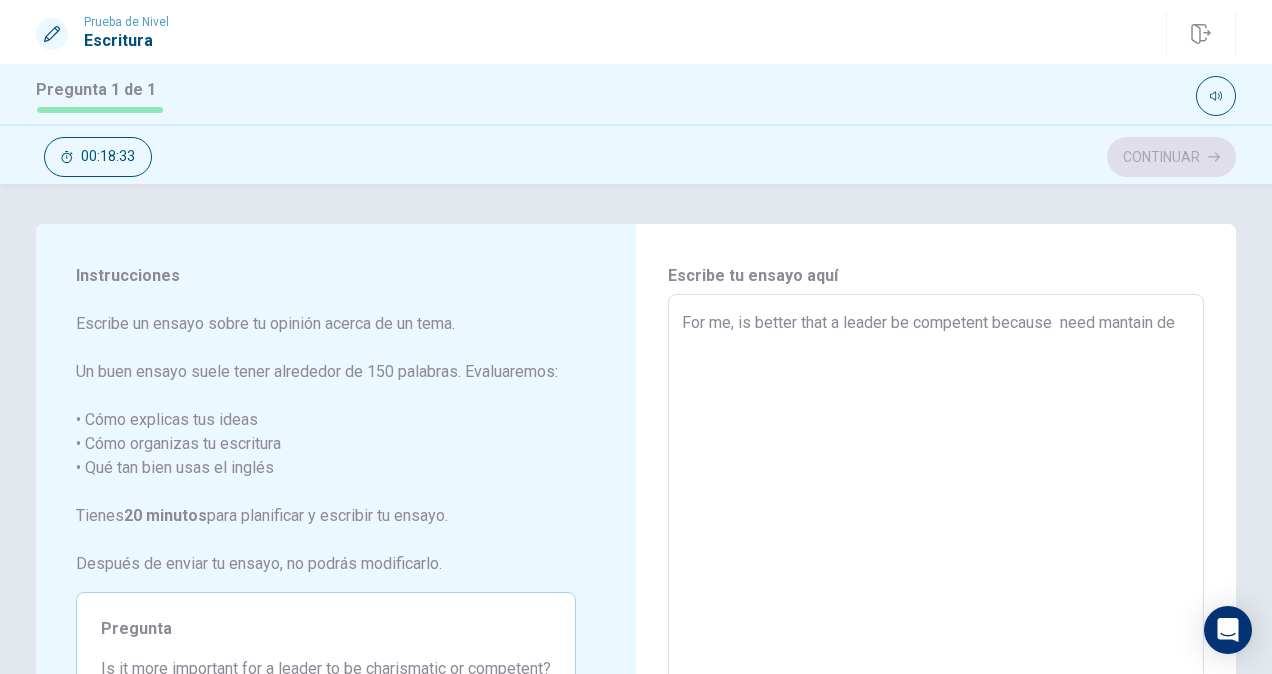 type on "x" 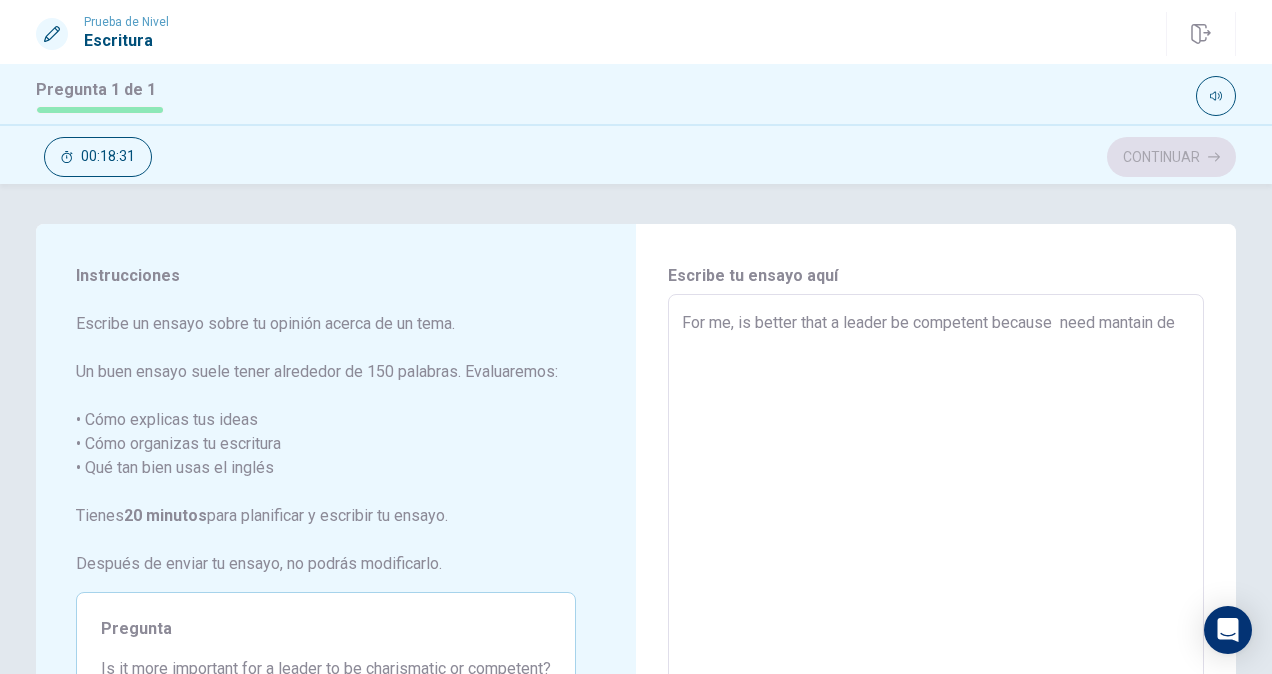 type on "x" 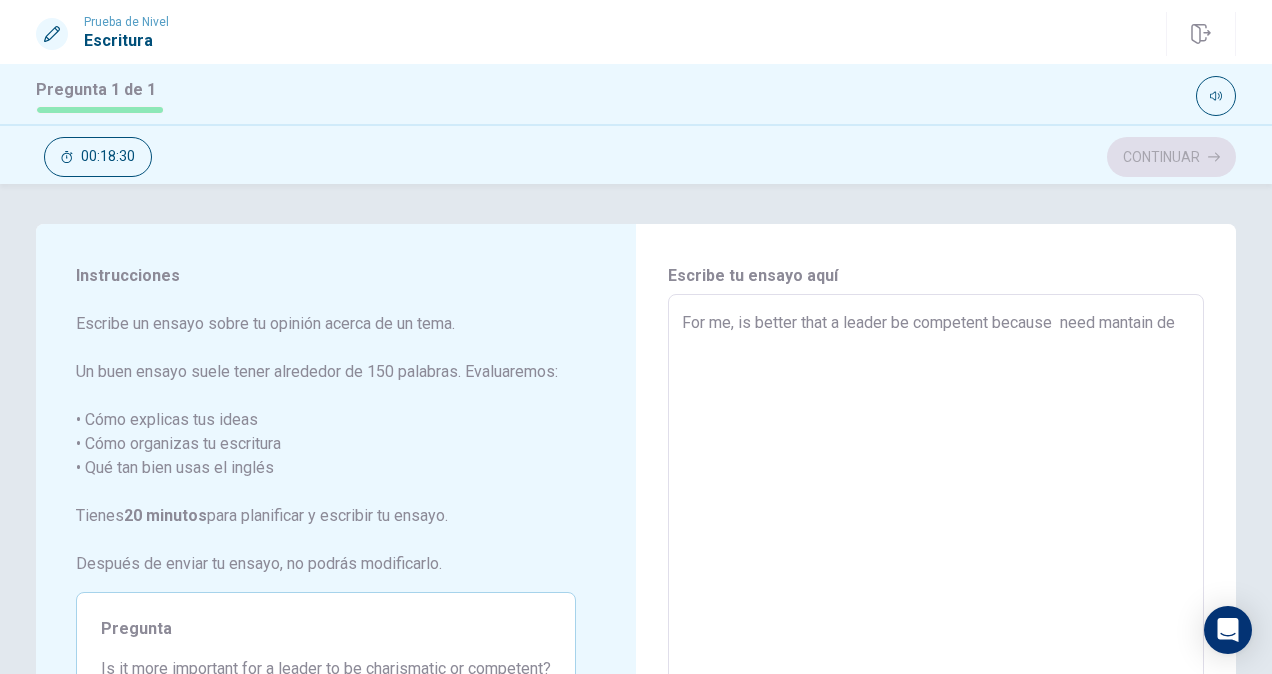type on "For me, is better that a leader be competent because  need mantain de" 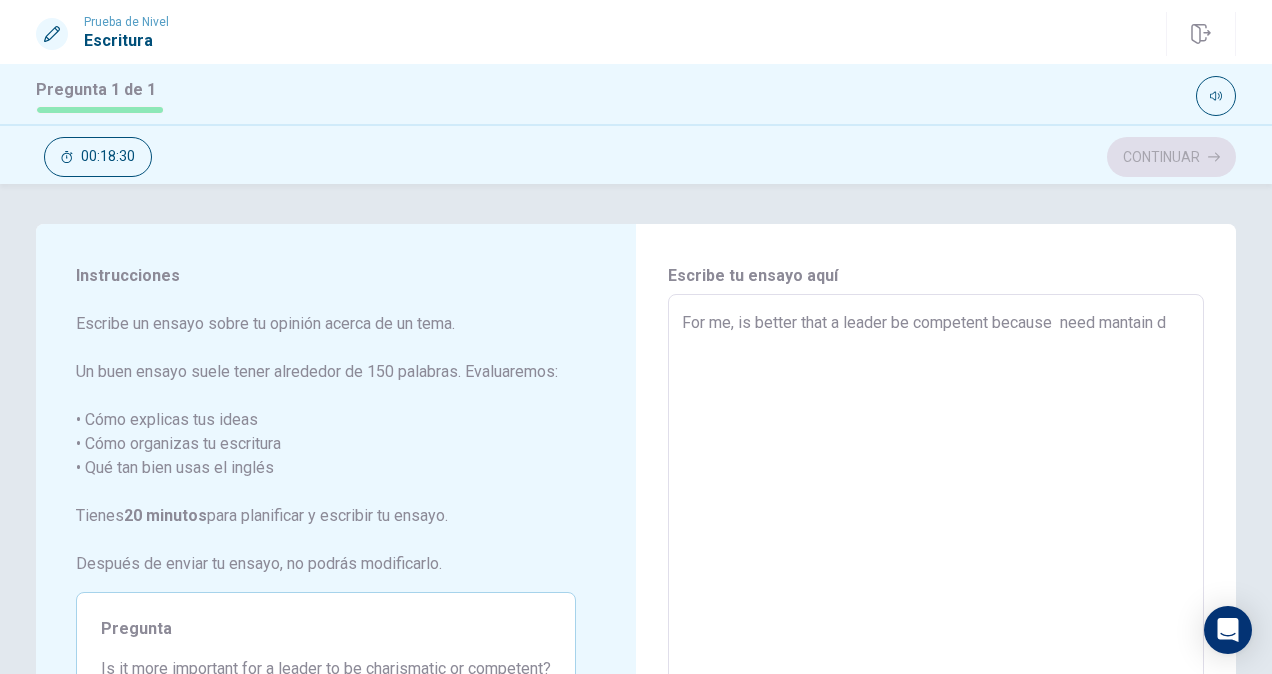 type on "x" 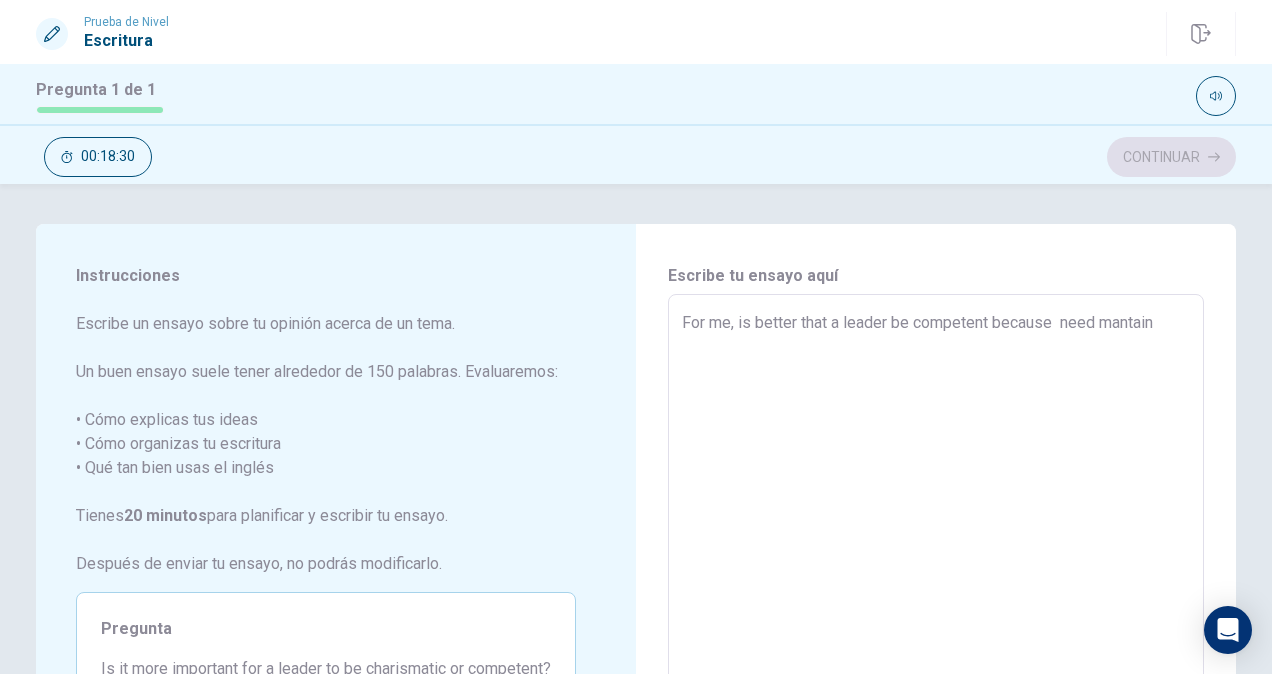 type on "x" 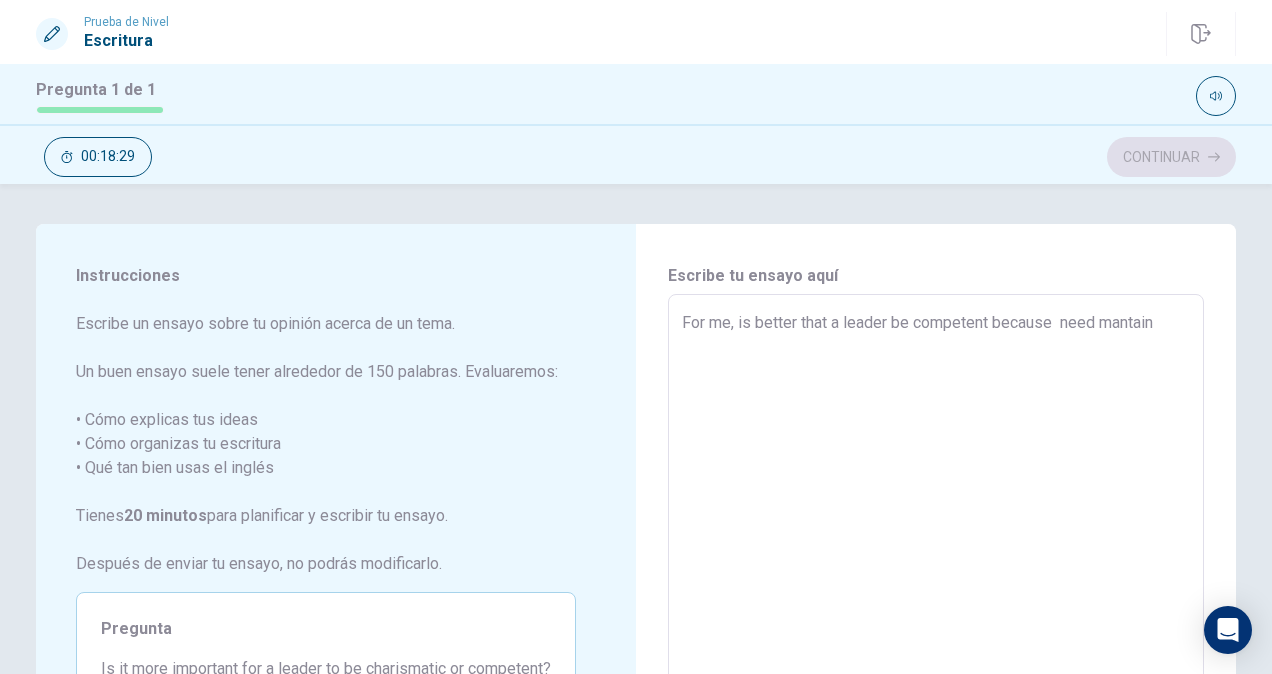type on "For me, is better that a leader be competent because  need mantain t" 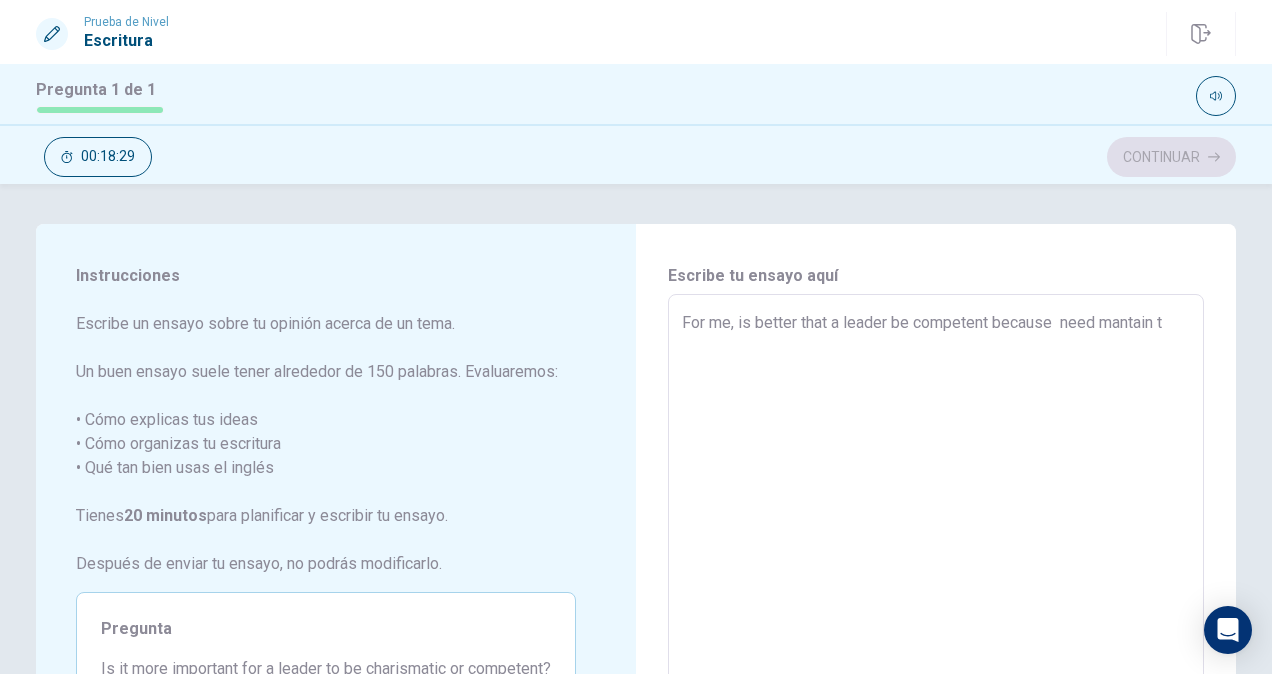 type on "x" 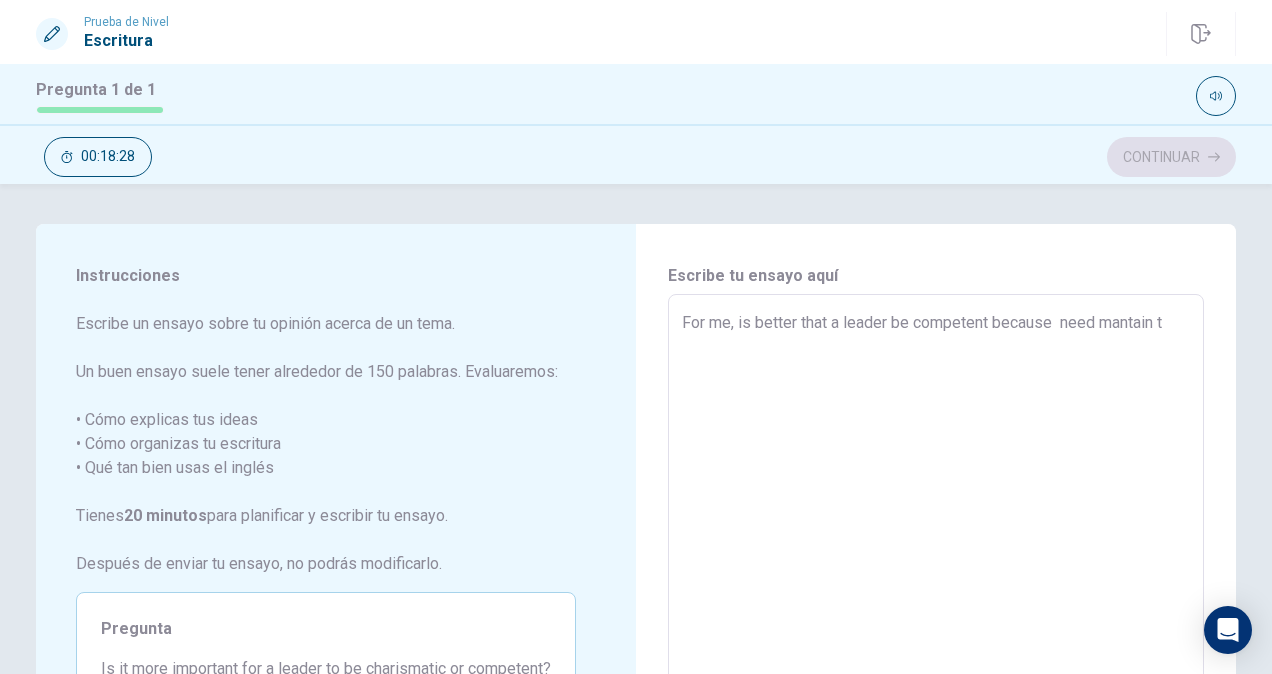 type on "For me, is better that a leader be competent because  need mantain th" 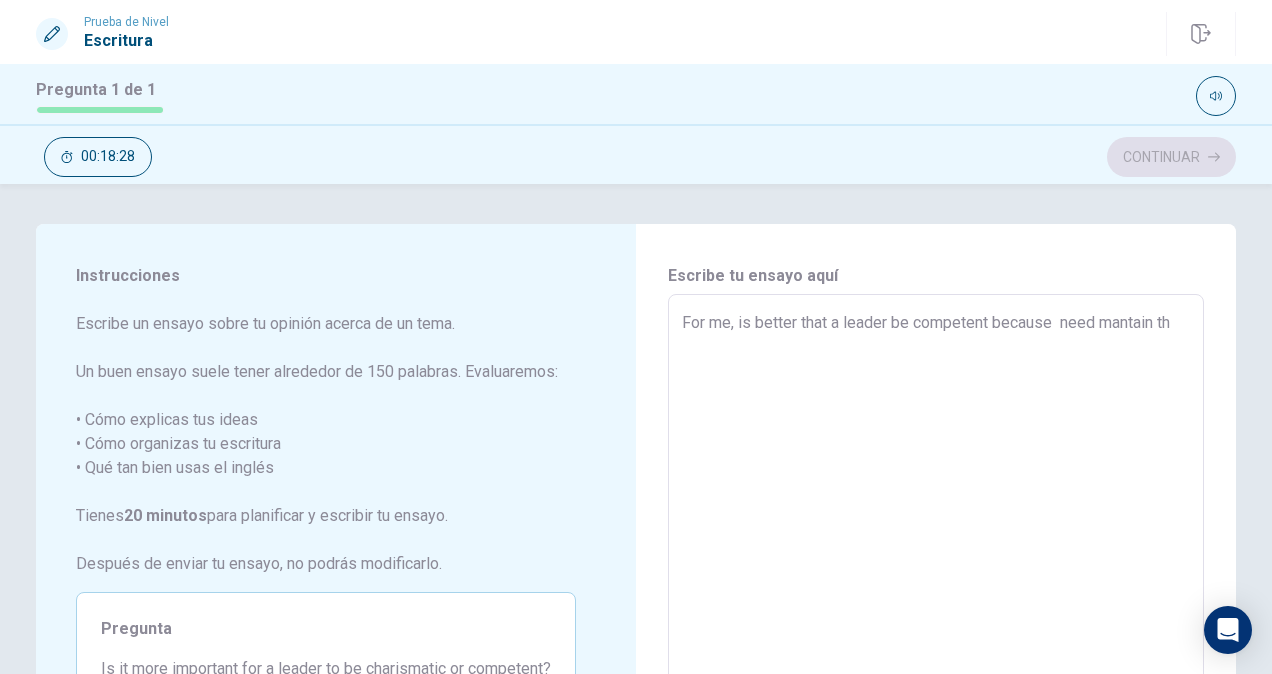 type on "x" 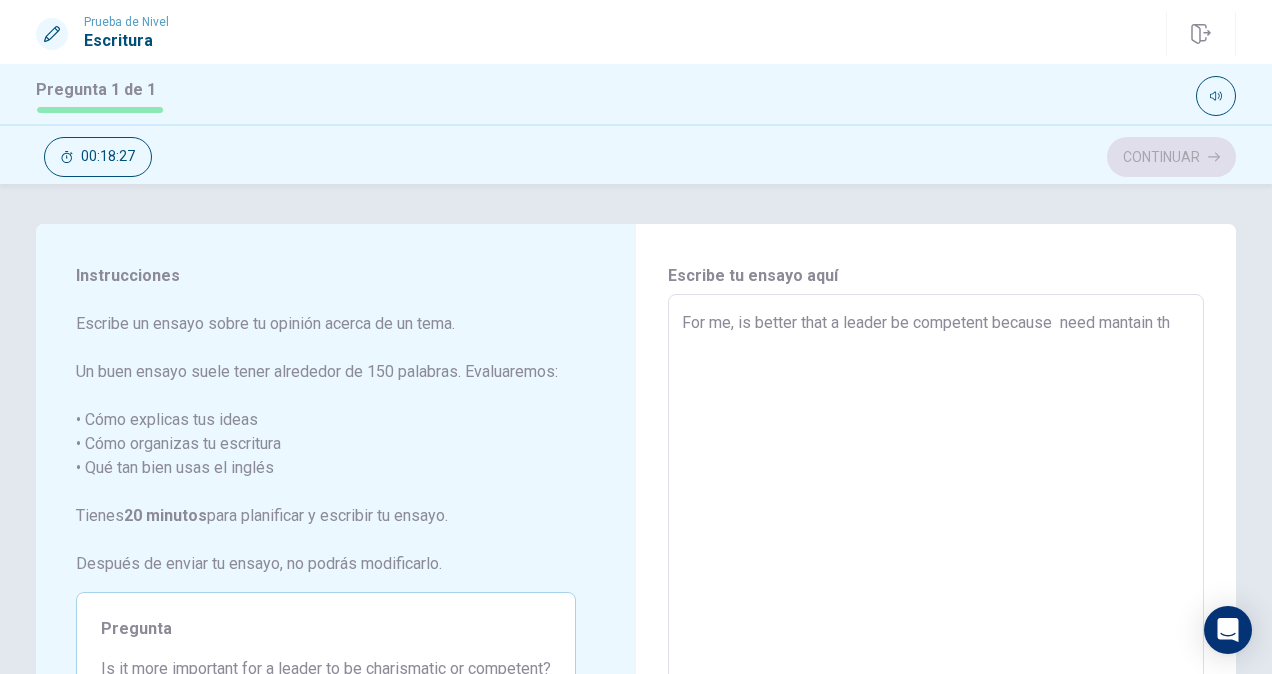 type on "For me, is better that a leader be competent because  need mantain the" 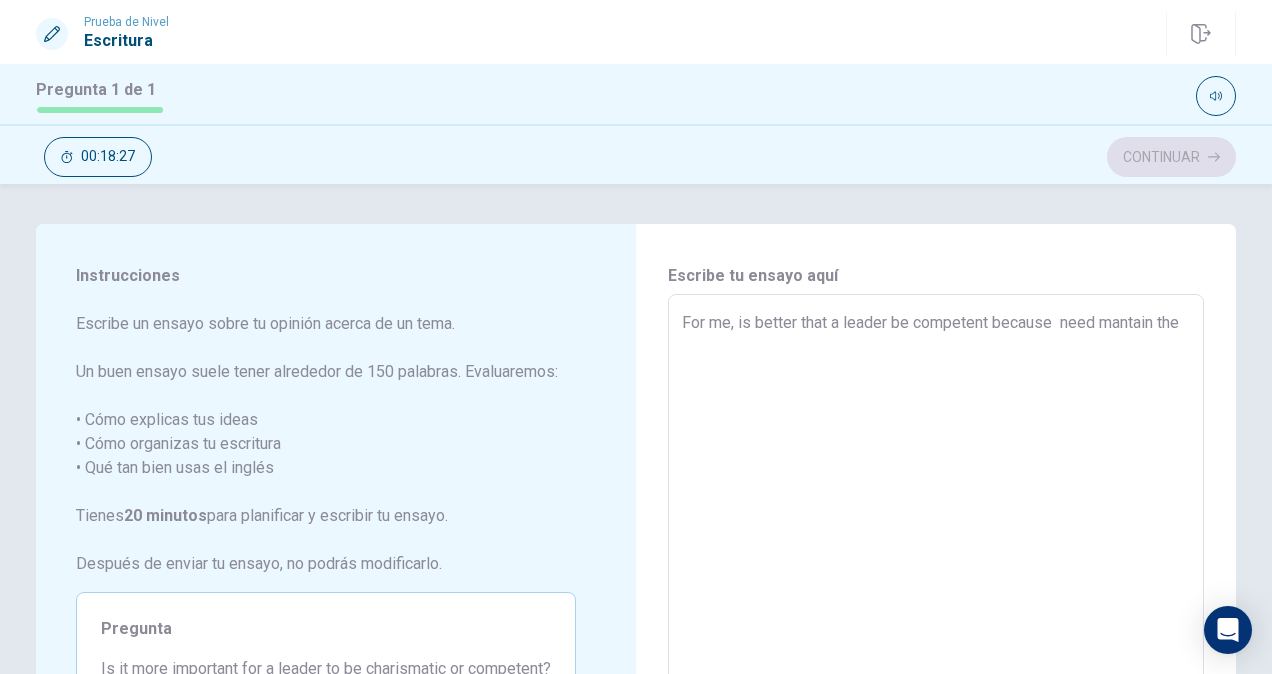 type on "x" 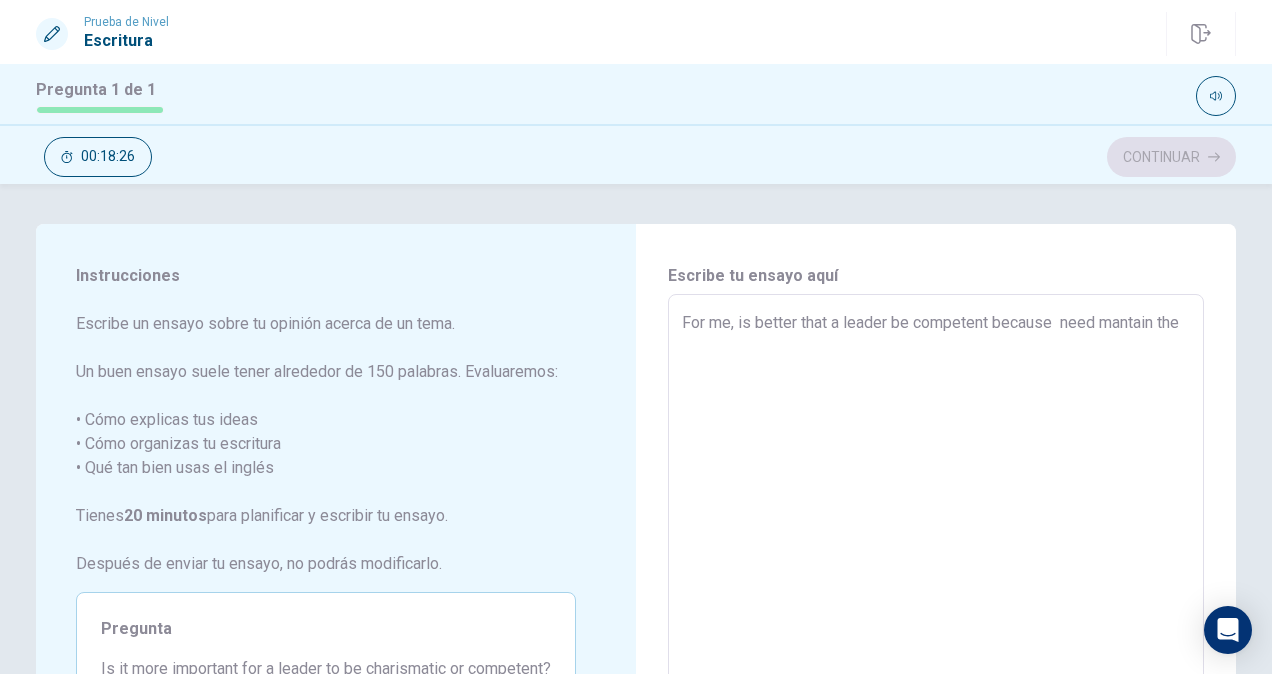 type on "x" 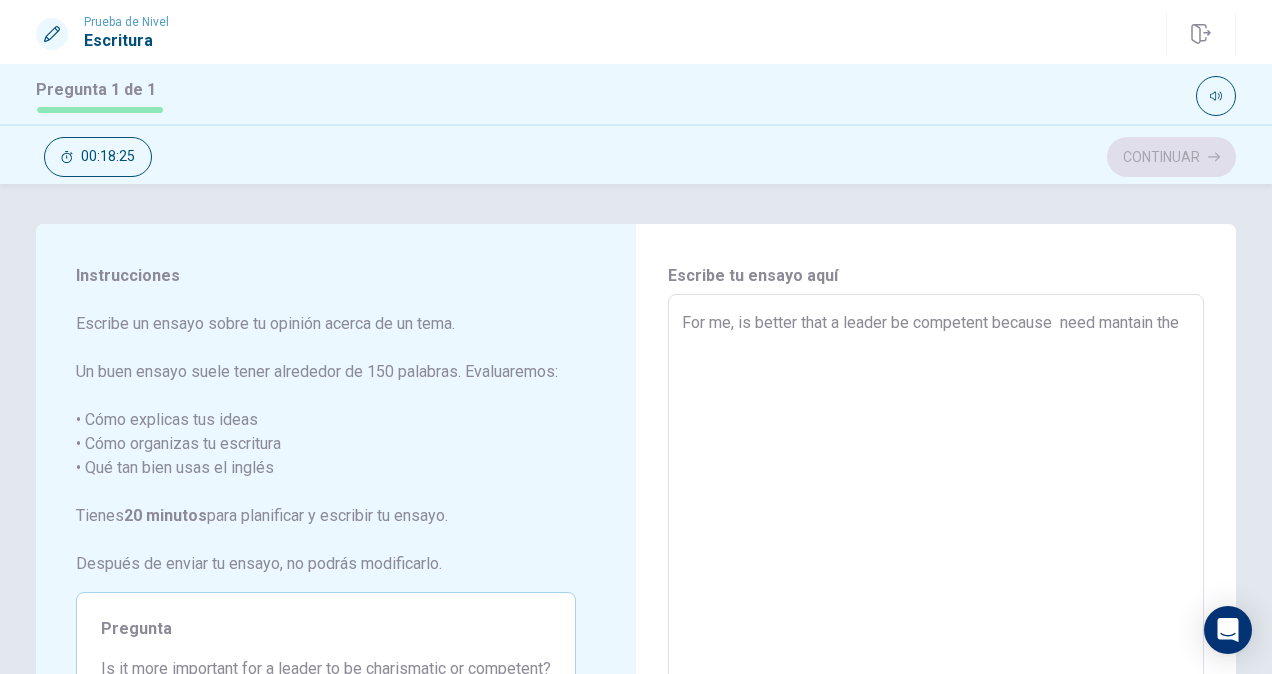 type on "For me, is better that a leader be competent because  need mantain the t" 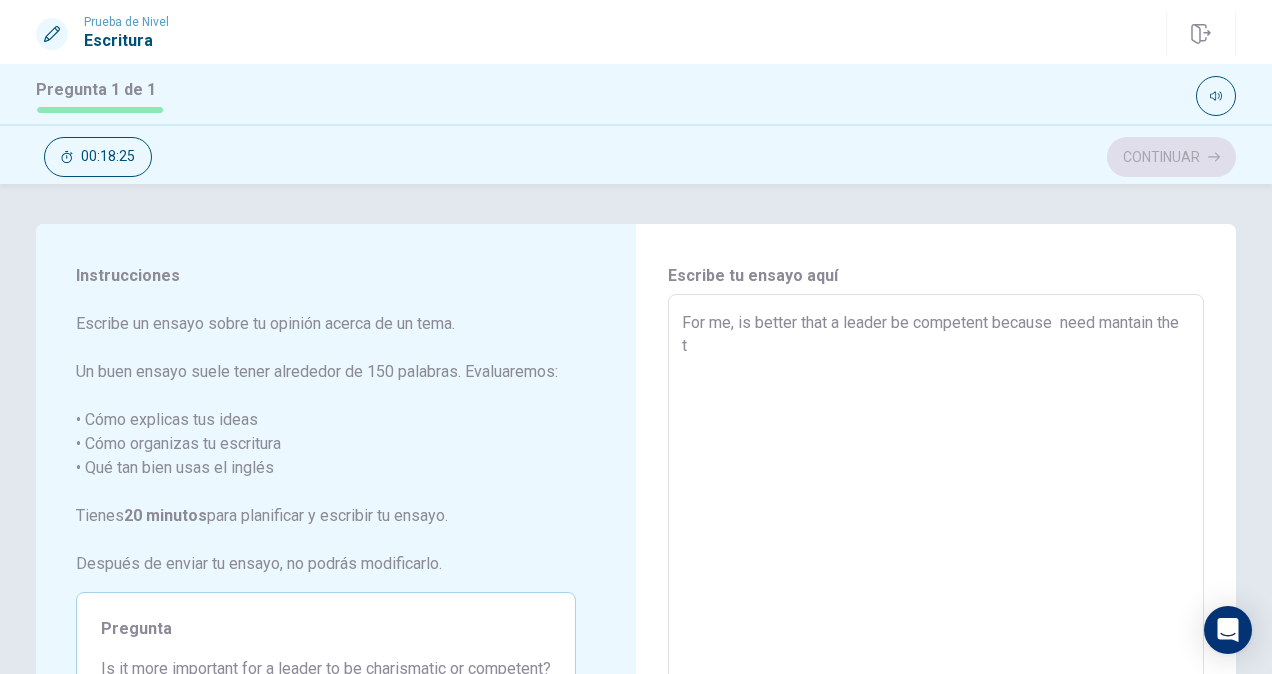 type on "x" 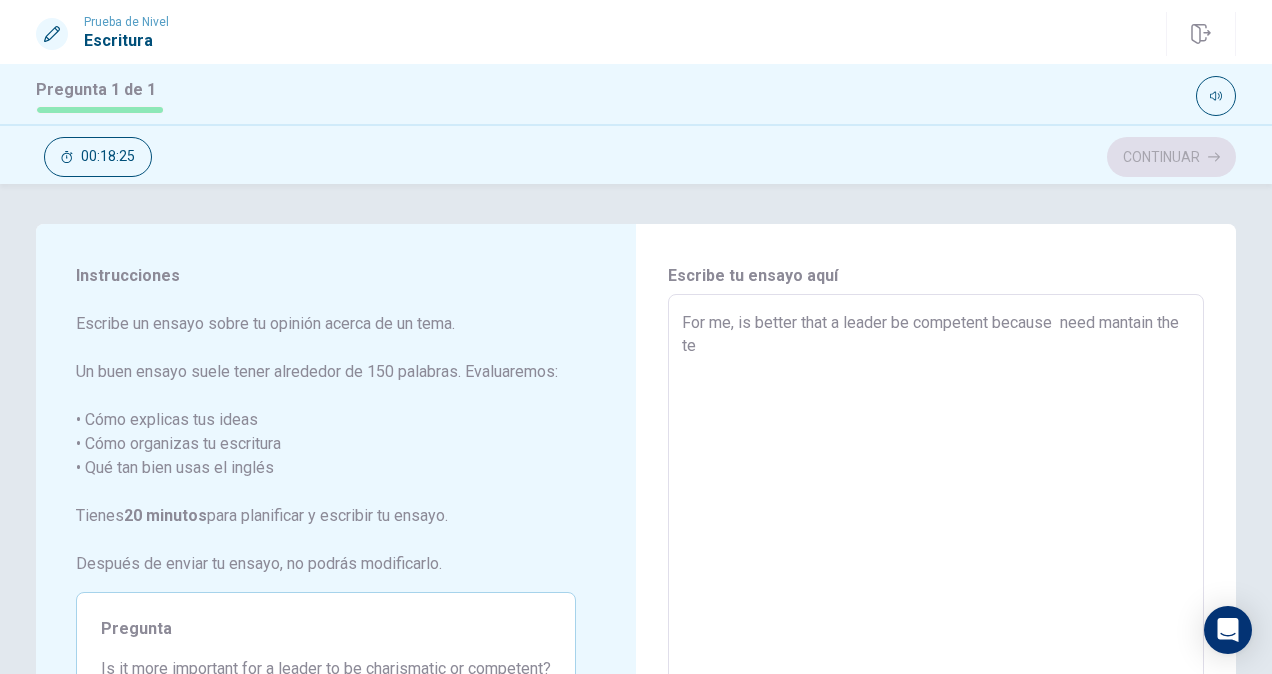 type on "x" 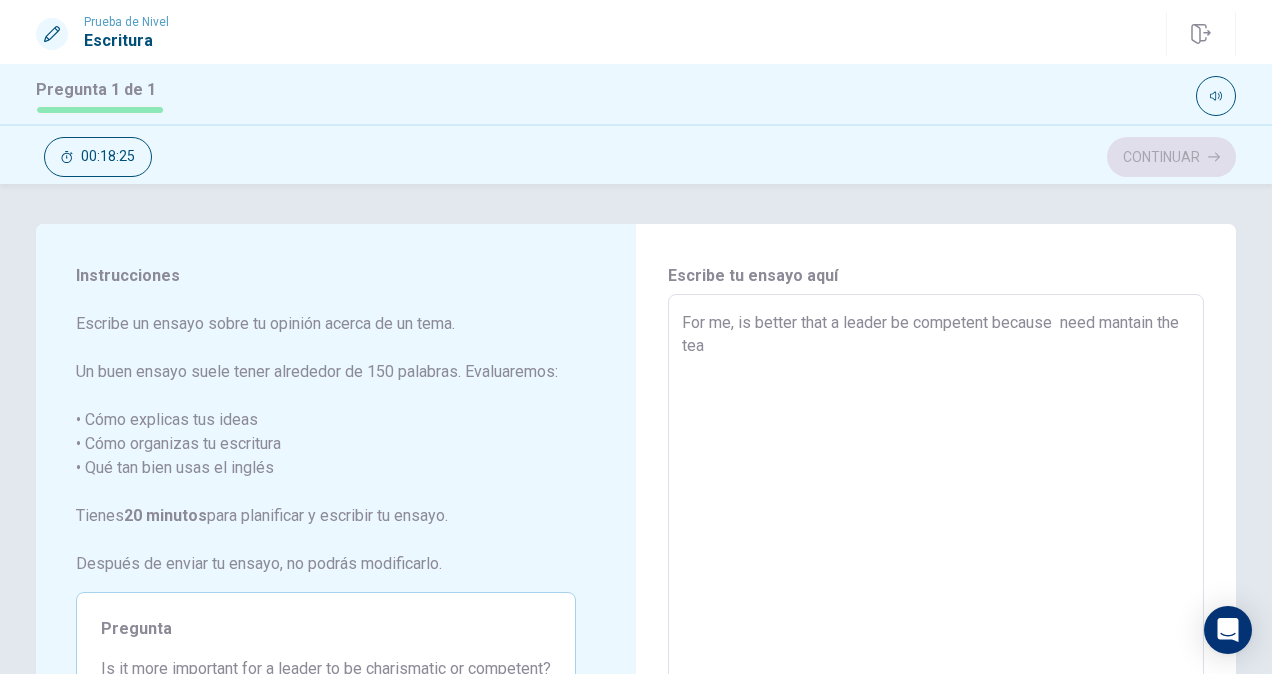 type on "x" 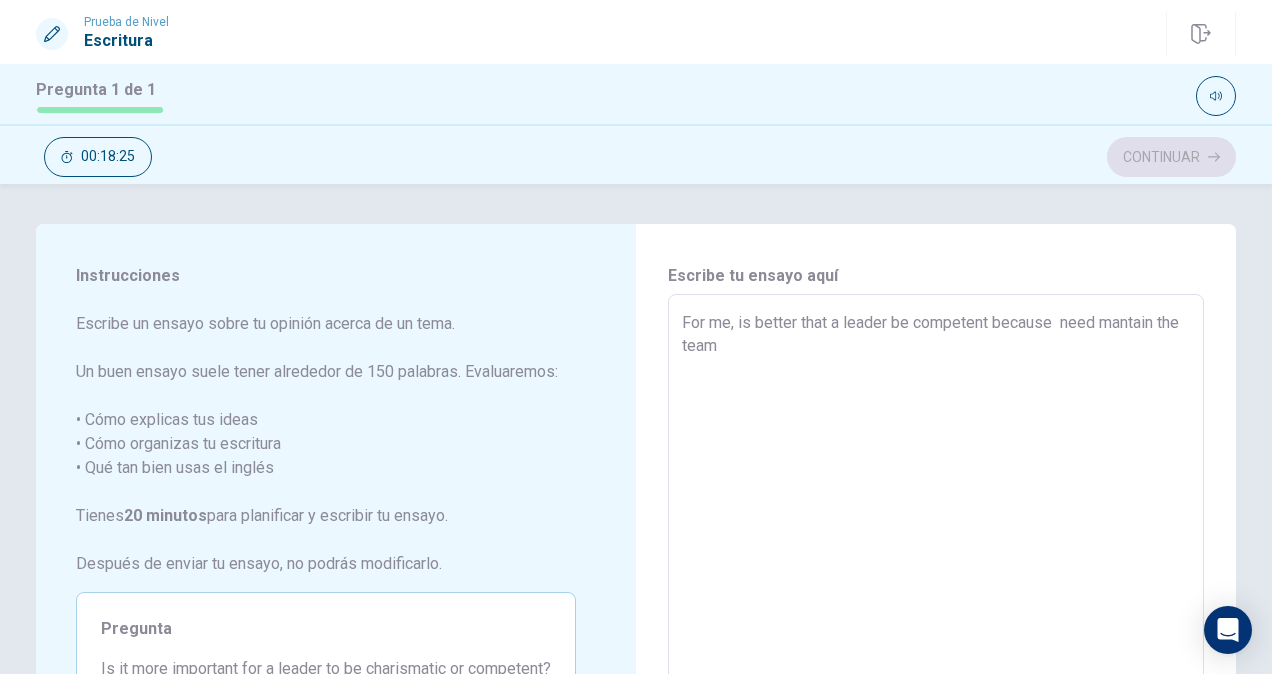 type on "x" 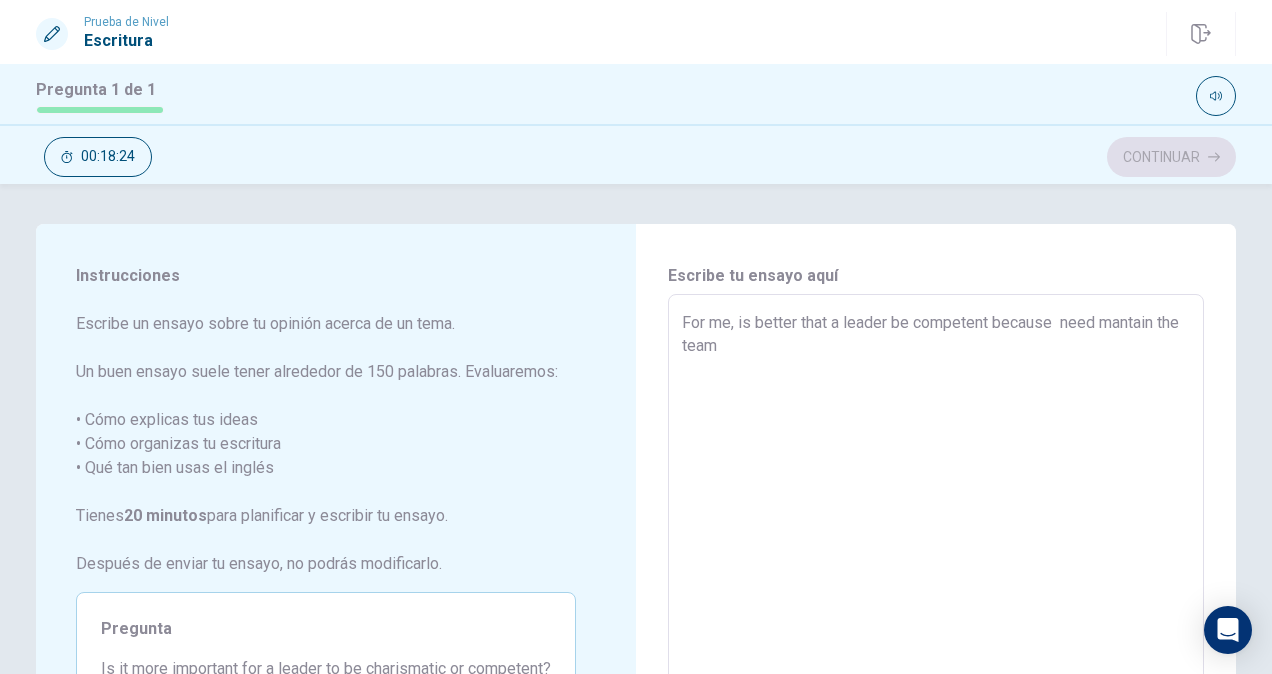 type on "For me, is better that a leader be competent because  need mantain the team" 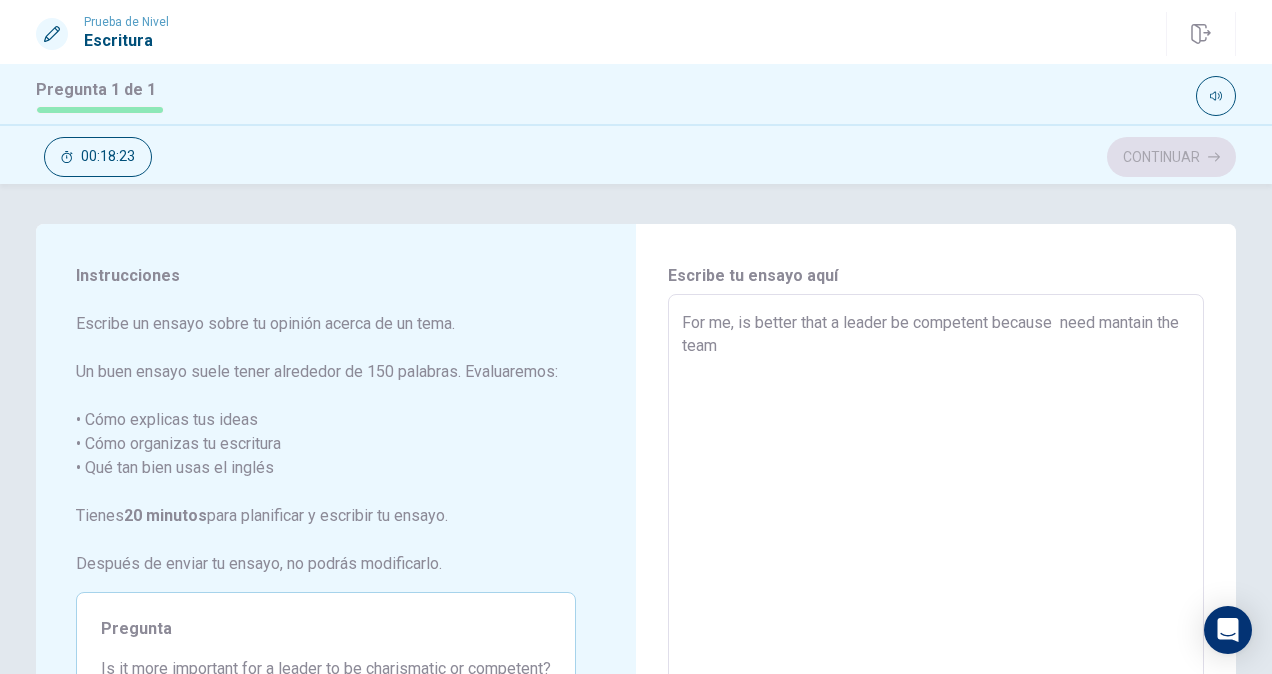 type on "x" 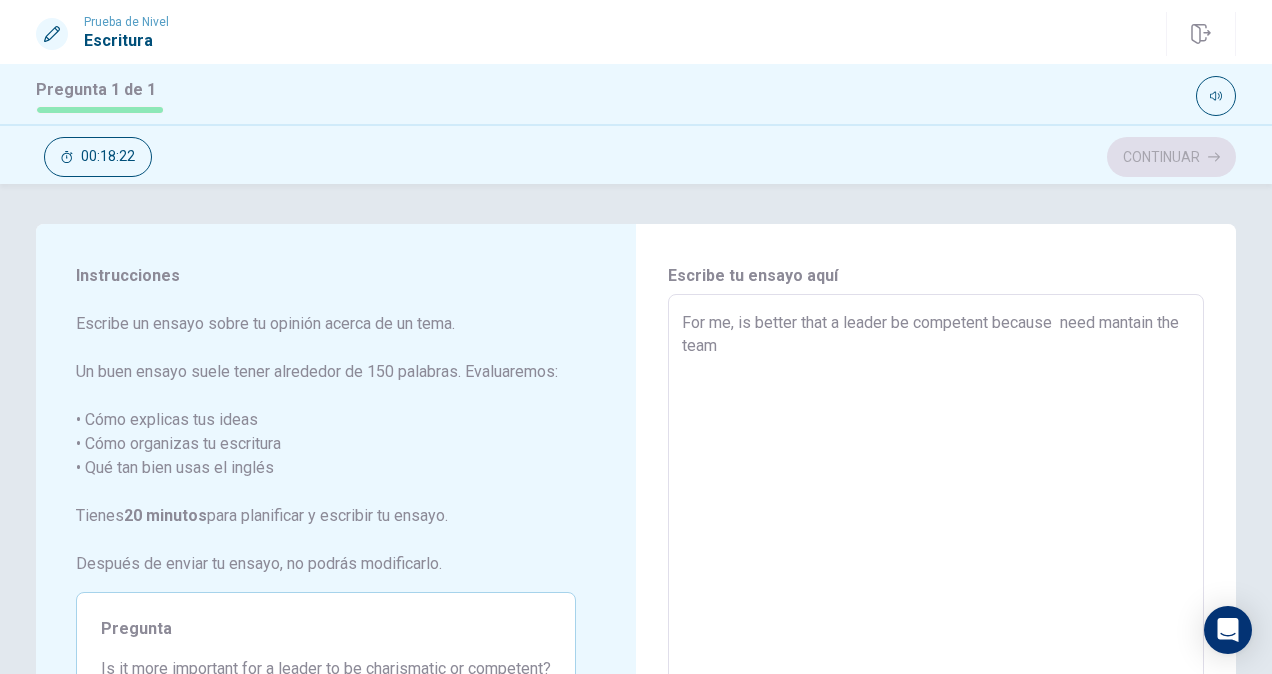 type on "For me, is better that a leader be competent because  need mantain the team" 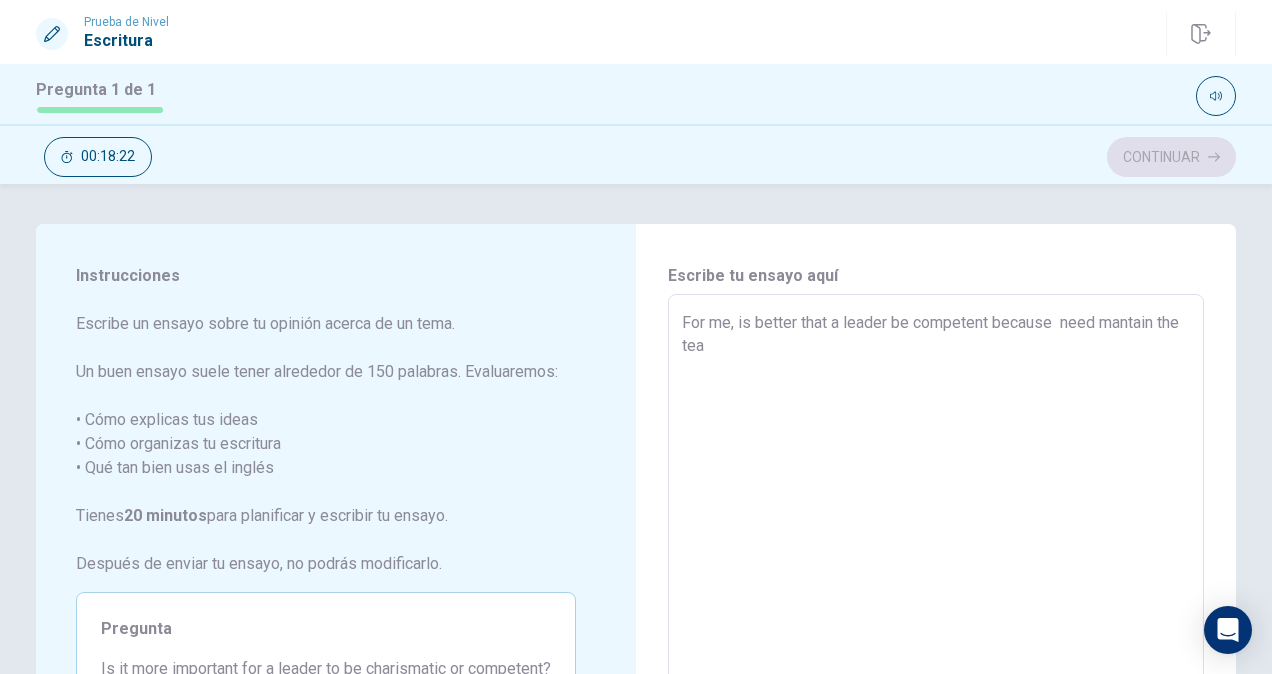 type on "x" 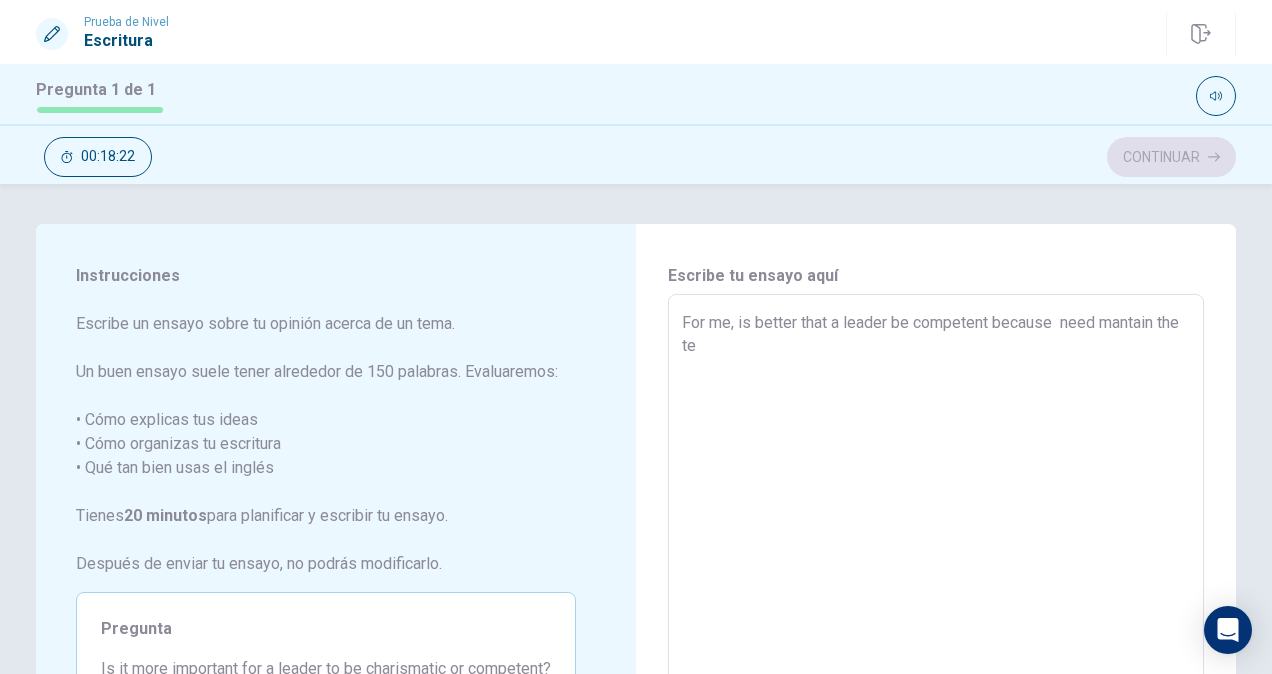 type on "x" 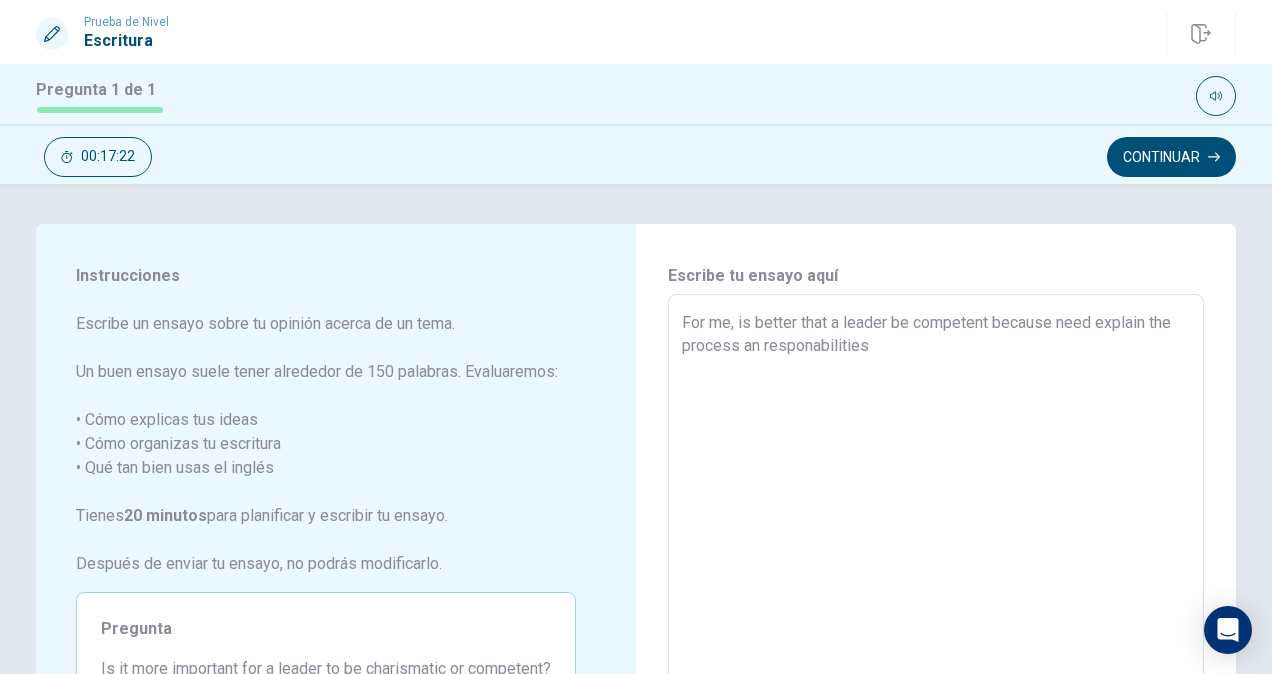 click on "For me, is better that a leader be competent because need explain the process an responabilities" at bounding box center [936, 571] 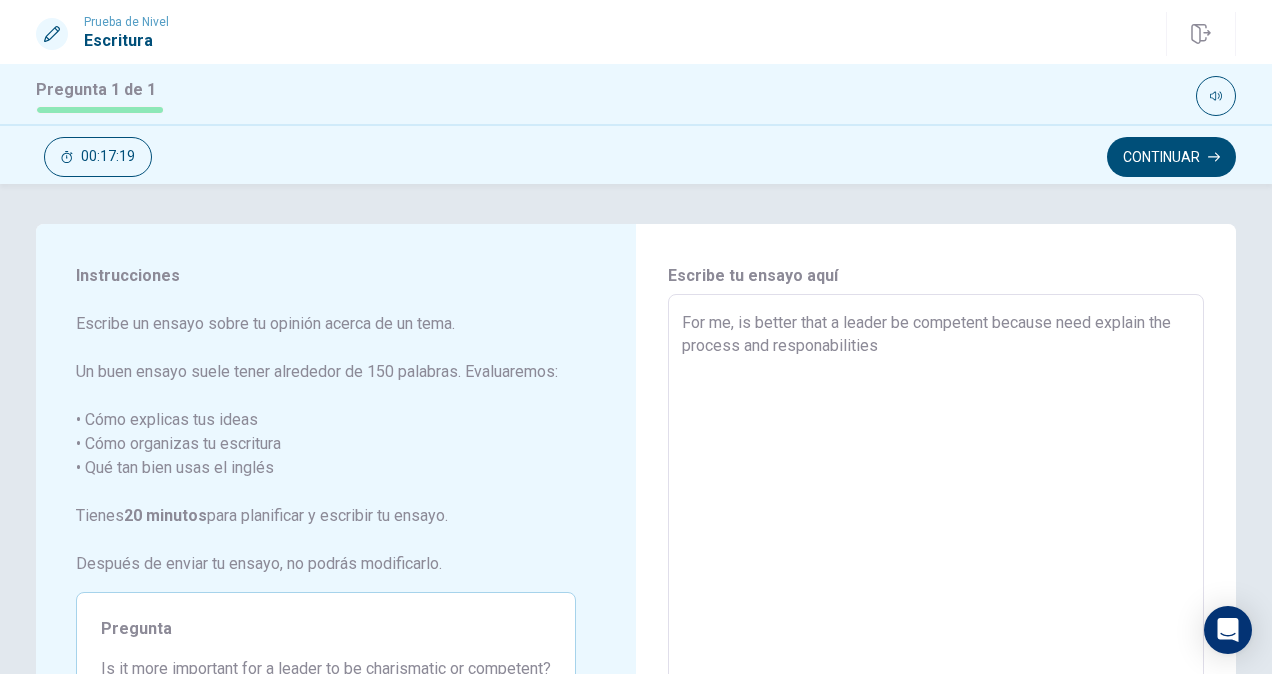 click on "For me, is better that a leader be competent because need explain the process and responabilities" at bounding box center (936, 571) 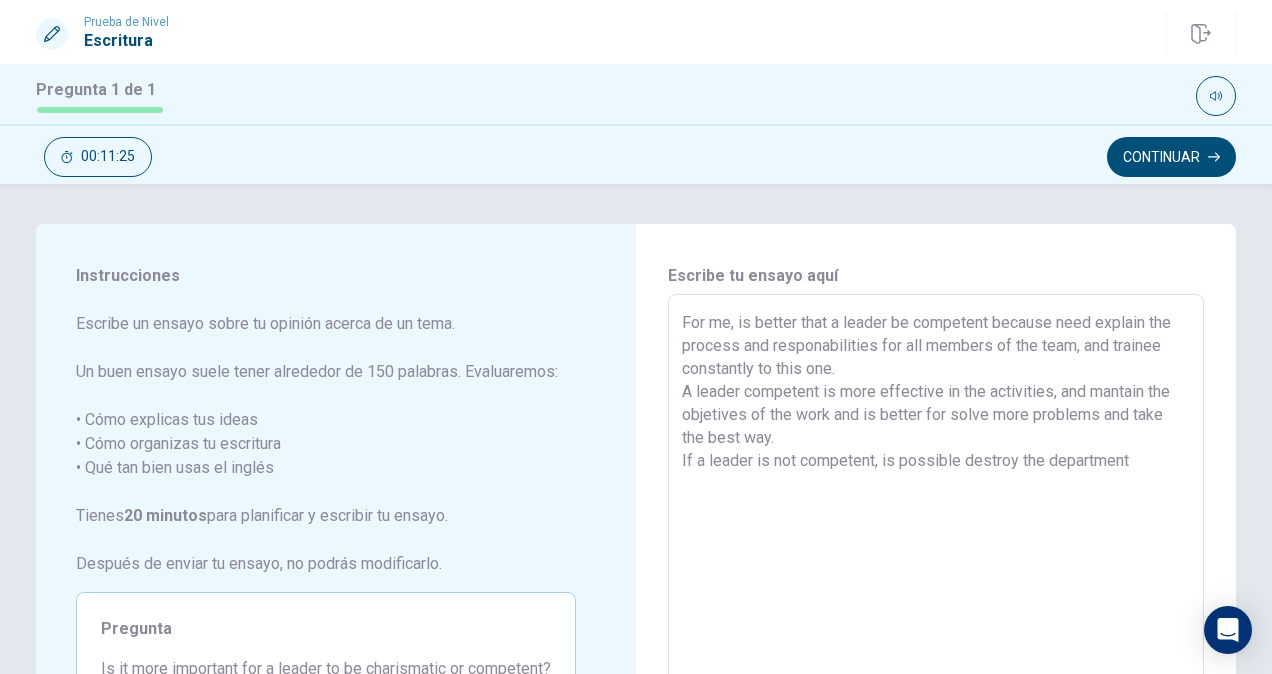 click on "For me, is better that a leader be competent because need explain the process and responabilities for all members of the team, and trainee constantly to this one.
A leader competent is more effective in the activities, and mantain the objetives of the work and is better for solve more problems and take the best way.
If a leader is not competent, is possible destroy the department" at bounding box center (936, 571) 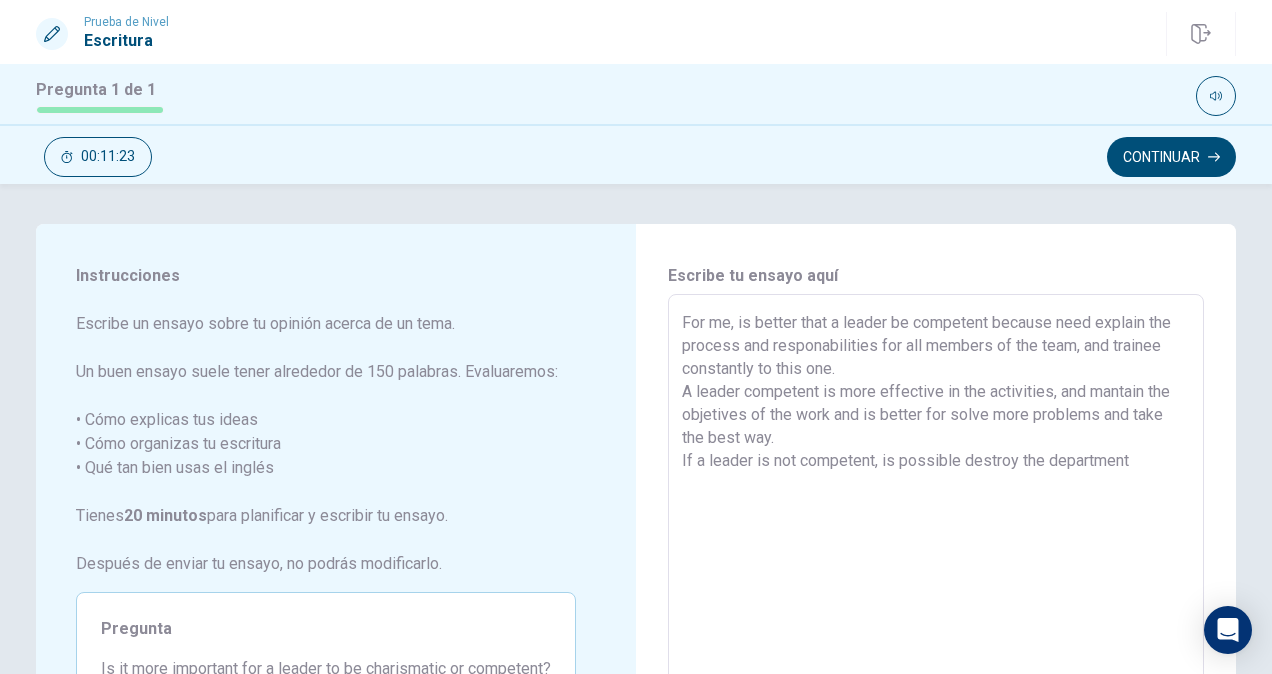 click on "For me, is better that a leader be competent because need explain the process and responabilities for all members of the team, and trainee constantly to this one.
A leader competent is more effective in the activities, and mantain the objetives of the work and is better for solve more problems and take the best way.
If a leader is not competent, is possible destroy the department" at bounding box center [936, 571] 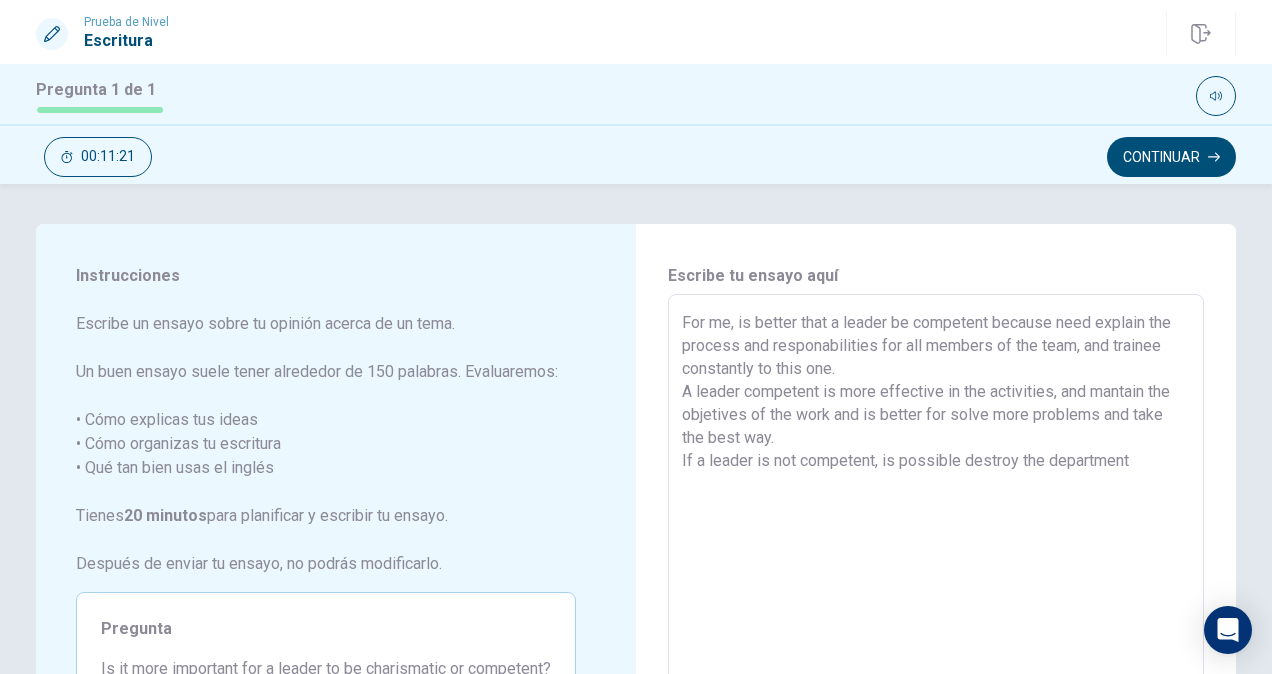 click on "For me, is better that a leader be competent because need explain the process and responabilities for all members of the team, and trainee constantly to this one.
A leader competent is more effective in the activities, and mantain the objetives of the work and is better for solve more problems and take the best way.
If a leader is not competent, is possible destroy the department" at bounding box center [936, 571] 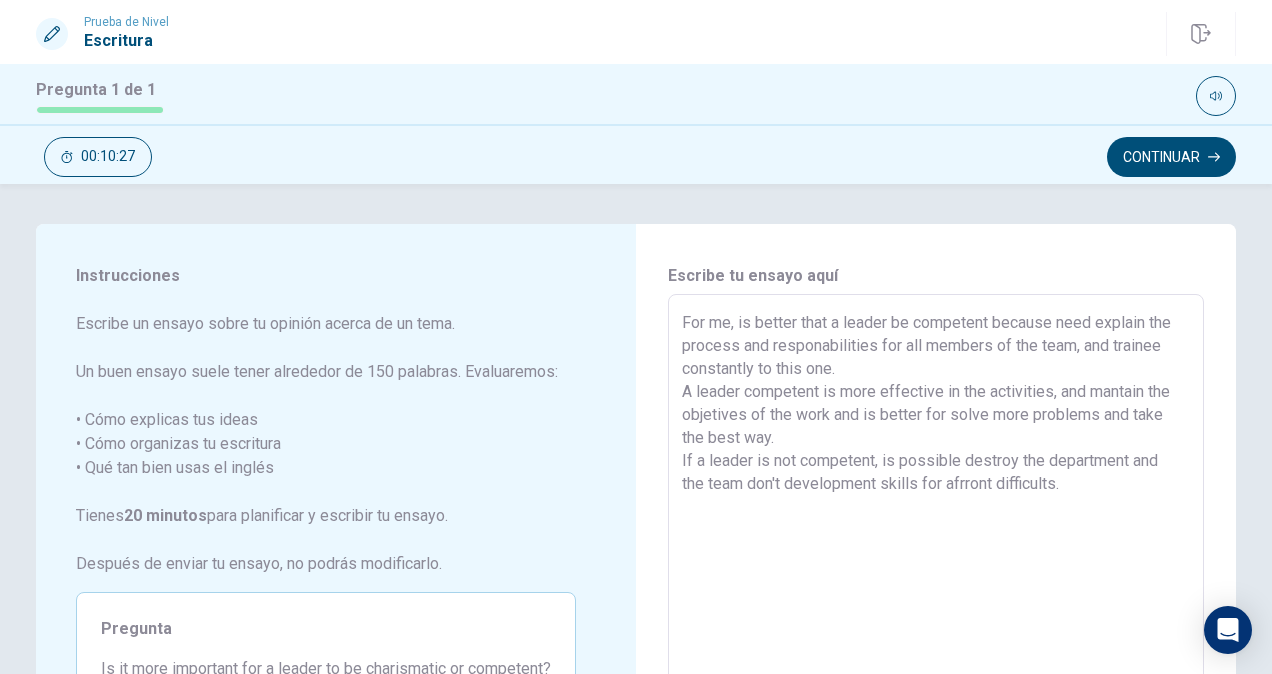 click on "For me, is better that a leader be competent because need explain the process and responabilities for all members of the team, and trainee constantly to this one.
A leader competent is more effective in the activities, and mantain the objetives of the work and is better for solve more problems and take the best way.
If a leader is not competent, is possible destroy the department and the team don't development skills for afrront difficults." at bounding box center (936, 571) 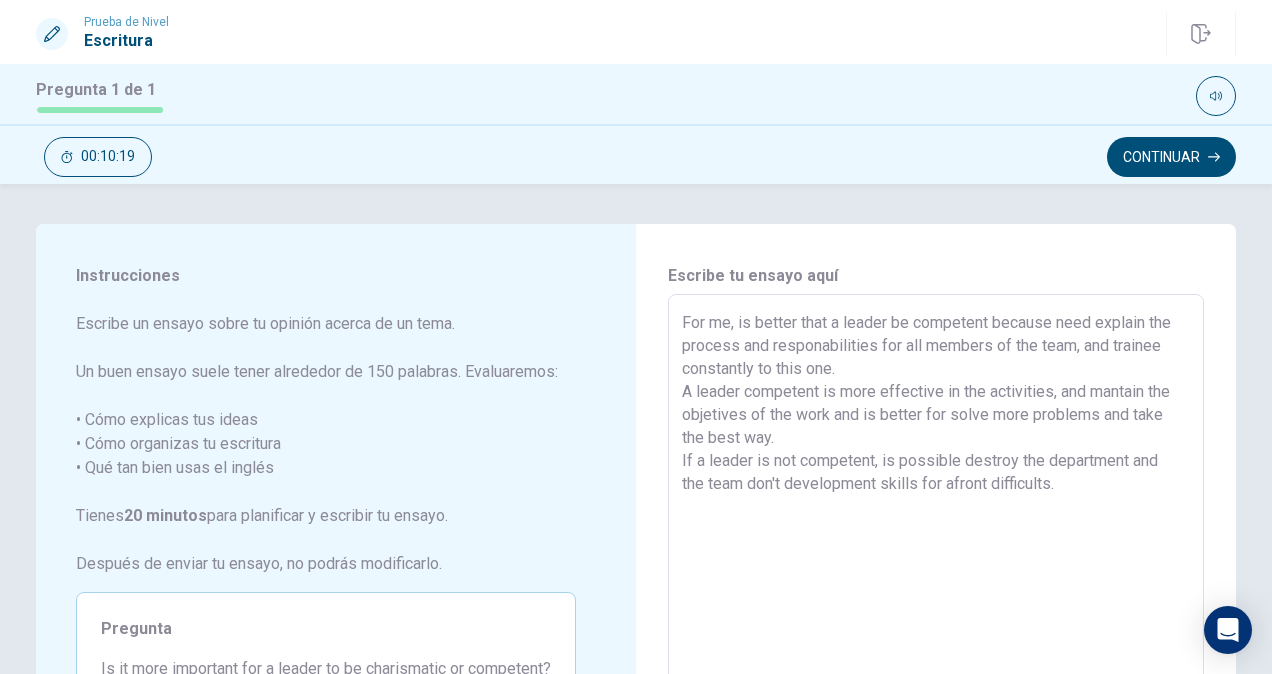 click on "For me, is better that a leader be competent because need explain the process and responabilities for all members of the team, and trainee constantly to this one.
A leader competent is more effective in the activities, and mantain the objetives of the work and is better for solve more problems and take the best way.
If a leader is not competent, is possible destroy the department and the team don't development skills for afront difficults." at bounding box center (936, 571) 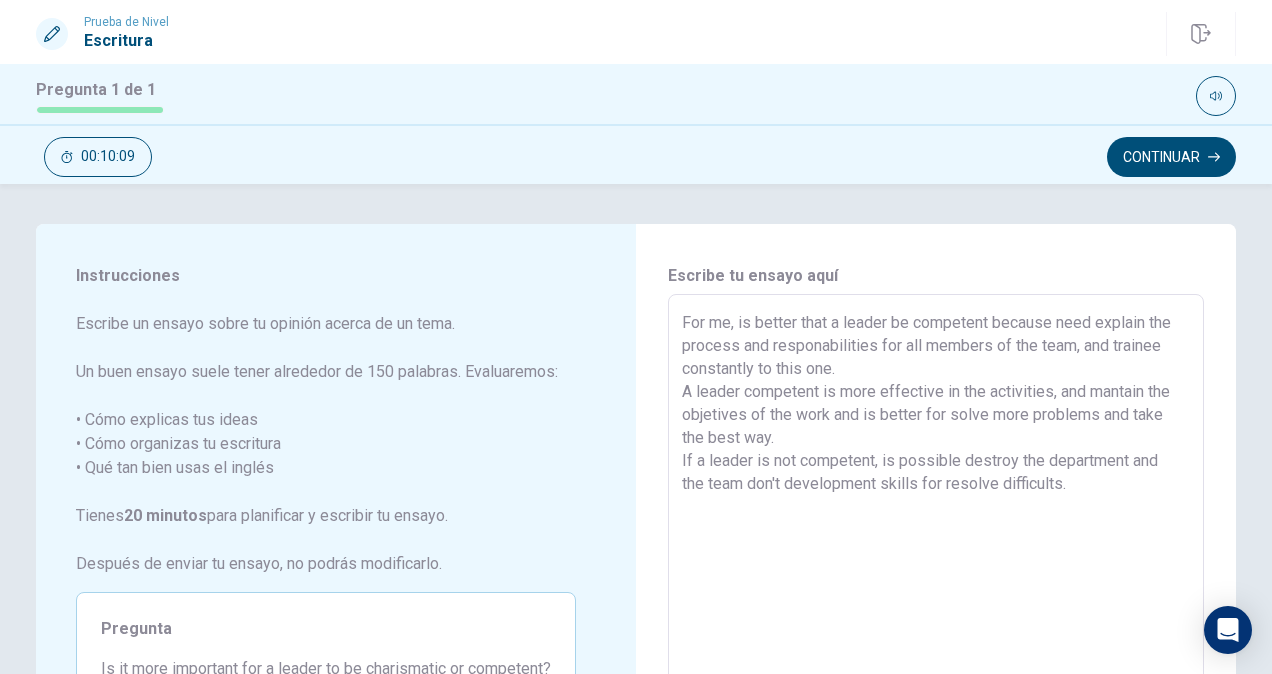 click on "For me, is better that a leader be competent because need explain the process and responabilities for all members of the team, and trainee constantly to this one.
A leader competent is more effective in the activities, and mantain the objetives of the work and is better for solve more problems and take the best way.
If a leader is not competent, is possible destroy the department and the team don't development skills for resolve difficults." at bounding box center [936, 571] 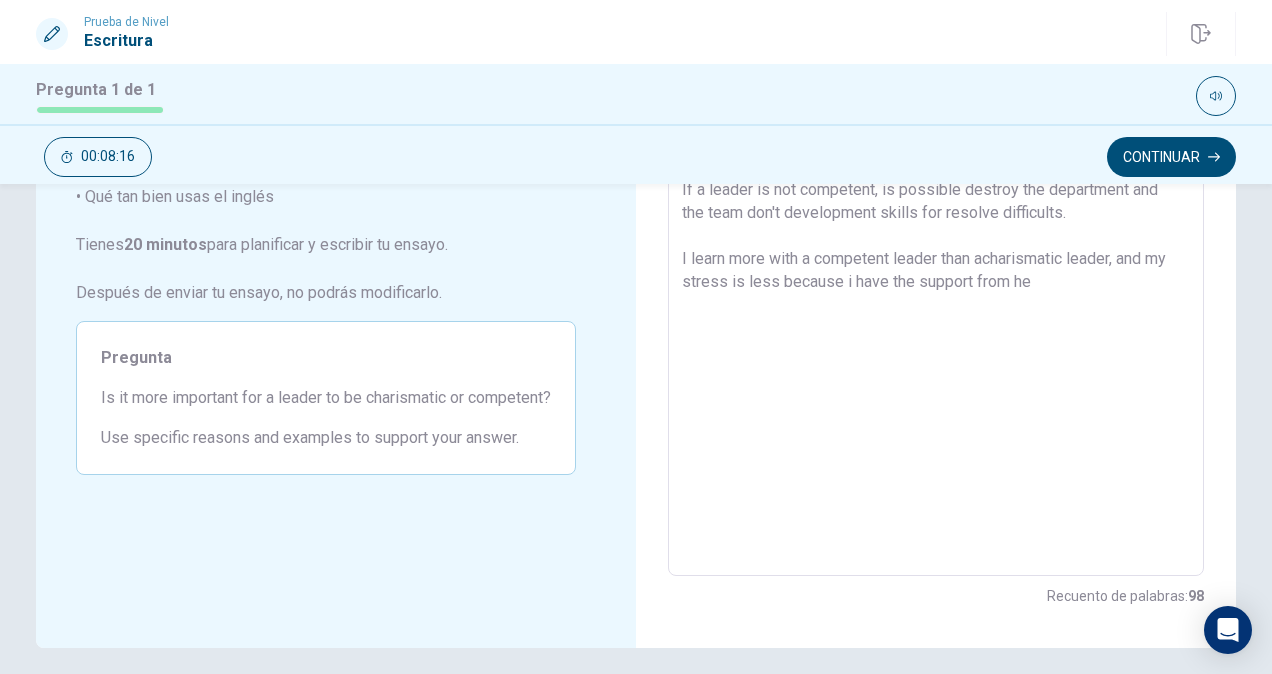 scroll, scrollTop: 248, scrollLeft: 0, axis: vertical 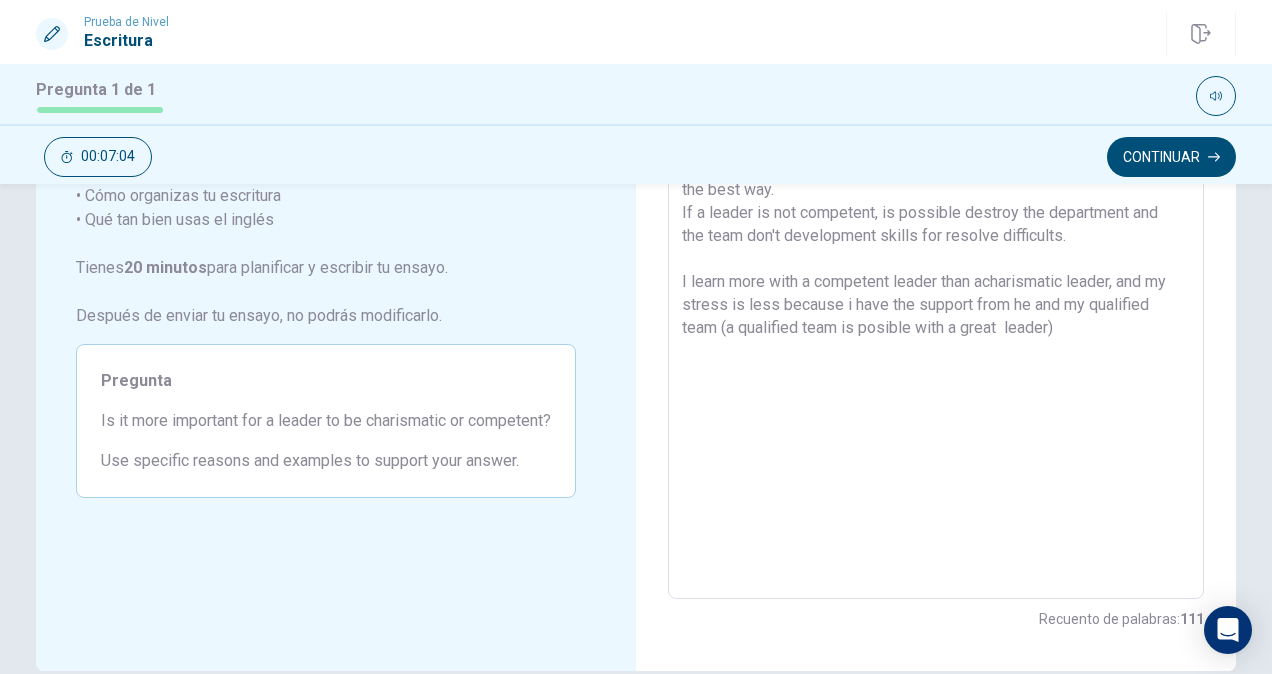 click on "For me, is better that a leader be competent because need explain the process and responabilities for all members of the team, and trainee constantly to this one.
A leader competent is more effective in the activities, and mantain the objetives of the work and is better for solve more problems and take the best way.
If a leader is not competent, is possible destroy the department and the team don't development skills for resolve difficults.
I learn more with a competent leader than acharismatic leader, and my stress is less because i have the support from he and my qualified team (a qualified team is posible with a great  leader)" at bounding box center [936, 323] 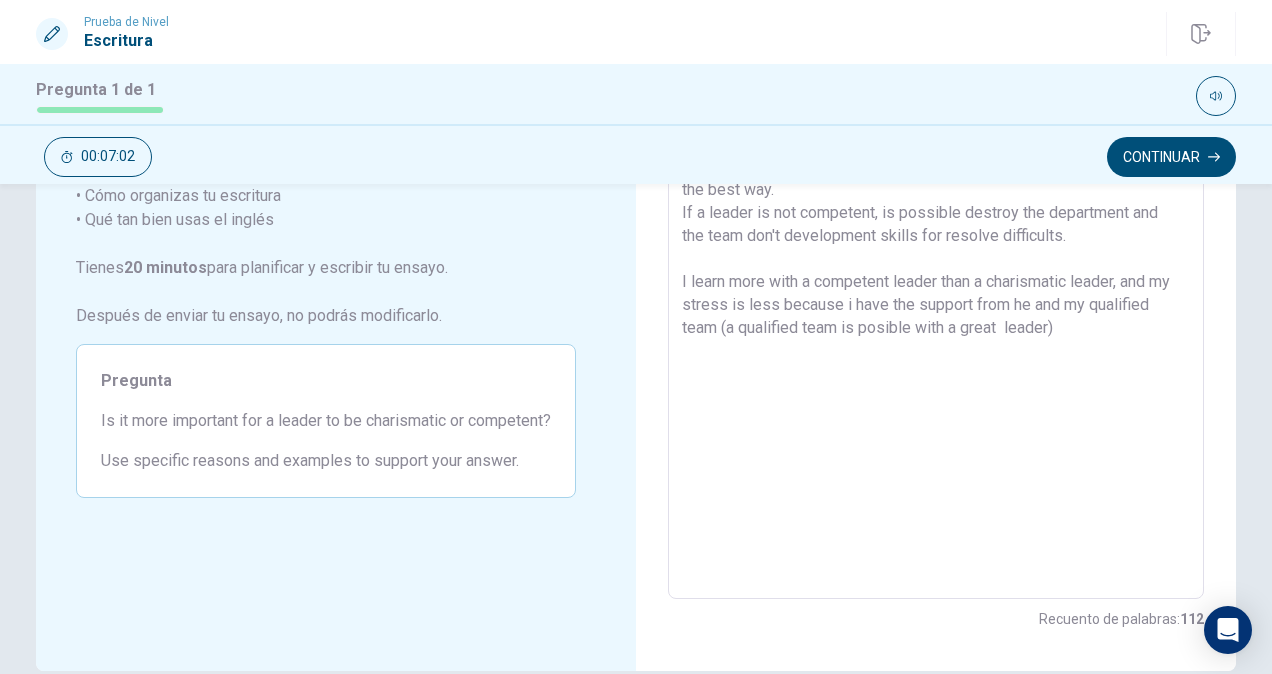 click on "For me, is better that a leader be competent because need explain the process and responabilities for all members of the team, and trainee constantly to this one.
A leader competent is more effective in the activities, and mantain the objetives of the work and is better for solve more problems and take the best way.
If a leader is not competent, is possible destroy the department and the team don't development skills for resolve difficults.
I learn more with a competent leader than a charismatic leader, and my stress is less because i have the support from he and my qualified team (a qualified team is posible with a great  leader)" at bounding box center [936, 323] 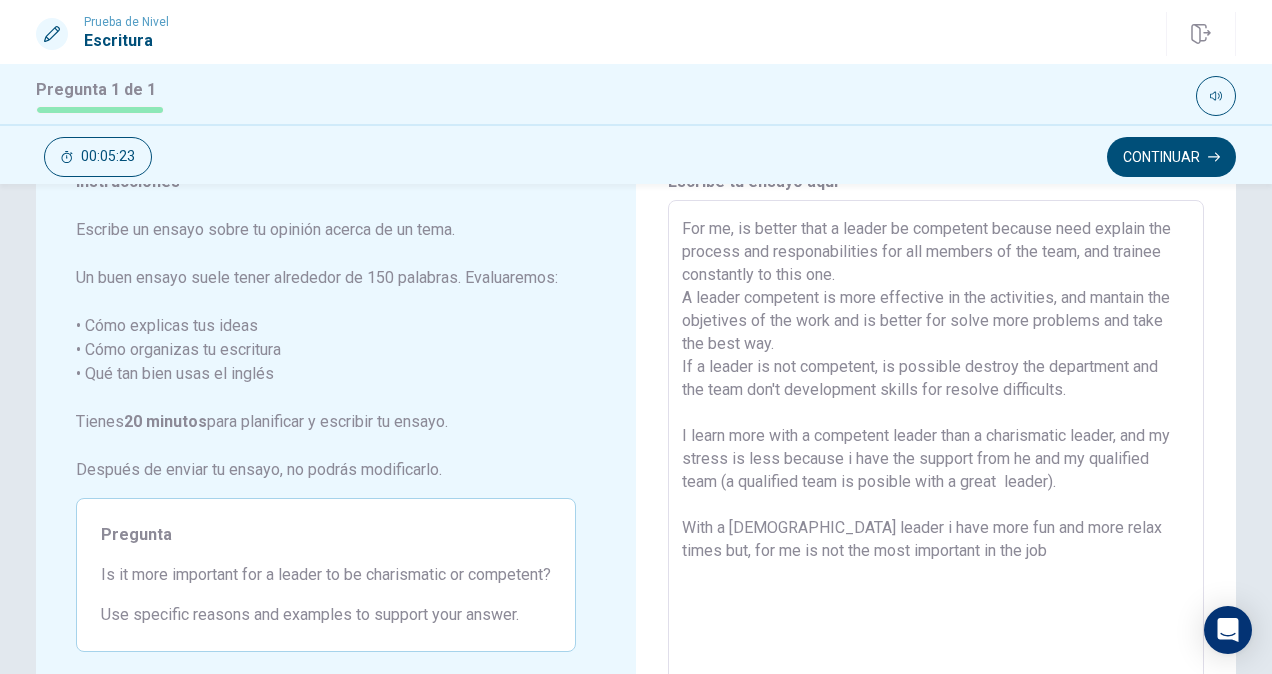 scroll, scrollTop: 88, scrollLeft: 0, axis: vertical 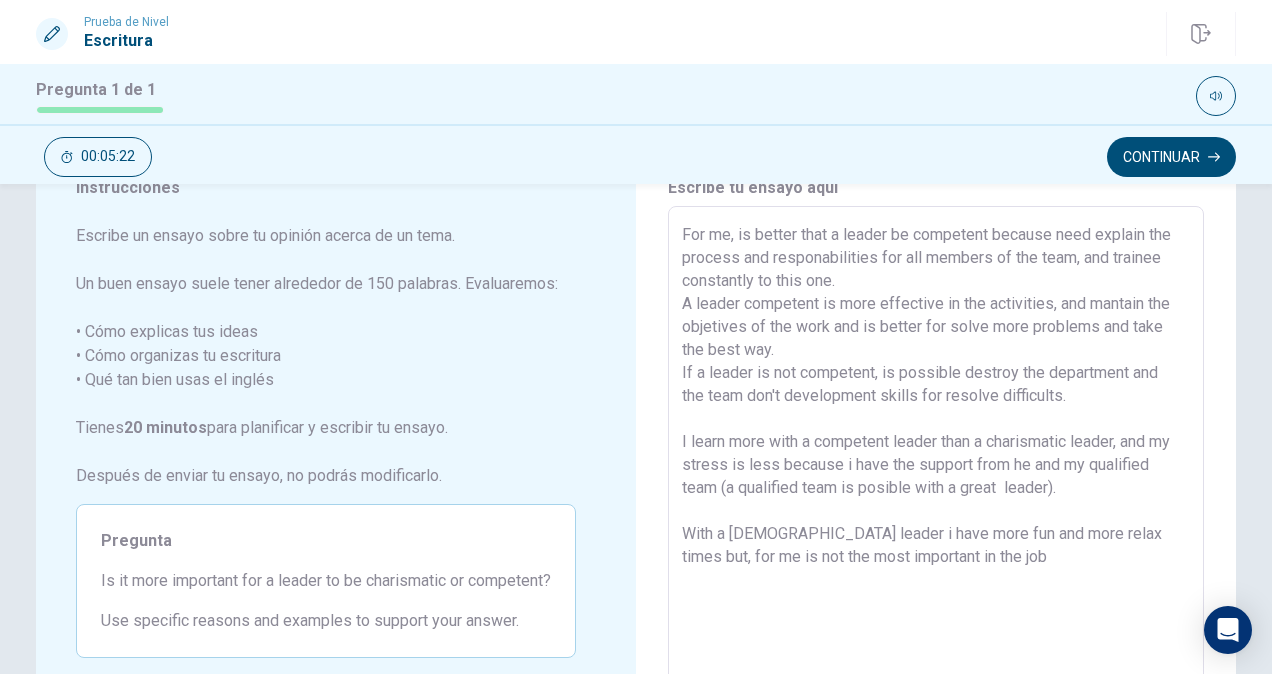 click on "For me, is better that a leader be competent because need explain the process and responabilities for all members of the team, and trainee constantly to this one.
A leader competent is more effective in the activities, and mantain the objetives of the work and is better for solve more problems and take the best way.
If a leader is not competent, is possible destroy the department and the team don't development skills for resolve difficults.
I learn more with a competent leader than a charismatic leader, and my stress is less because i have the support from he and my qualified team (a qualified team is posible with a great  leader).
With a [DEMOGRAPHIC_DATA] leader i have more fun and more relax times but, for me is not the most important in the job" at bounding box center [936, 483] 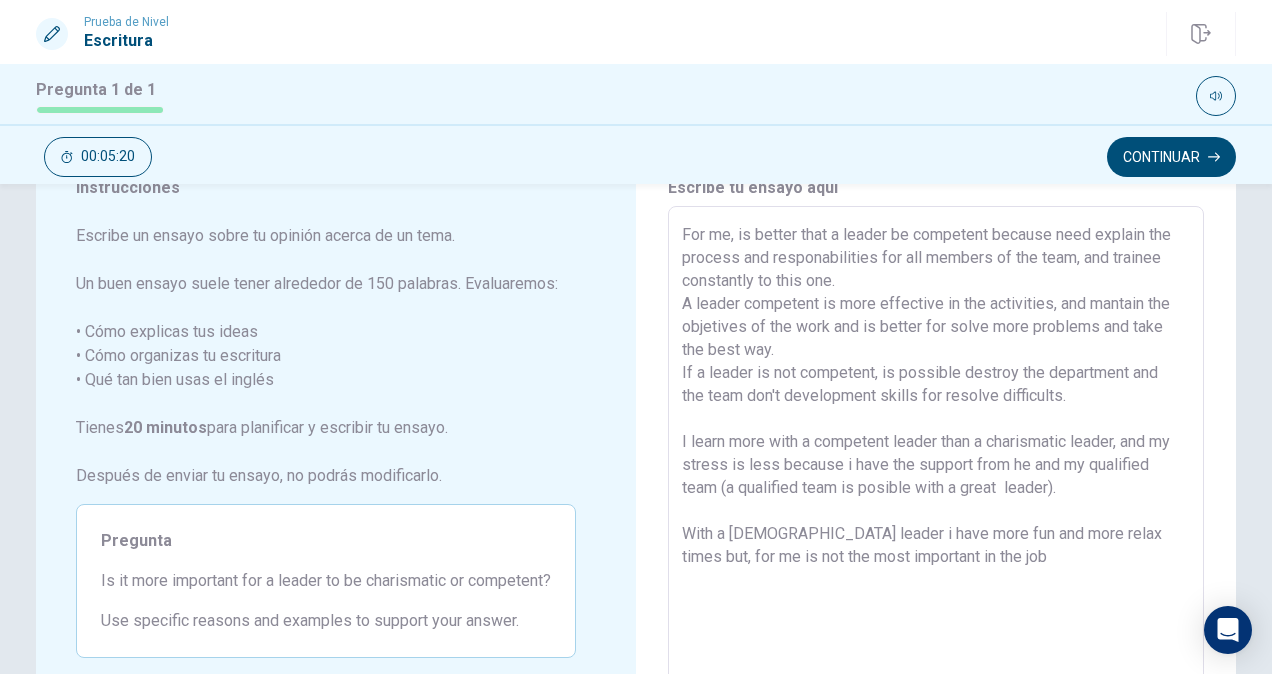 click on "For me, is better that a leader be competent because need explain the process and responabilities for all members of the team, and trainee constantly to this one.
A leader competent is more effective in the activities, and mantain the objetives of the work and is better for solve more problems and take the best way.
If a leader is not competent, is possible destroy the department and the team don't development skills for resolve difficults.
I learn more with a competent leader than a charismatic leader, and my stress is less because i have the support from he and my qualified team (a qualified team is posible with a great  leader).
With a [DEMOGRAPHIC_DATA] leader i have more fun and more relax times but, for me is not the most important in the job" at bounding box center (936, 483) 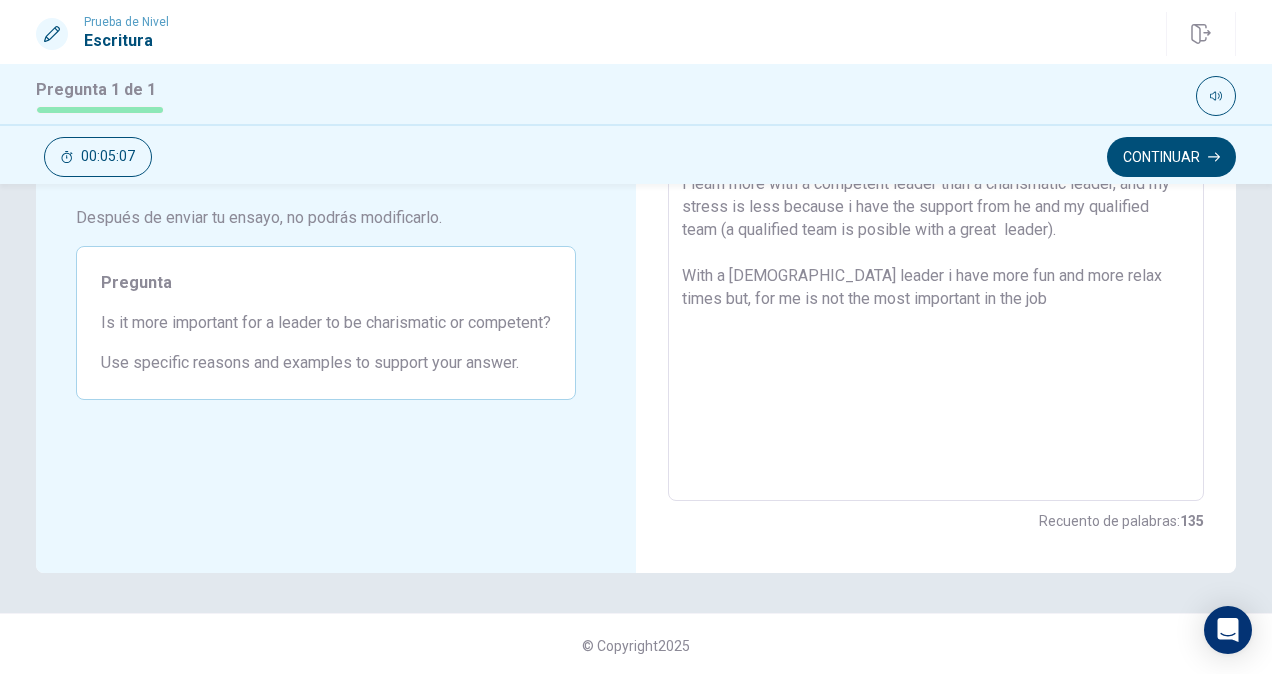 scroll, scrollTop: 349, scrollLeft: 0, axis: vertical 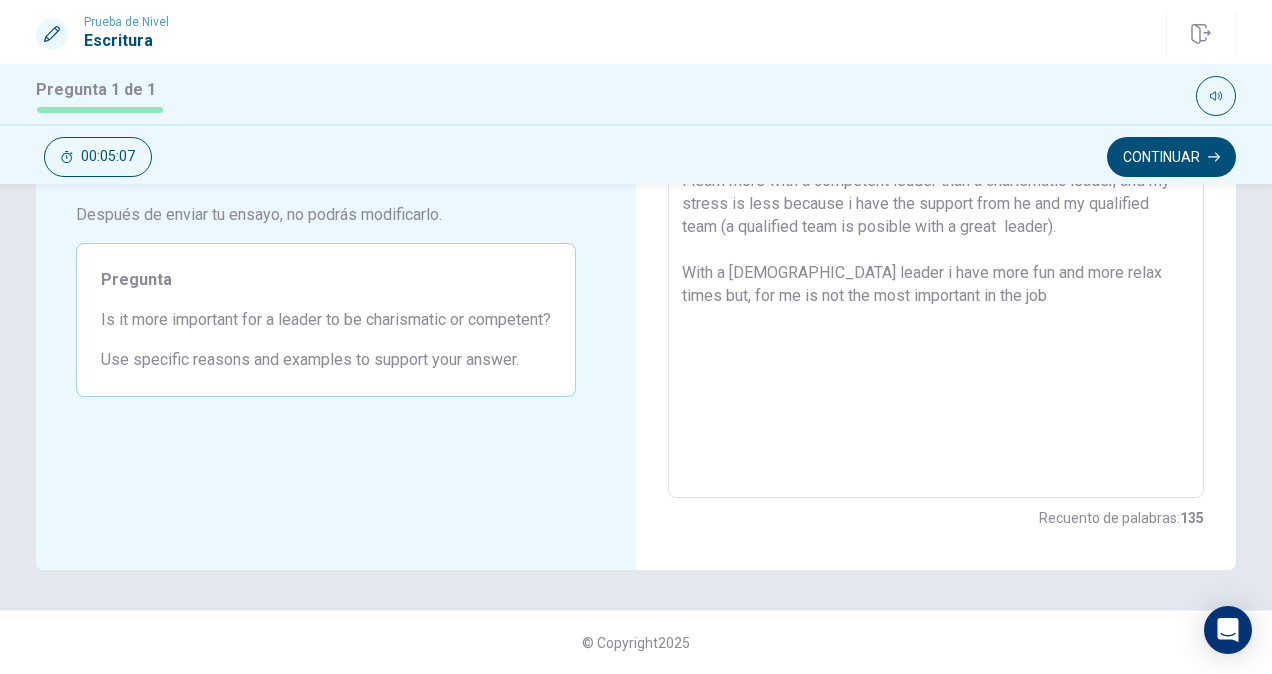 click on "For me, is better that a leader be competent because need explain the process and responabilities for all members of the team, and trainee constantly to this one.
A leader competent is more effective in the activities, and mantain the objetives of the office and is better for solve more problems and take the best way.
If a leader is not competent, is possible destroy the department and the team don't development skills for resolve difficults.
I learn more with a competent leader than a charismatic leader, and my stress is less because i have the support from he and my qualified team (a qualified team is posible with a great  leader).
With a [DEMOGRAPHIC_DATA] leader i have more fun and more relax times but, for me is not the most important in the job" at bounding box center (936, 222) 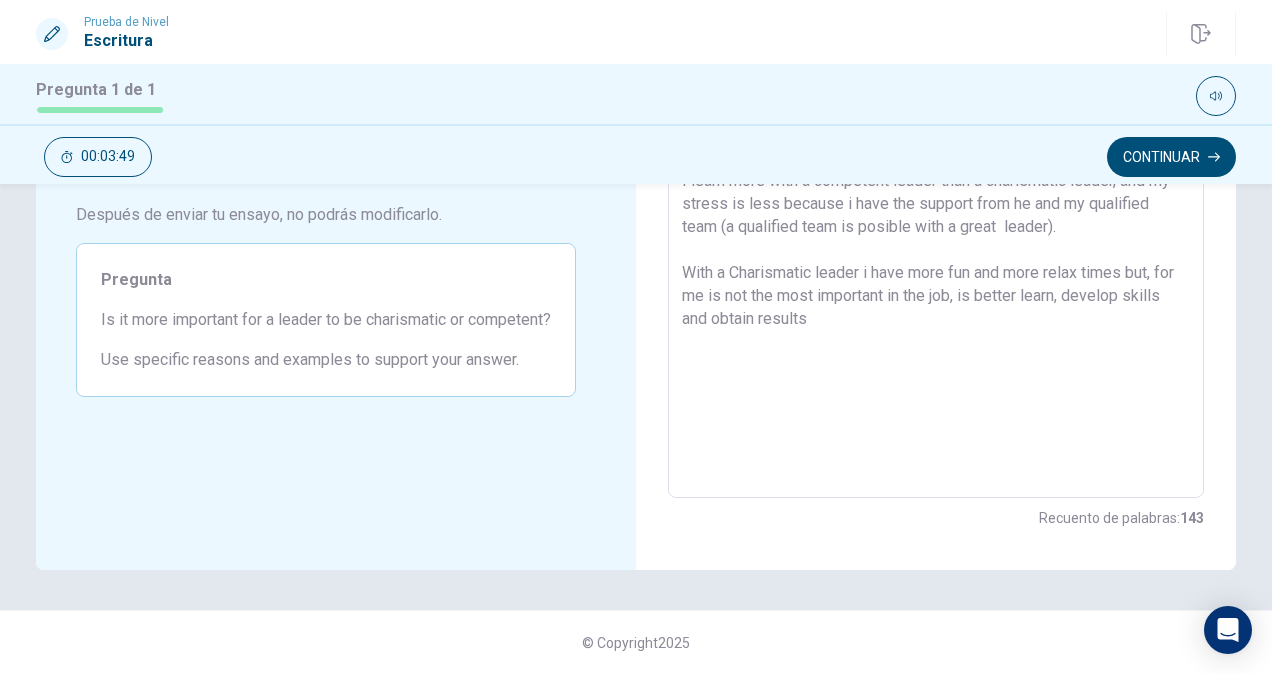 click on "For me, is better that a leader be competent because need explain the process and responabilities for all members of the team, and trainee constantly to this one.
A leader competent is more effective in the activities, and mantain the objetives of the office and is better for solve more problems and take the best way.
If a leader is not competent, is possible destroy the department and the team don't development skills for resolve difficults.
I learn more with a competent leader than a charismatic leader, and my stress is less because i have the support from he and my qualified team (a qualified team is posible with a great  leader).
With a Charismatic leader i have more fun and more relax times but, for me is not the most important in the job, is better learn, develop skills and obtain results" at bounding box center (936, 222) 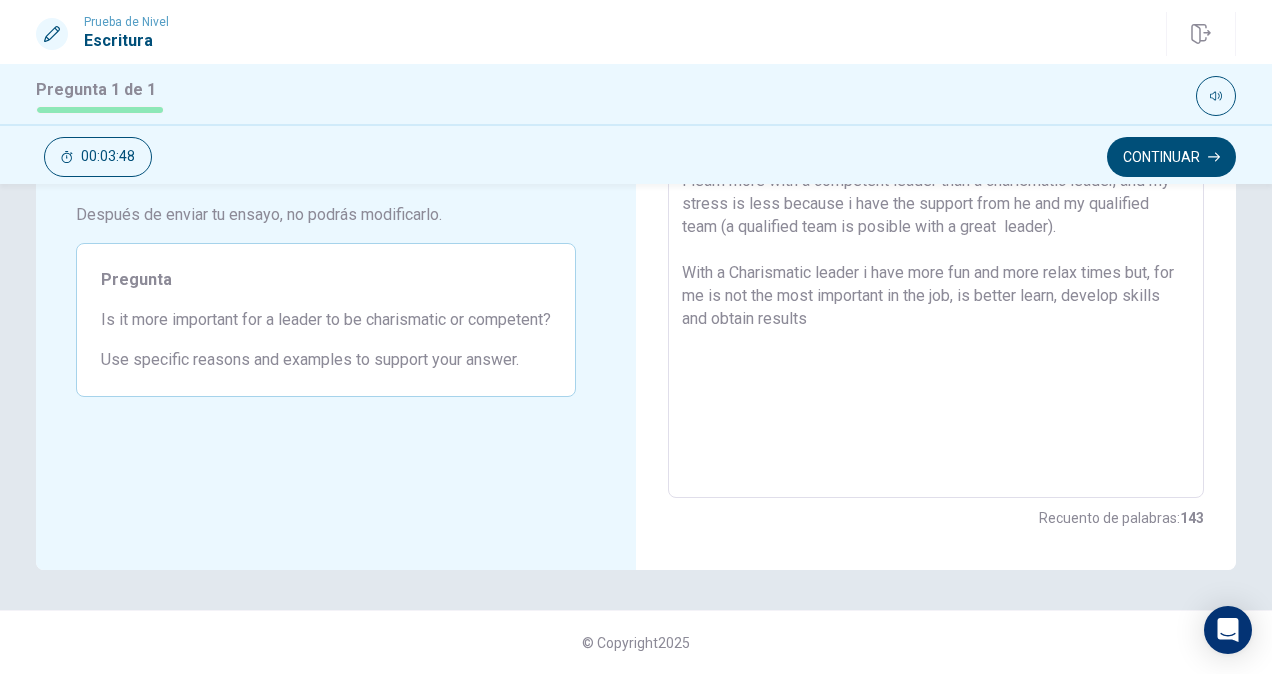 click on "For me, is better that a leader be competent because need explain the process and responabilities for all members of the team, and trainee constantly to this one.
A leader competent is more effective in the activities, and mantain the objetives of the office and is better for solve more problems and take the best way.
If a leader is not competent, is possible destroy the department and the team don't development skills for resolve difficults.
I learn more with a competent leader than a charismatic leader, and my stress is less because i have the support from he and my qualified team (a qualified team is posible with a great  leader).
With a Charismatic leader i have more fun and more relax times but, for me is not the most important in the job, is better learn, develop skills and obtain results" at bounding box center [936, 222] 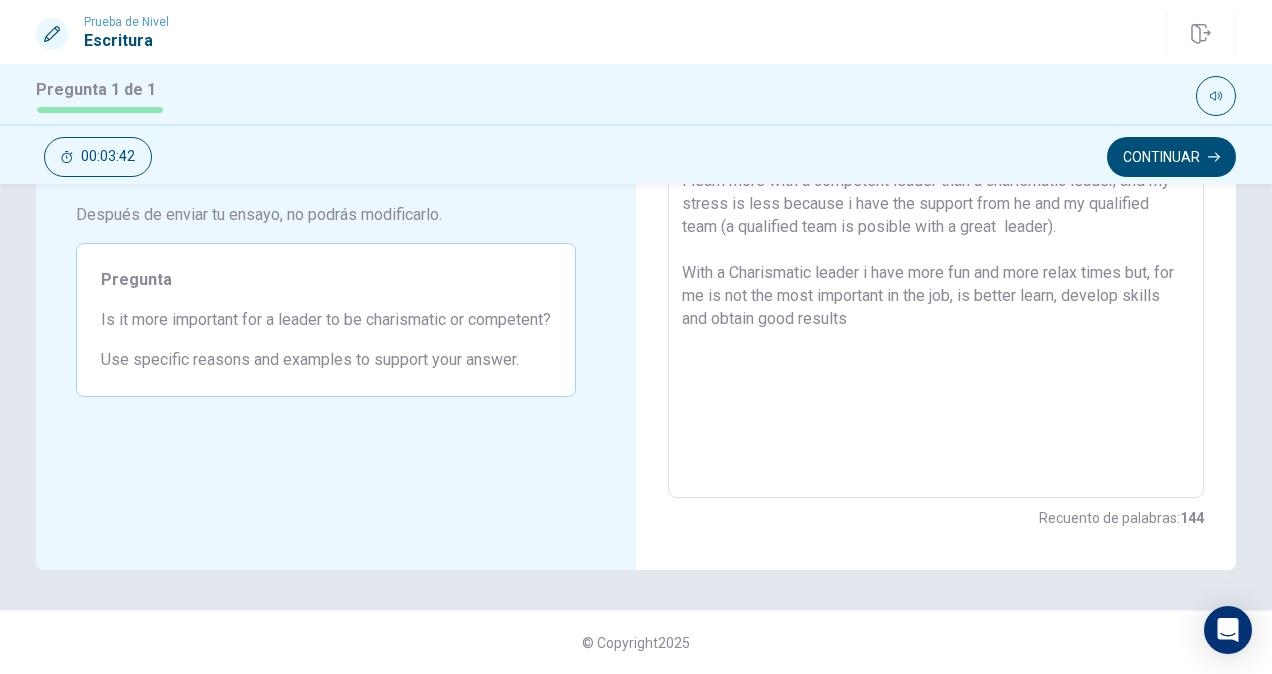 click on "For me, is better that a leader be competent because need explain the process and responabilities for all members of the team, and trainee constantly to this one.
A leader competent is more effective in the activities, and mantain the objetives of the office and is better for solve more problems and take the best way.
If a leader is not competent, is possible destroy the department and the team don't development skills for resolve difficults.
I learn more with a competent leader than a charismatic leader, and my stress is less because i have the support from he and my qualified team (a qualified team is posible with a great  leader).
With a Charismatic leader i have more fun and more relax times but, for me is not the most important in the job, is better learn, develop skills and obtain good results" at bounding box center (936, 222) 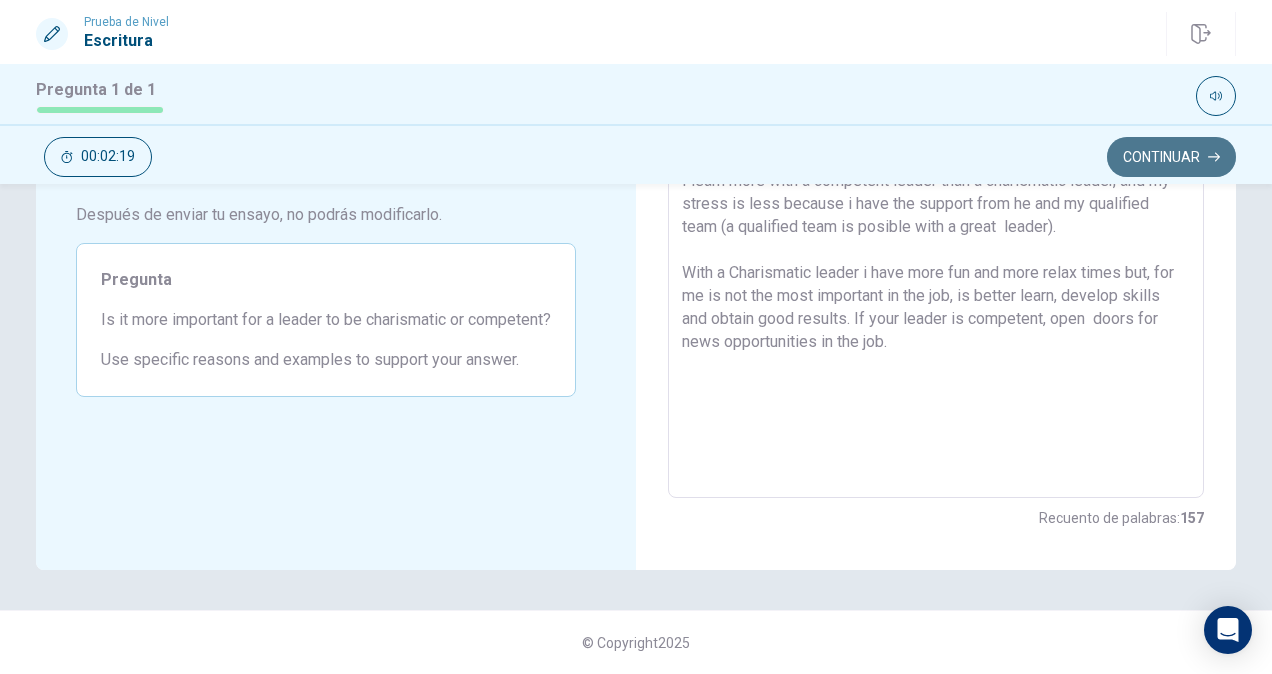 click on "Continuar" at bounding box center [1171, 157] 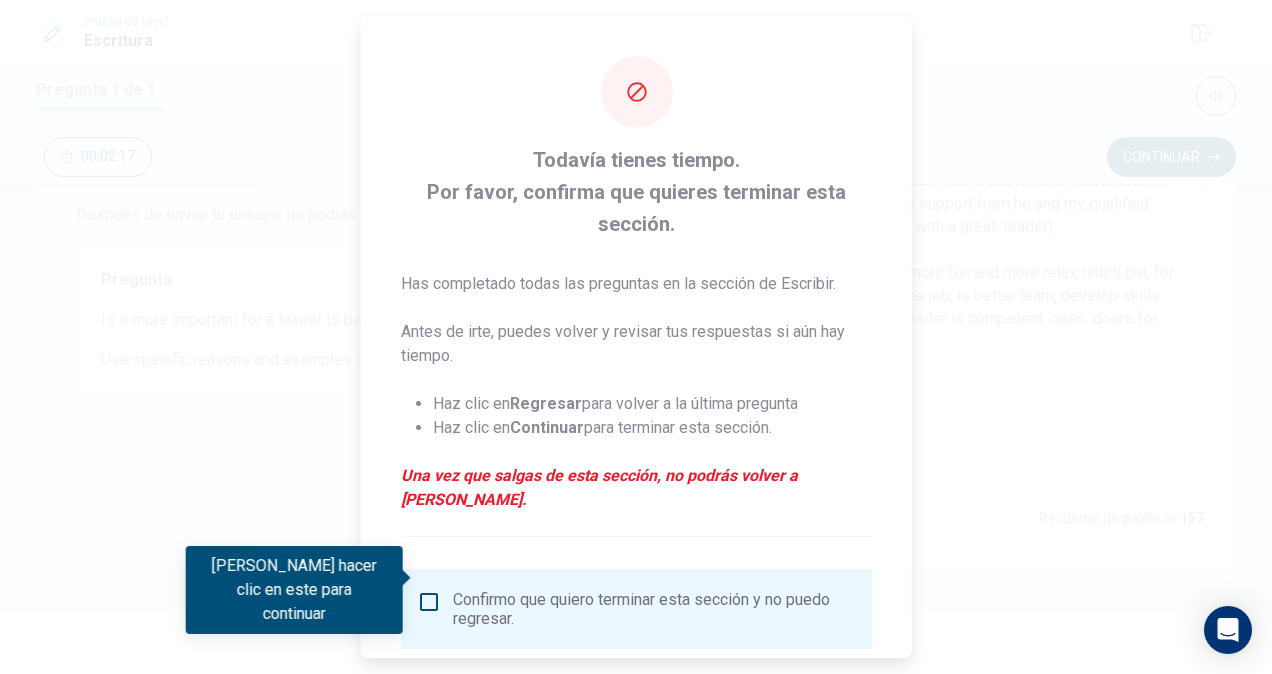 click at bounding box center [429, 602] 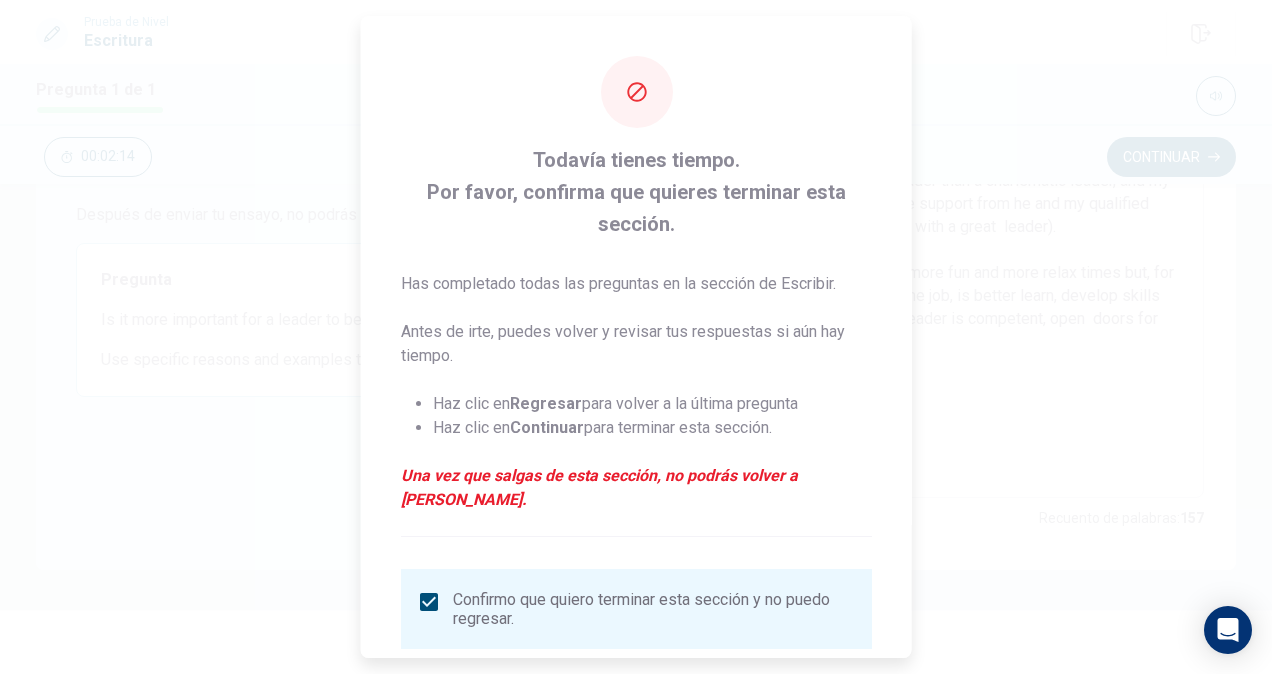 scroll, scrollTop: 104, scrollLeft: 0, axis: vertical 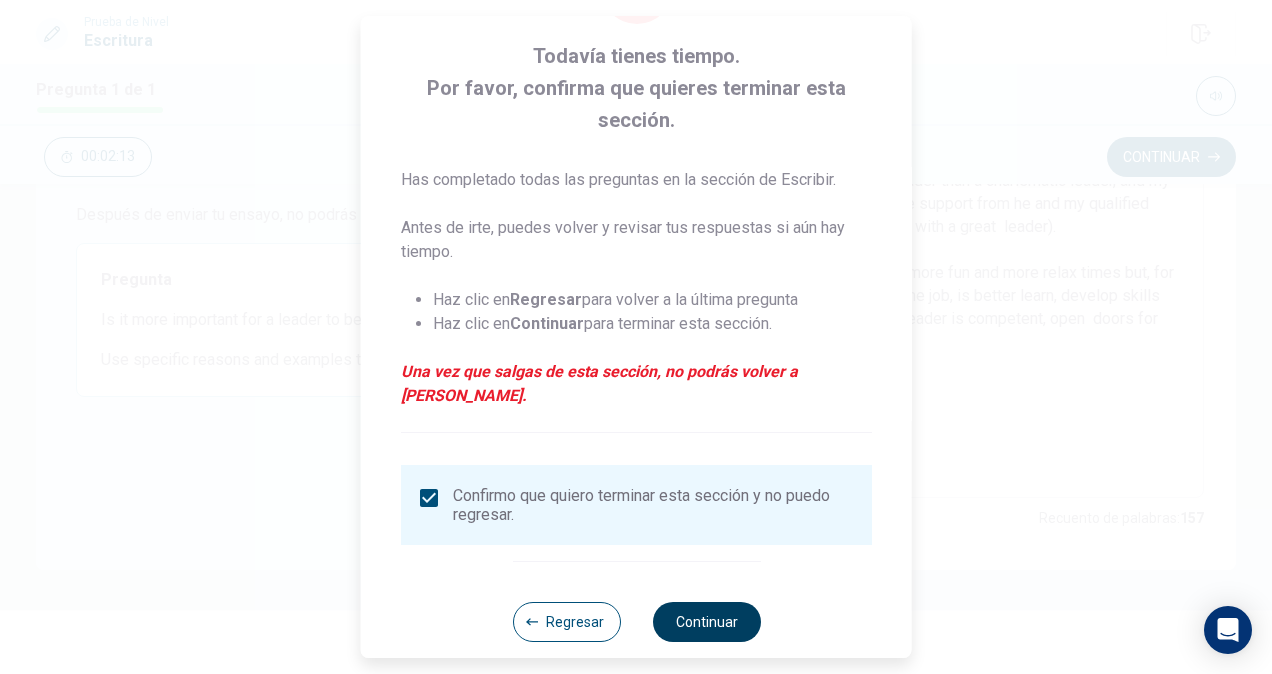click on "Continuar" at bounding box center [706, 622] 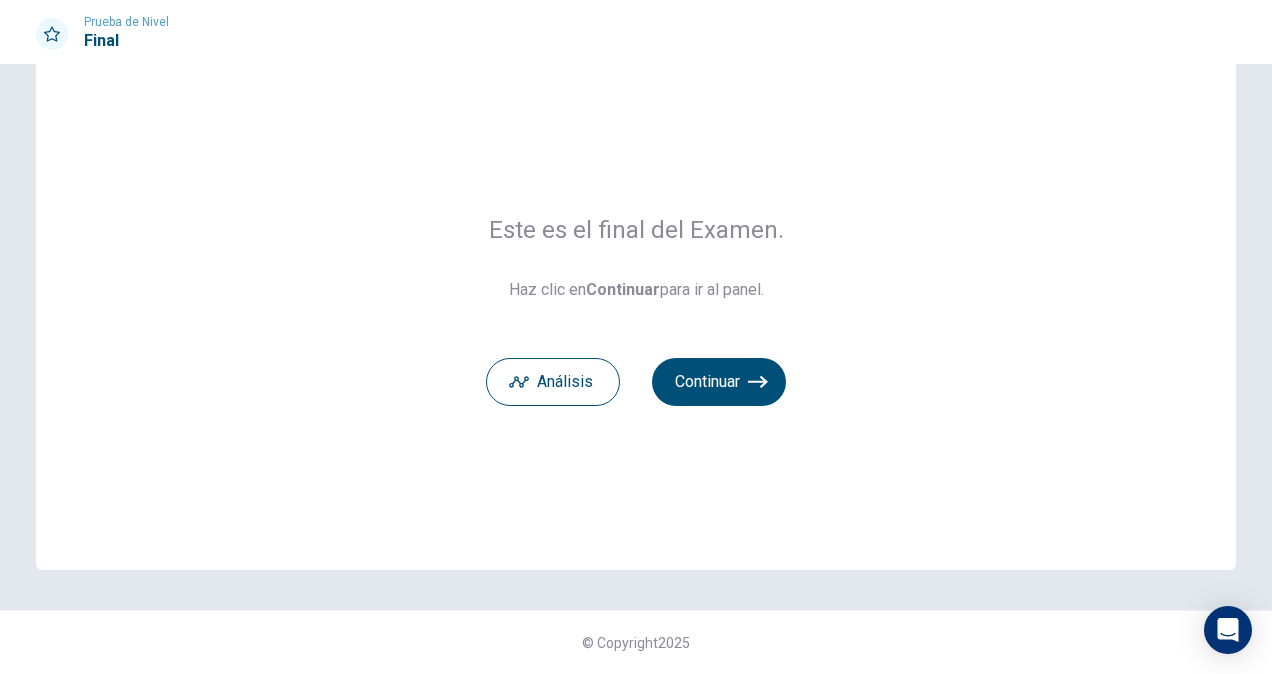 scroll, scrollTop: 54, scrollLeft: 0, axis: vertical 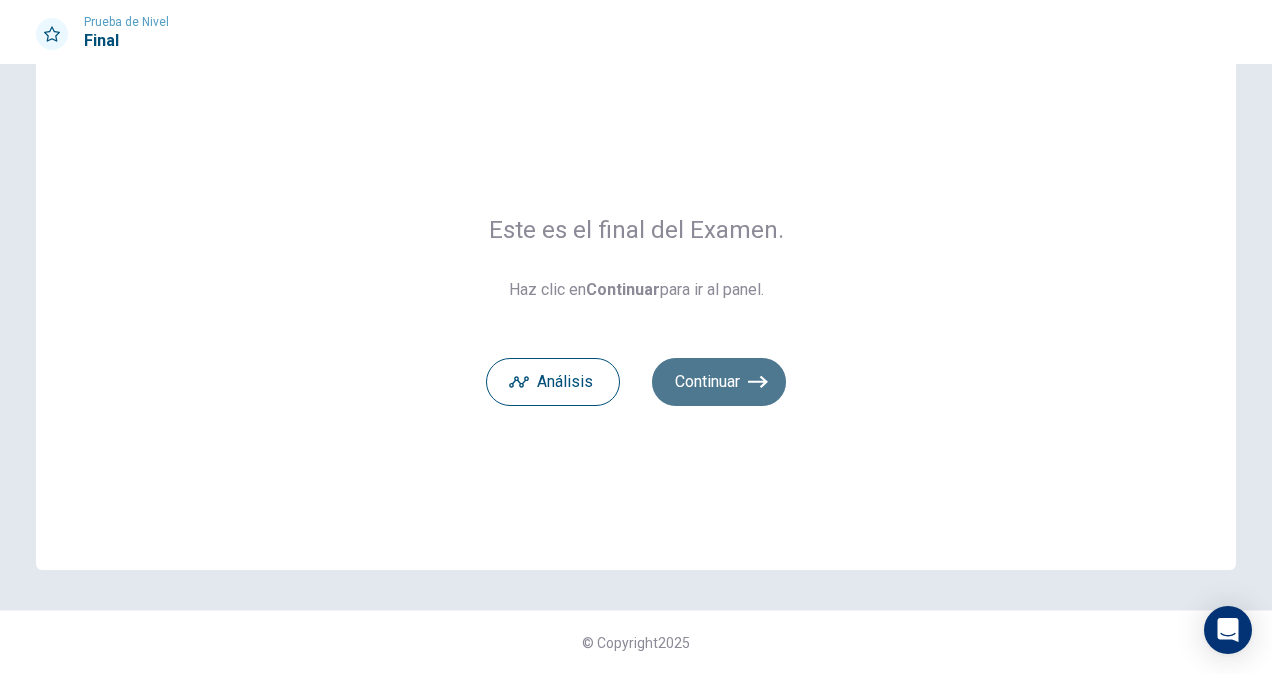 click on "Continuar" at bounding box center [719, 382] 